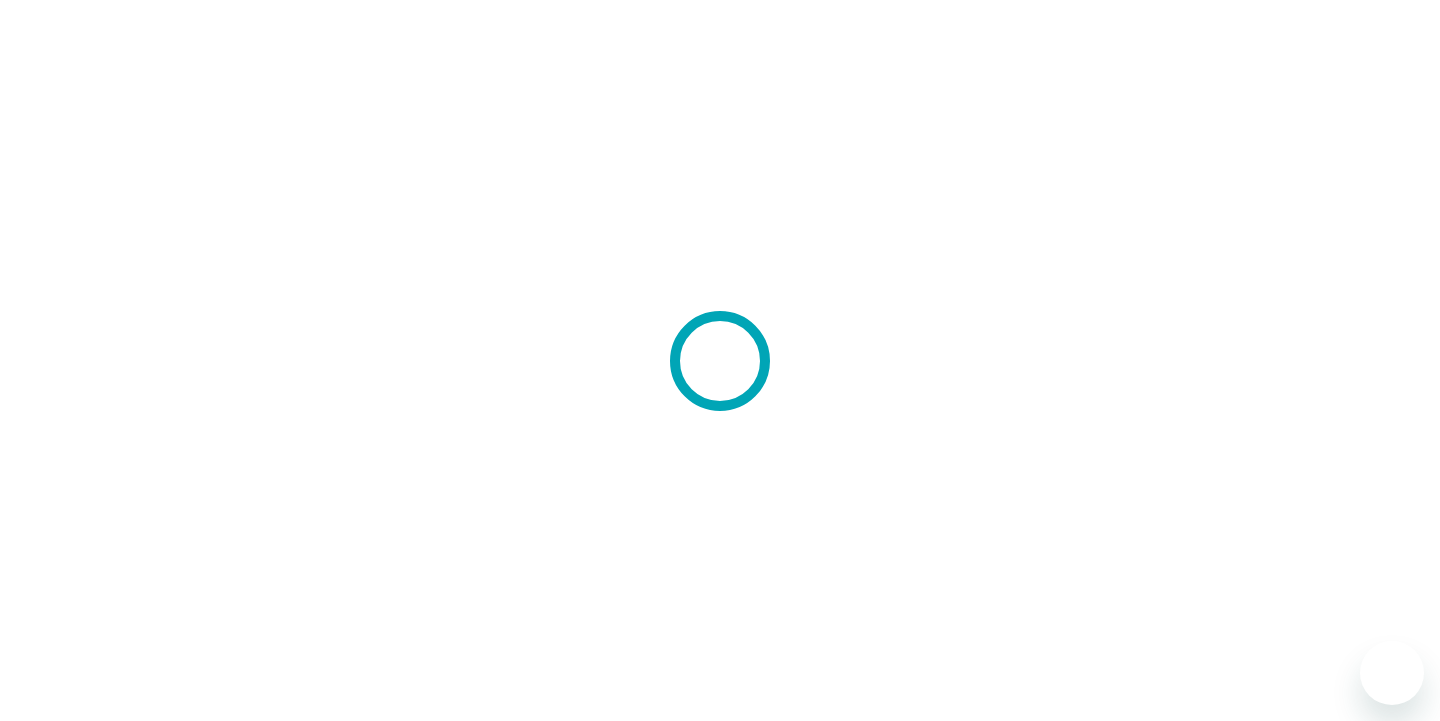 scroll, scrollTop: 0, scrollLeft: 0, axis: both 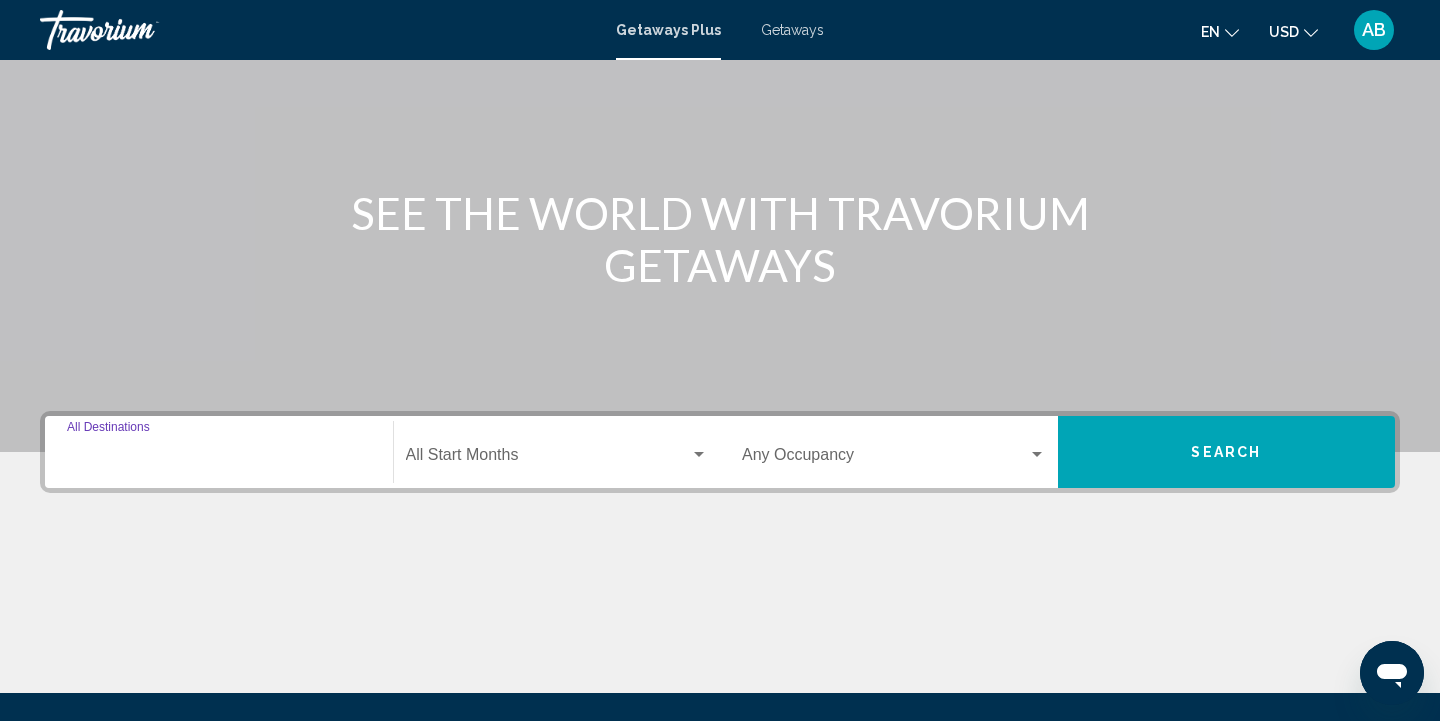 click on "Destination All Destinations" at bounding box center (219, 459) 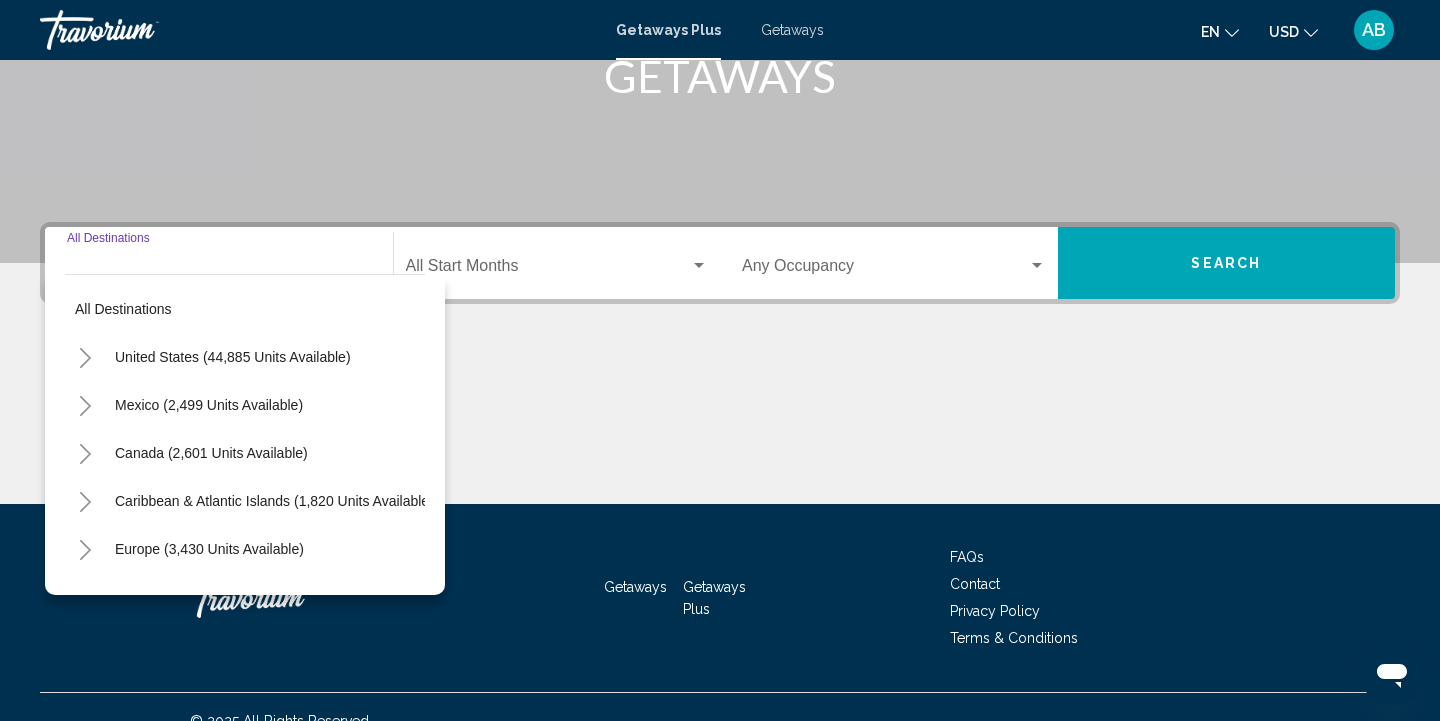 scroll, scrollTop: 365, scrollLeft: 0, axis: vertical 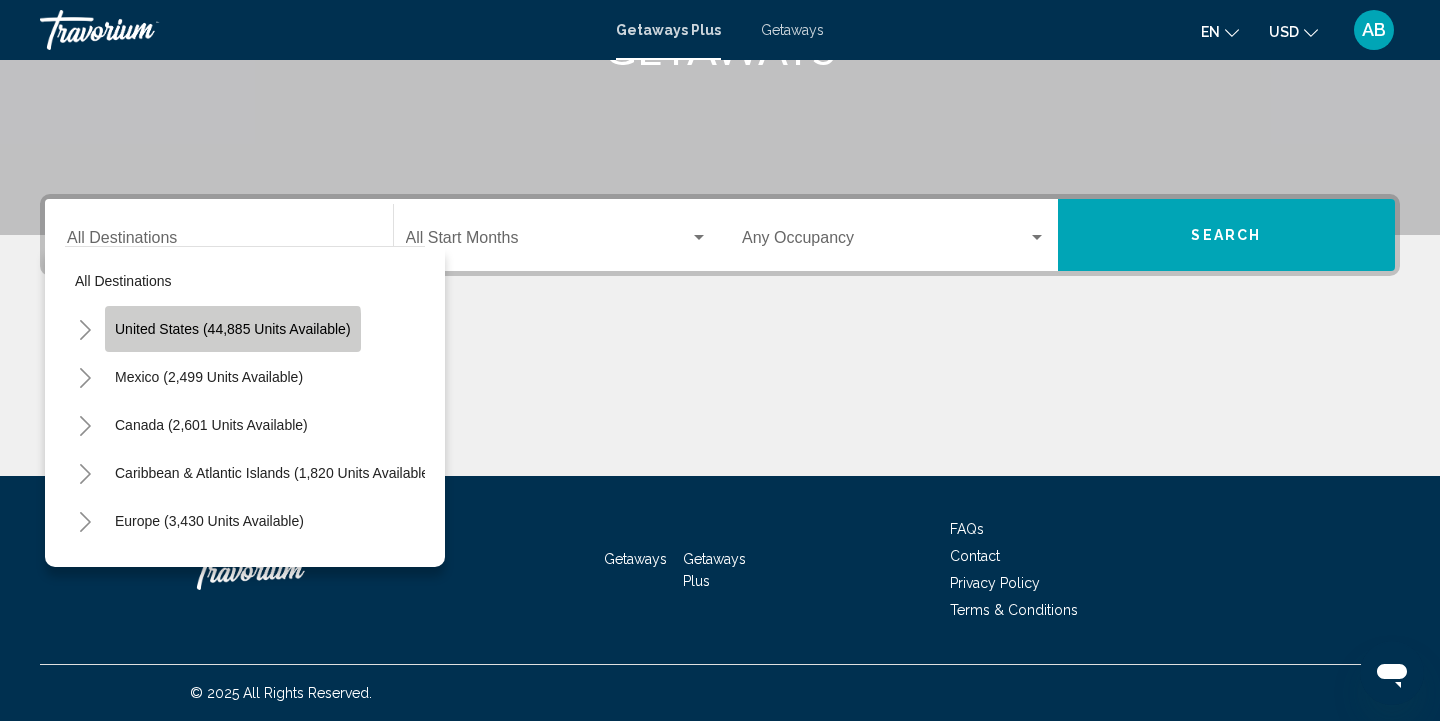 click on "United States (44,885 units available)" at bounding box center (209, 377) 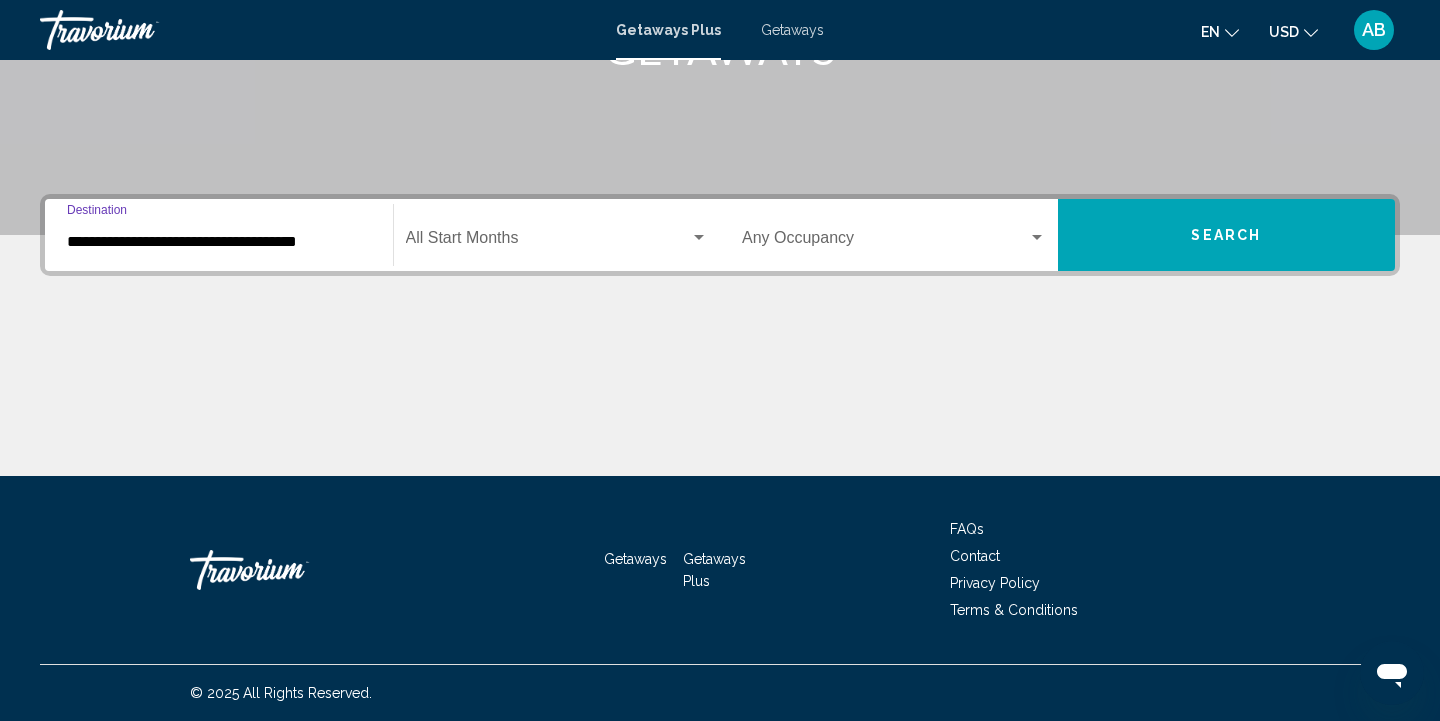 click on "**********" at bounding box center (219, 242) 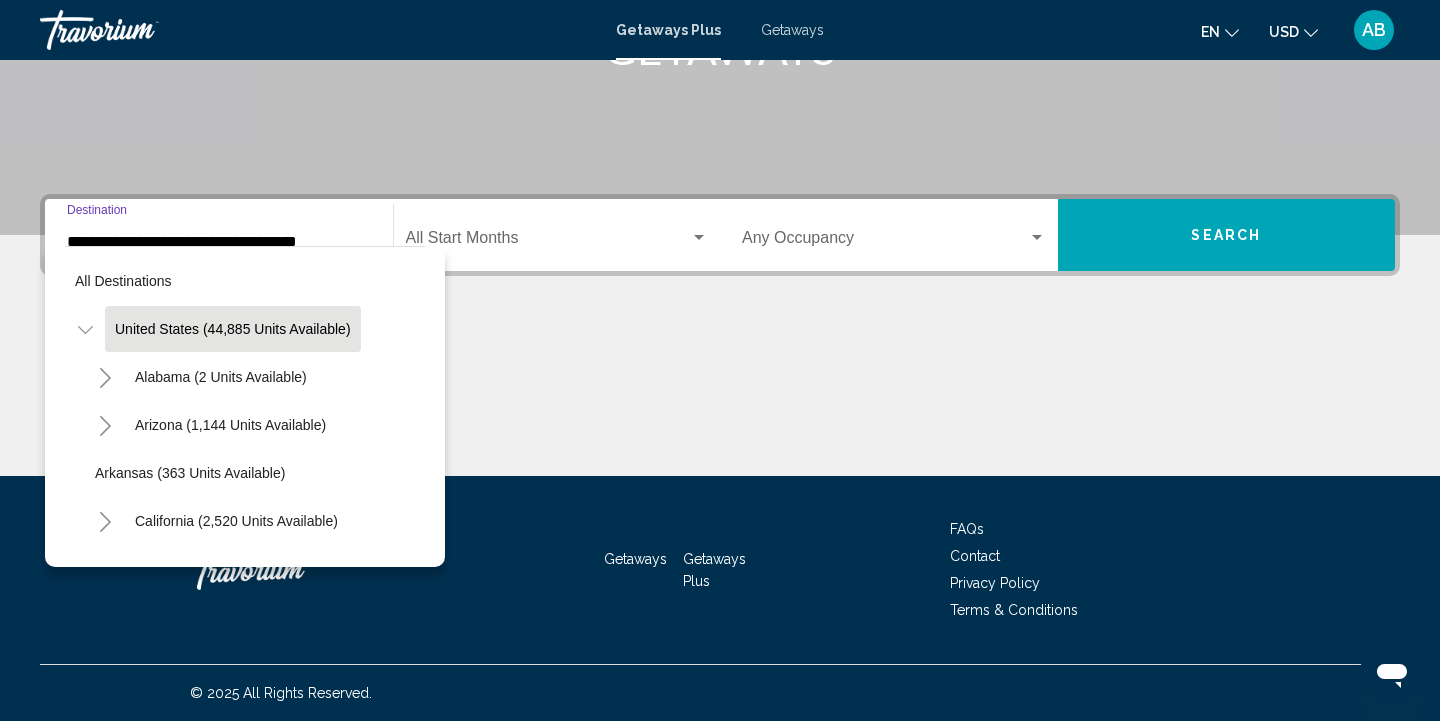 scroll, scrollTop: 334, scrollLeft: 0, axis: vertical 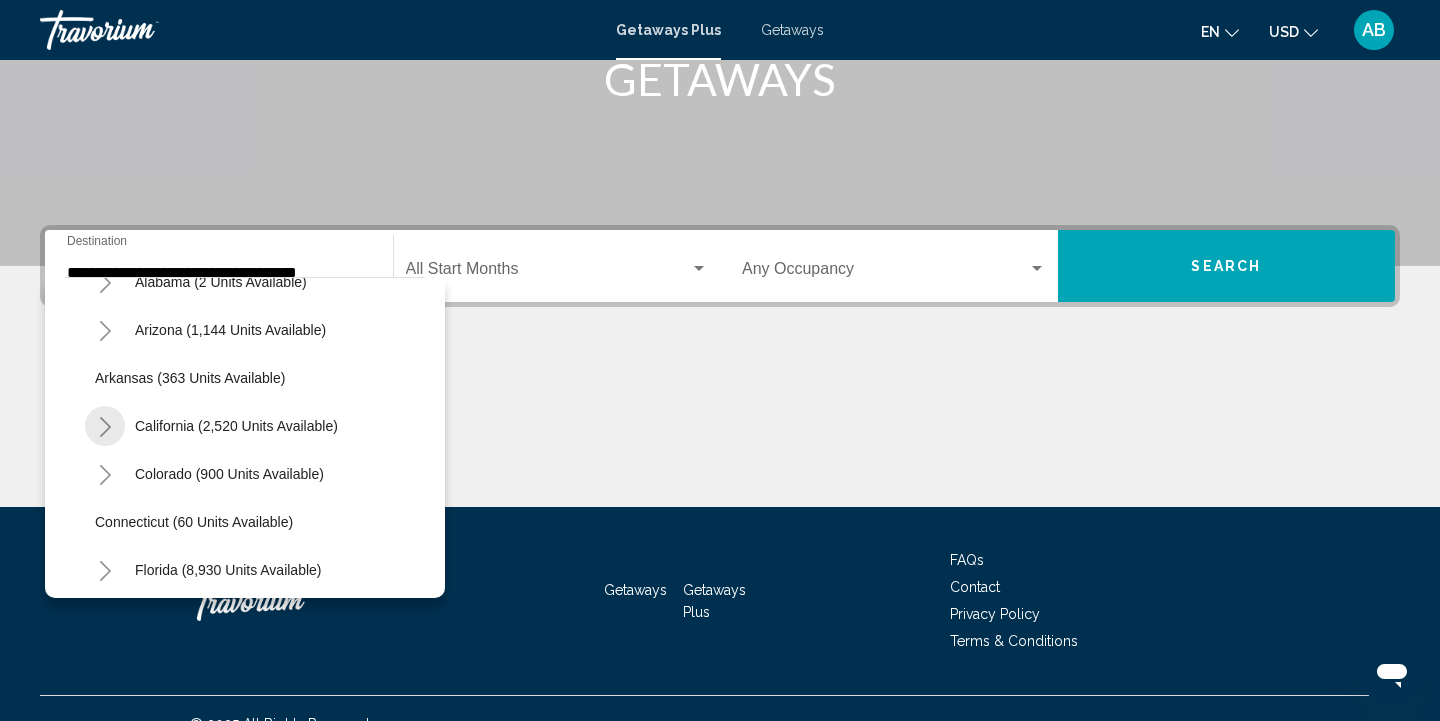 click 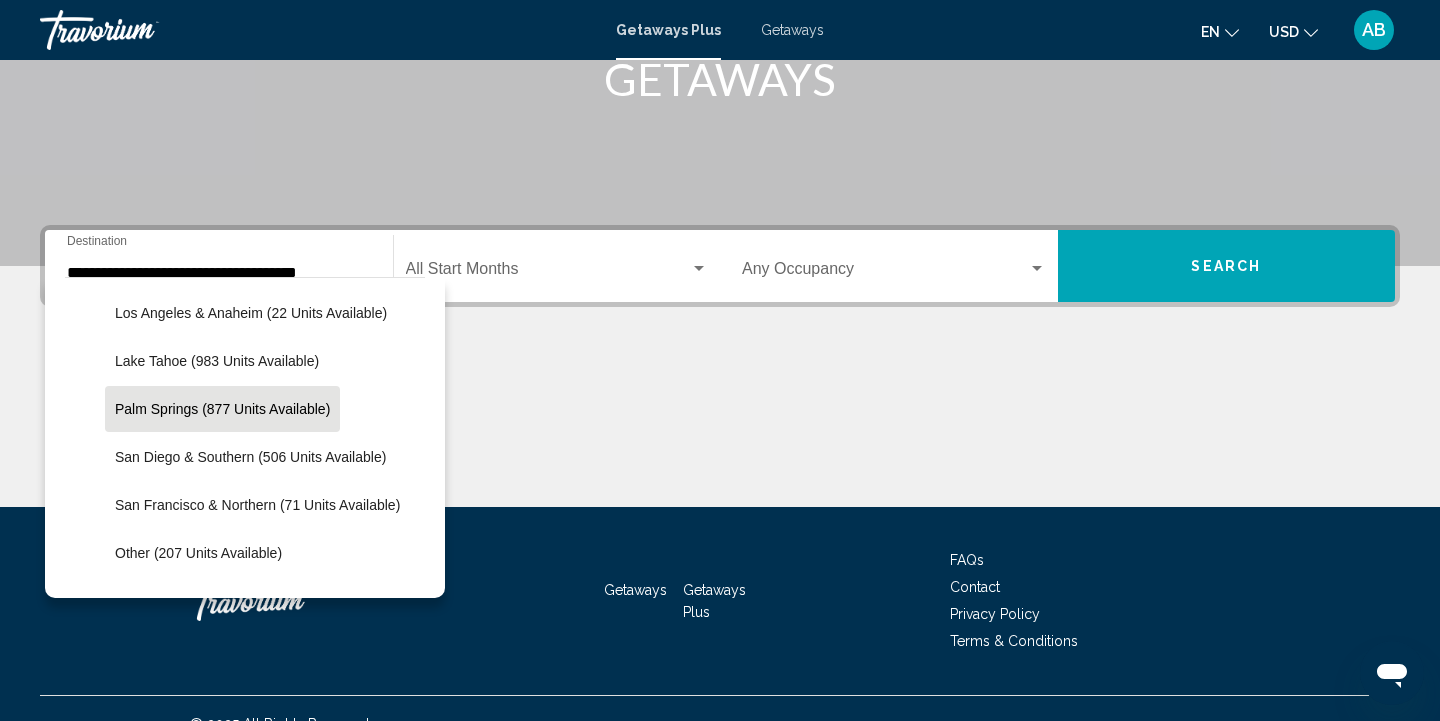 scroll, scrollTop: 291, scrollLeft: 0, axis: vertical 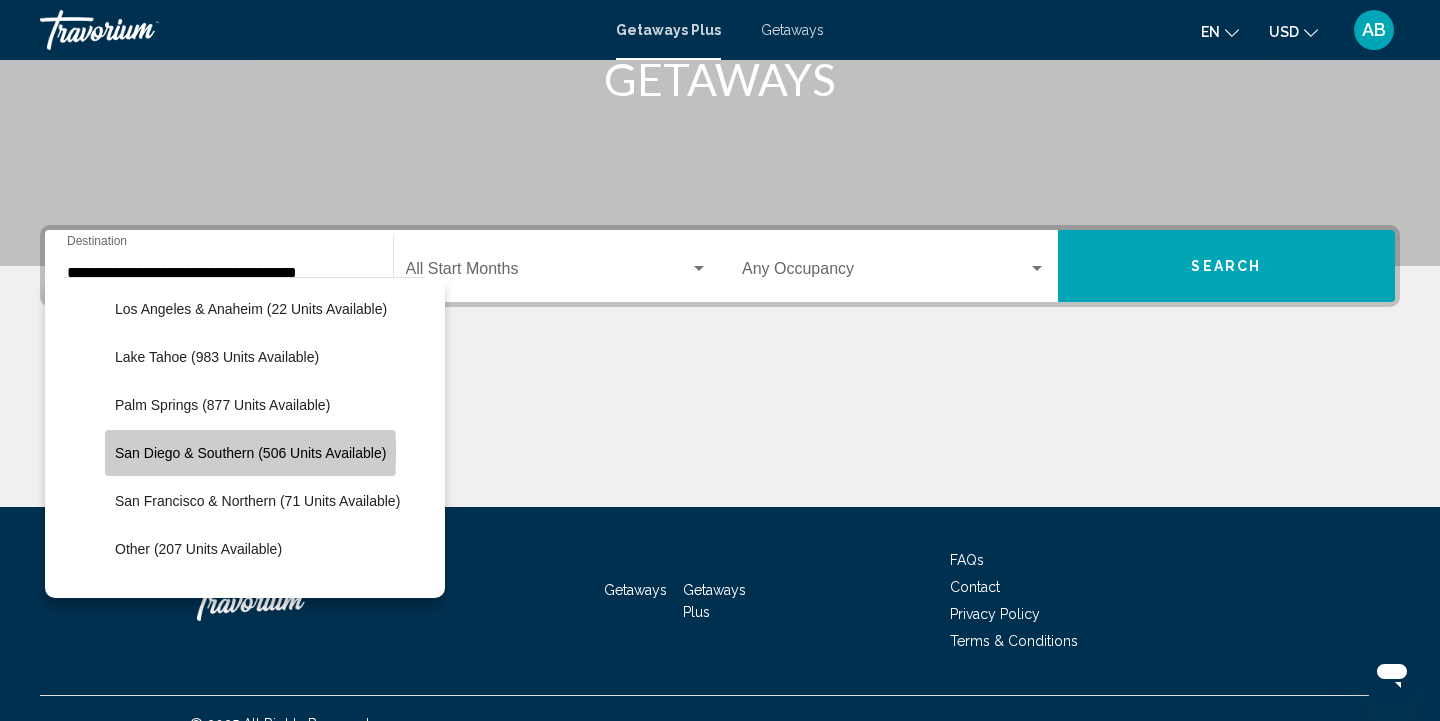 click on "San Diego & Southern (506 units available)" 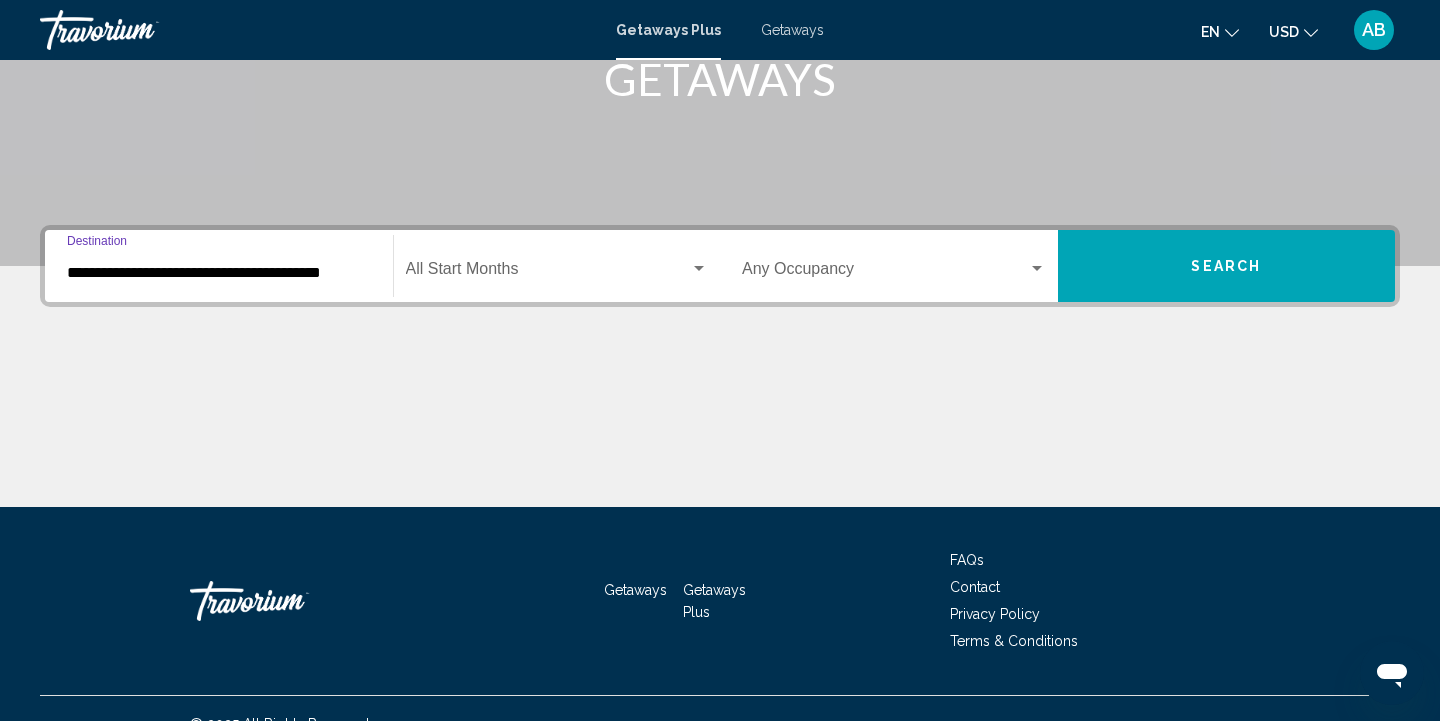 scroll, scrollTop: 365, scrollLeft: 0, axis: vertical 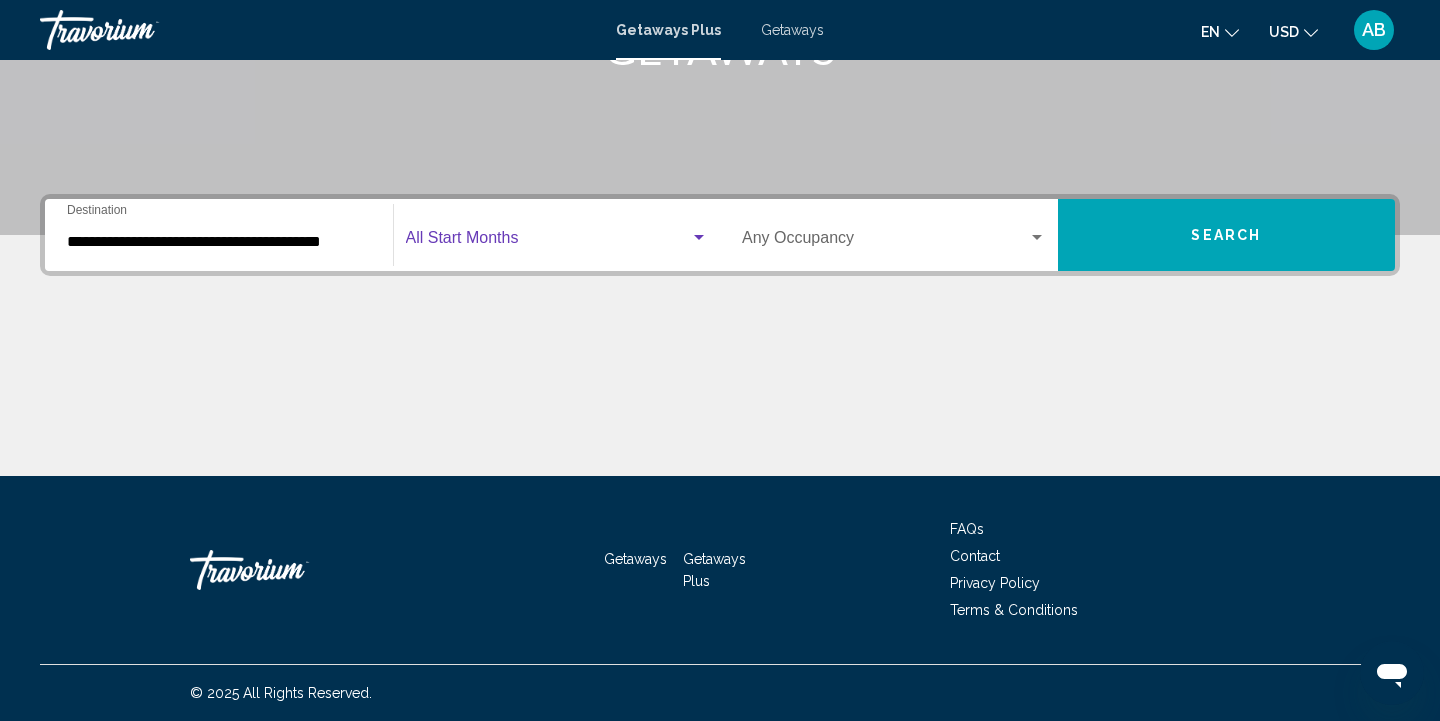 click at bounding box center (699, 238) 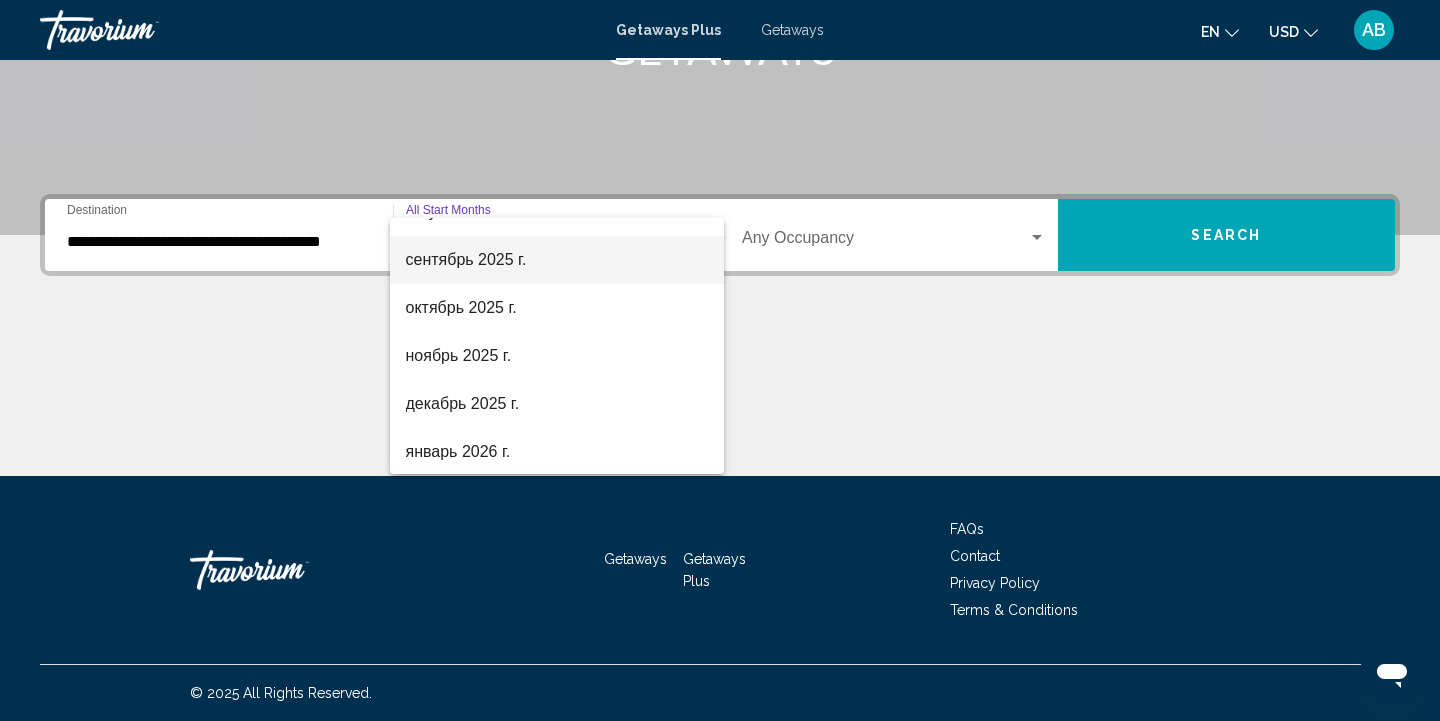 scroll, scrollTop: 86, scrollLeft: 0, axis: vertical 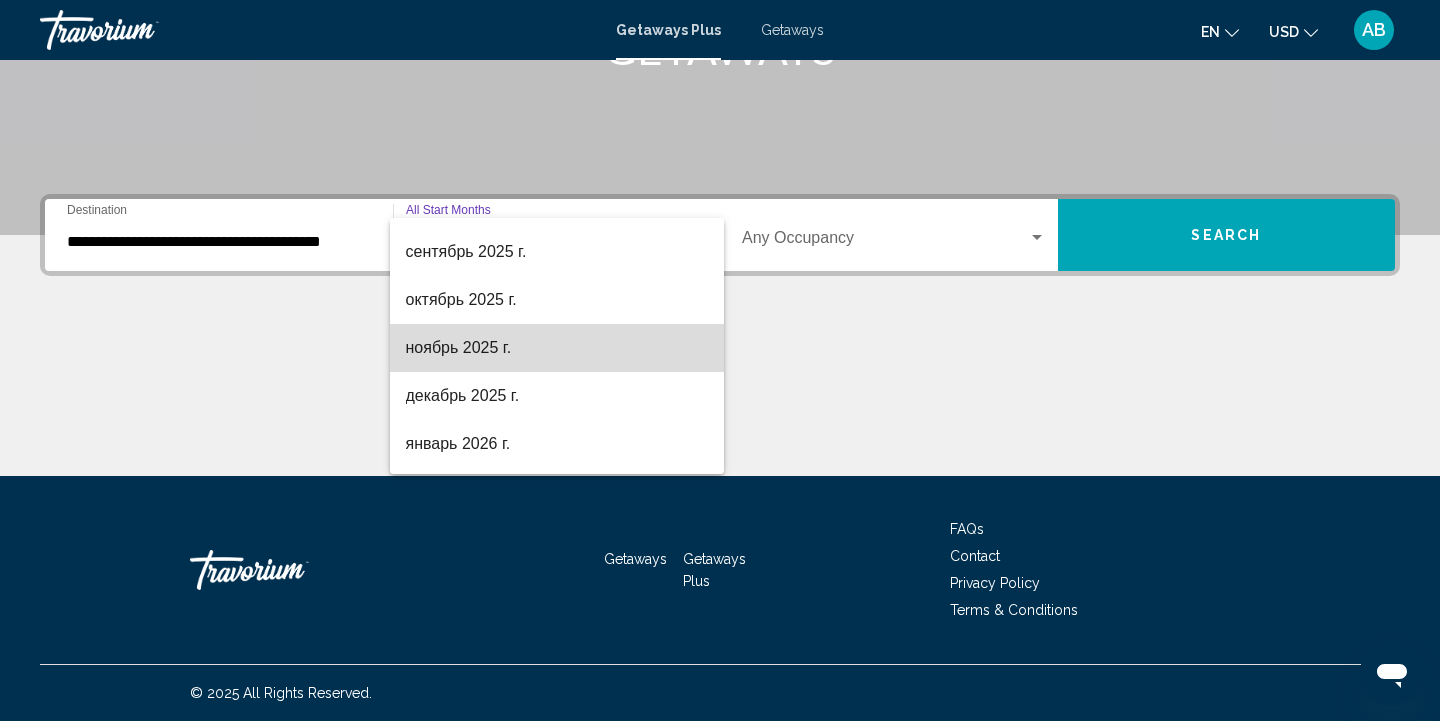 click on "ноябрь 2025 г." at bounding box center [557, 348] 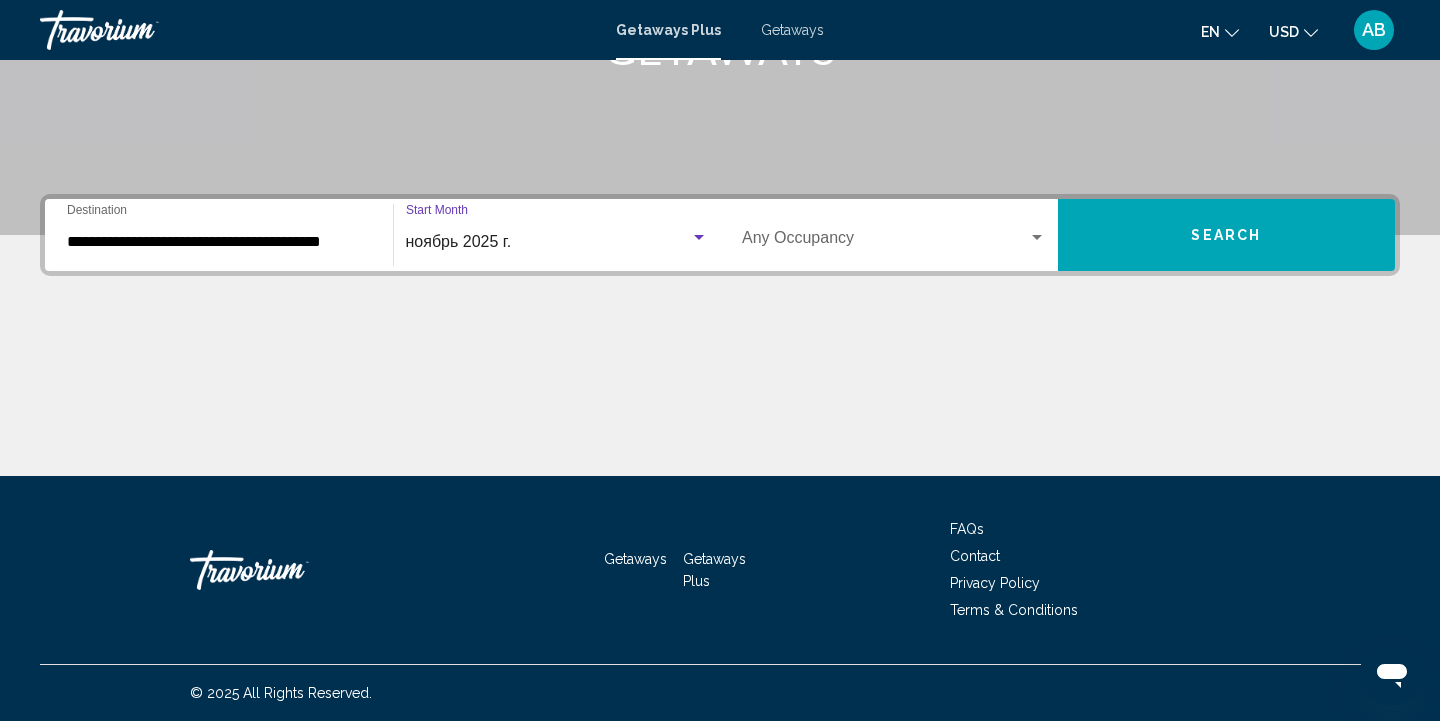 click at bounding box center [1037, 237] 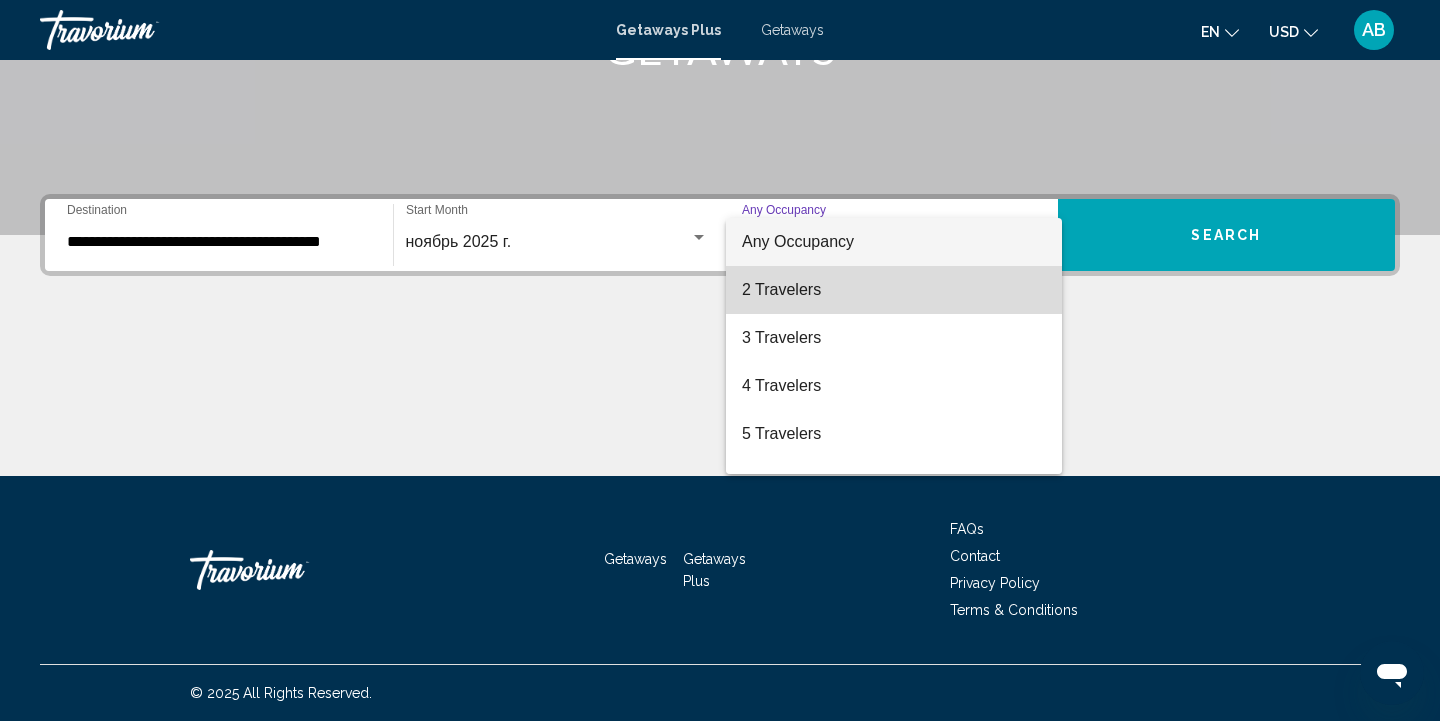 click on "2 Travelers" at bounding box center (894, 290) 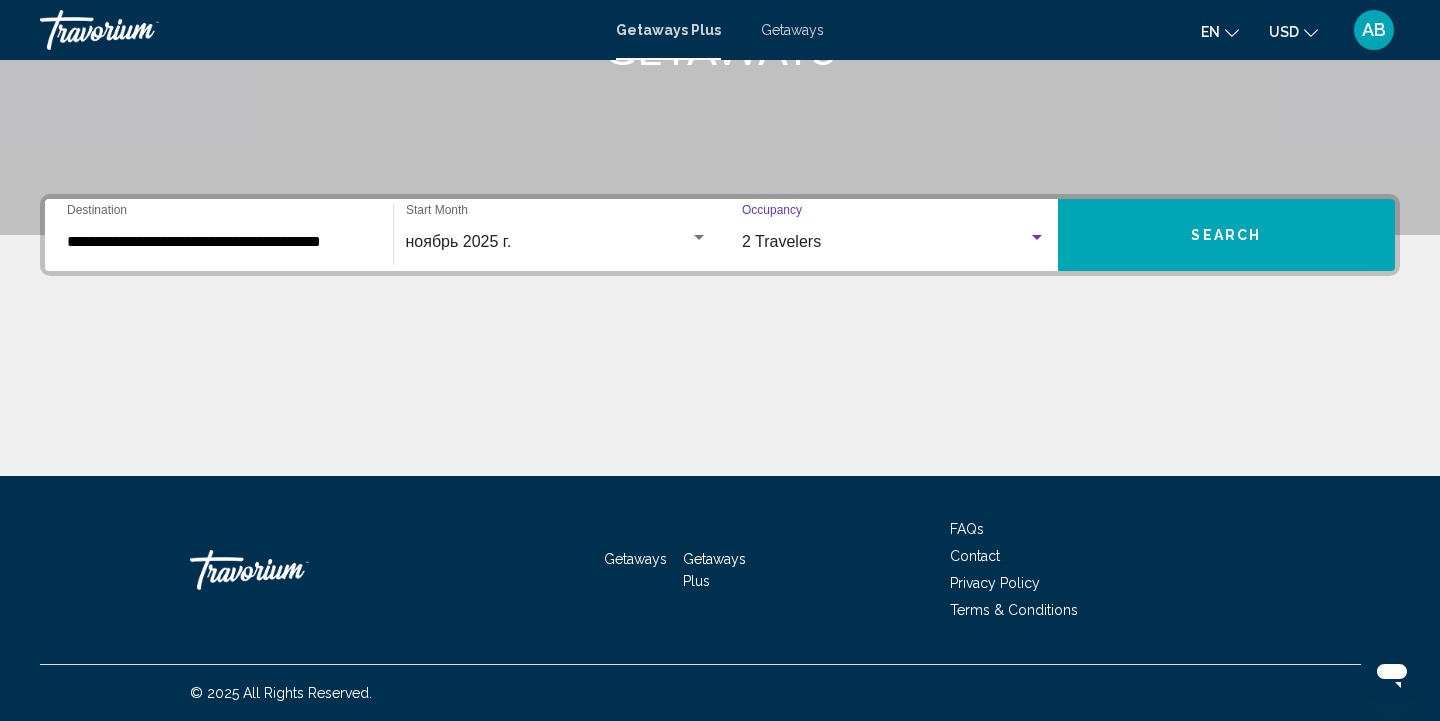 click on "Search" at bounding box center (1227, 235) 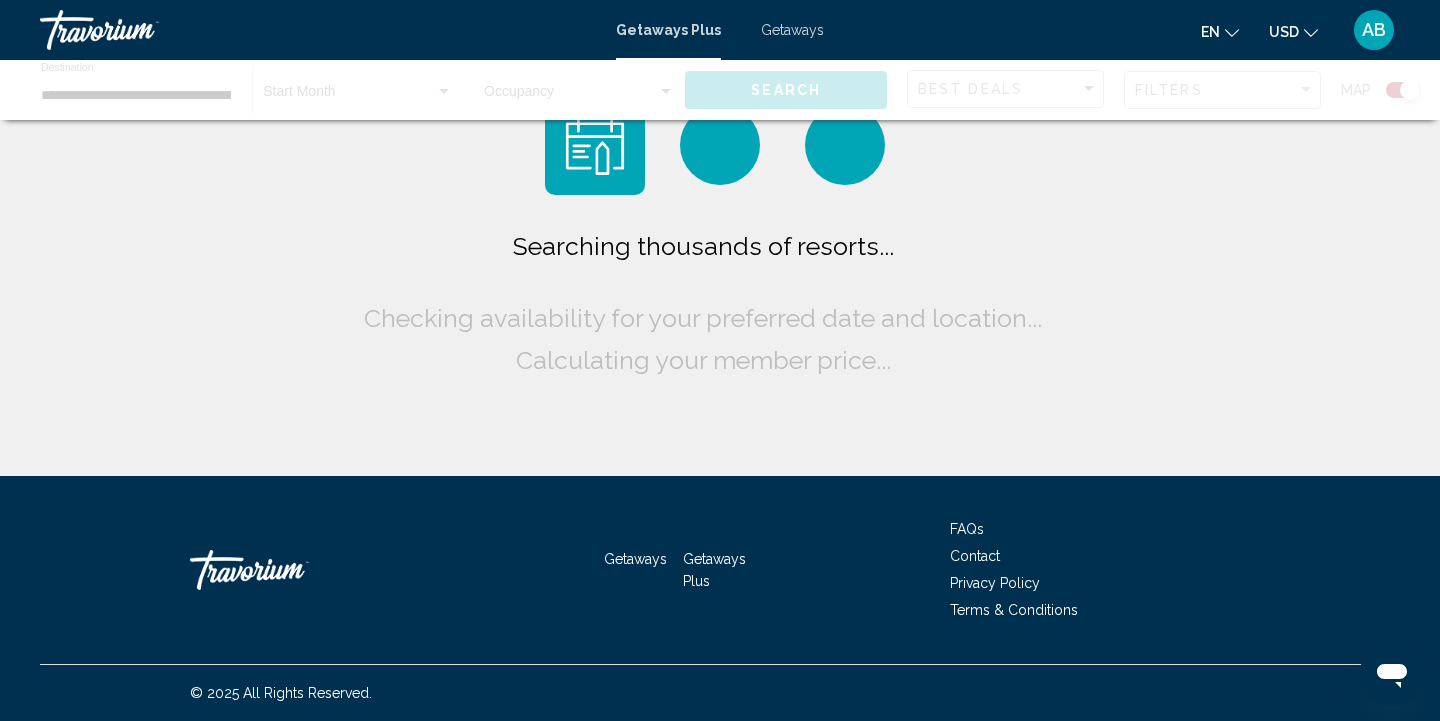 scroll, scrollTop: 0, scrollLeft: 0, axis: both 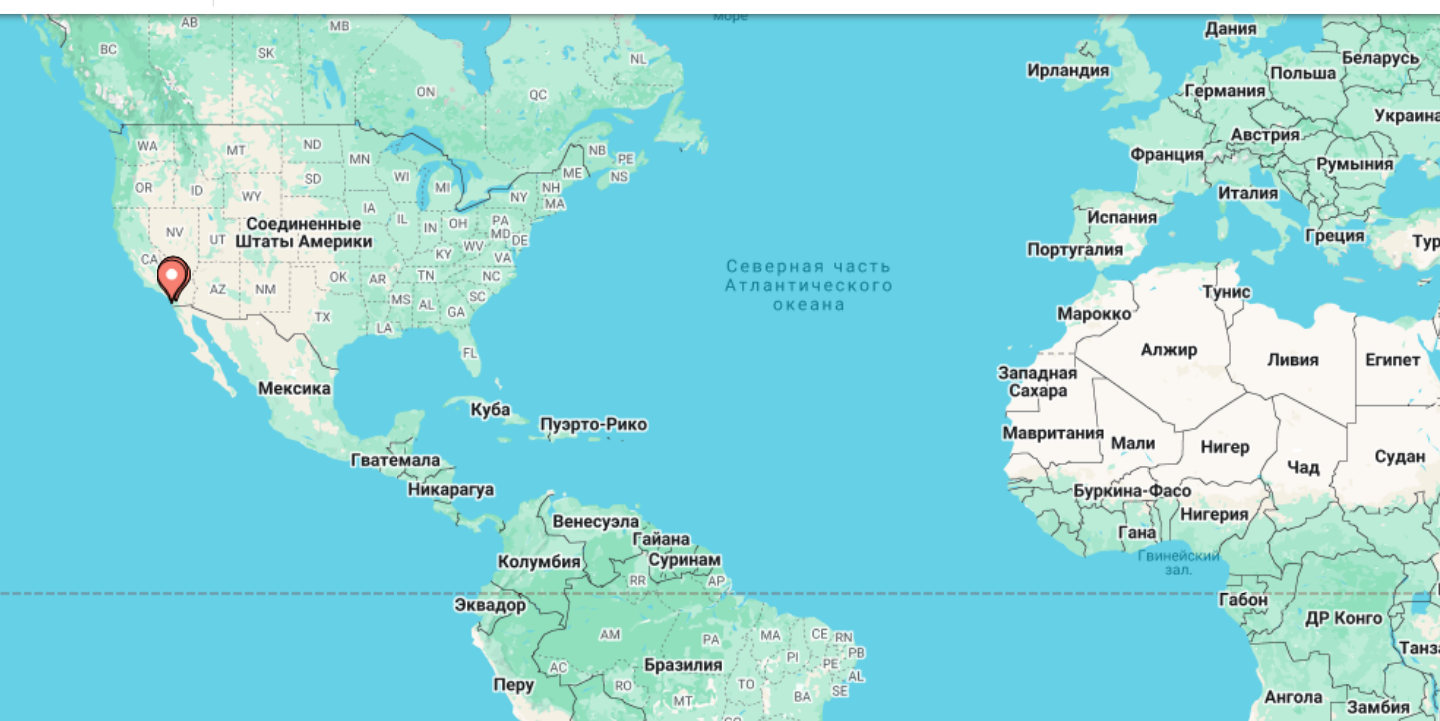 click at bounding box center (224, 302) 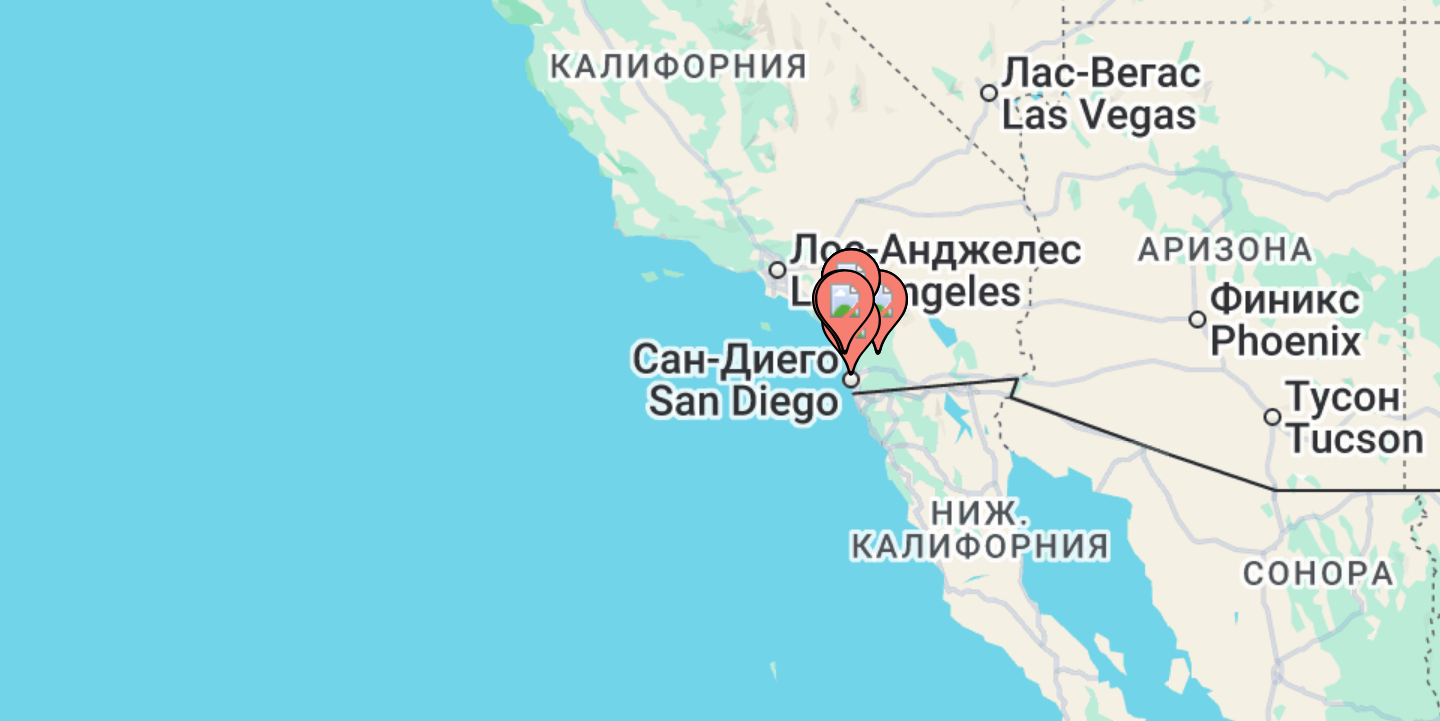 drag, startPoint x: 303, startPoint y: 112, endPoint x: 326, endPoint y: 47, distance: 68.94926 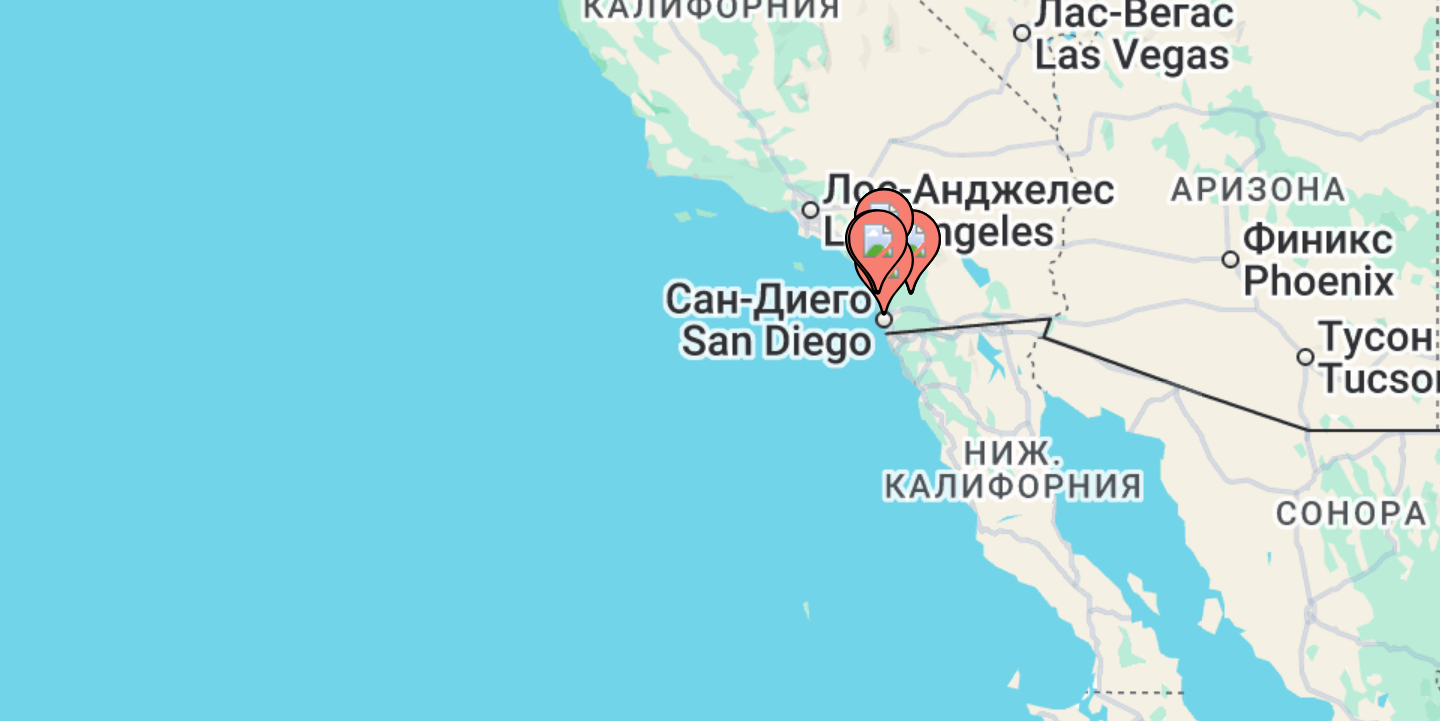 click on "Чтобы активировать перетаскивание с помощью клавиатуры, нажмите Alt + Ввод. После этого перемещайте маркер, используя клавиши со стрелками. Чтобы завершить перетаскивание, нажмите клавишу Ввод. Чтобы отменить действие, нажмите клавишу Esc." at bounding box center [720, 337] 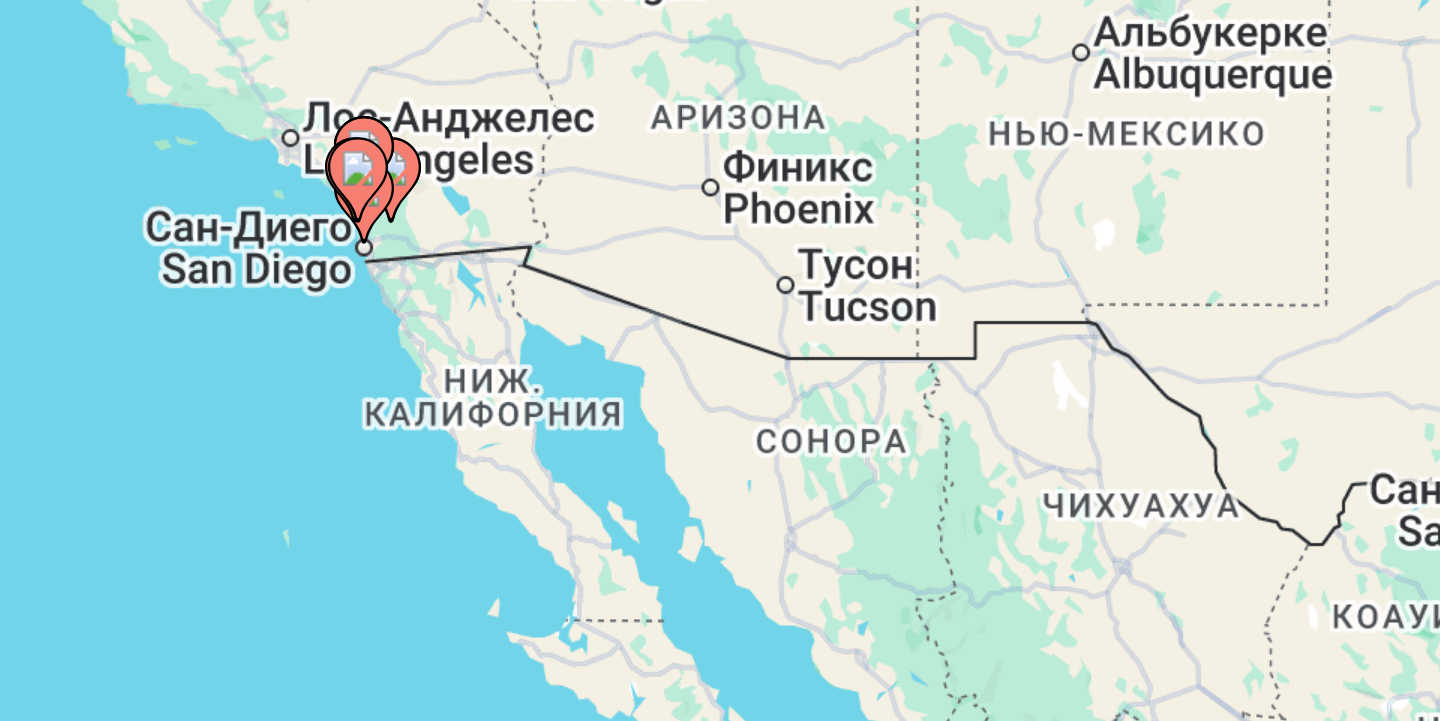 scroll, scrollTop: 171, scrollLeft: 0, axis: vertical 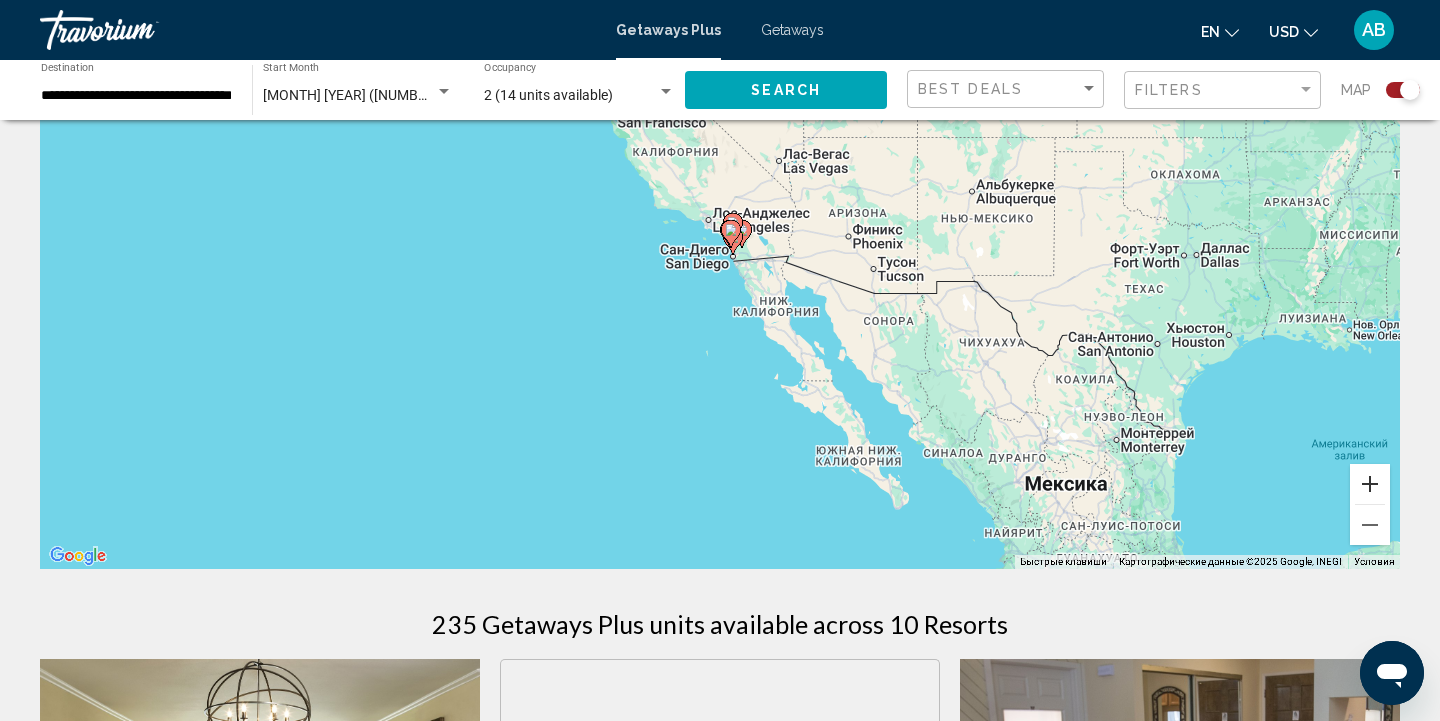 click at bounding box center [1370, 484] 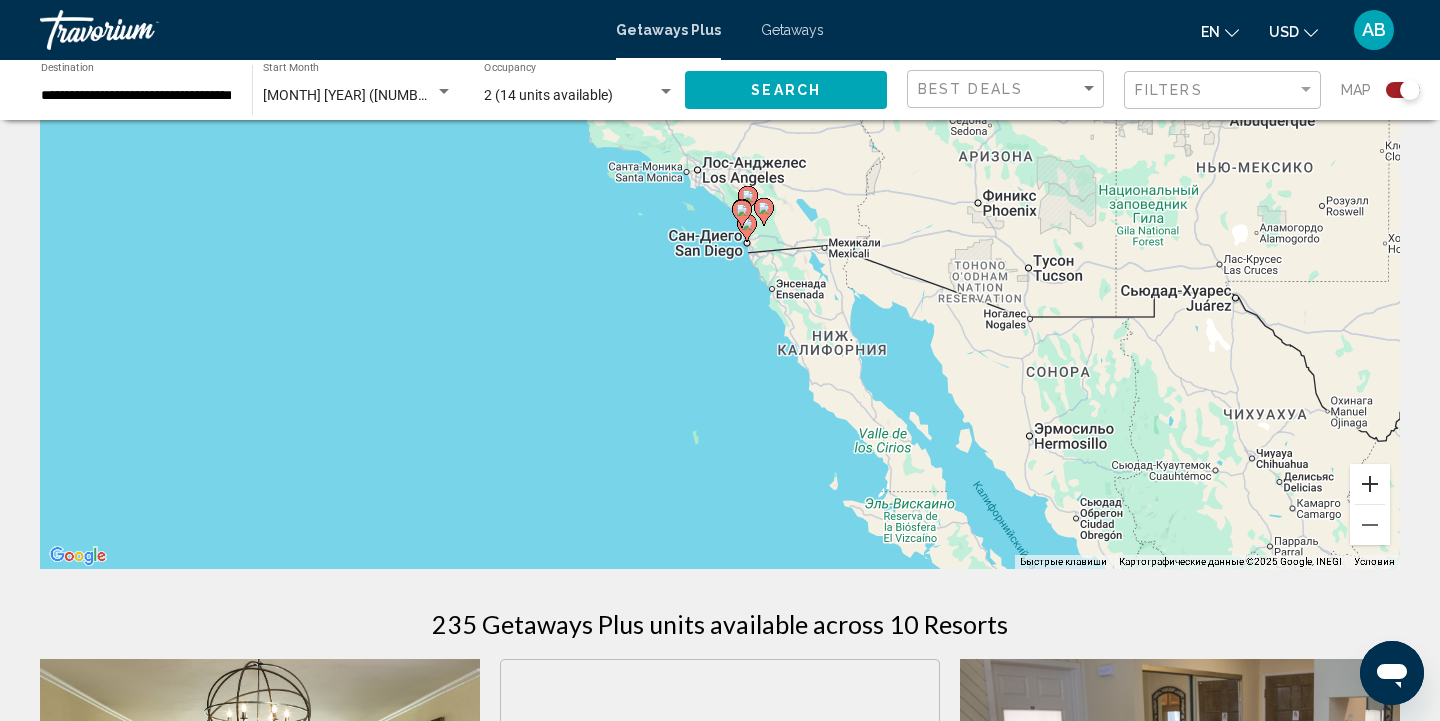 click at bounding box center [1370, 484] 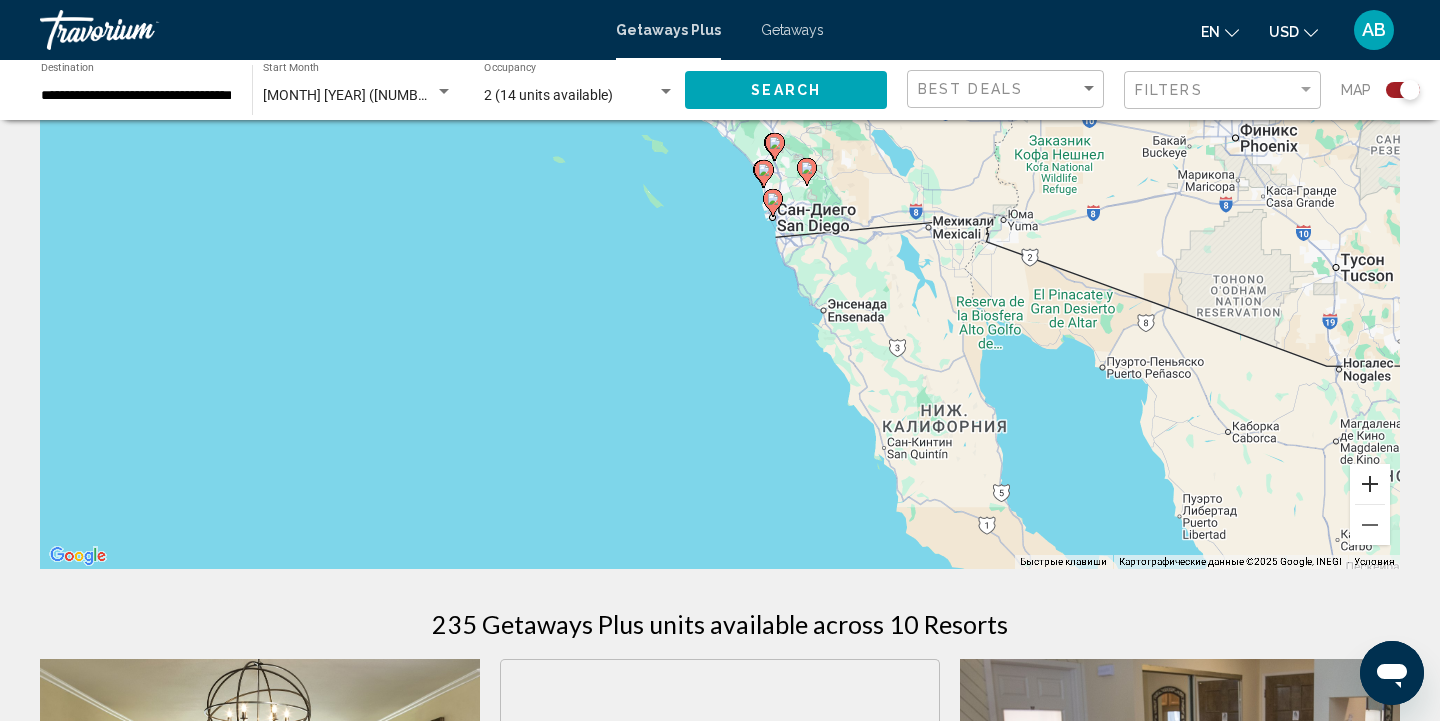 click at bounding box center (1370, 484) 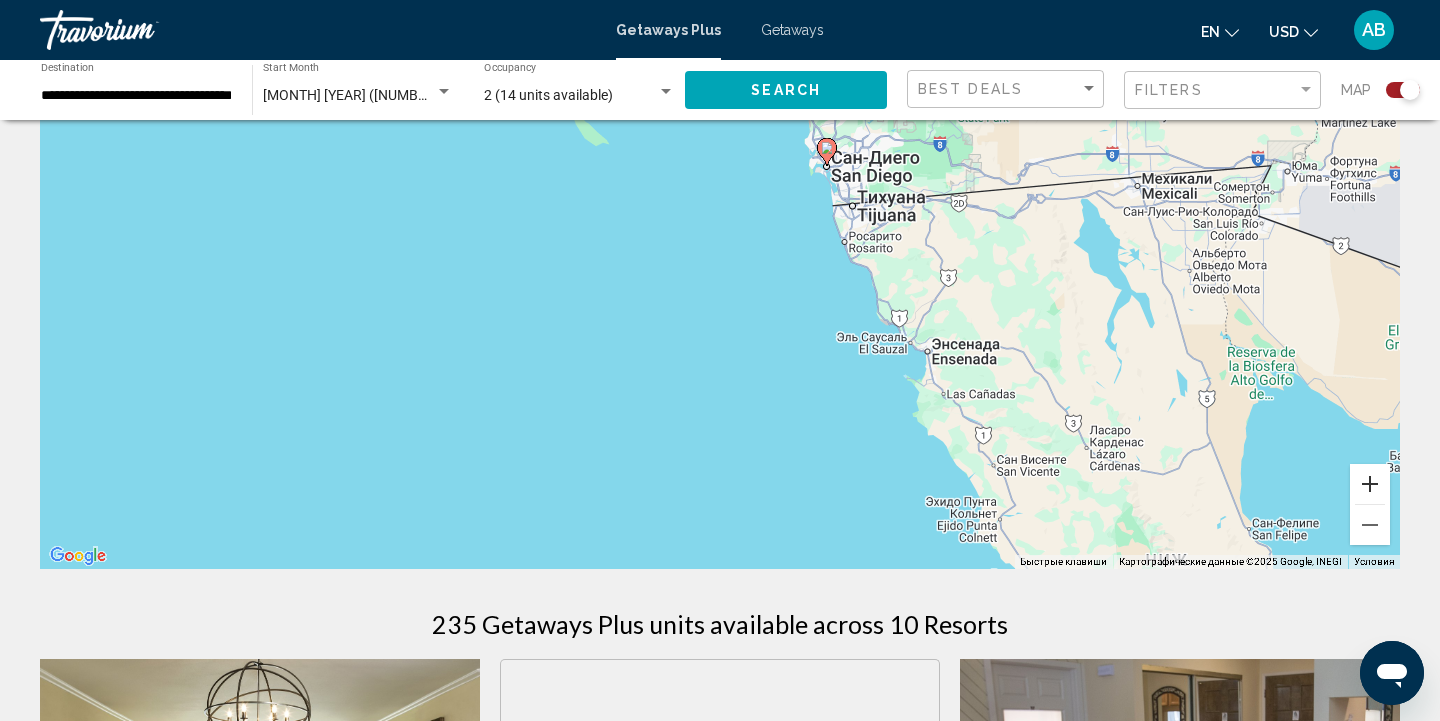 click at bounding box center (1370, 484) 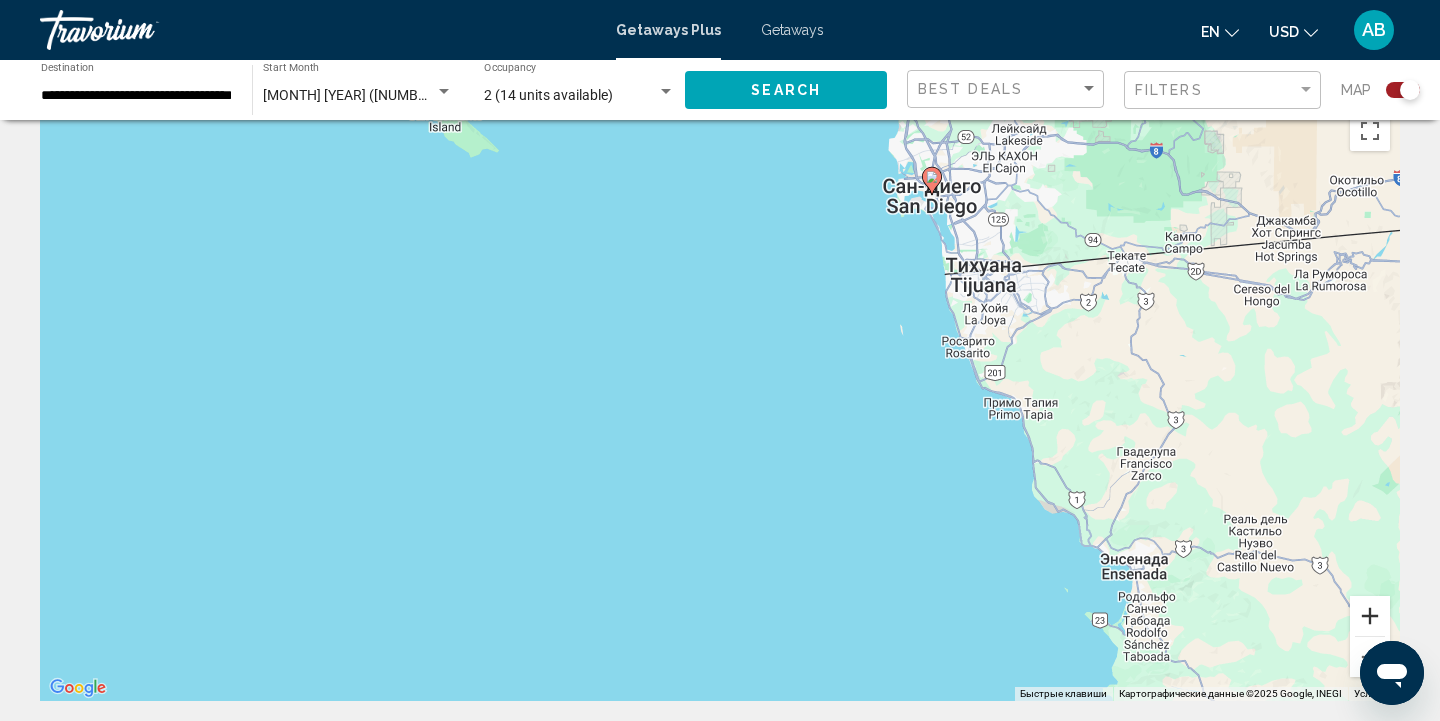 scroll, scrollTop: 39, scrollLeft: 0, axis: vertical 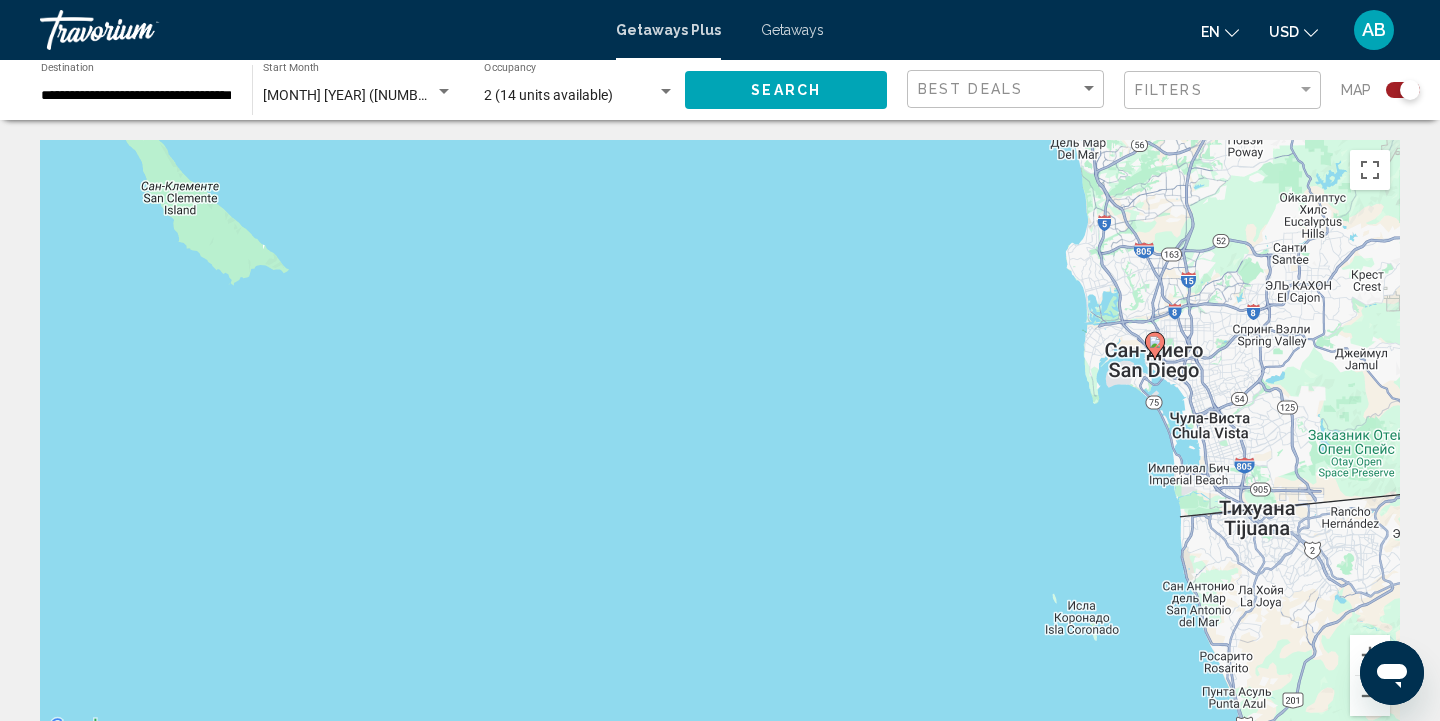 drag, startPoint x: 1035, startPoint y: 326, endPoint x: 1045, endPoint y: 659, distance: 333.15012 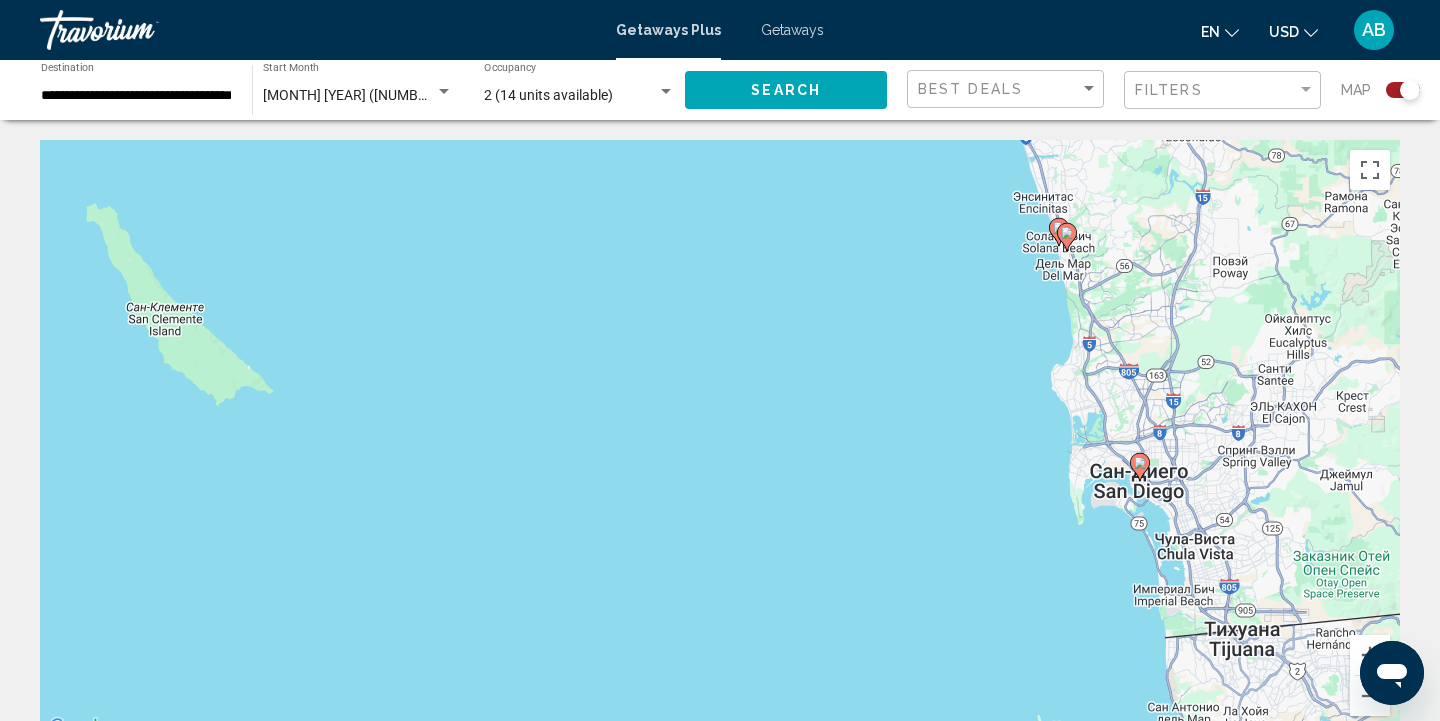 drag, startPoint x: 1204, startPoint y: 482, endPoint x: 1186, endPoint y: 606, distance: 125.299644 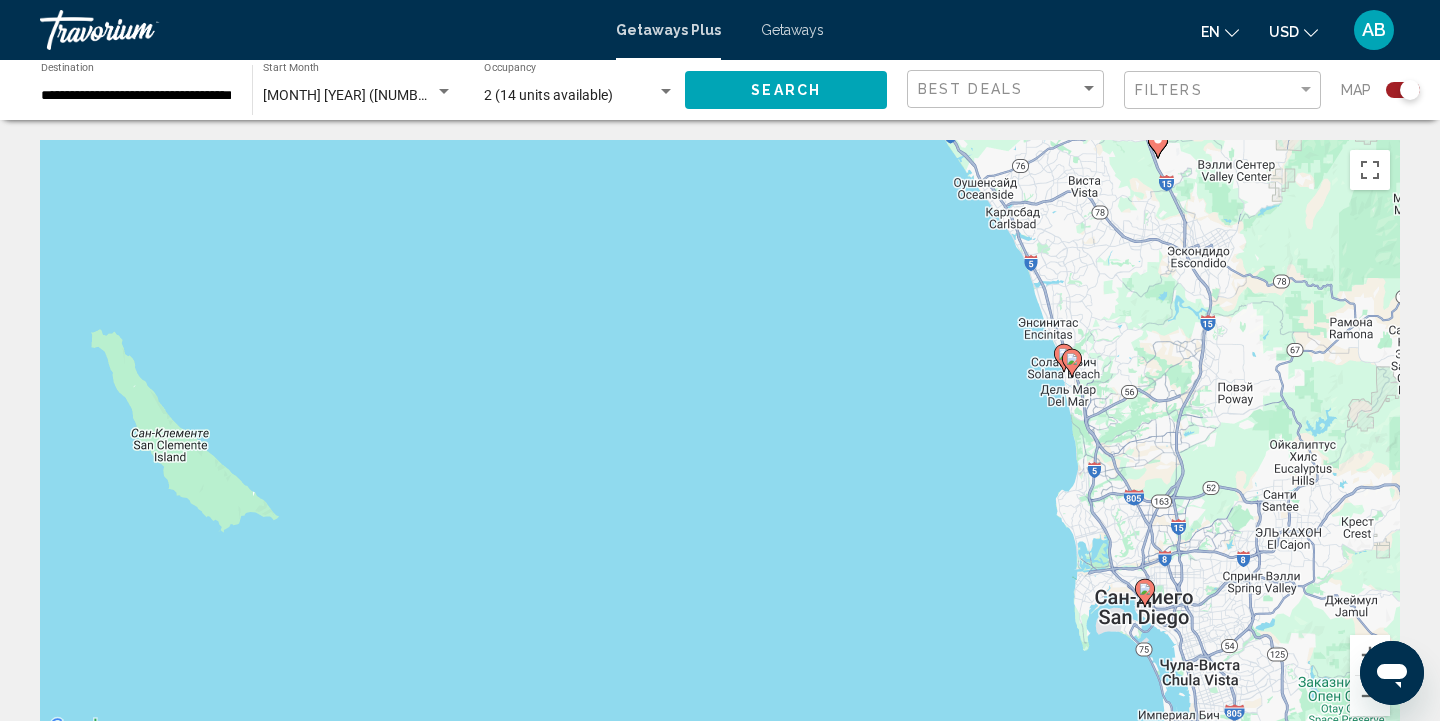 drag, startPoint x: 1056, startPoint y: 335, endPoint x: 1064, endPoint y: 462, distance: 127.25172 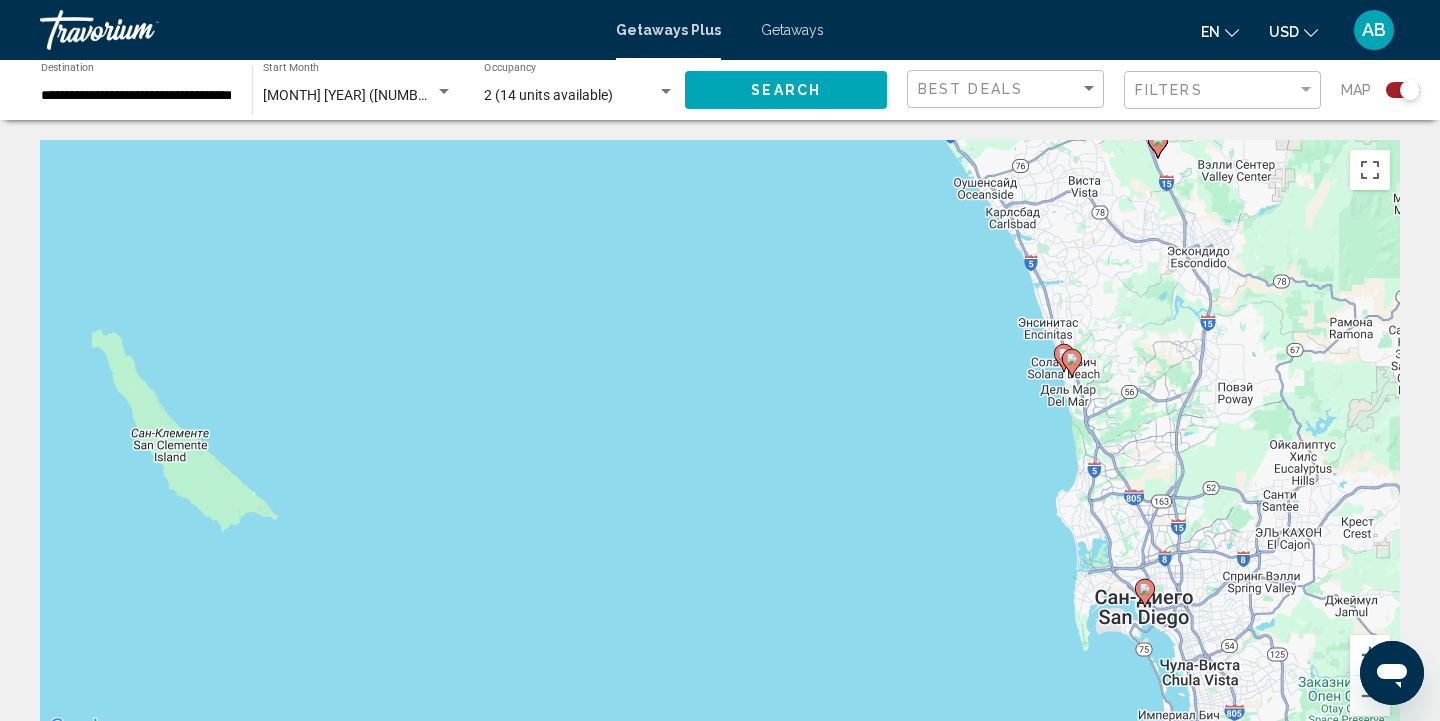 click on "Чтобы активировать перетаскивание с помощью клавиатуры, нажмите Alt + Ввод. После этого перемещайте маркер, используя клавиши со стрелками. Чтобы завершить перетаскивание, нажмите клавишу Ввод. Чтобы отменить действие, нажмите клавишу Esc." at bounding box center (720, 440) 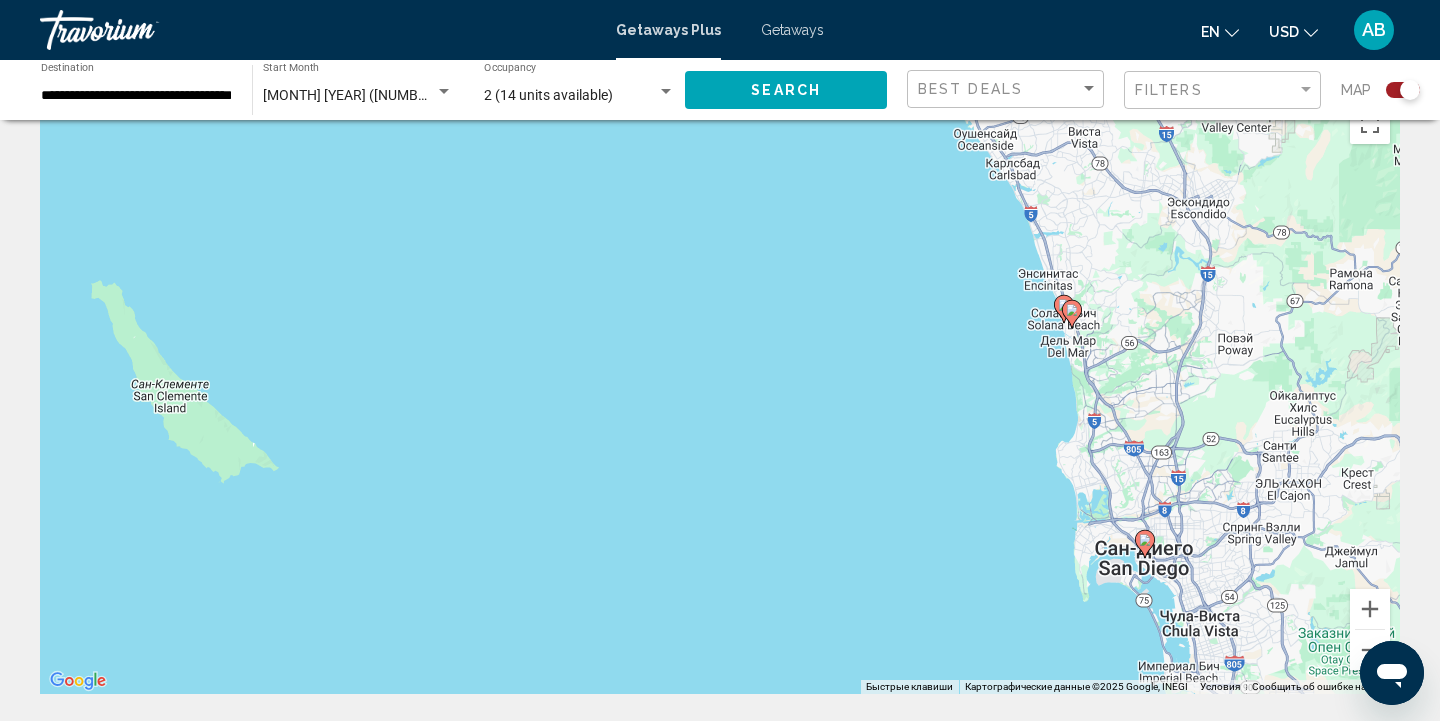scroll, scrollTop: 52, scrollLeft: 0, axis: vertical 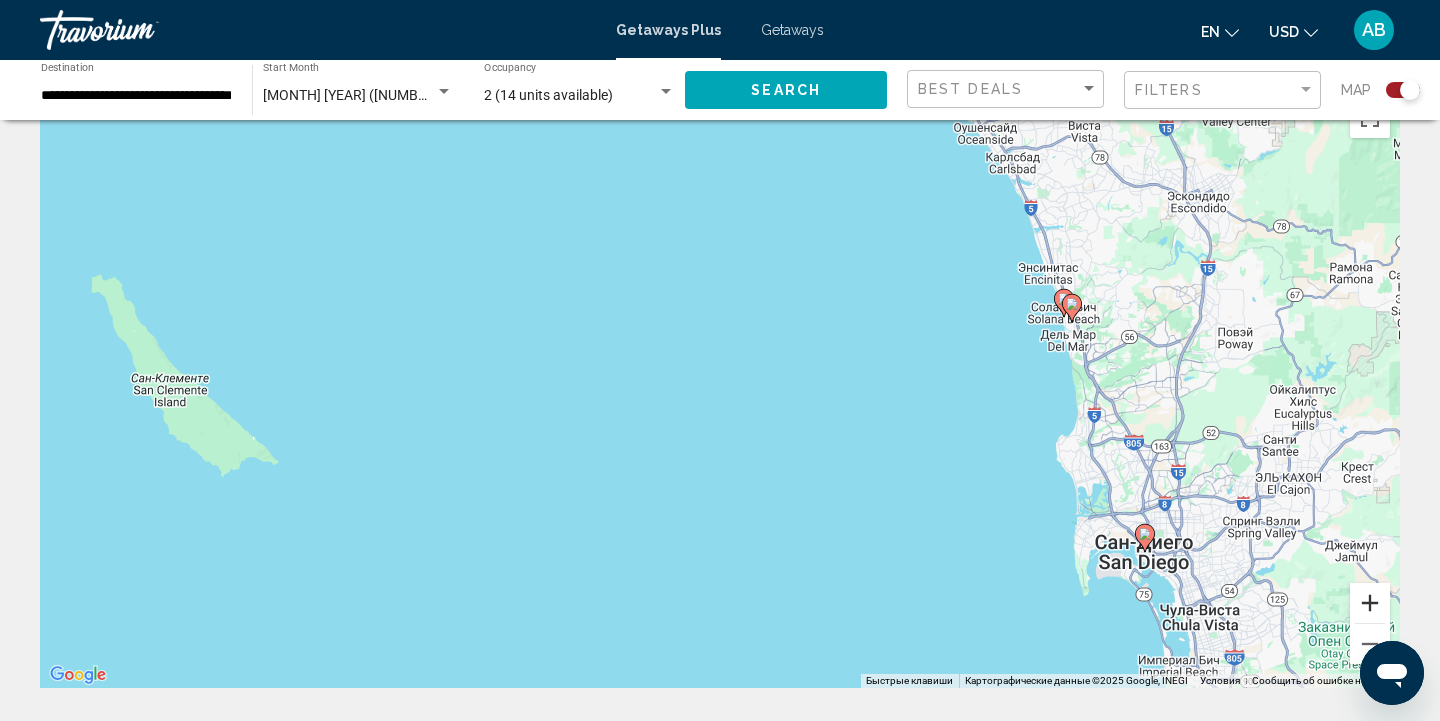 click at bounding box center [1370, 603] 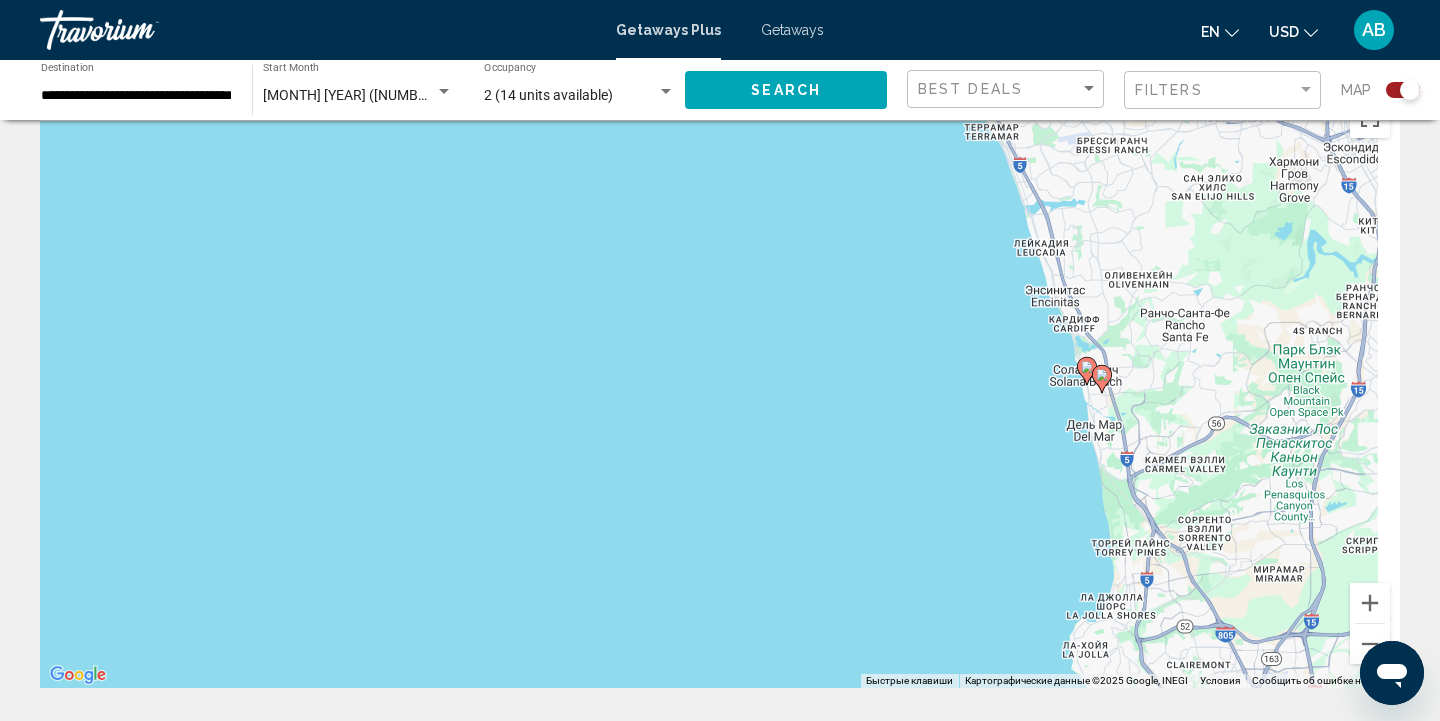drag, startPoint x: 1269, startPoint y: 381, endPoint x: 918, endPoint y: 523, distance: 378.6357 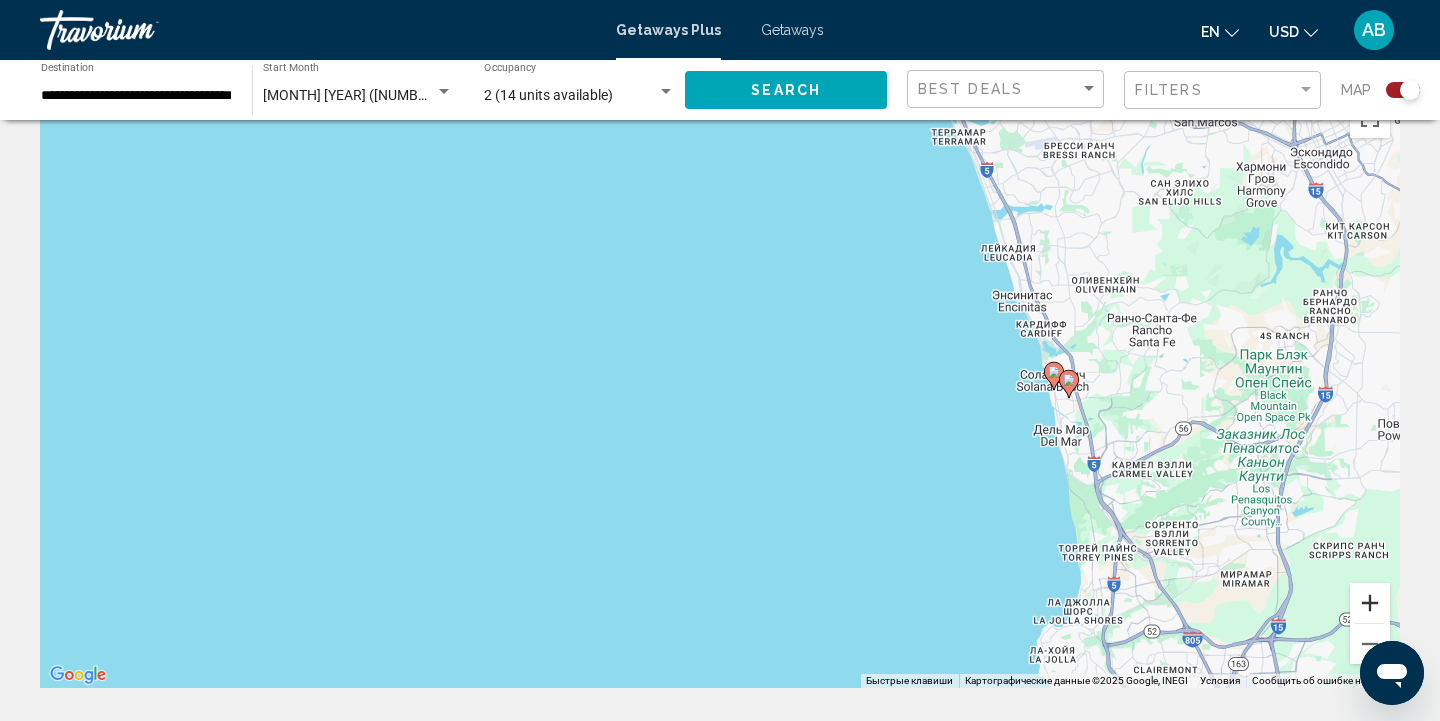 click at bounding box center [1370, 603] 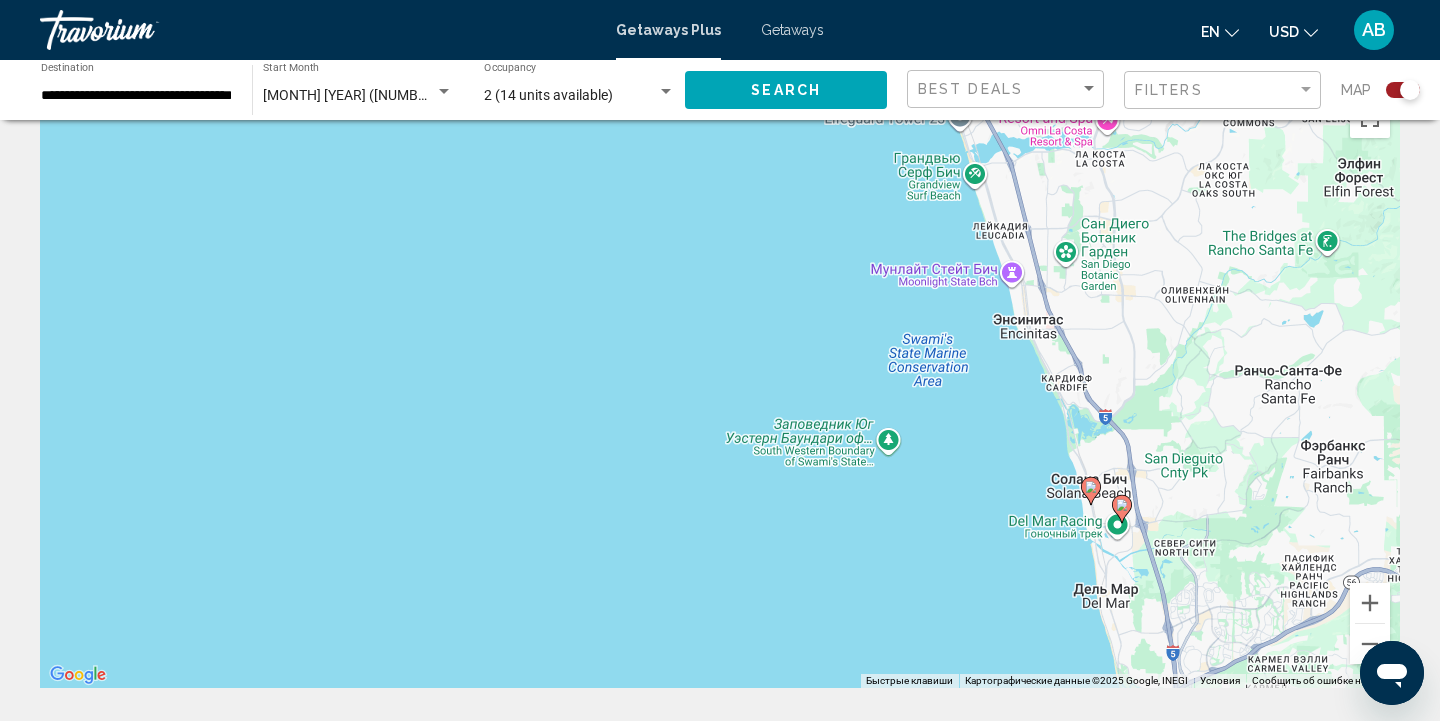drag, startPoint x: 1176, startPoint y: 379, endPoint x: 858, endPoint y: 501, distance: 340.59946 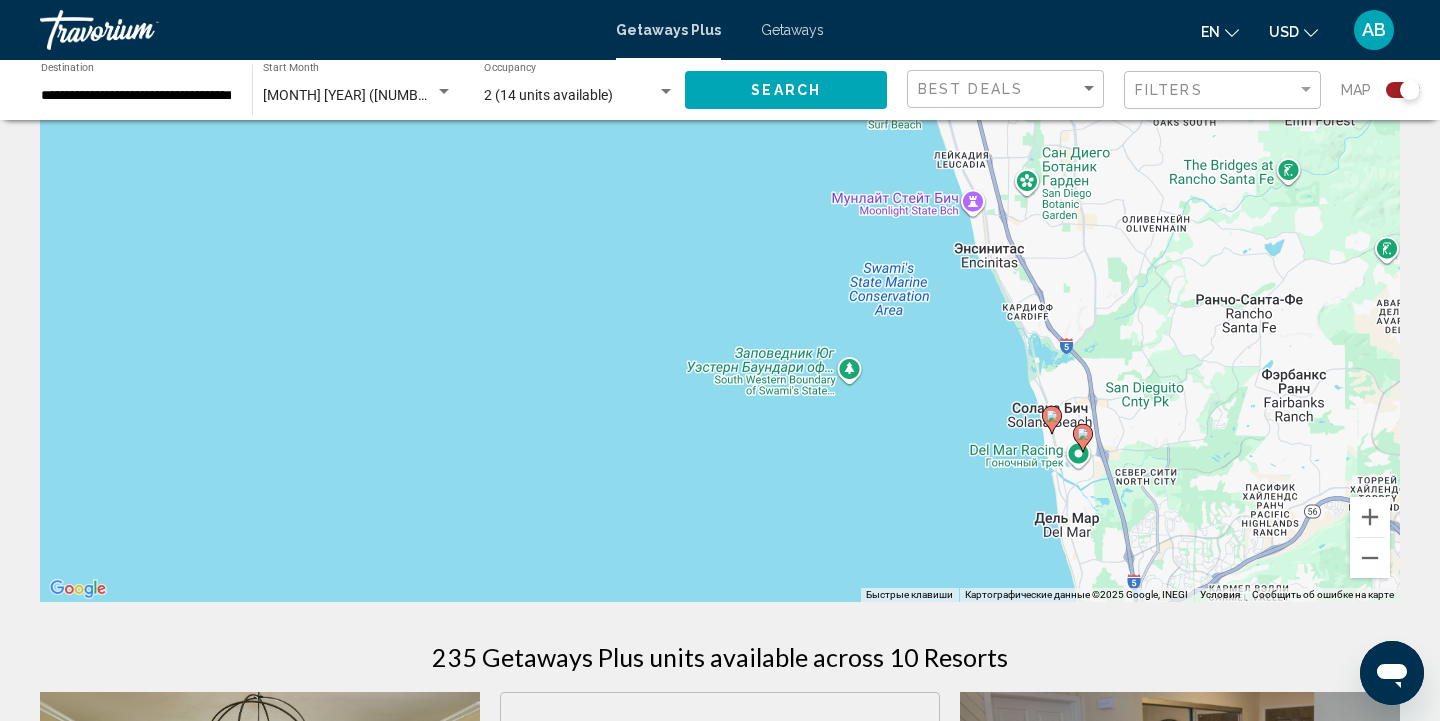 scroll, scrollTop: 148, scrollLeft: 0, axis: vertical 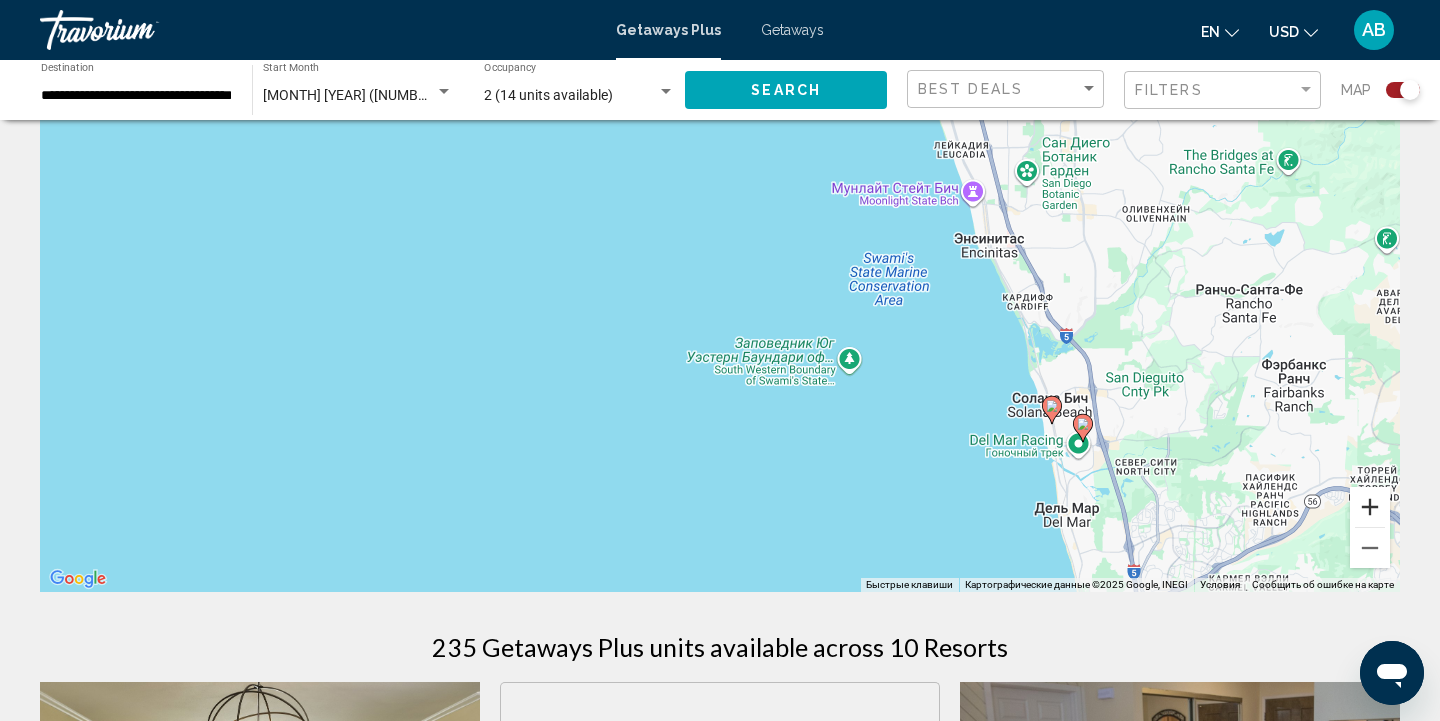click at bounding box center [1370, 507] 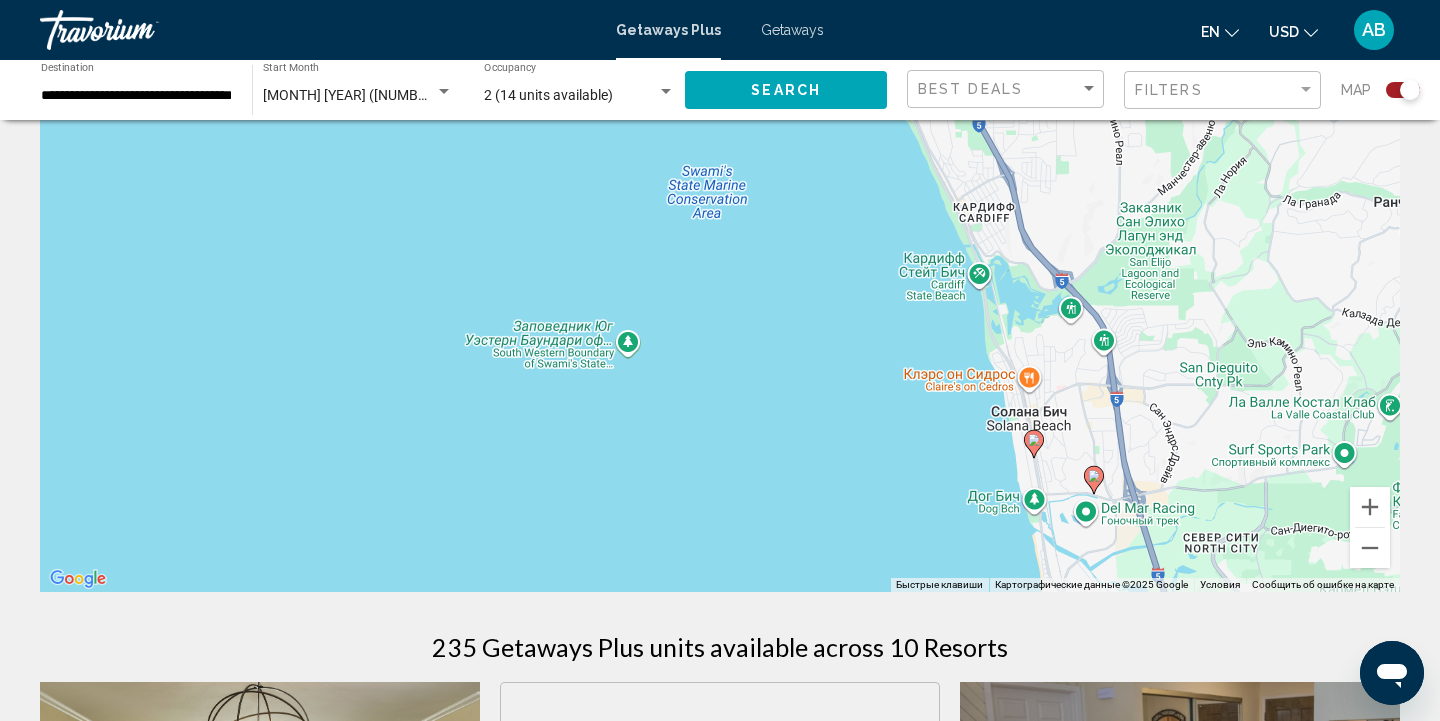 drag, startPoint x: 1183, startPoint y: 442, endPoint x: 829, endPoint y: 344, distance: 367.31458 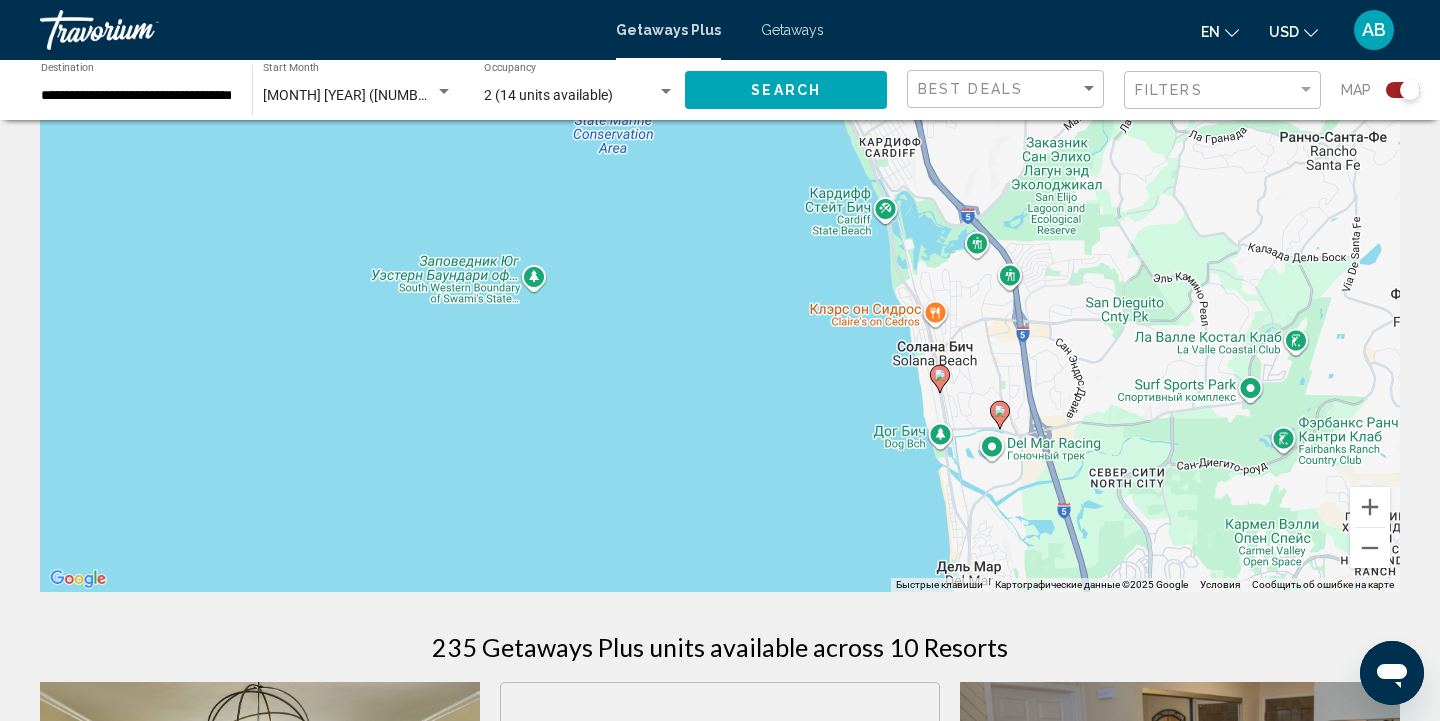 drag, startPoint x: 1076, startPoint y: 406, endPoint x: 981, endPoint y: 338, distance: 116.82893 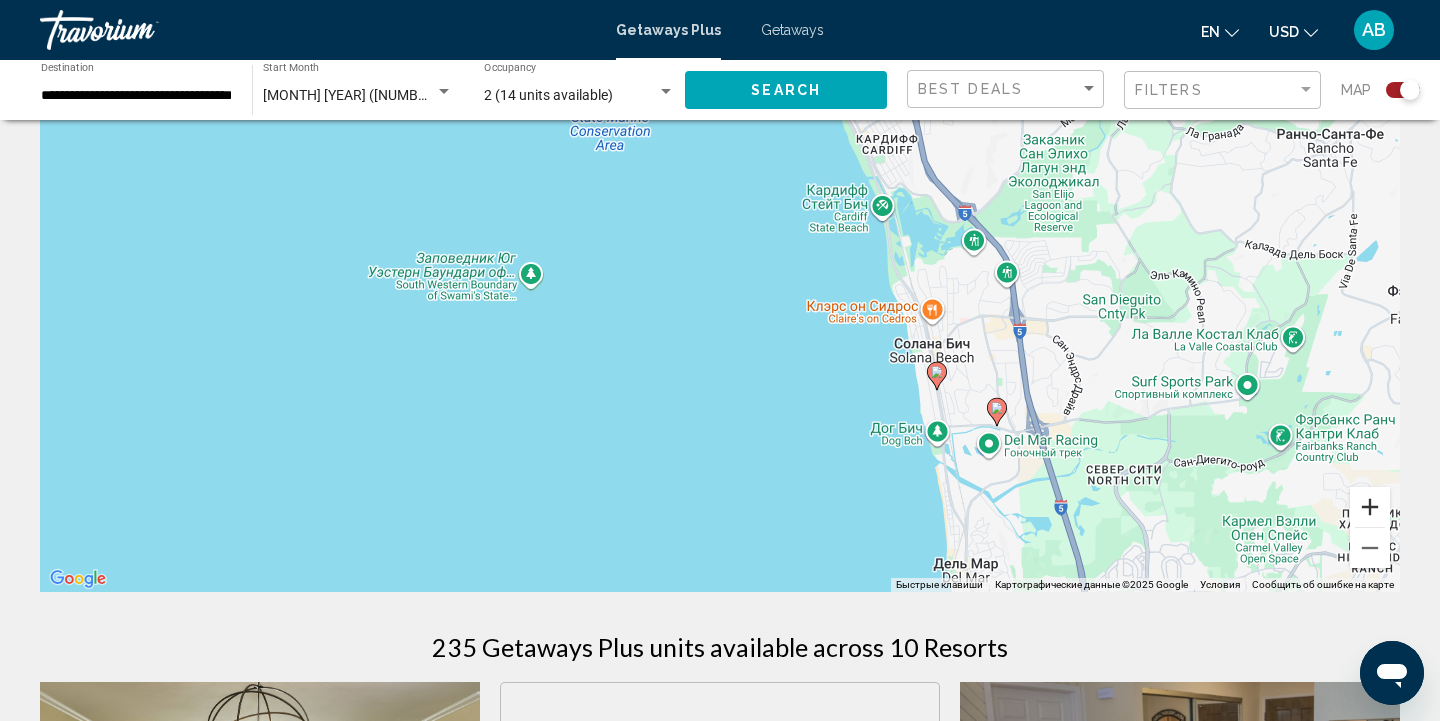 click at bounding box center [1370, 507] 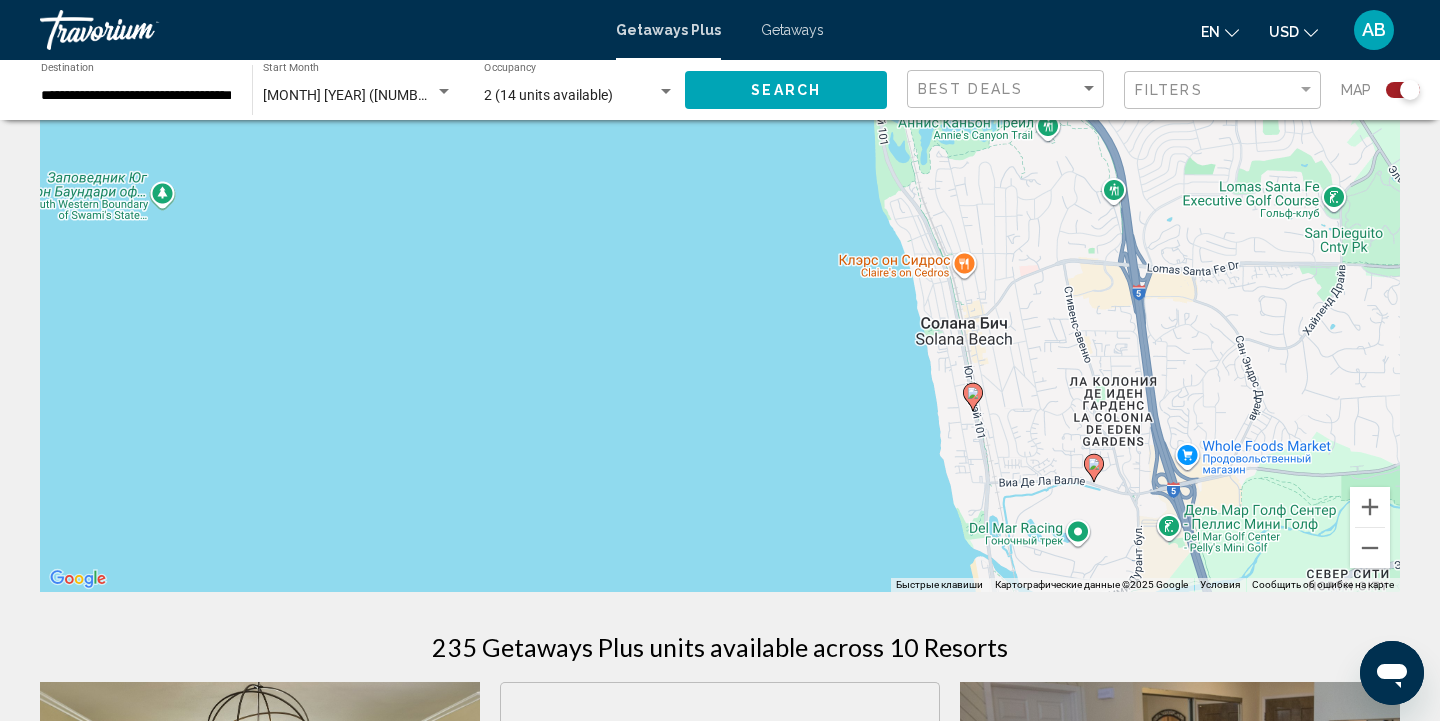 drag, startPoint x: 1203, startPoint y: 472, endPoint x: 1020, endPoint y: 394, distance: 198.92964 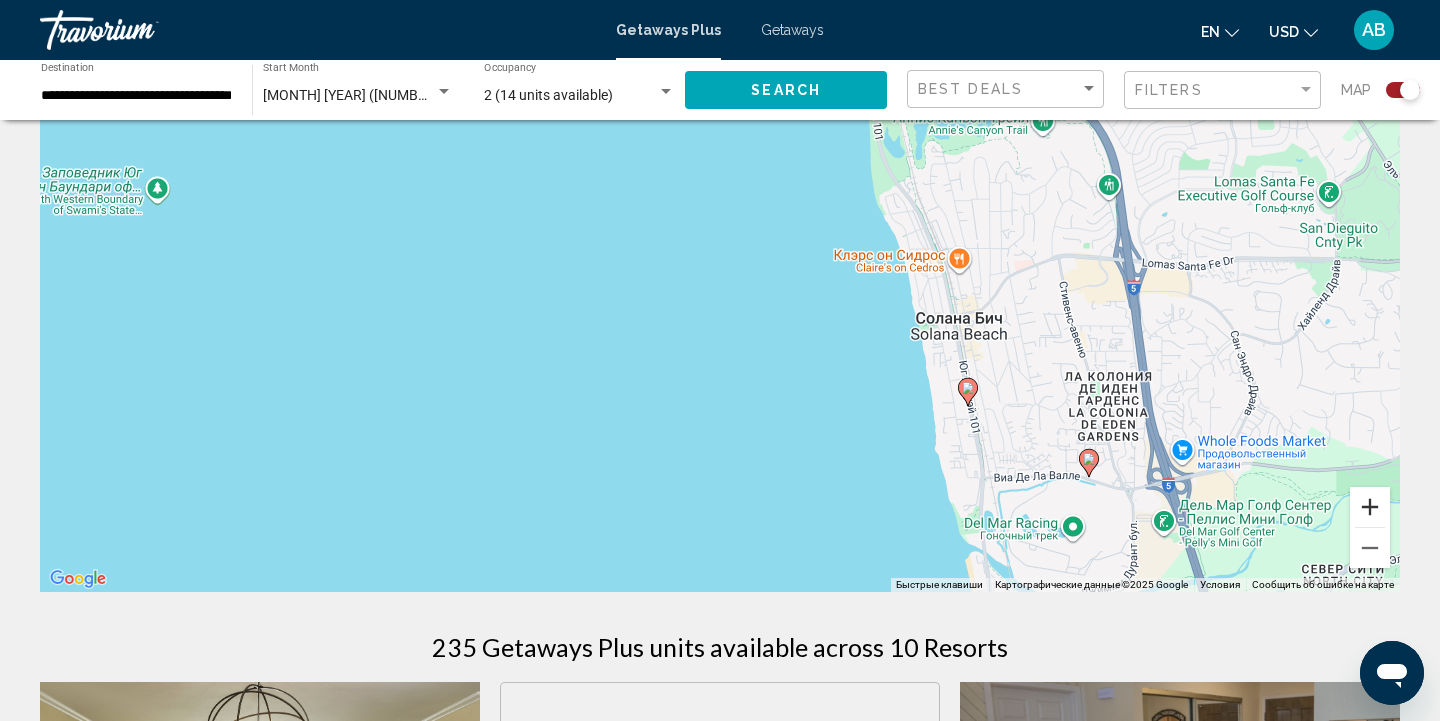 click at bounding box center [1370, 507] 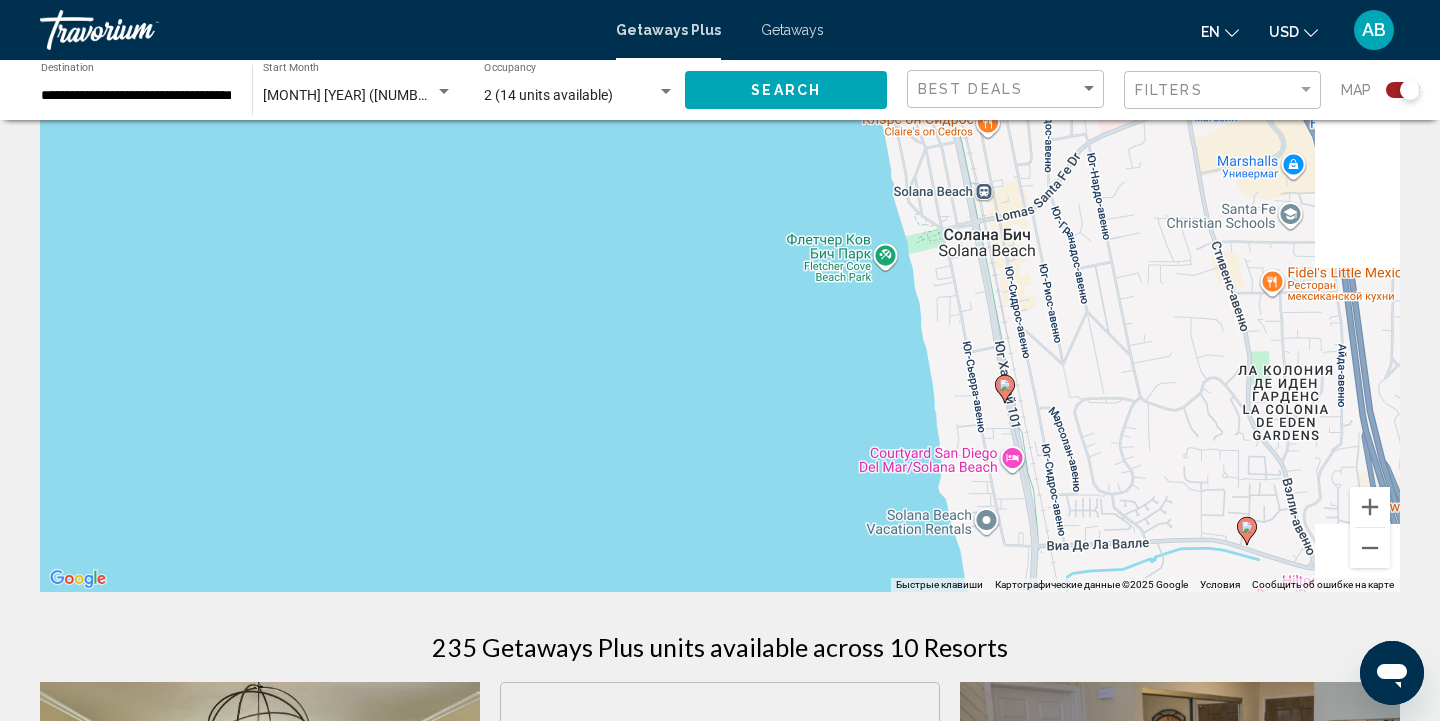 drag, startPoint x: 1276, startPoint y: 476, endPoint x: 1045, endPoint y: 341, distance: 267.5556 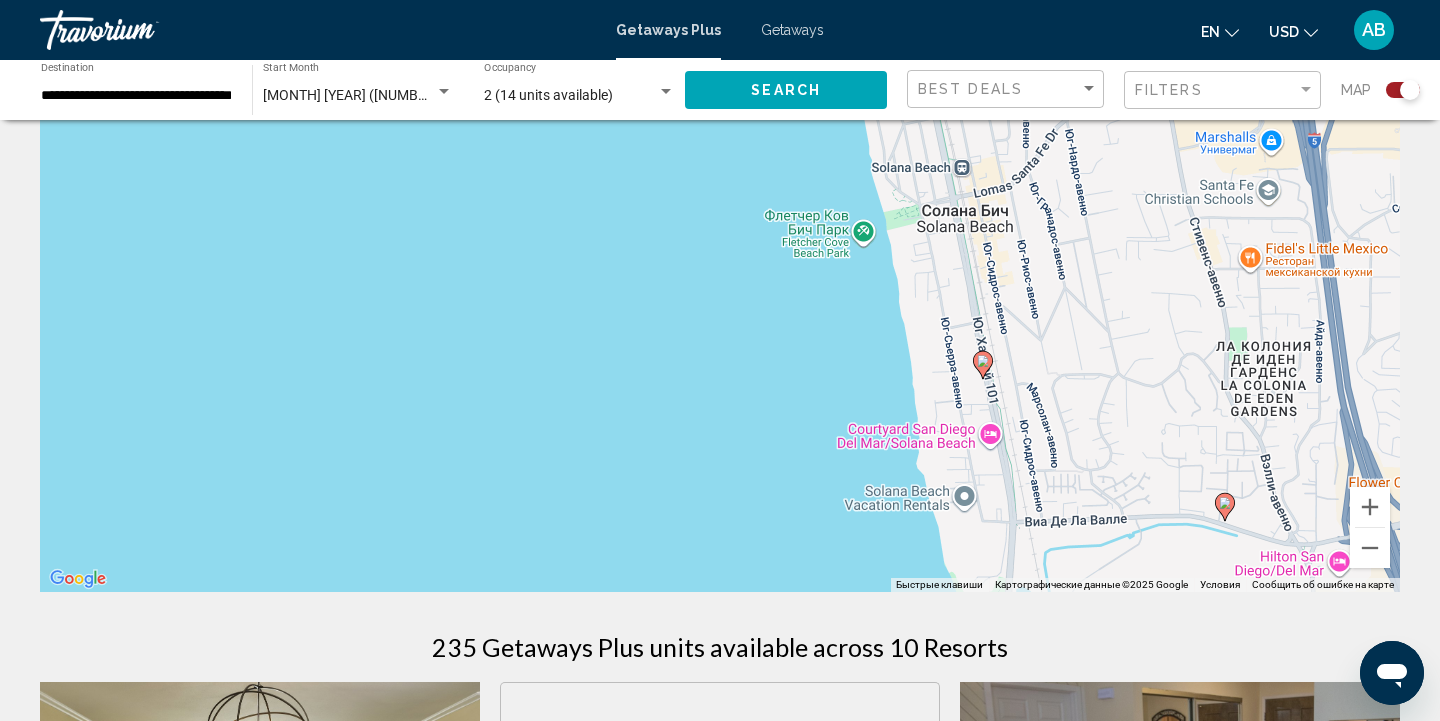 click 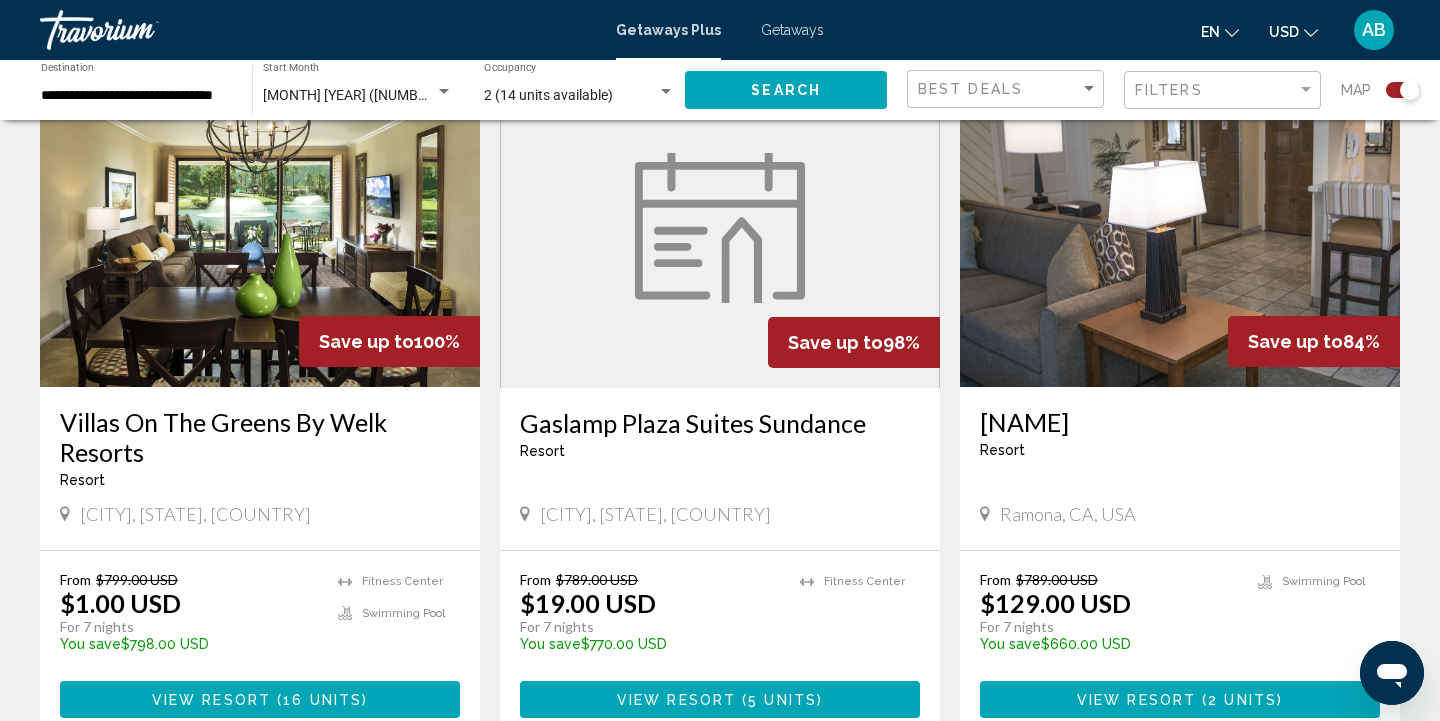 scroll, scrollTop: 727, scrollLeft: 0, axis: vertical 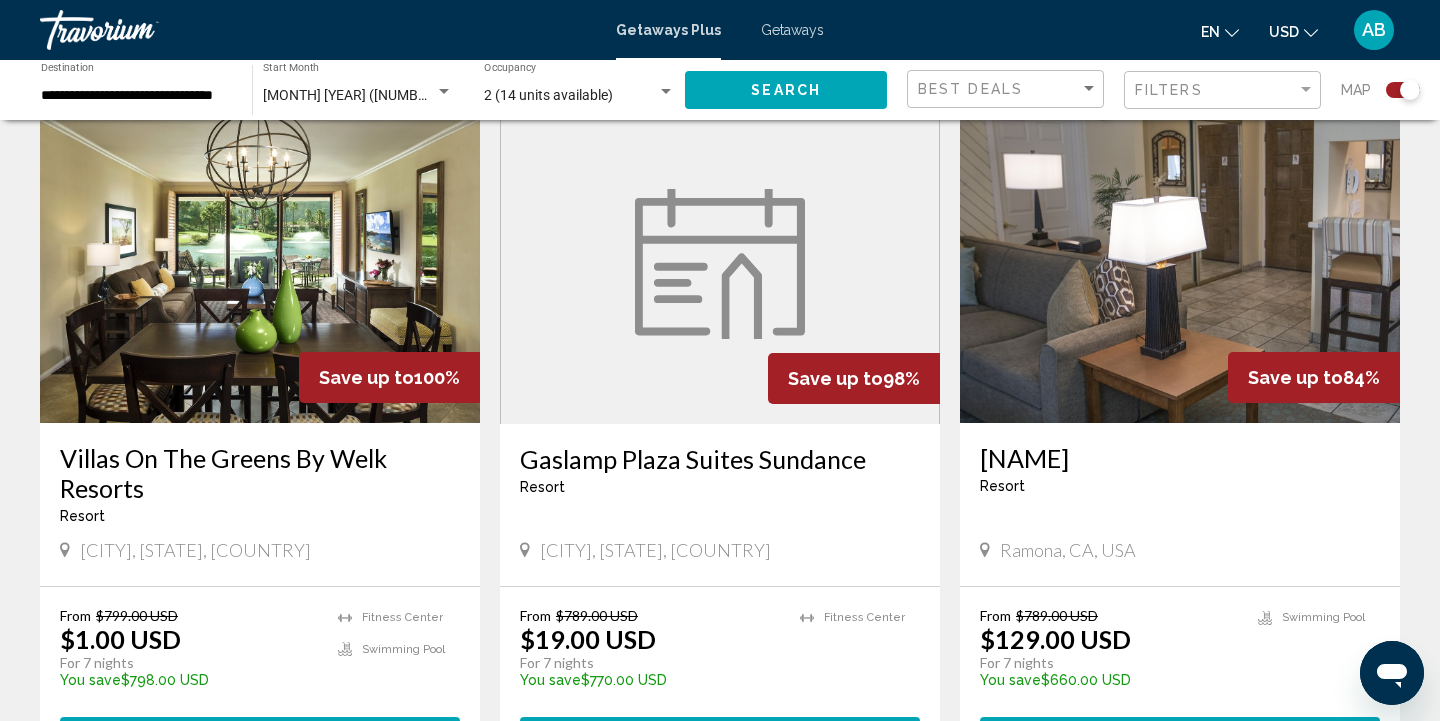 click at bounding box center (260, 263) 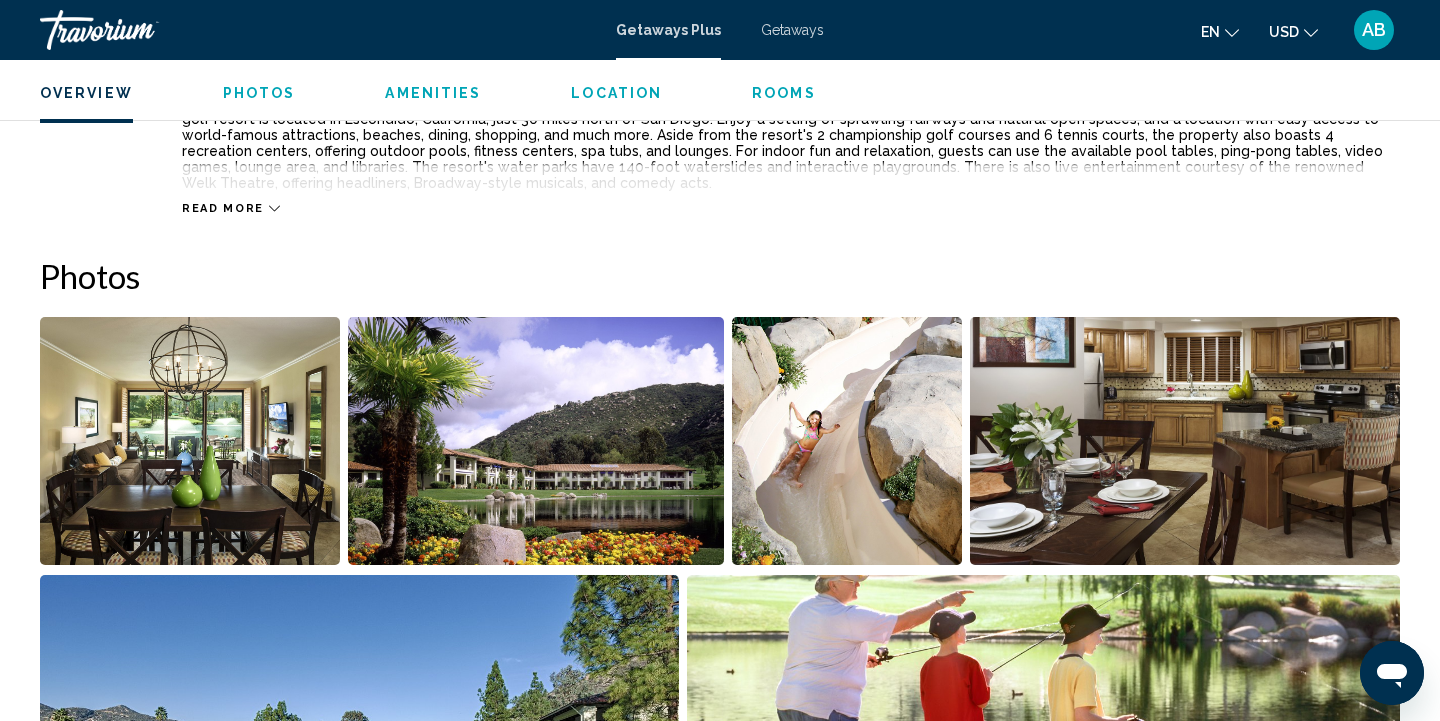 scroll, scrollTop: 450, scrollLeft: 0, axis: vertical 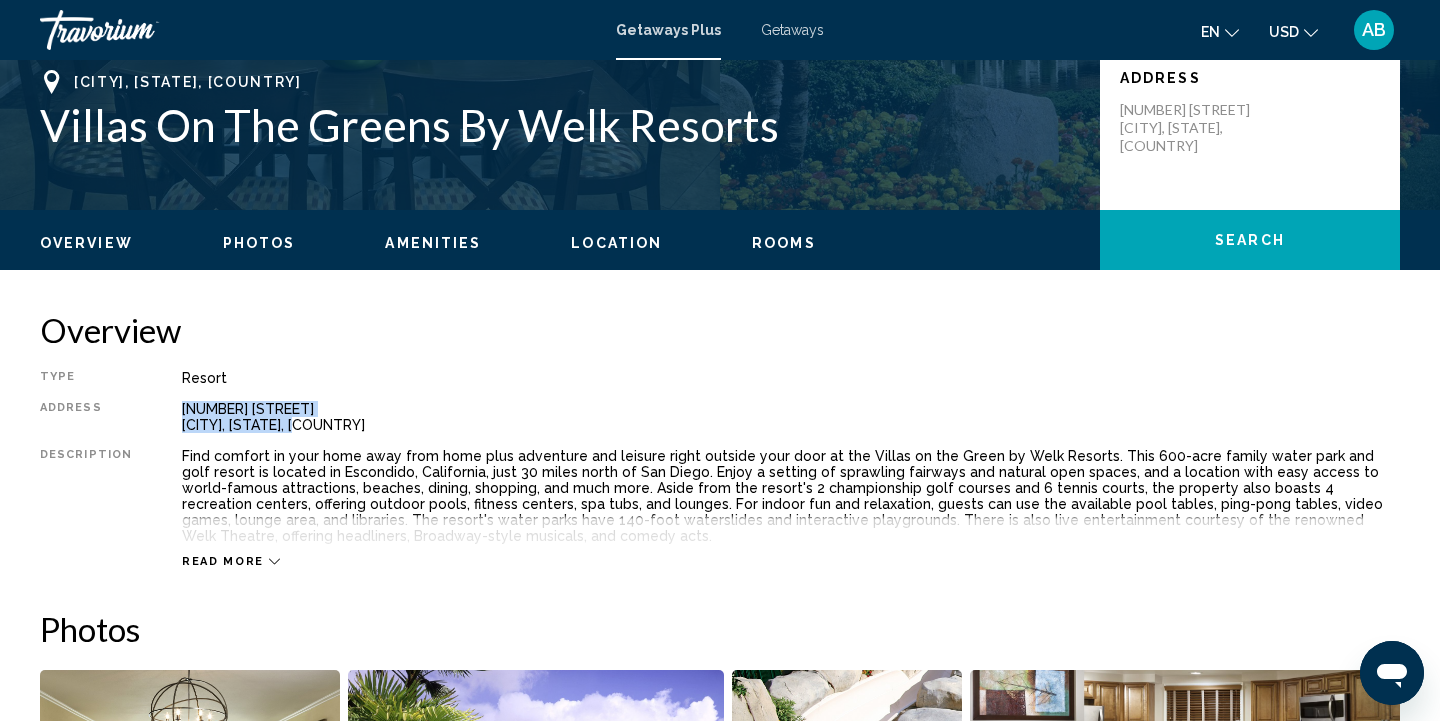 drag, startPoint x: 176, startPoint y: 406, endPoint x: 328, endPoint y: 429, distance: 153.73029 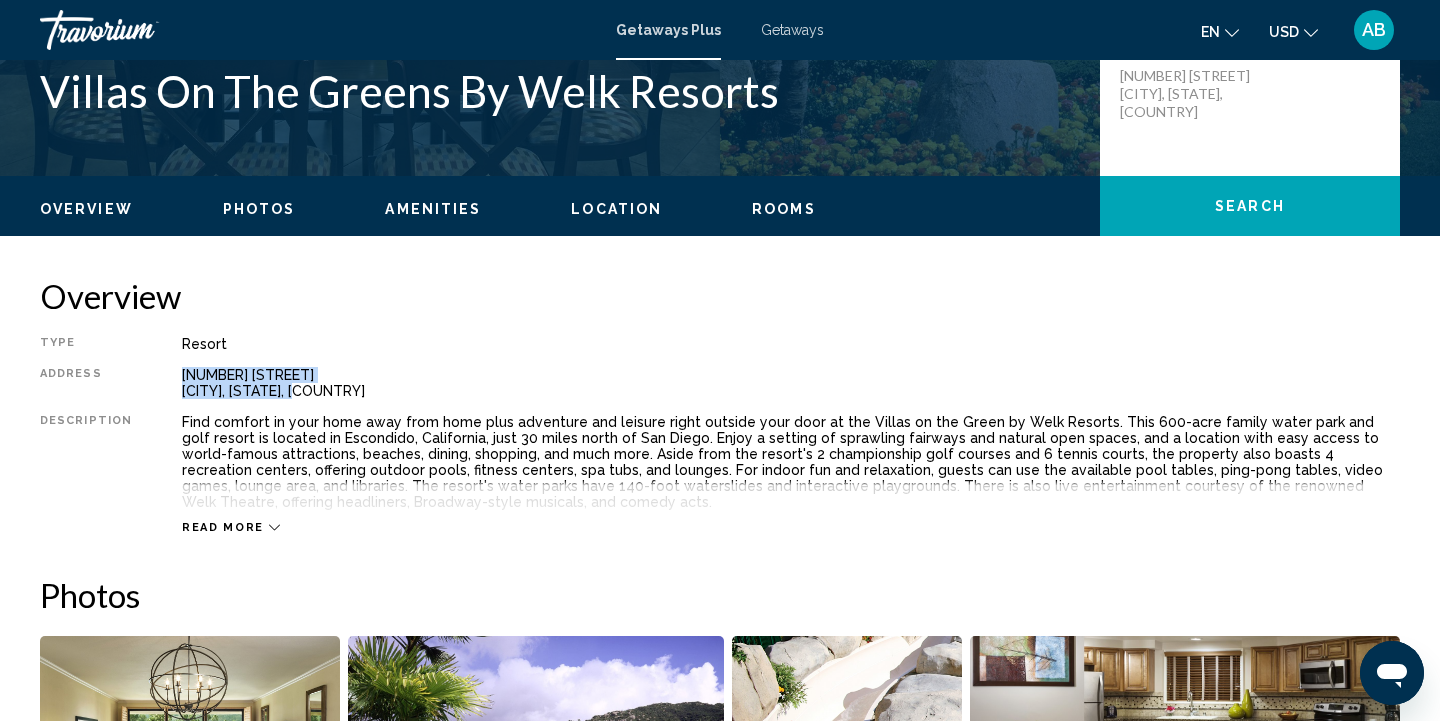 scroll, scrollTop: 486, scrollLeft: 0, axis: vertical 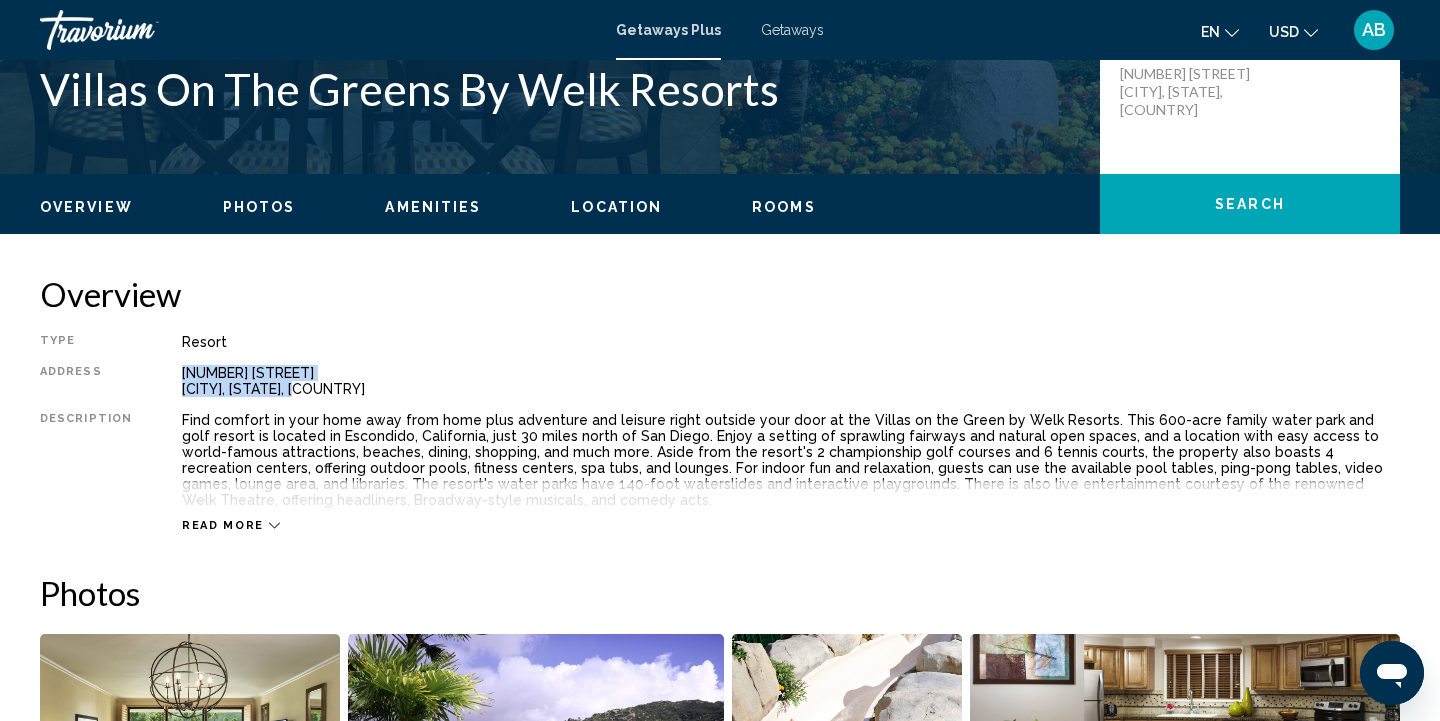 copy on "[NUMBER] [STREET] [CITY], [STATE], [COUNTRY]" 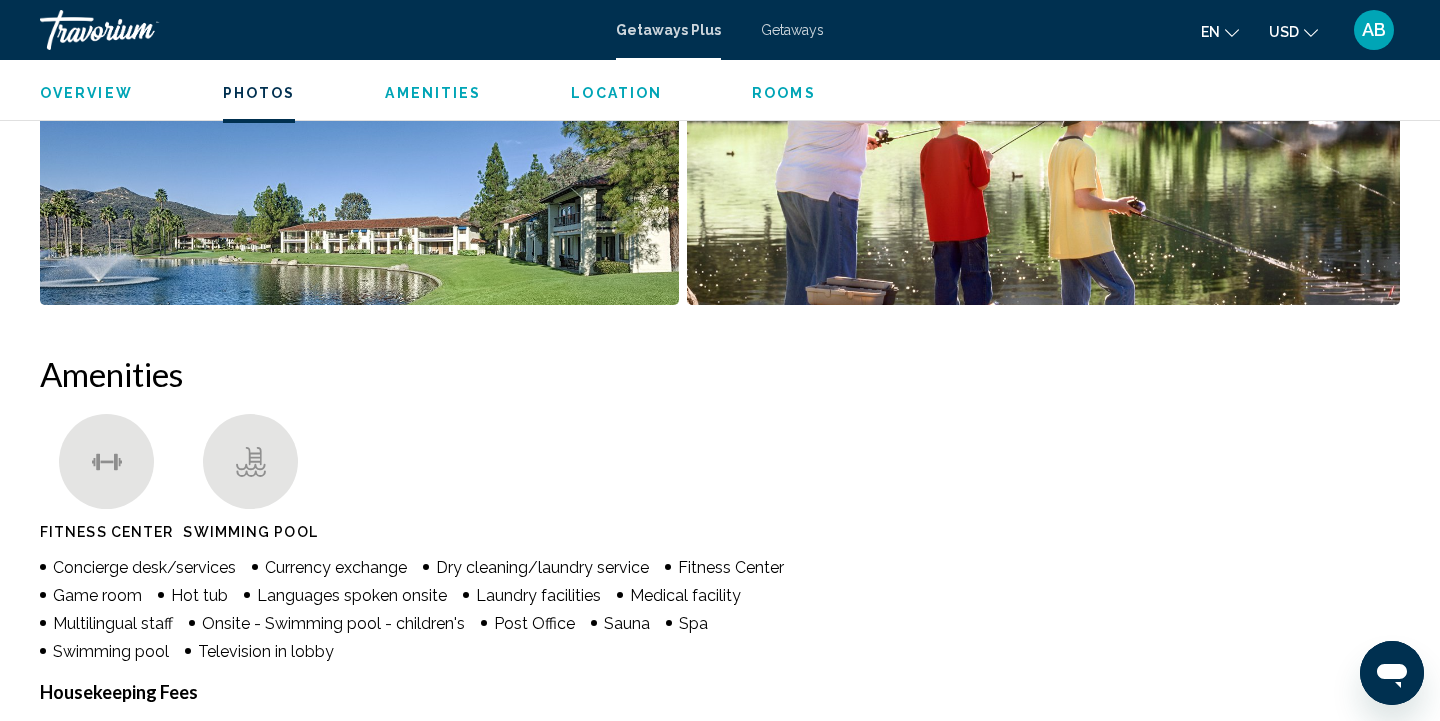 scroll, scrollTop: 1319, scrollLeft: 0, axis: vertical 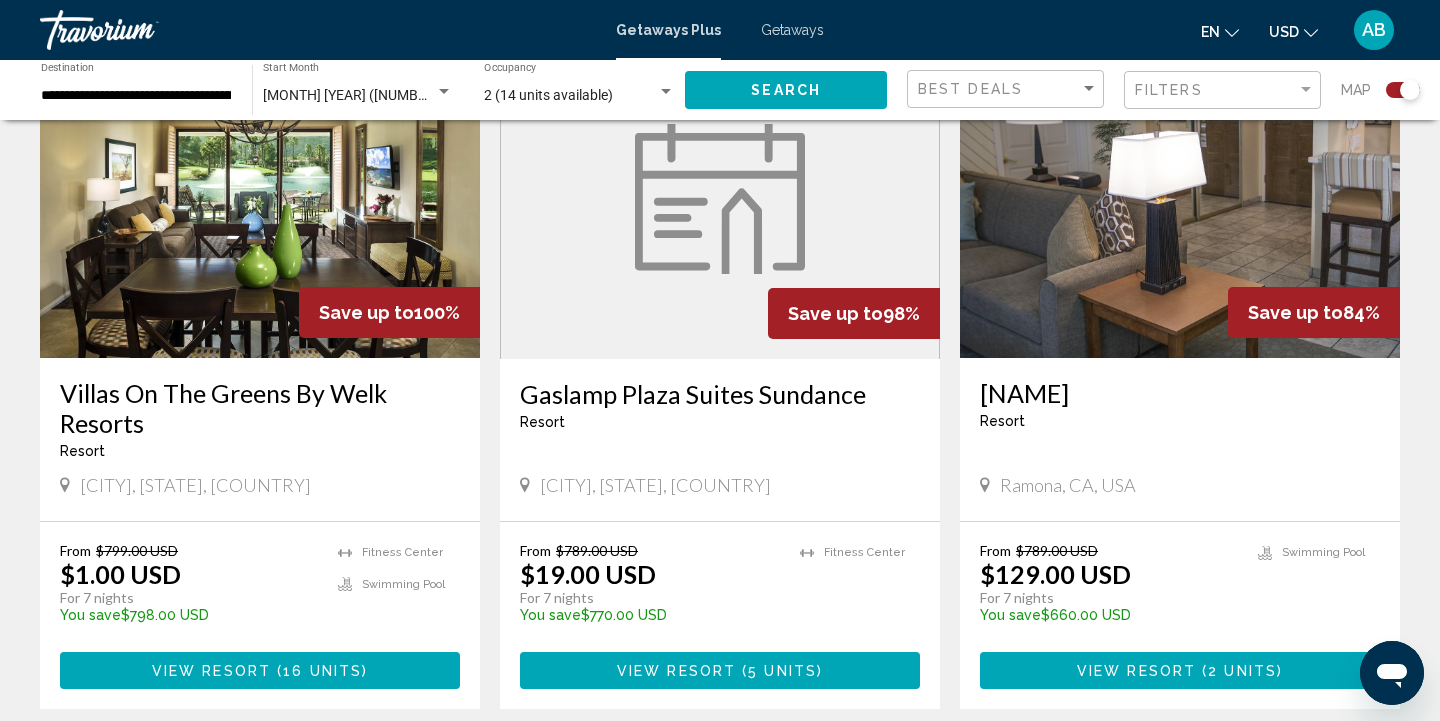 click at bounding box center (720, 199) 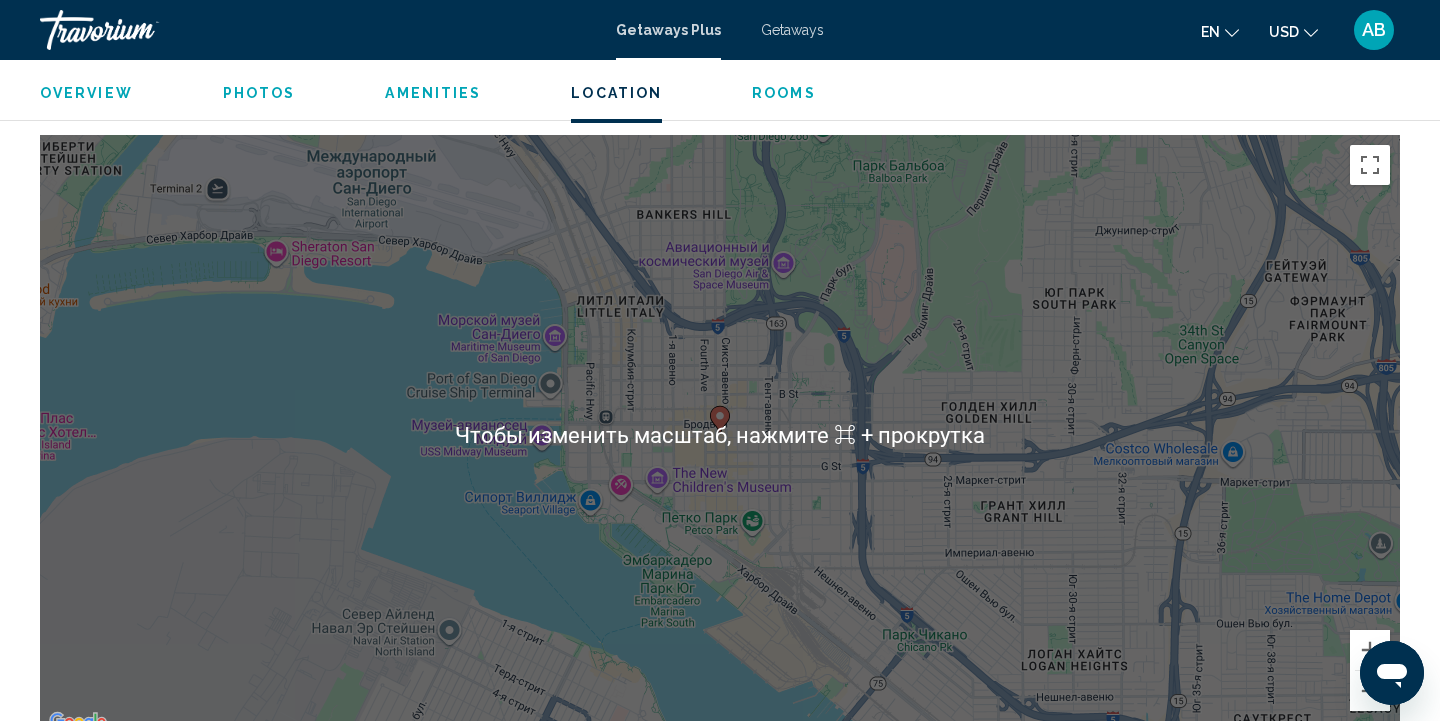 scroll, scrollTop: 2507, scrollLeft: 0, axis: vertical 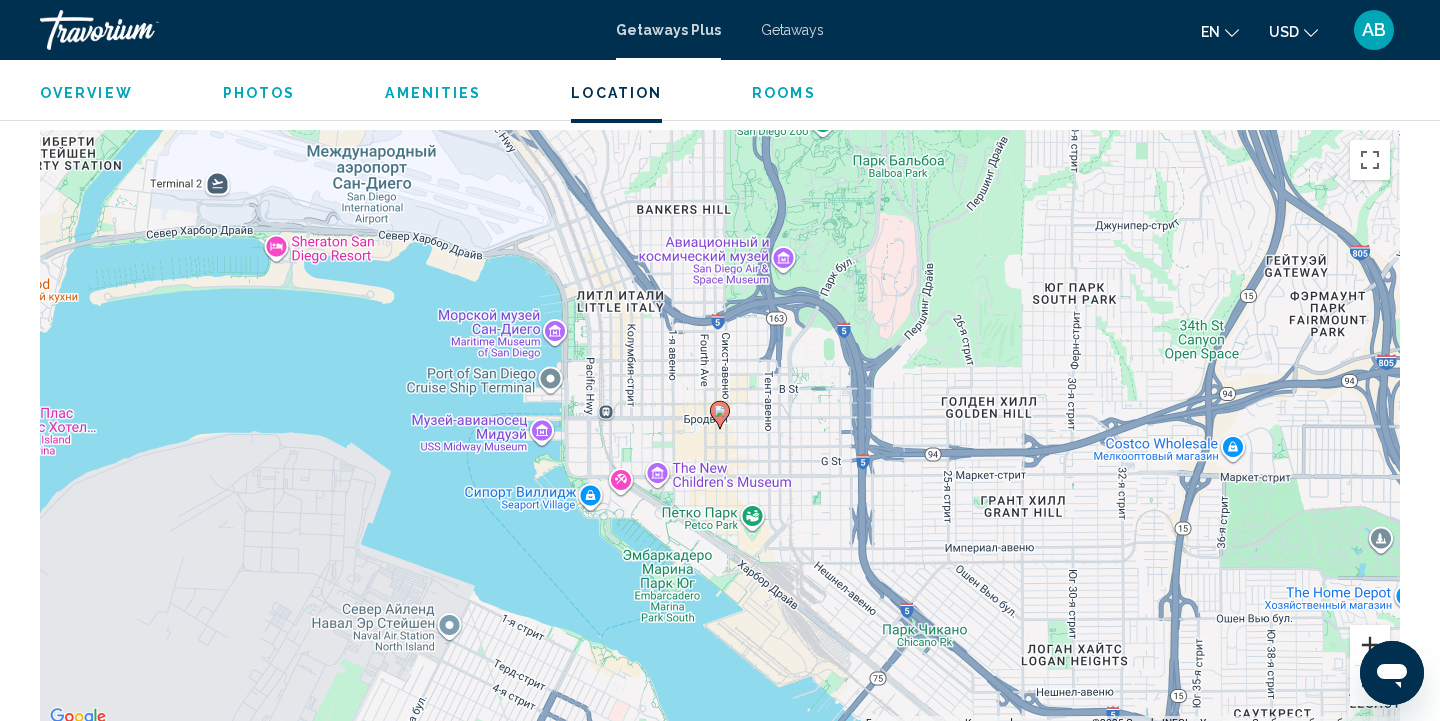 click at bounding box center [1370, 645] 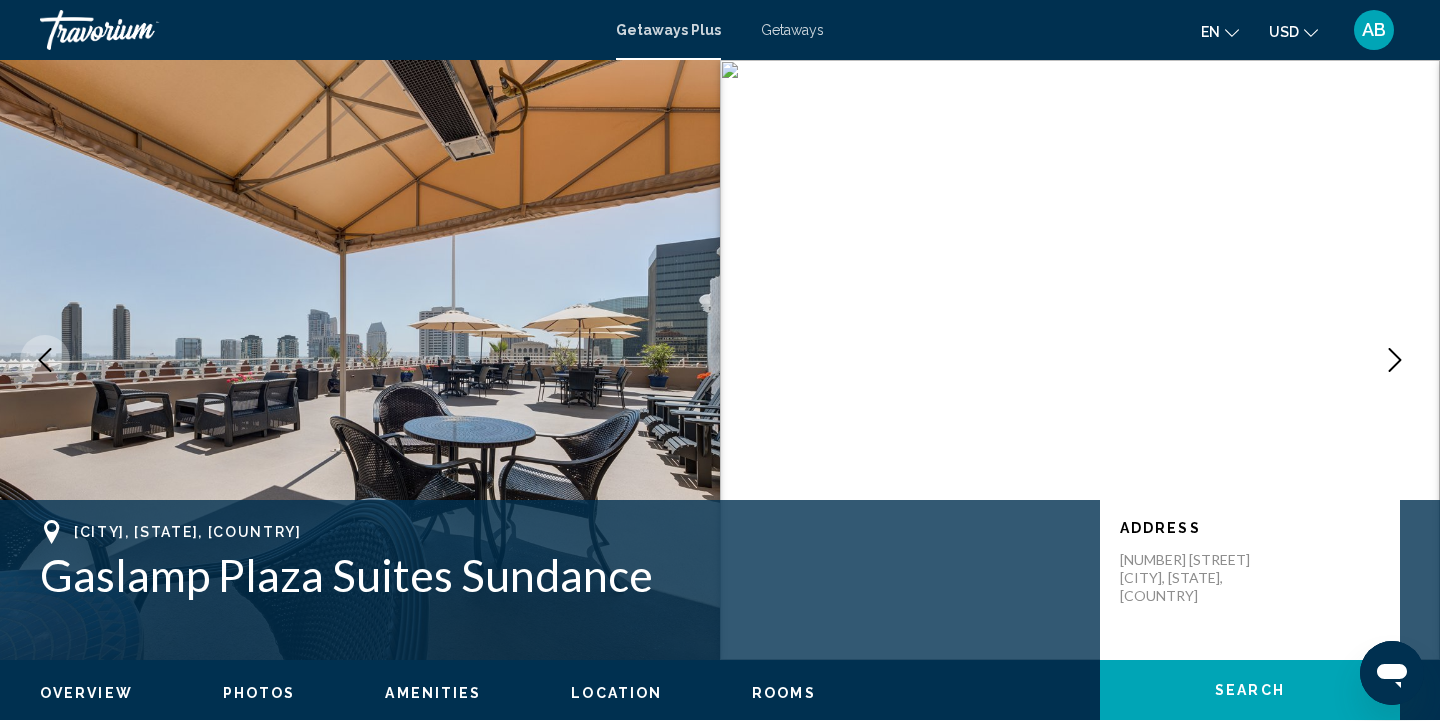 scroll, scrollTop: 0, scrollLeft: 0, axis: both 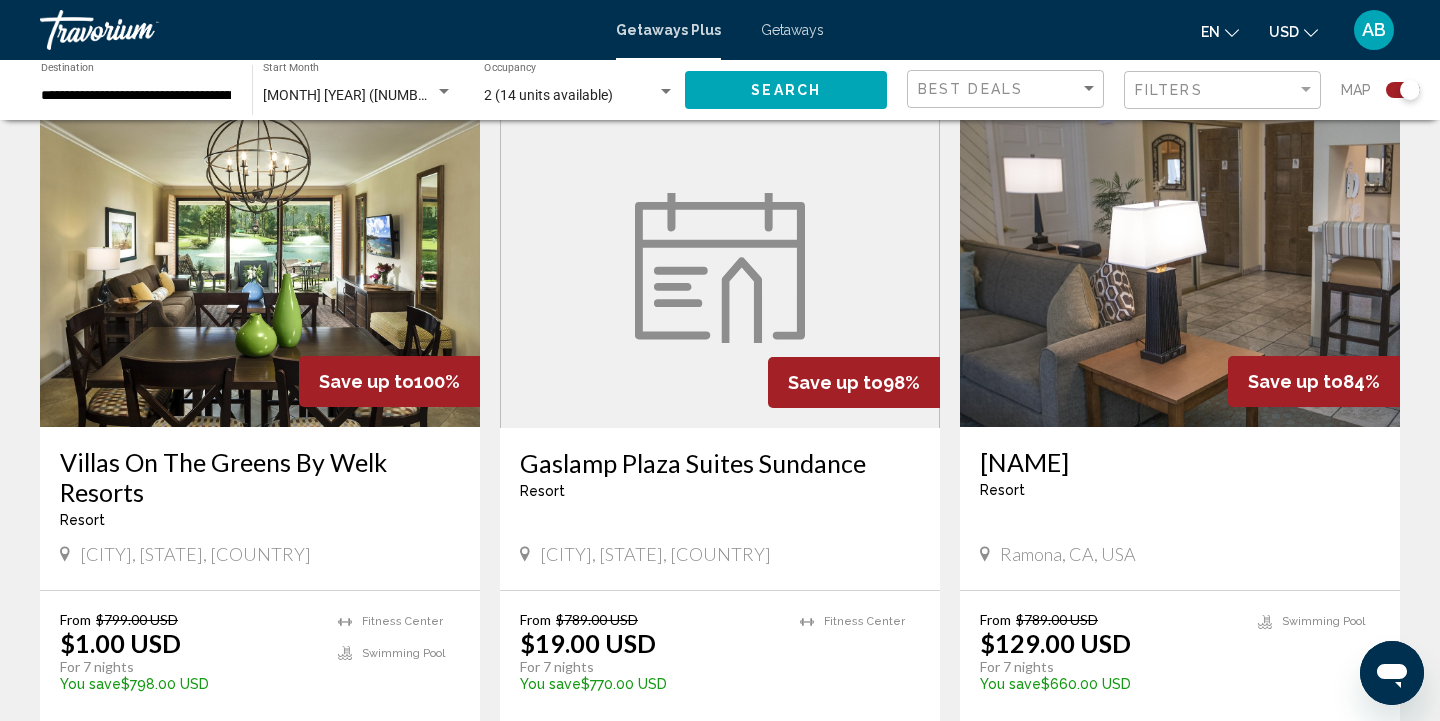 click at bounding box center (1180, 267) 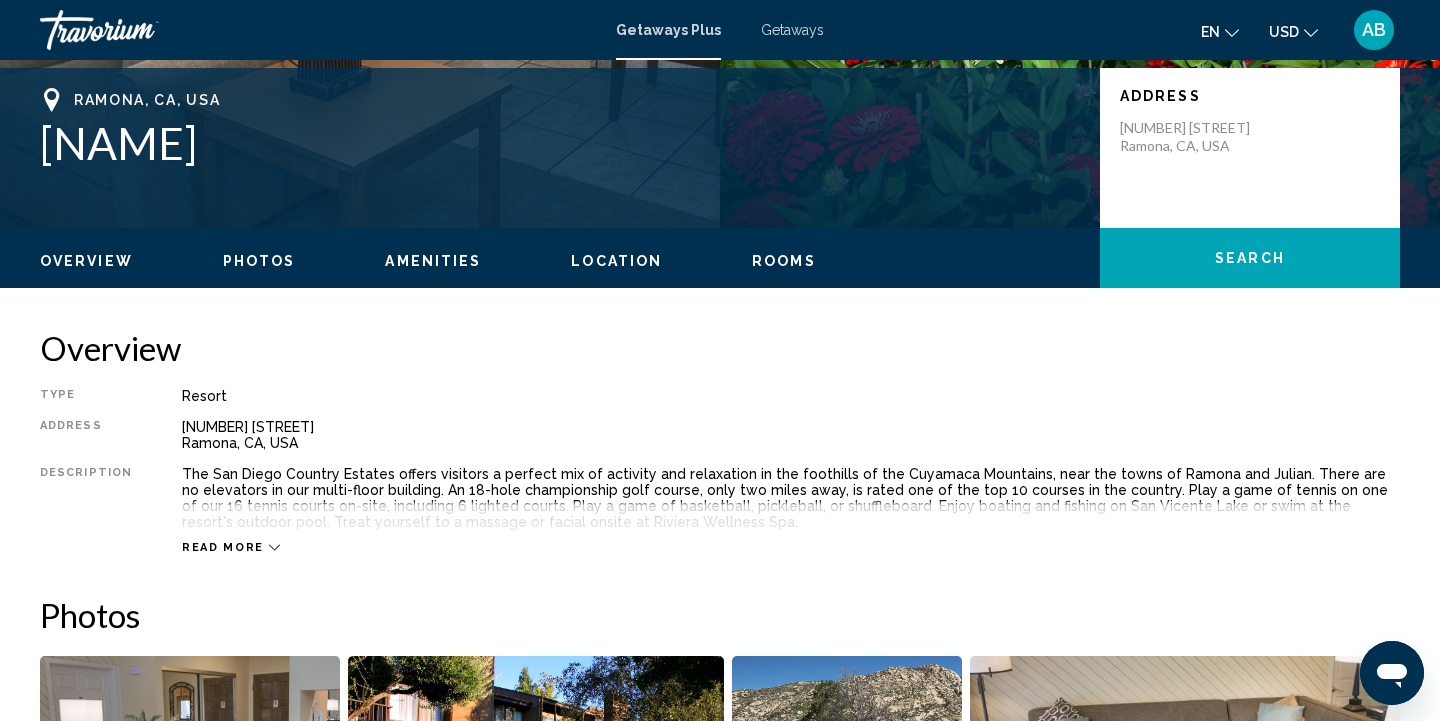 scroll, scrollTop: 430, scrollLeft: 0, axis: vertical 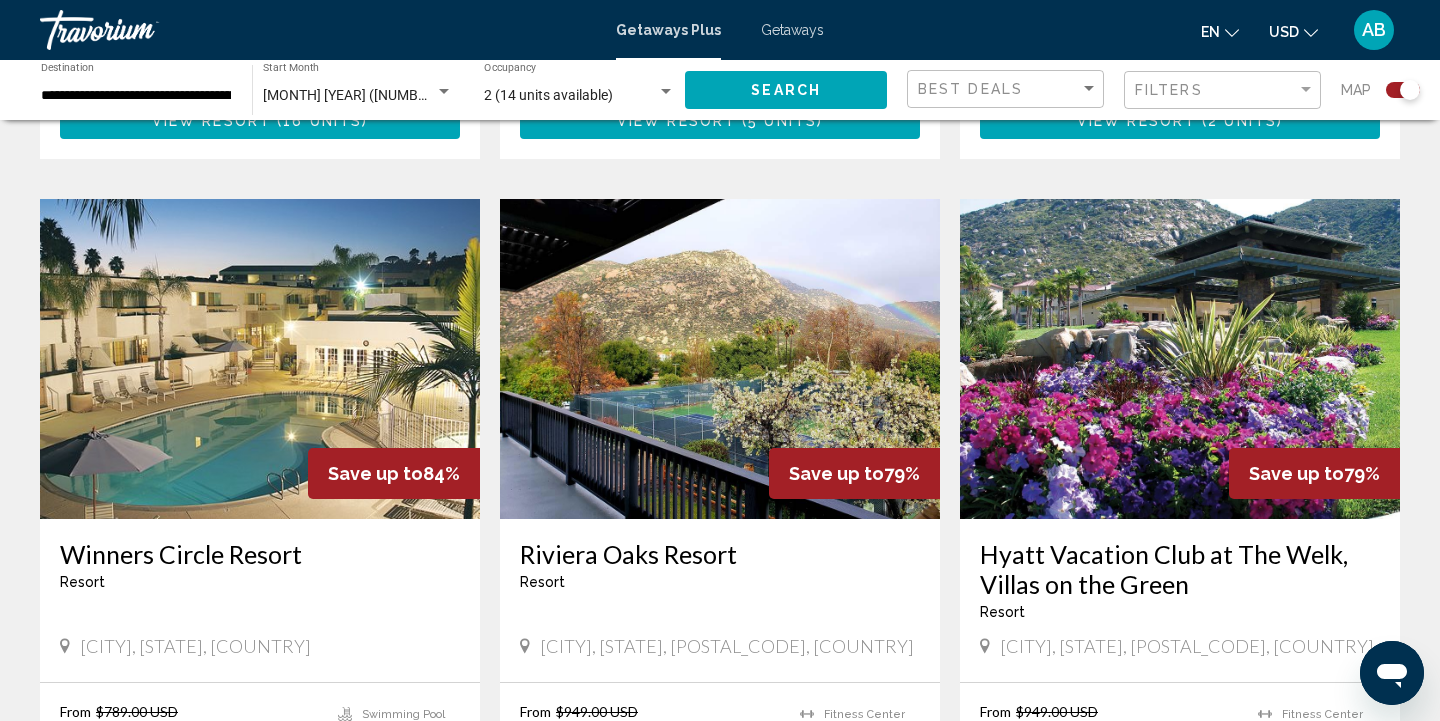 click at bounding box center [260, 359] 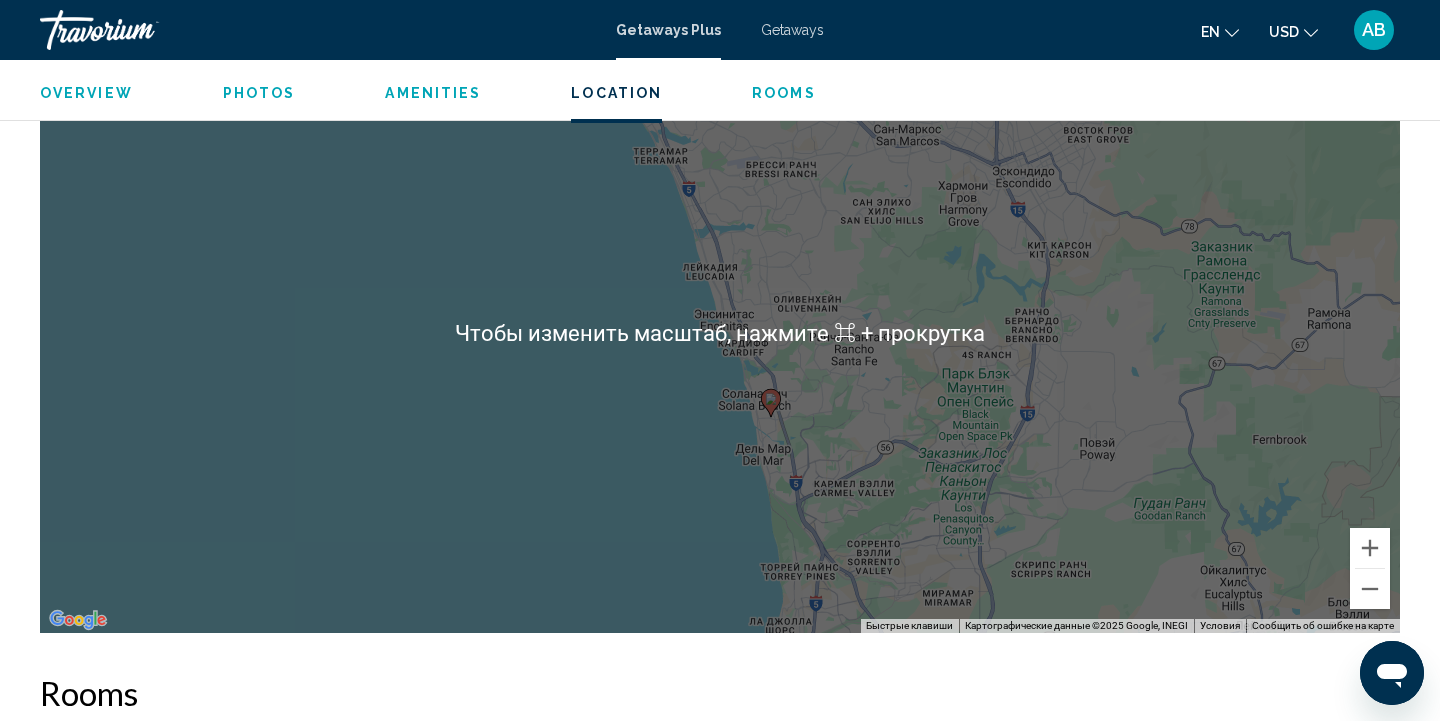 scroll, scrollTop: 2823, scrollLeft: 0, axis: vertical 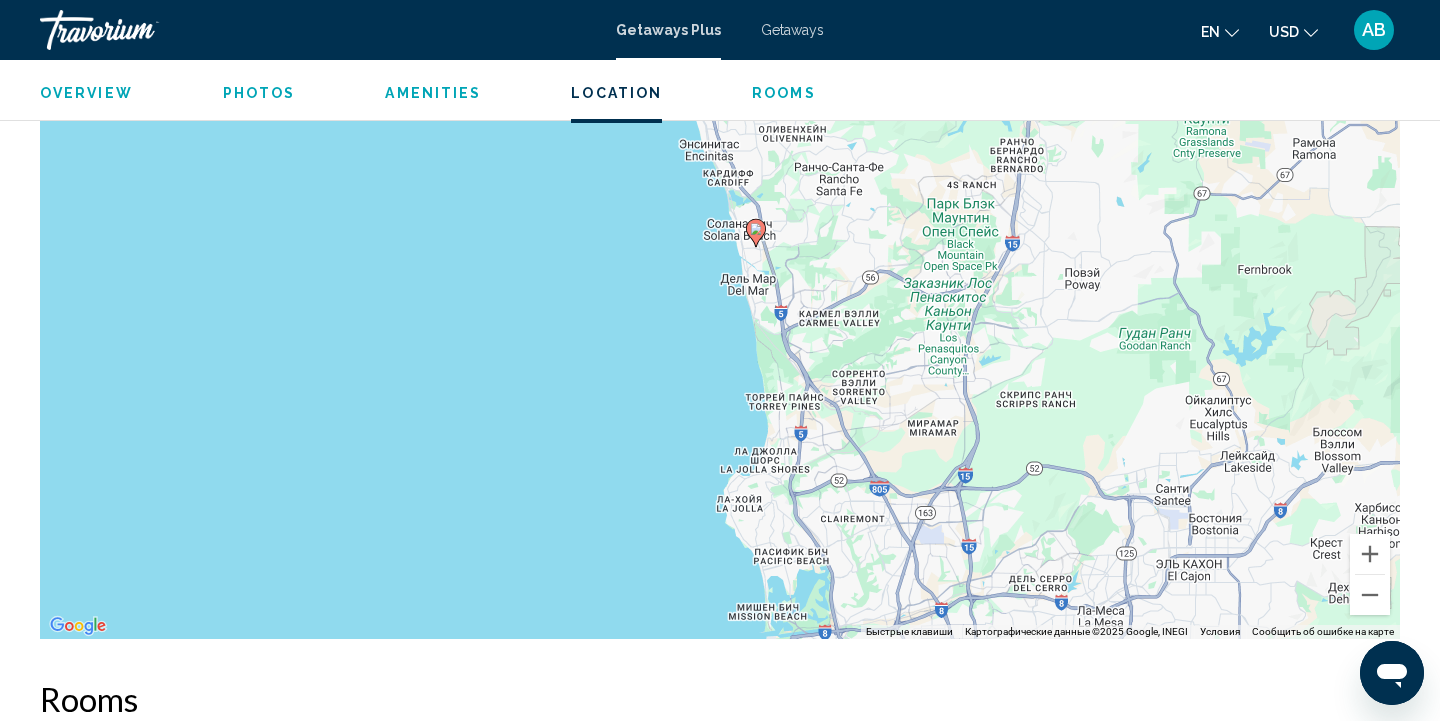 drag, startPoint x: 855, startPoint y: 503, endPoint x: 840, endPoint y: 325, distance: 178.6309 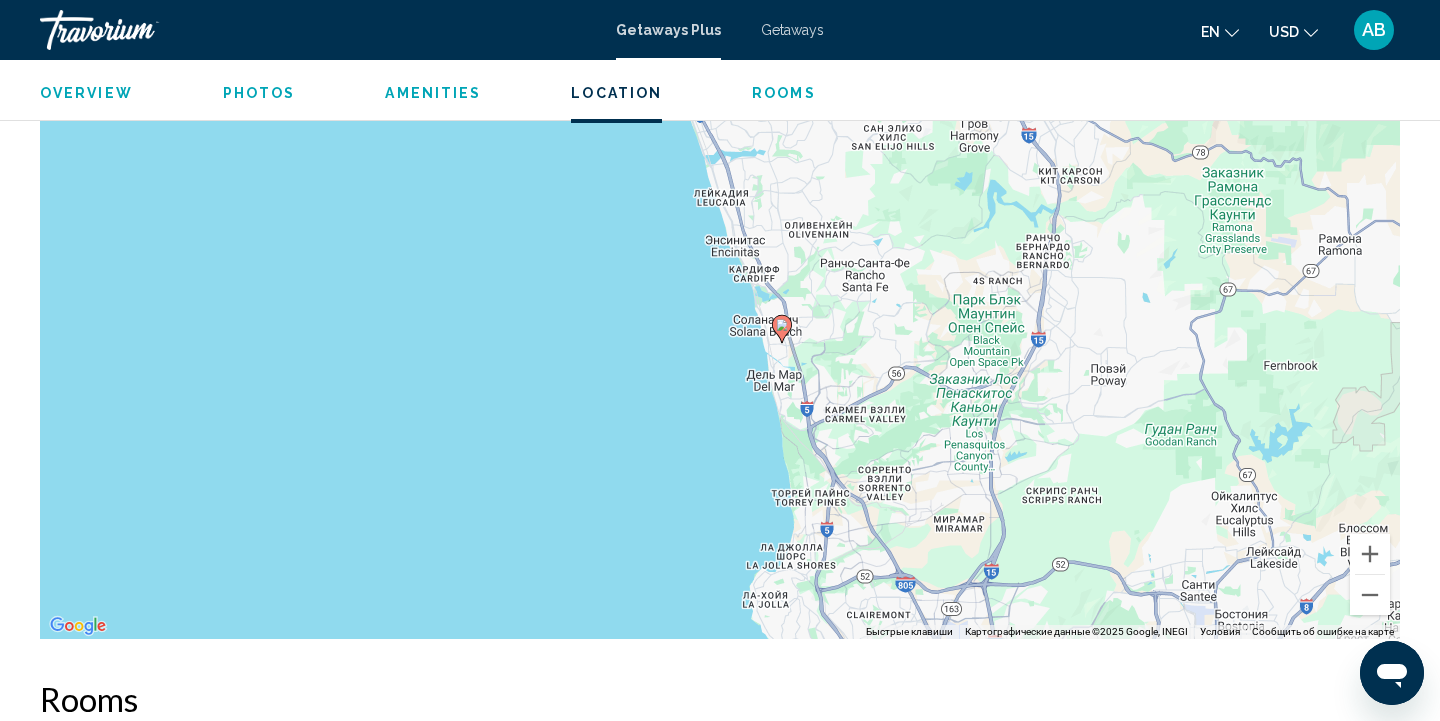 drag, startPoint x: 840, startPoint y: 316, endPoint x: 867, endPoint y: 413, distance: 100.68764 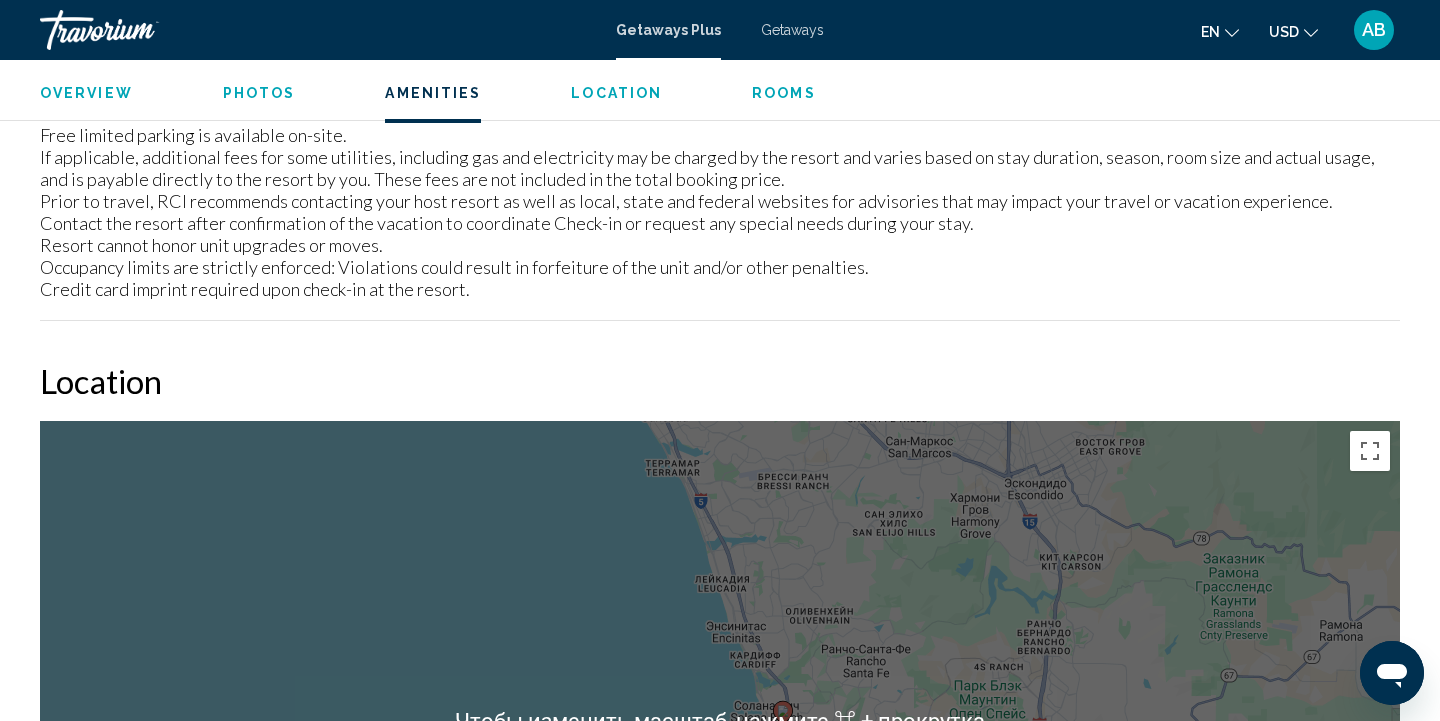 scroll, scrollTop: 2455, scrollLeft: 0, axis: vertical 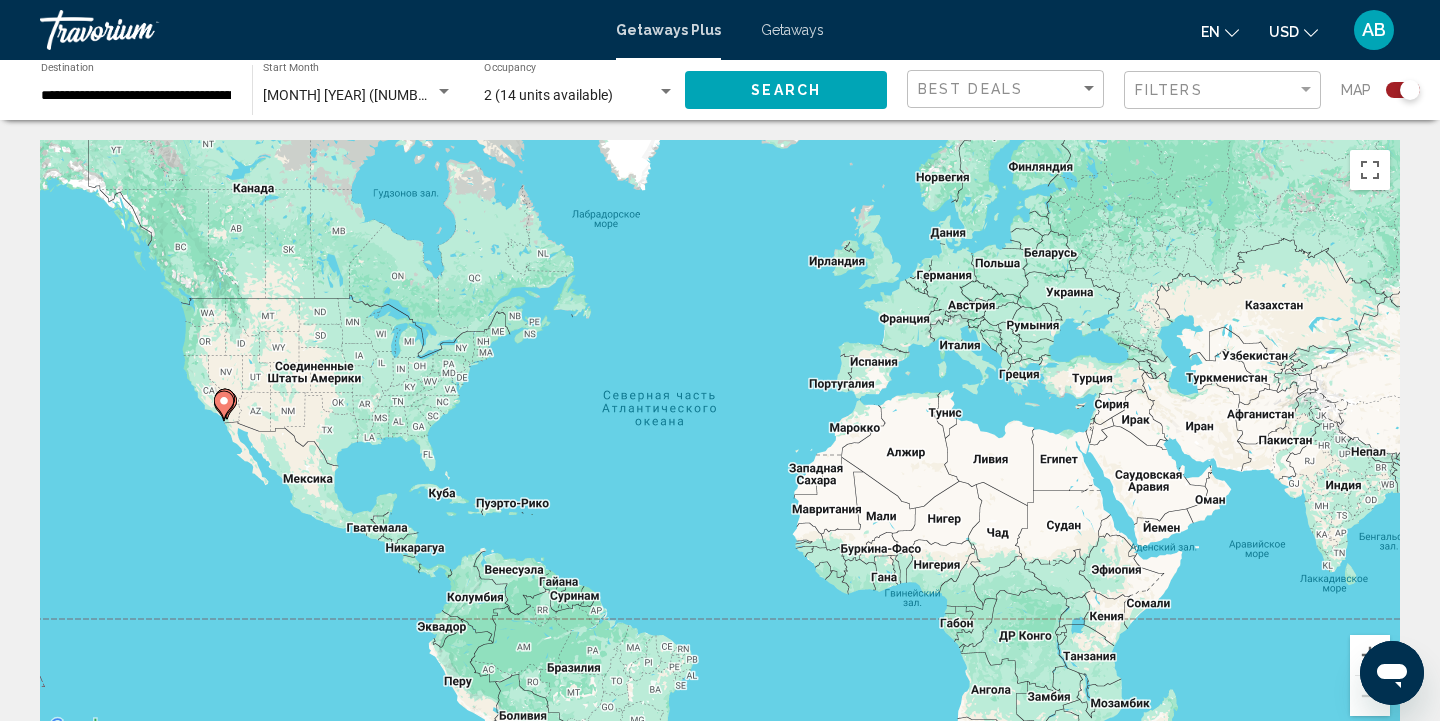 click at bounding box center [444, 92] 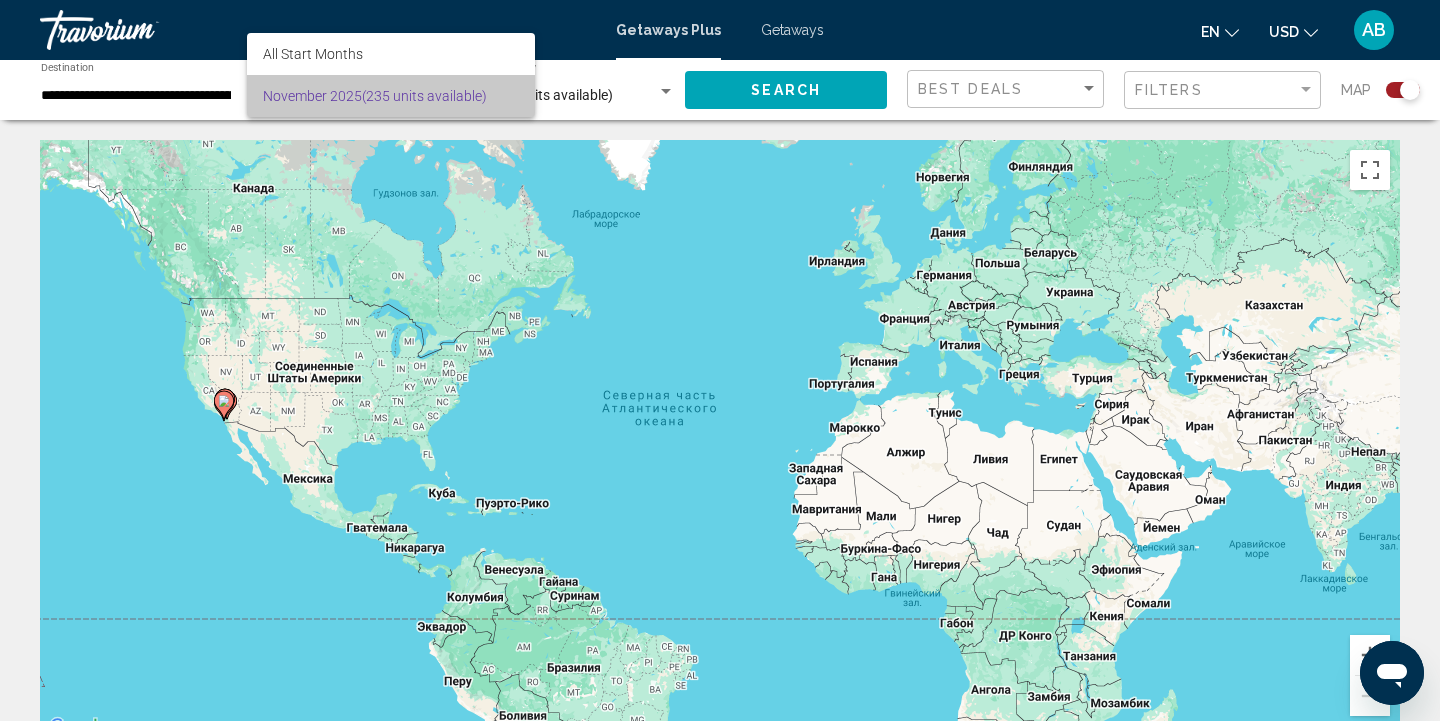 click on "[MONTH] 2025 (235 units available)" at bounding box center [391, 96] 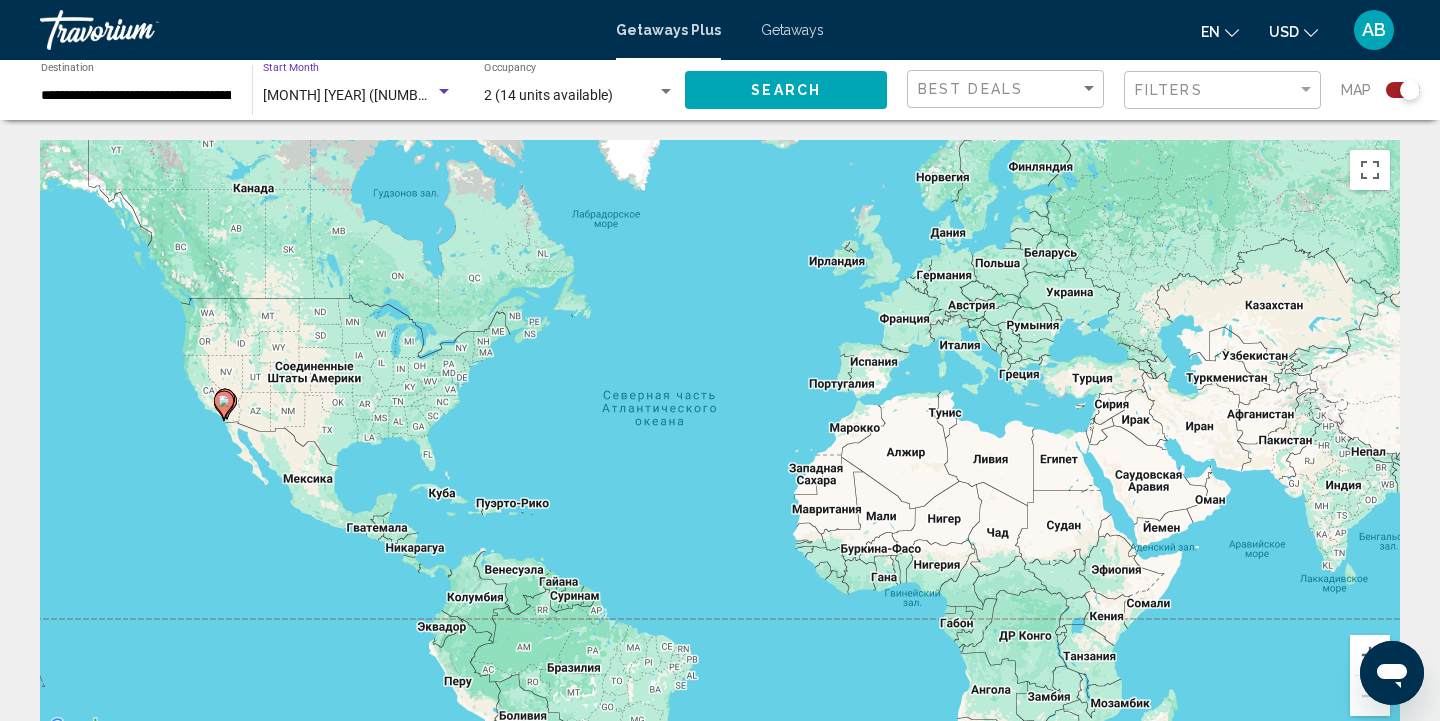 click on "[MONTH] [YEAR] ([NUMBER] units available)" at bounding box center [399, 95] 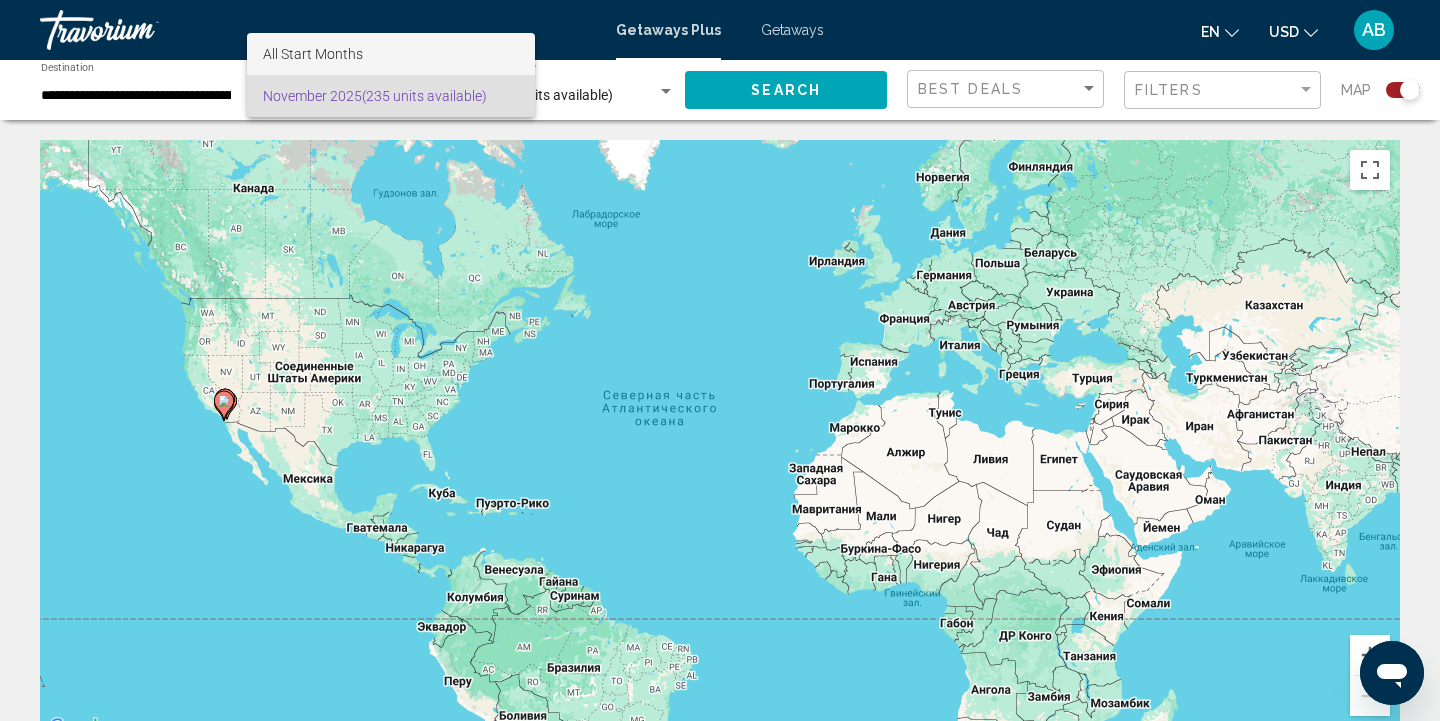 click on "All Start Months" at bounding box center (391, 54) 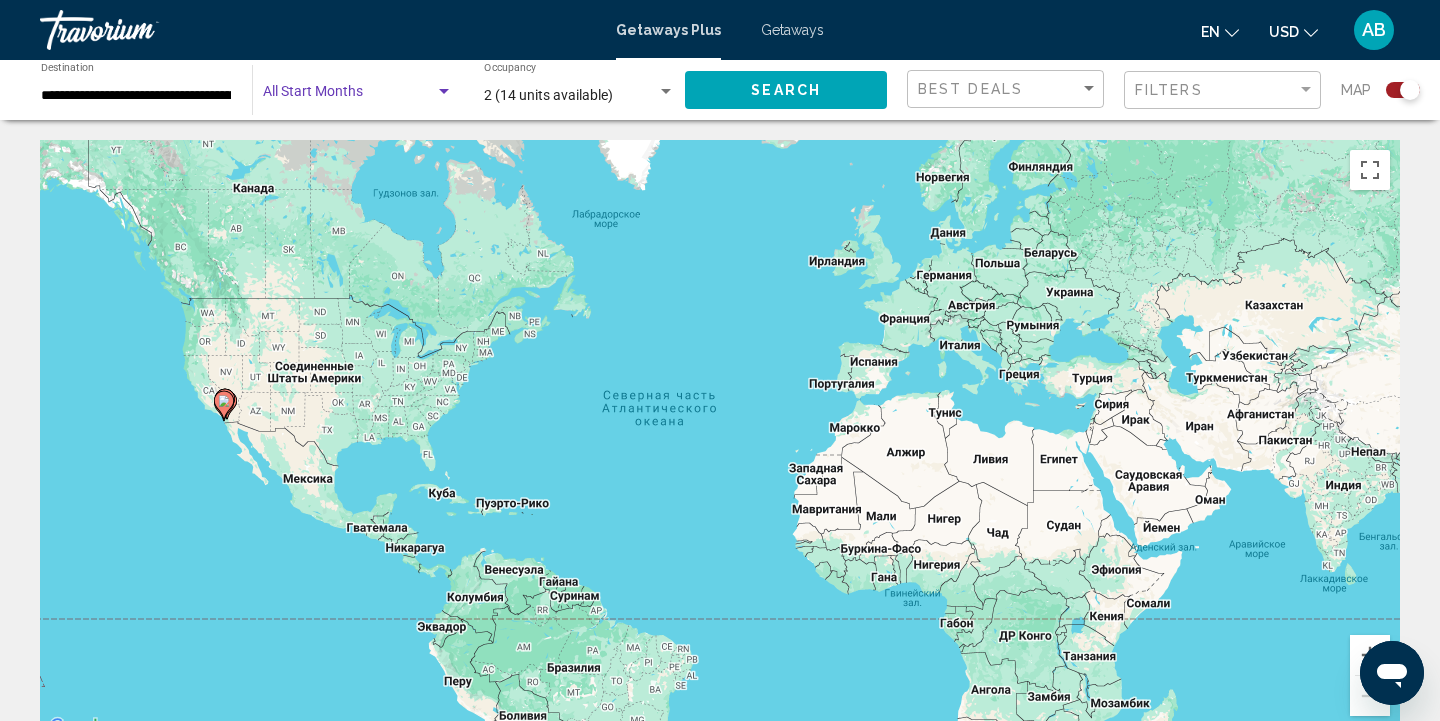 click at bounding box center [349, 96] 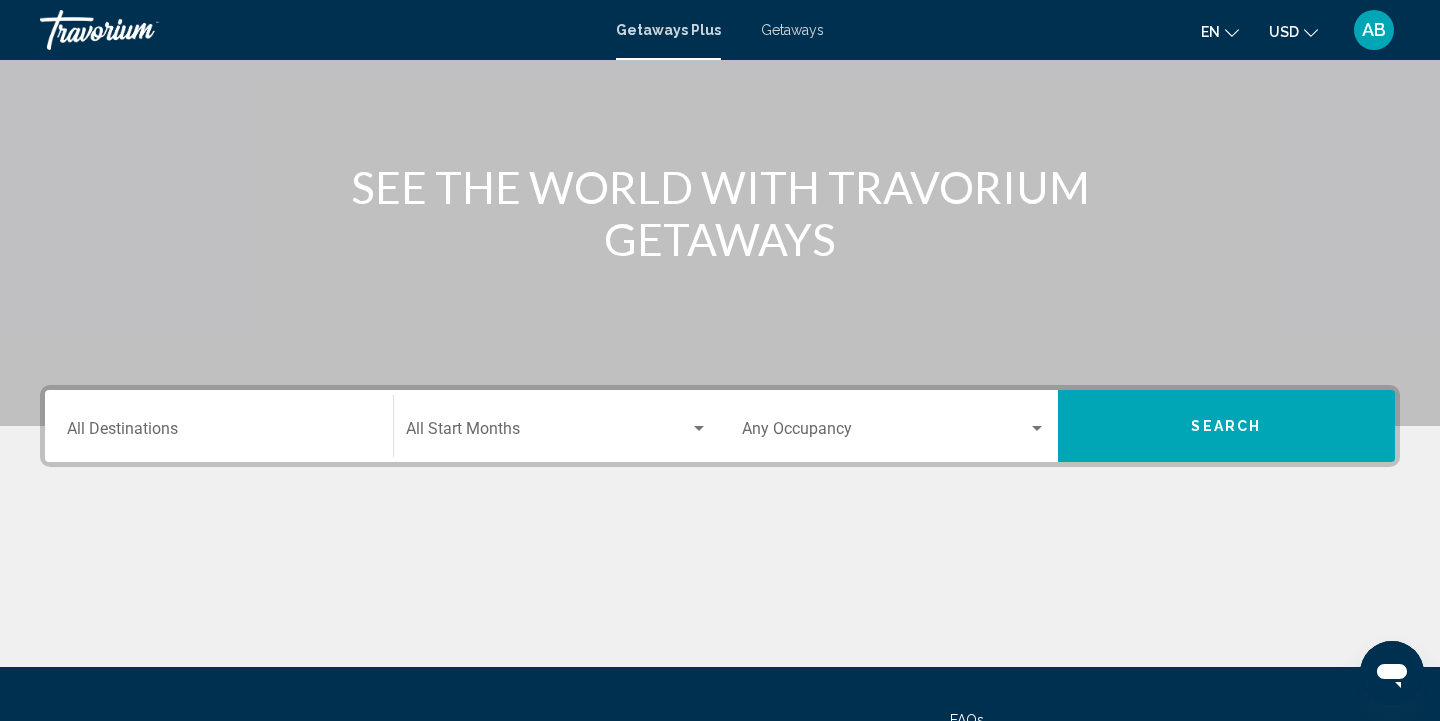 click on "Destination All Destinations" at bounding box center [219, 426] 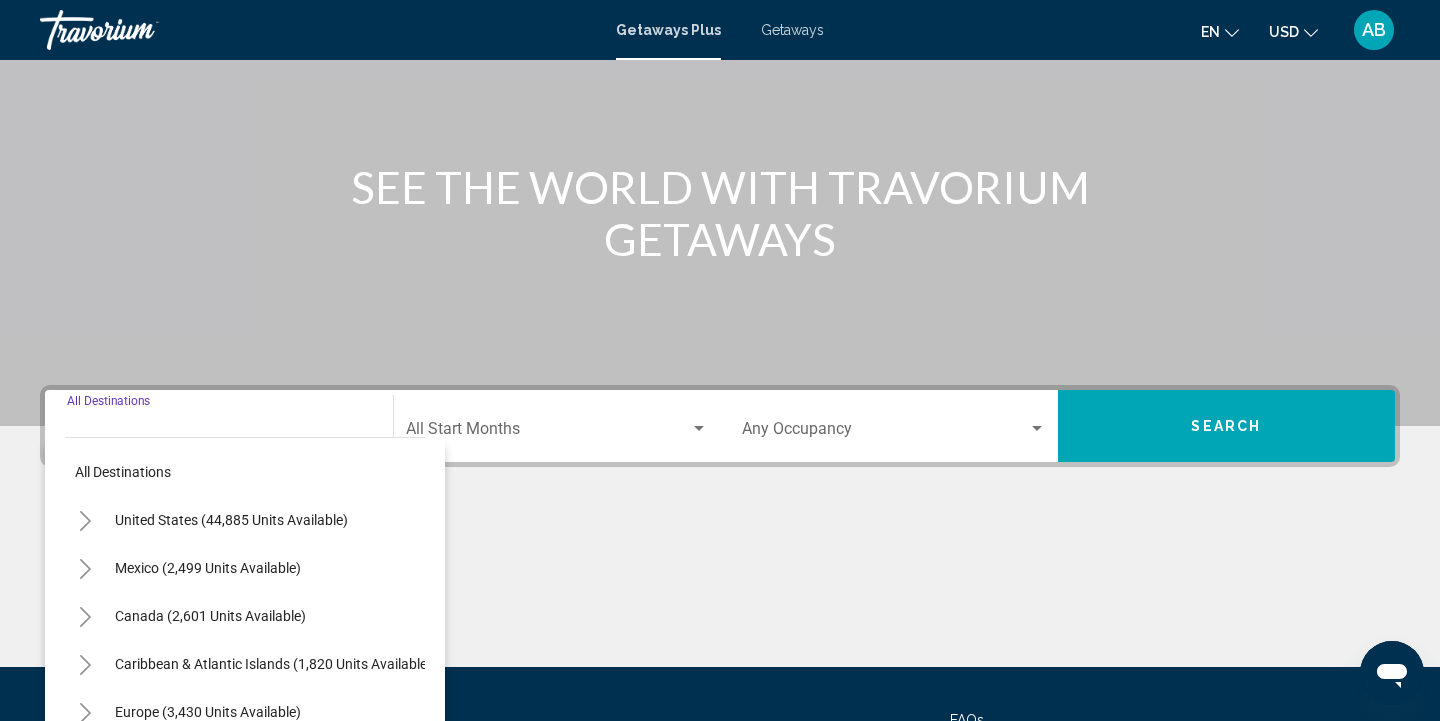 scroll, scrollTop: 365, scrollLeft: 0, axis: vertical 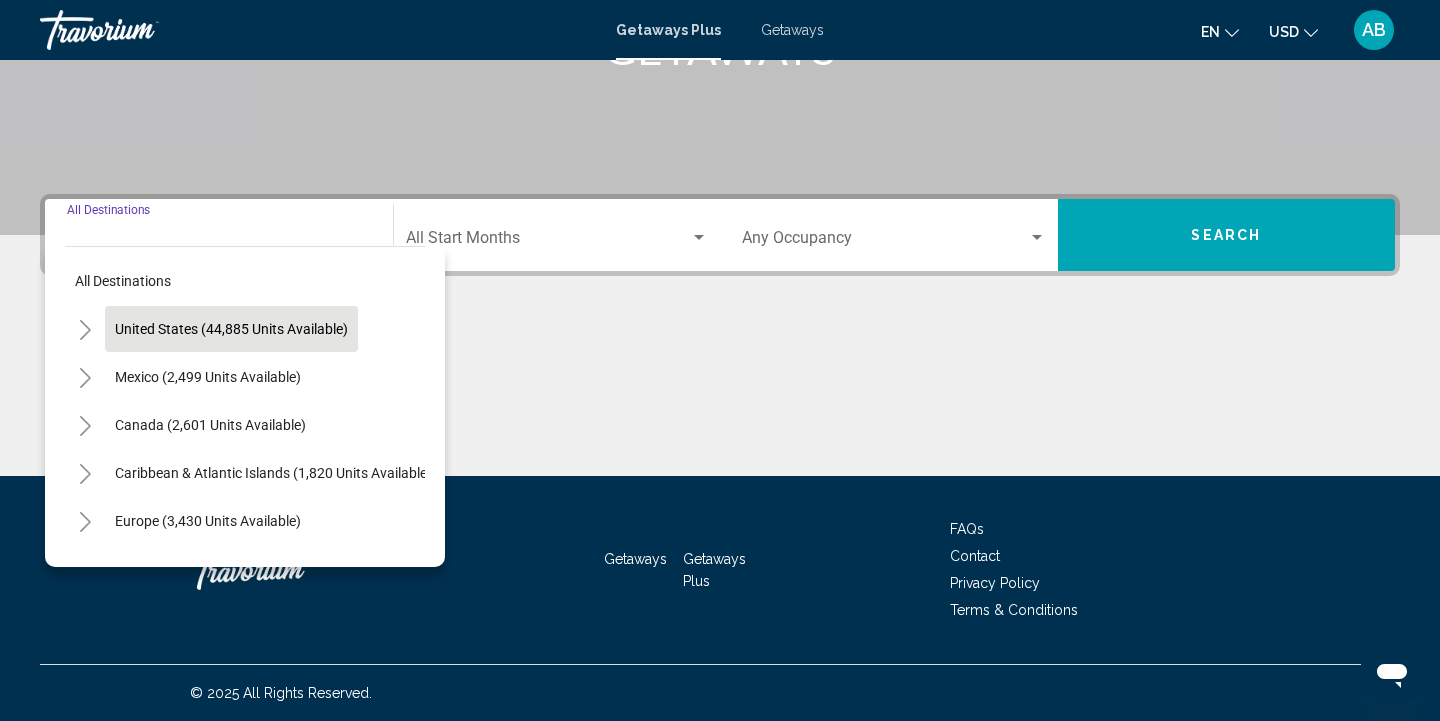 click on "United States (44,885 units available)" at bounding box center (208, 377) 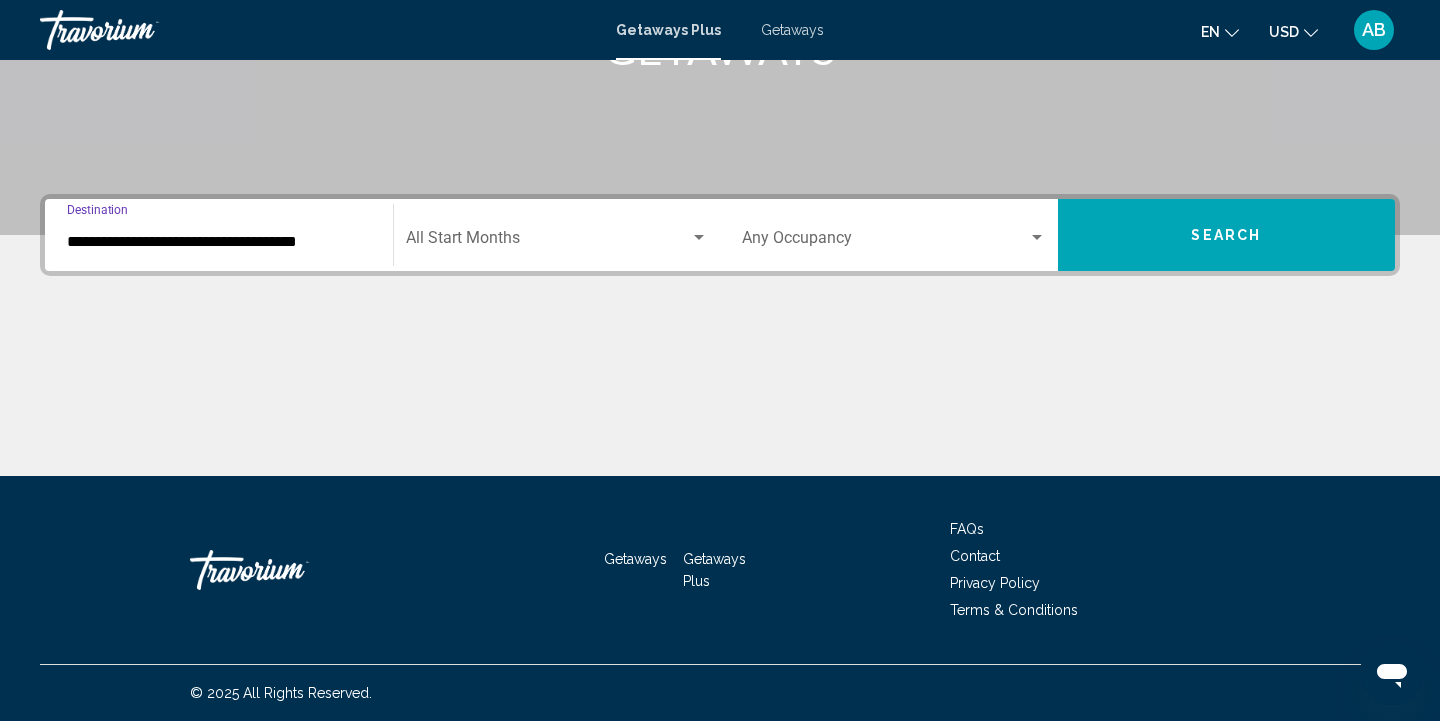 click on "**********" at bounding box center (219, 242) 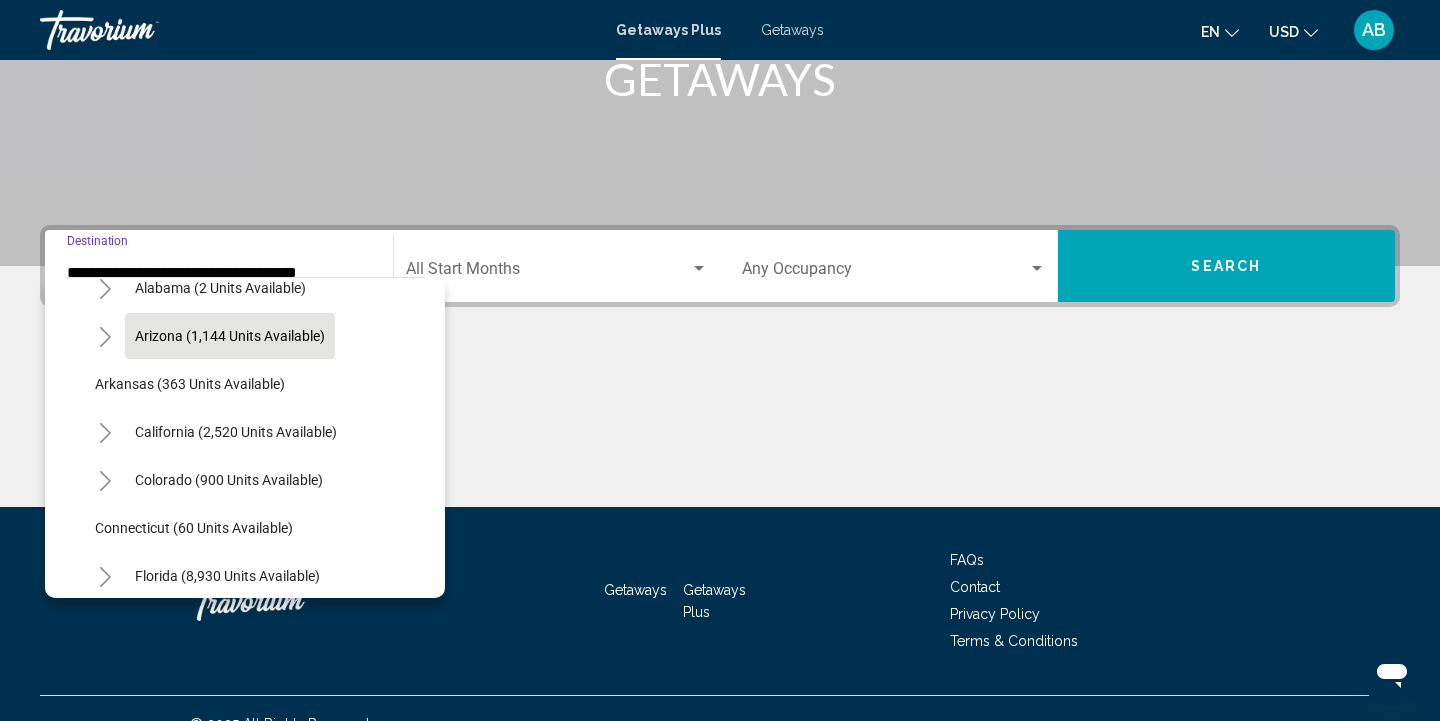 scroll, scrollTop: 123, scrollLeft: 0, axis: vertical 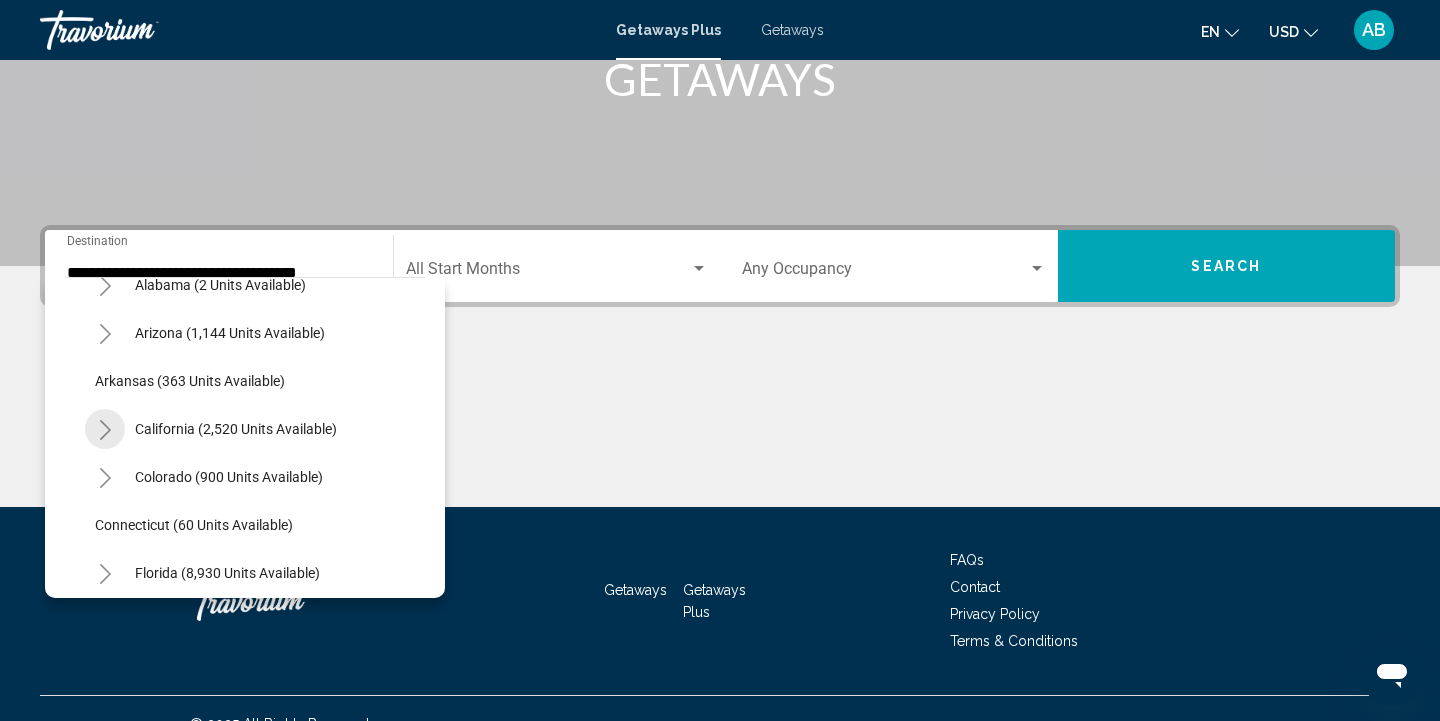 click 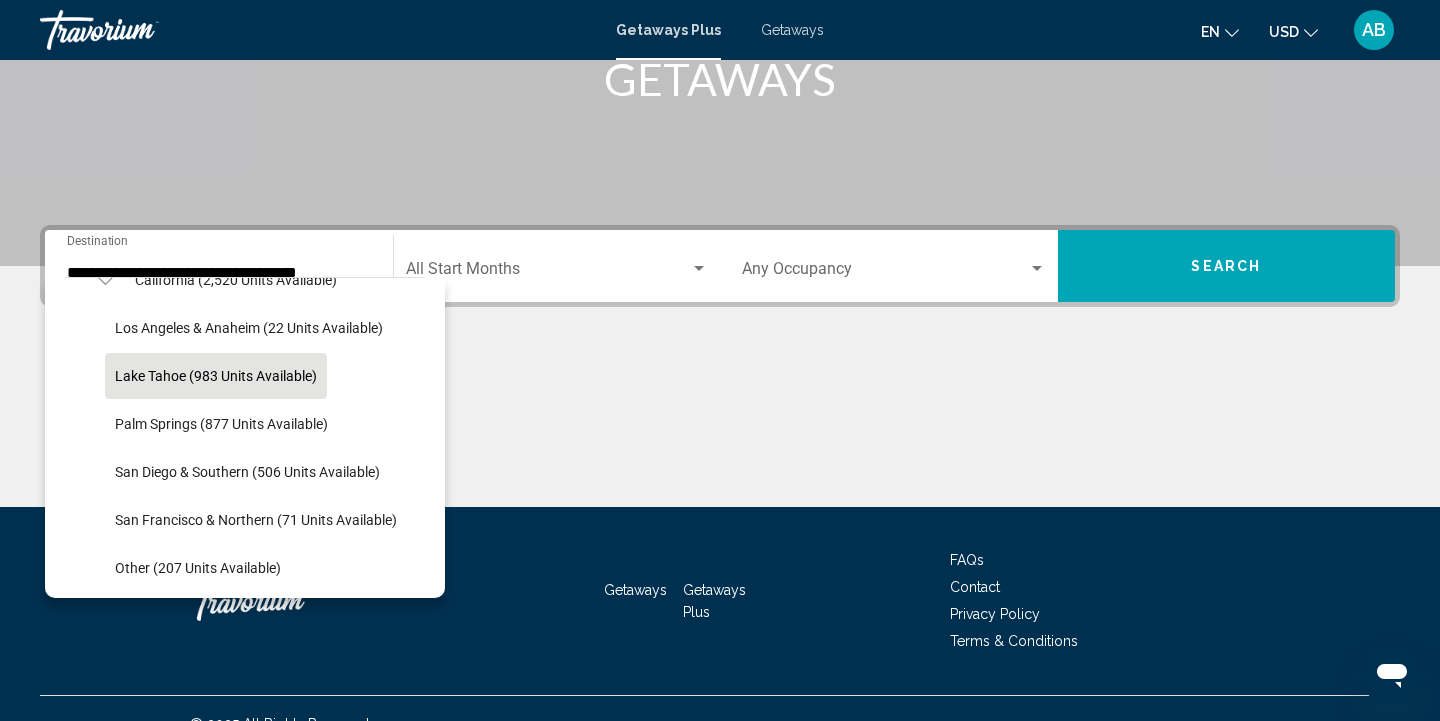 scroll, scrollTop: 277, scrollLeft: 0, axis: vertical 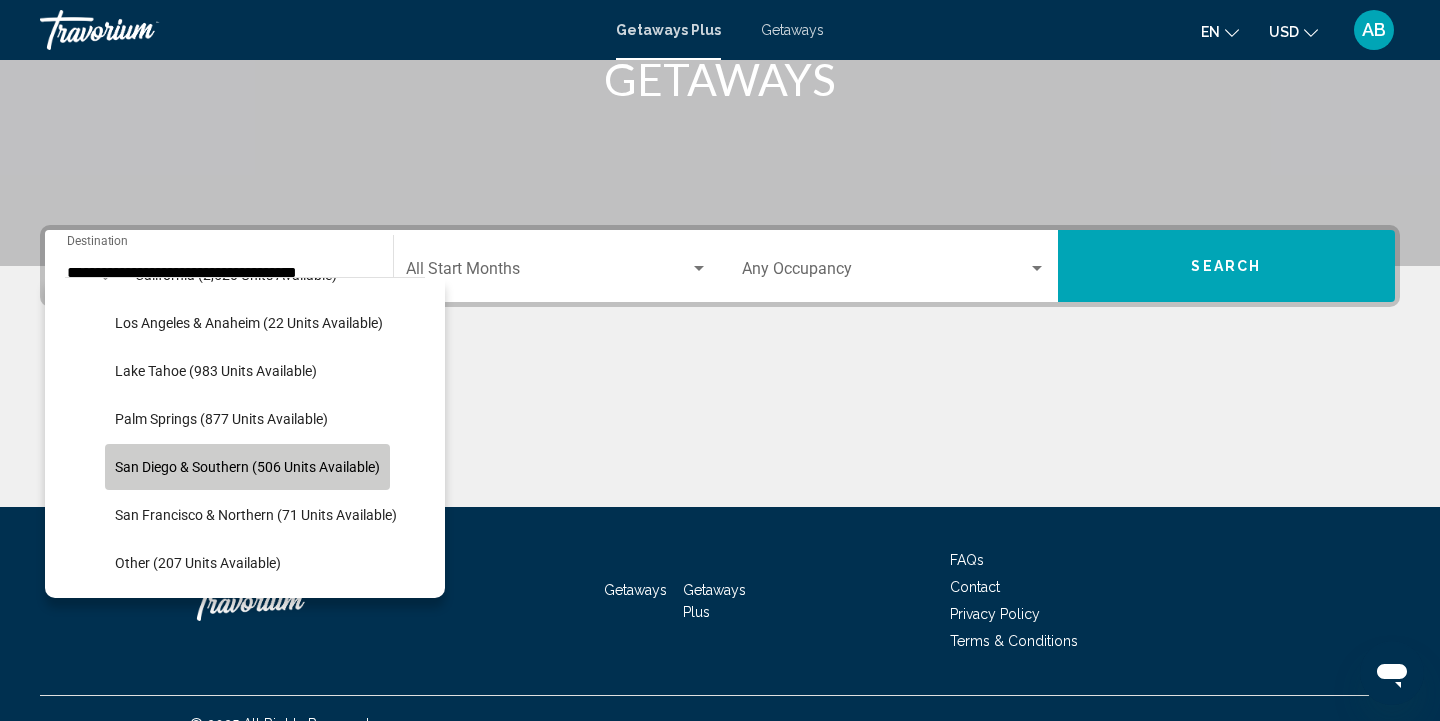 click on "San Diego & Southern (506 units available)" 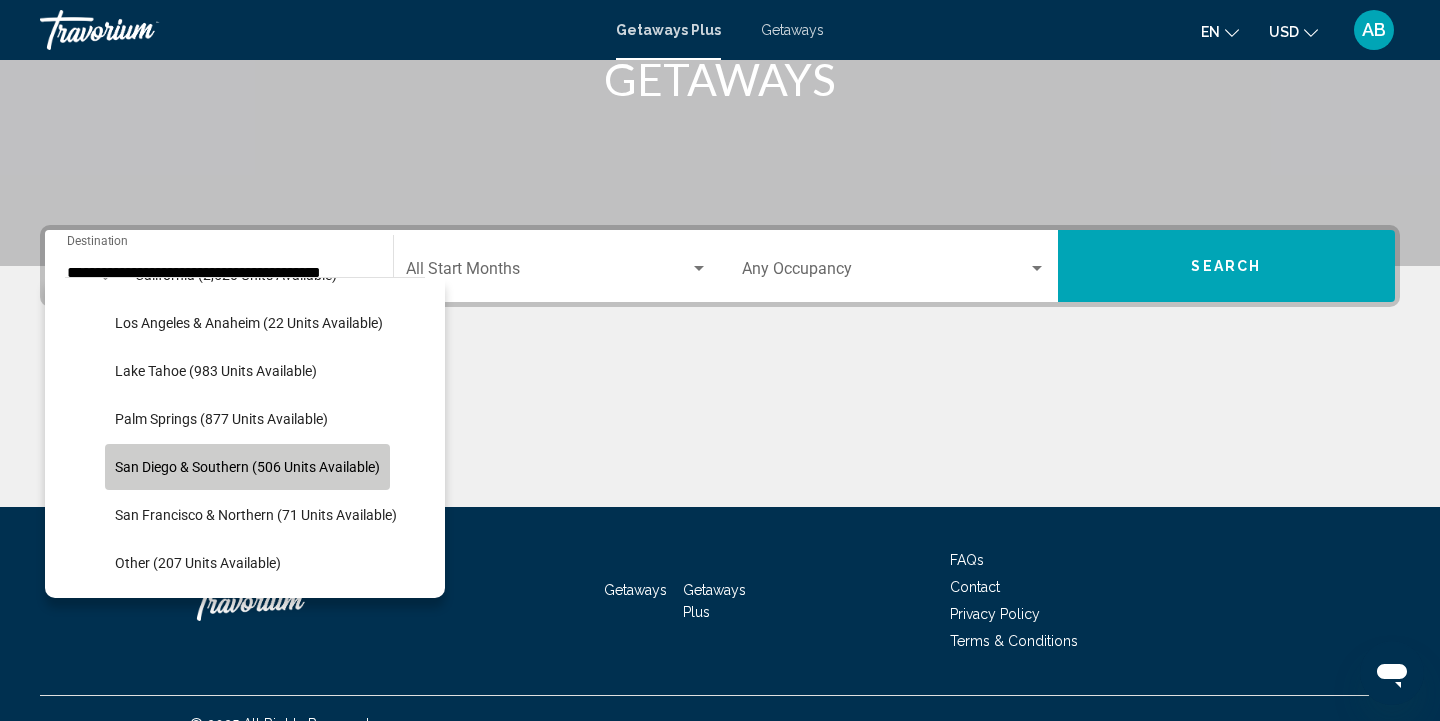 scroll, scrollTop: 365, scrollLeft: 0, axis: vertical 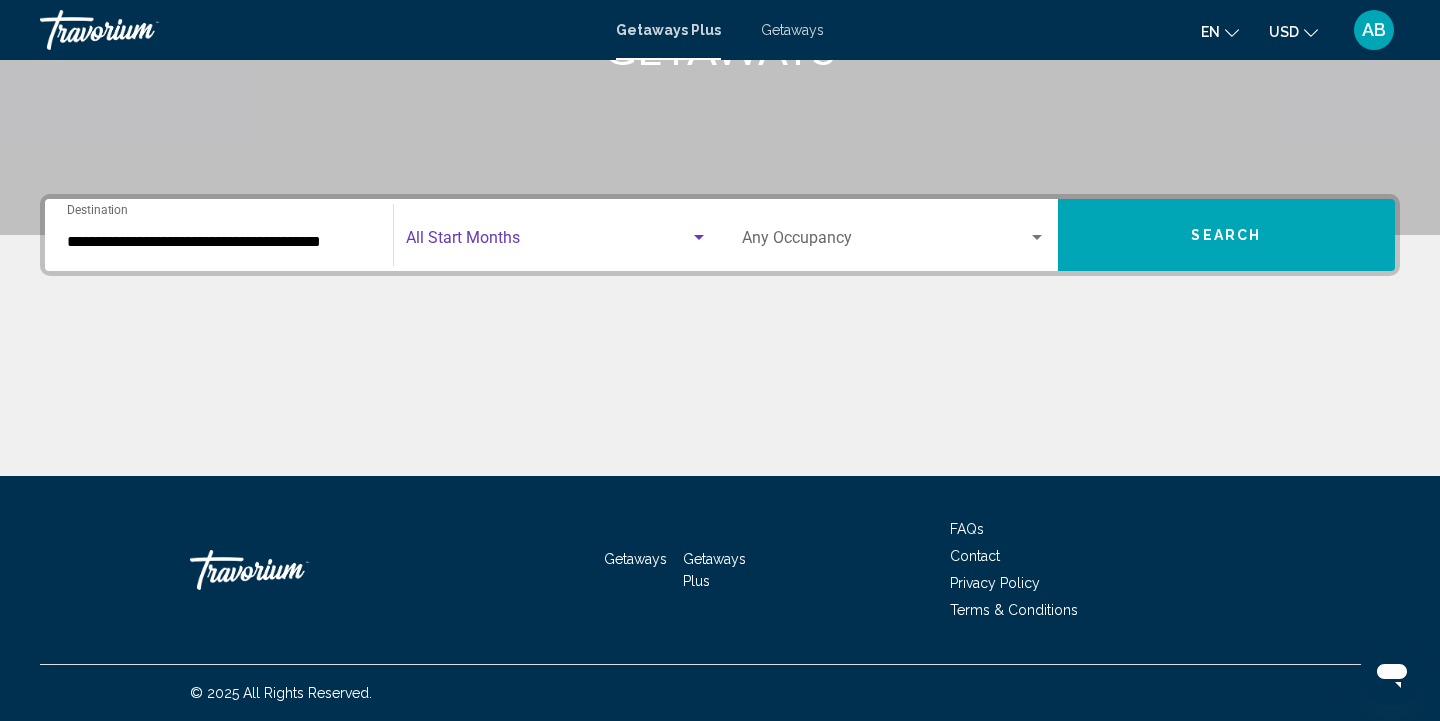click at bounding box center (699, 237) 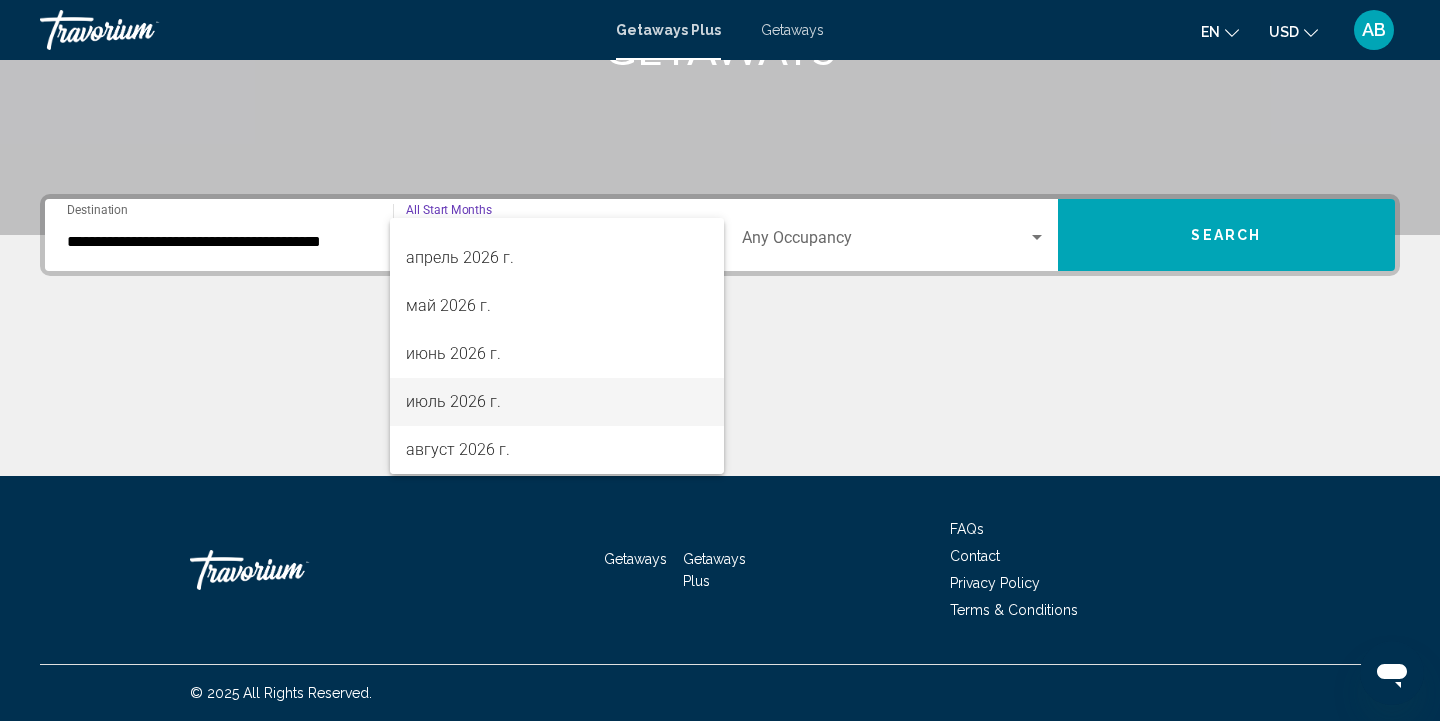 scroll, scrollTop: 416, scrollLeft: 0, axis: vertical 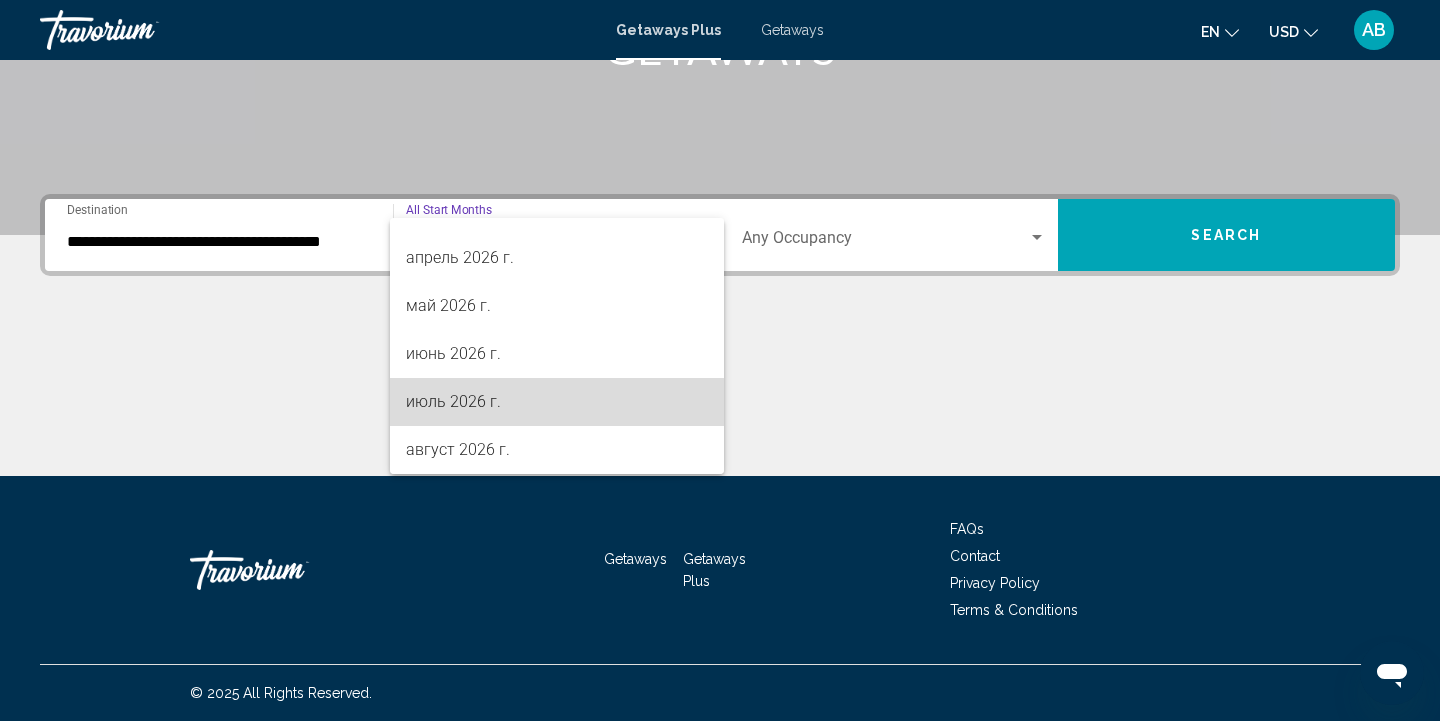 click on "июль 2026 г." at bounding box center [557, 402] 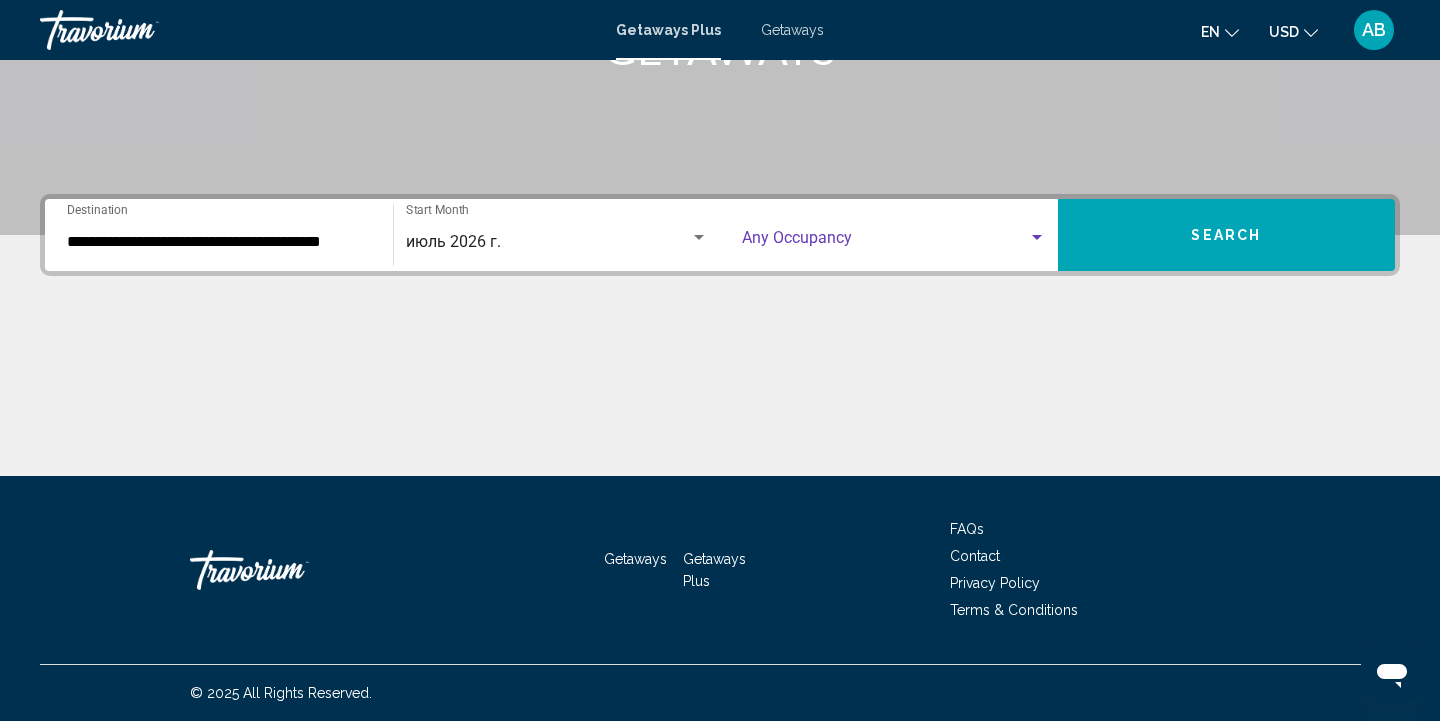 click at bounding box center (1037, 238) 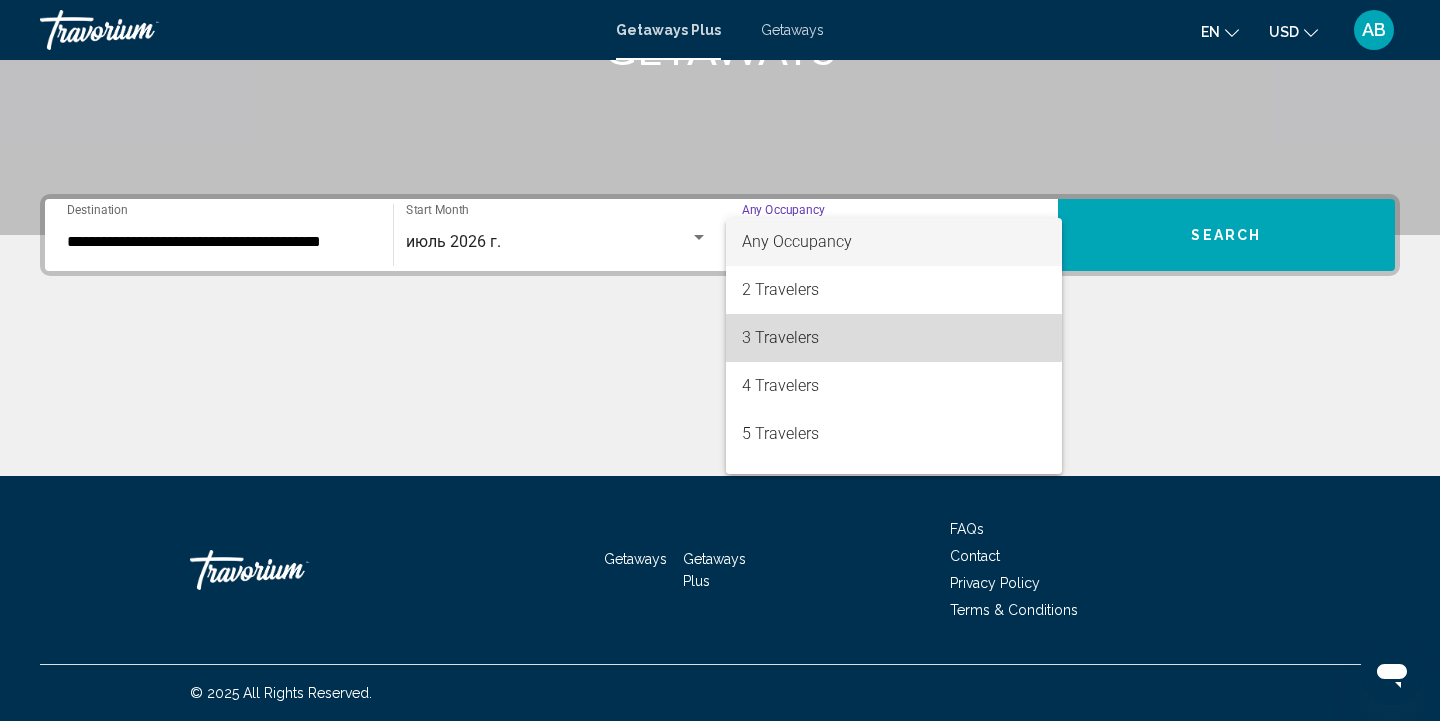 click on "3 Travelers" at bounding box center [894, 338] 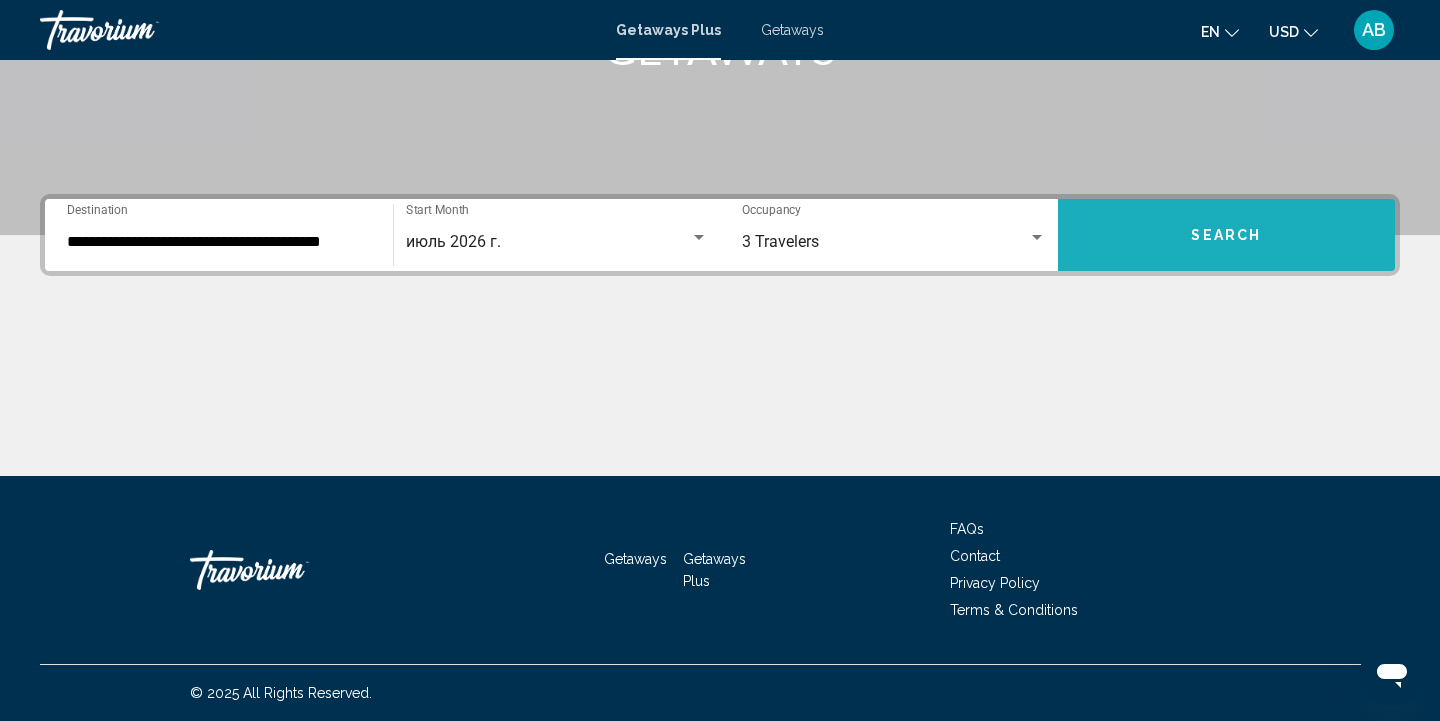 click on "Search" at bounding box center (1227, 235) 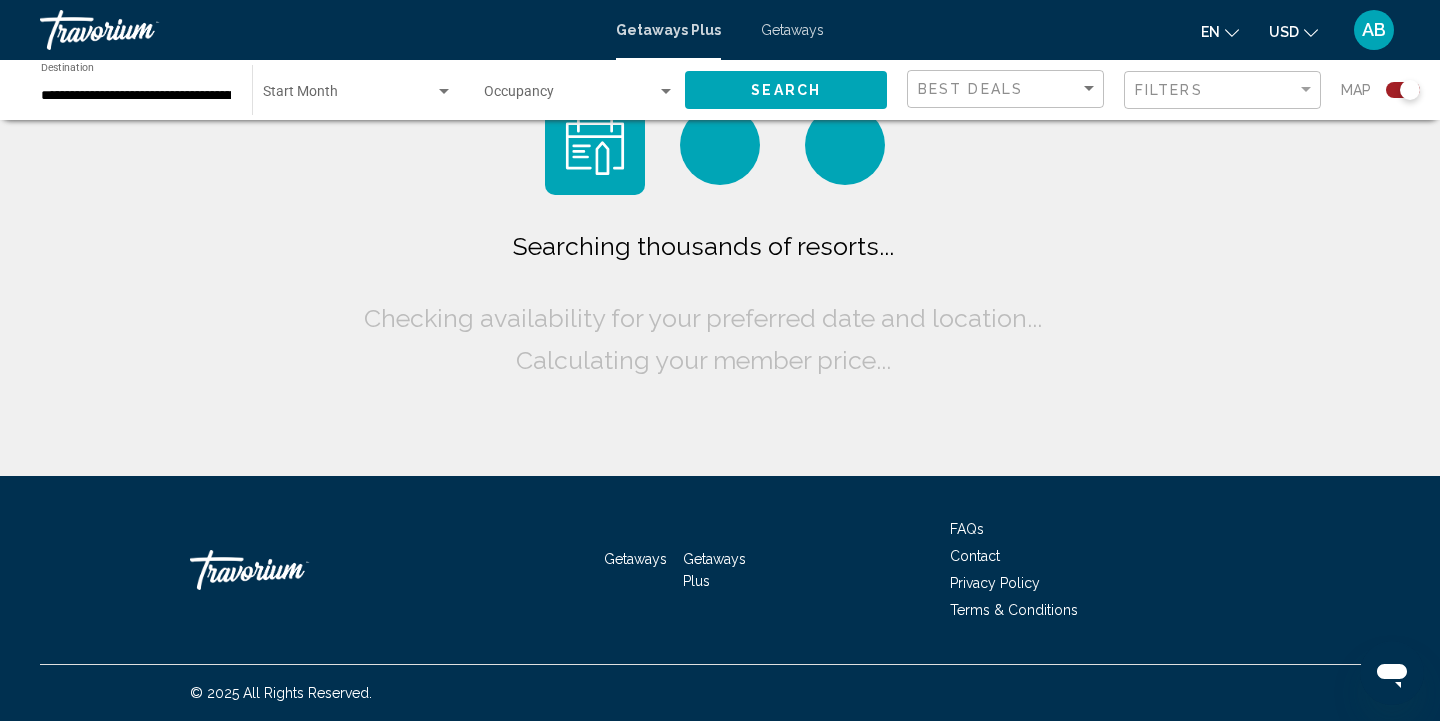 scroll, scrollTop: 0, scrollLeft: 0, axis: both 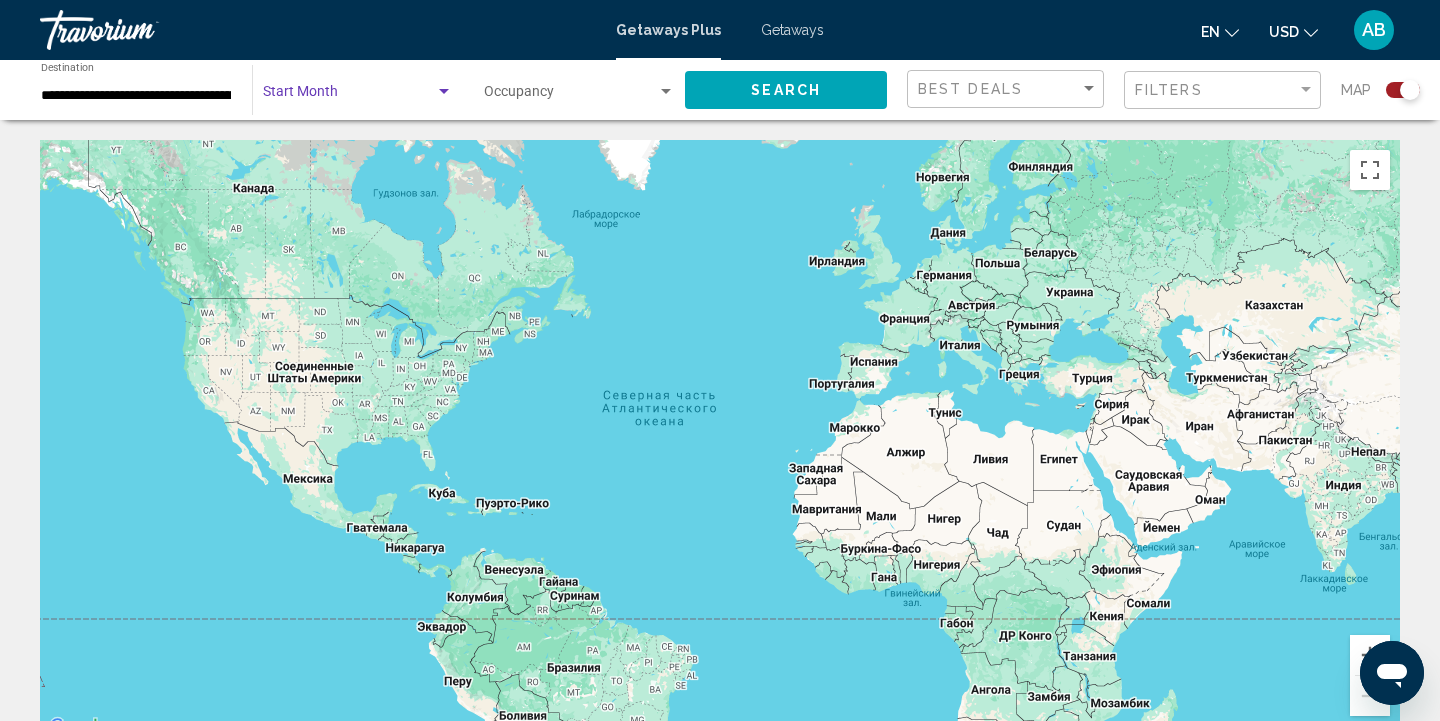click at bounding box center [444, 92] 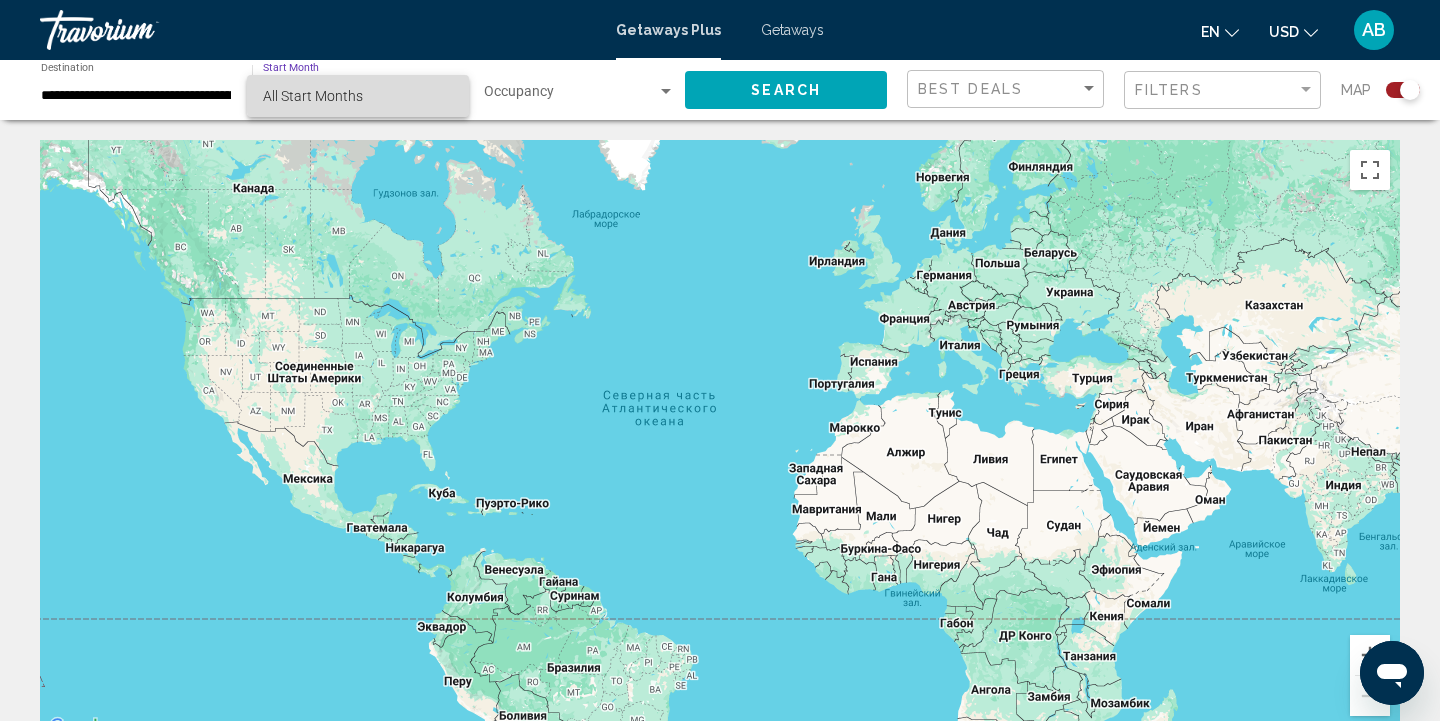 click on "All Start Months" at bounding box center (358, 96) 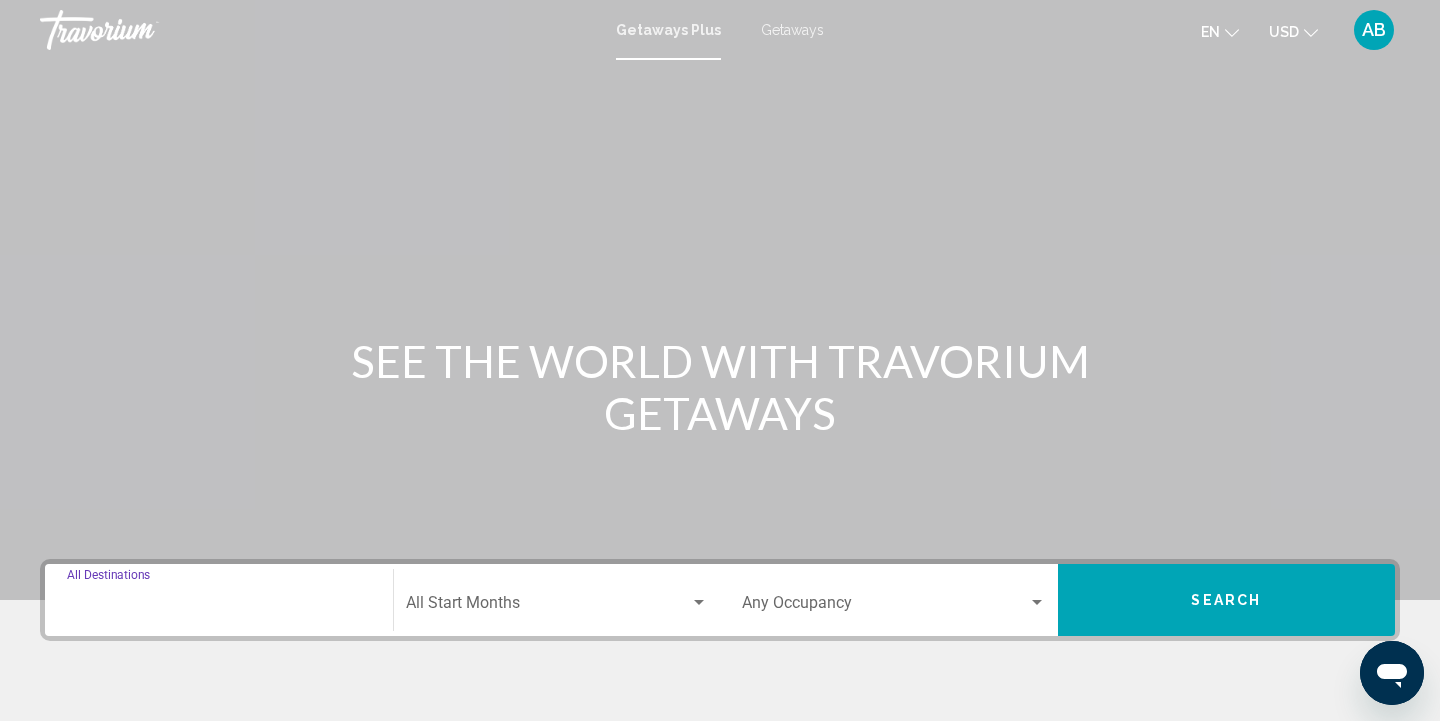 click on "Destination All Destinations" at bounding box center [219, 607] 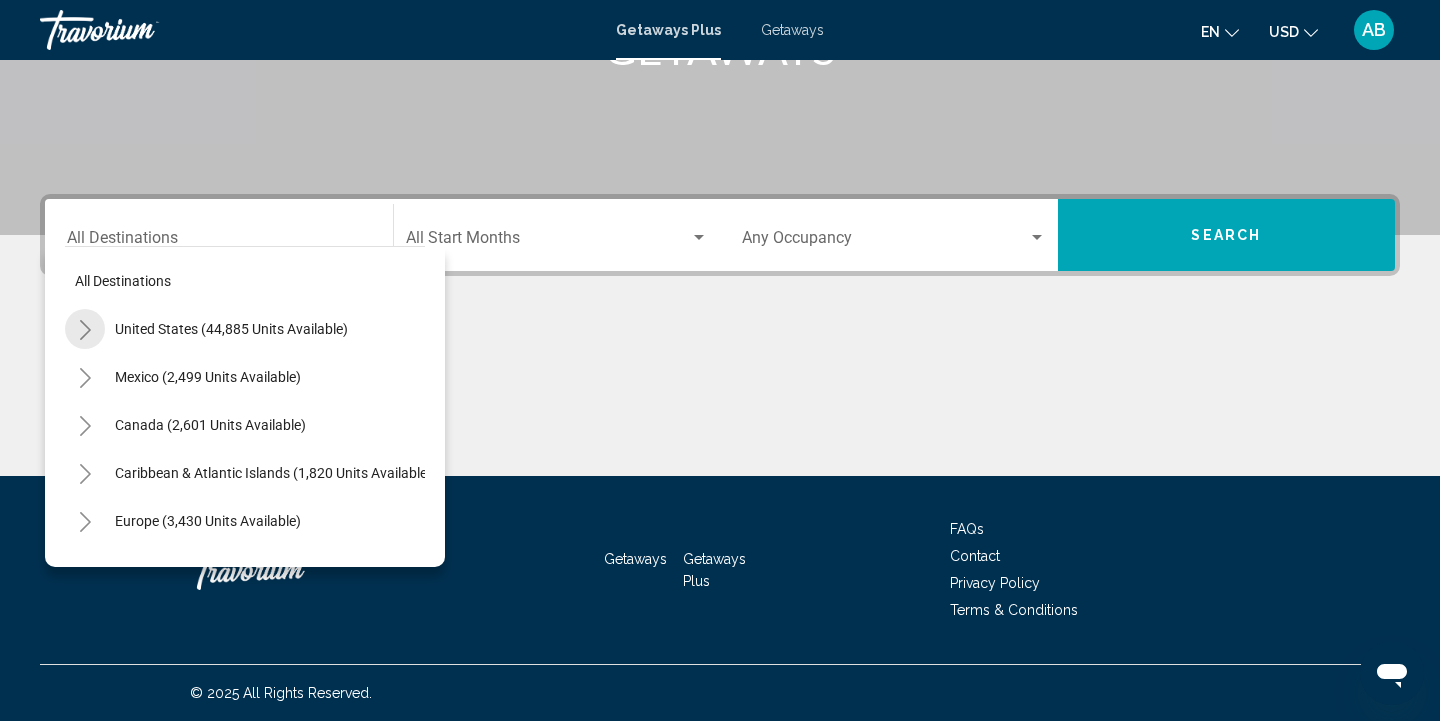 click 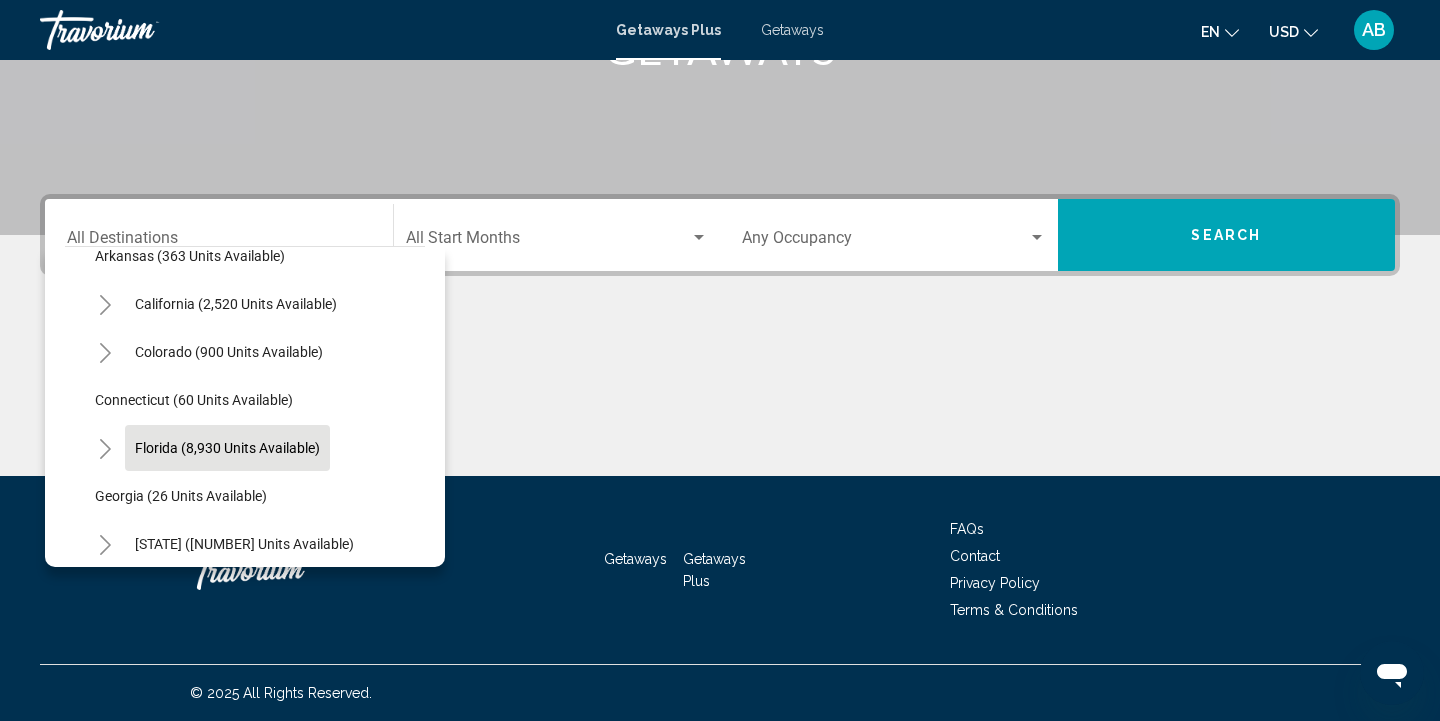 scroll, scrollTop: 200, scrollLeft: 0, axis: vertical 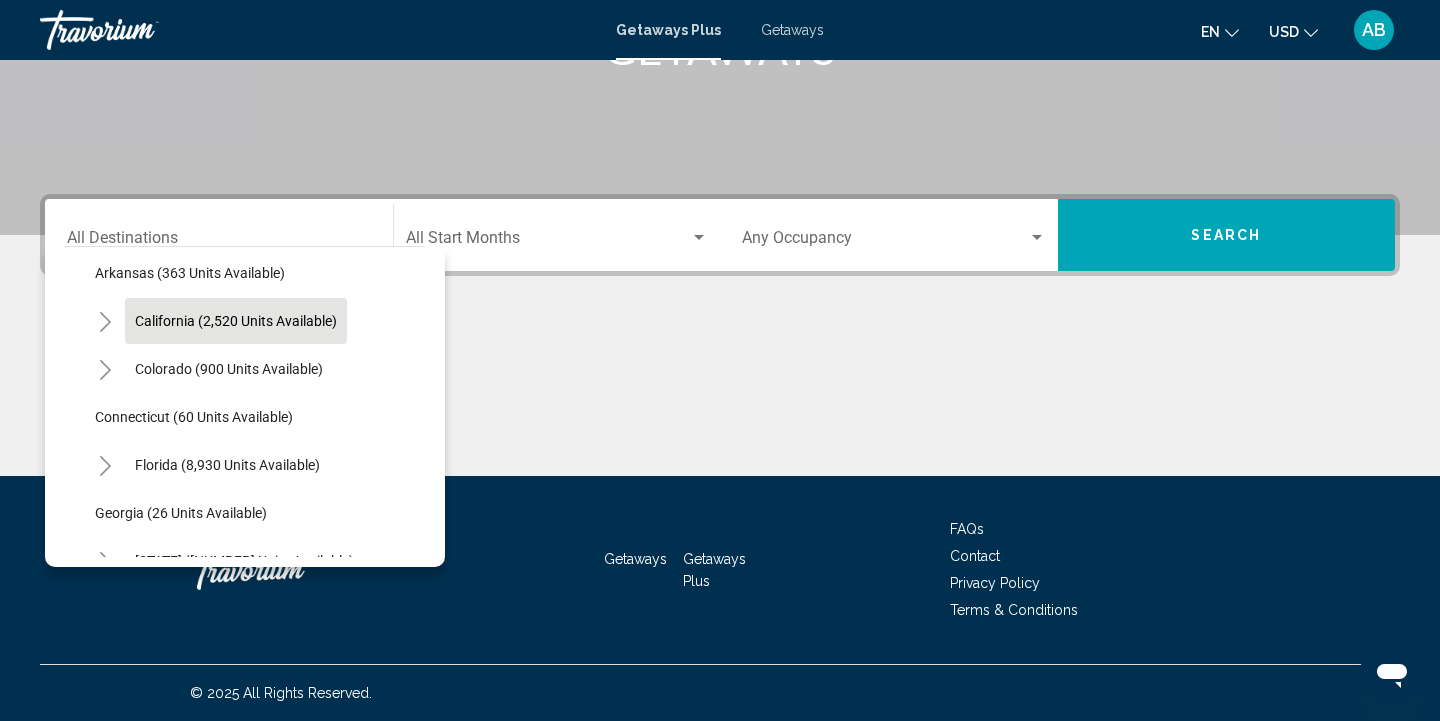 click on "California (2,520 units available)" 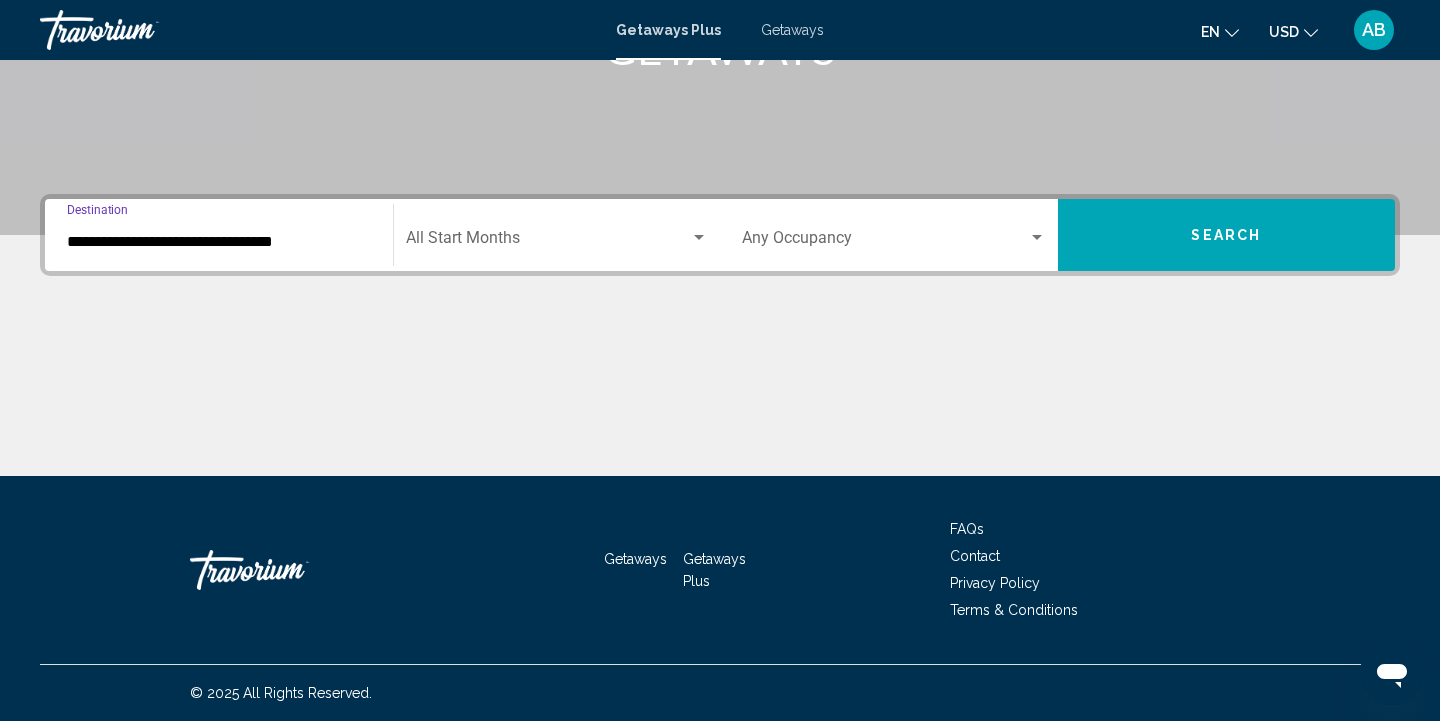 click on "**********" at bounding box center [219, 242] 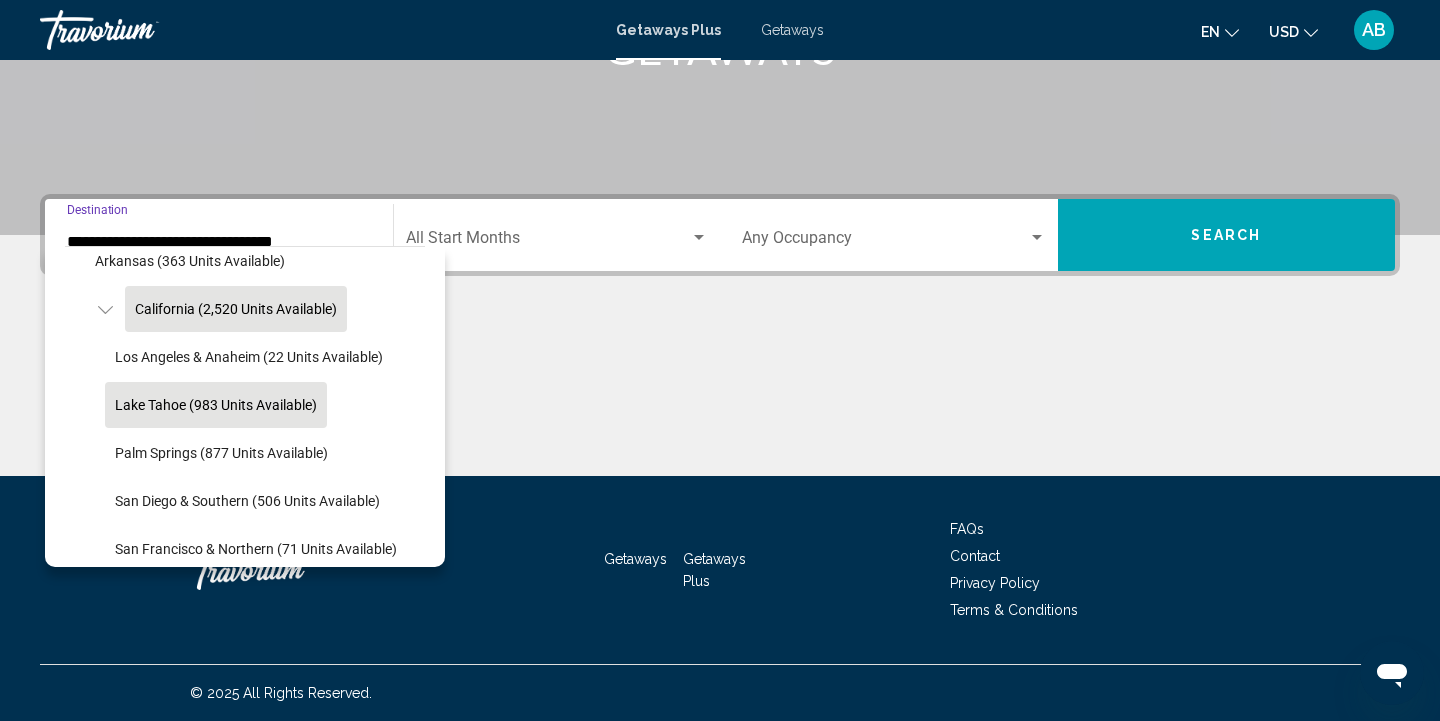scroll, scrollTop: 213, scrollLeft: 0, axis: vertical 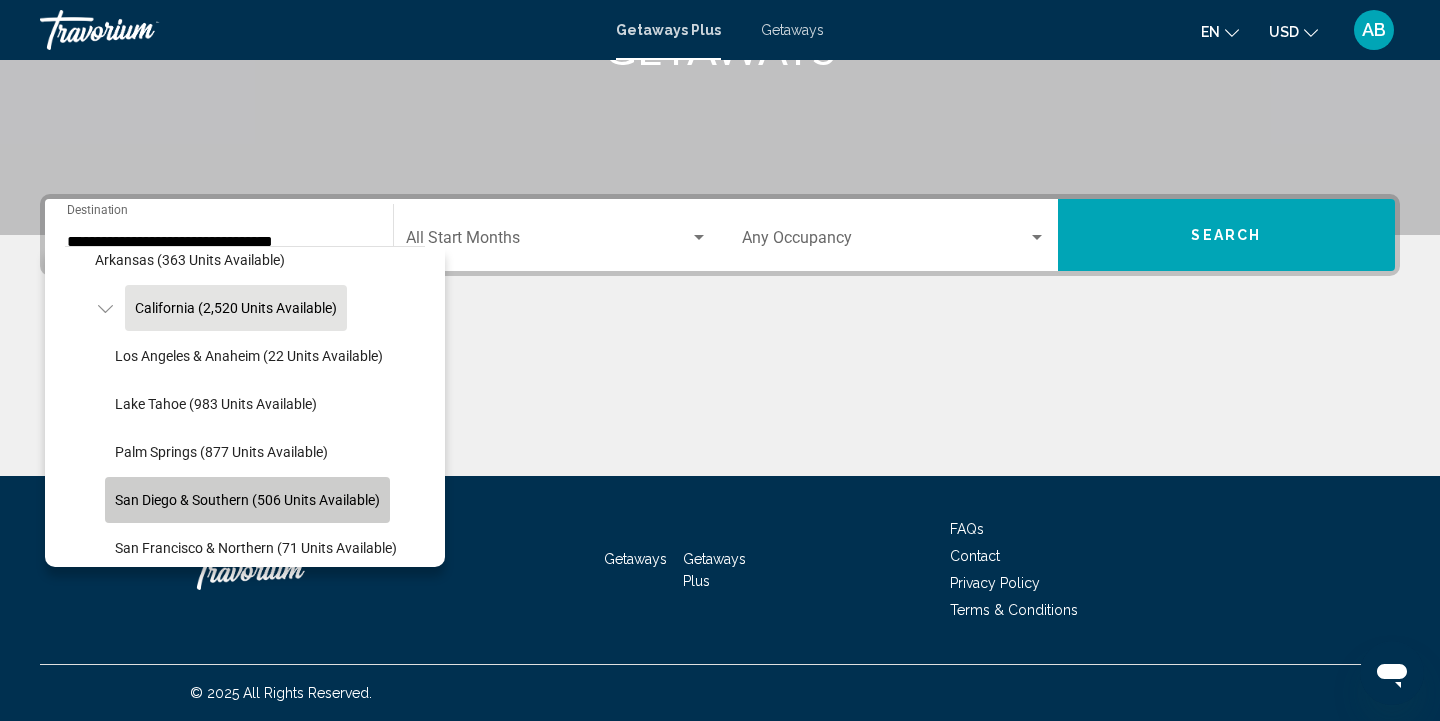 click on "San Diego & Southern (506 units available)" 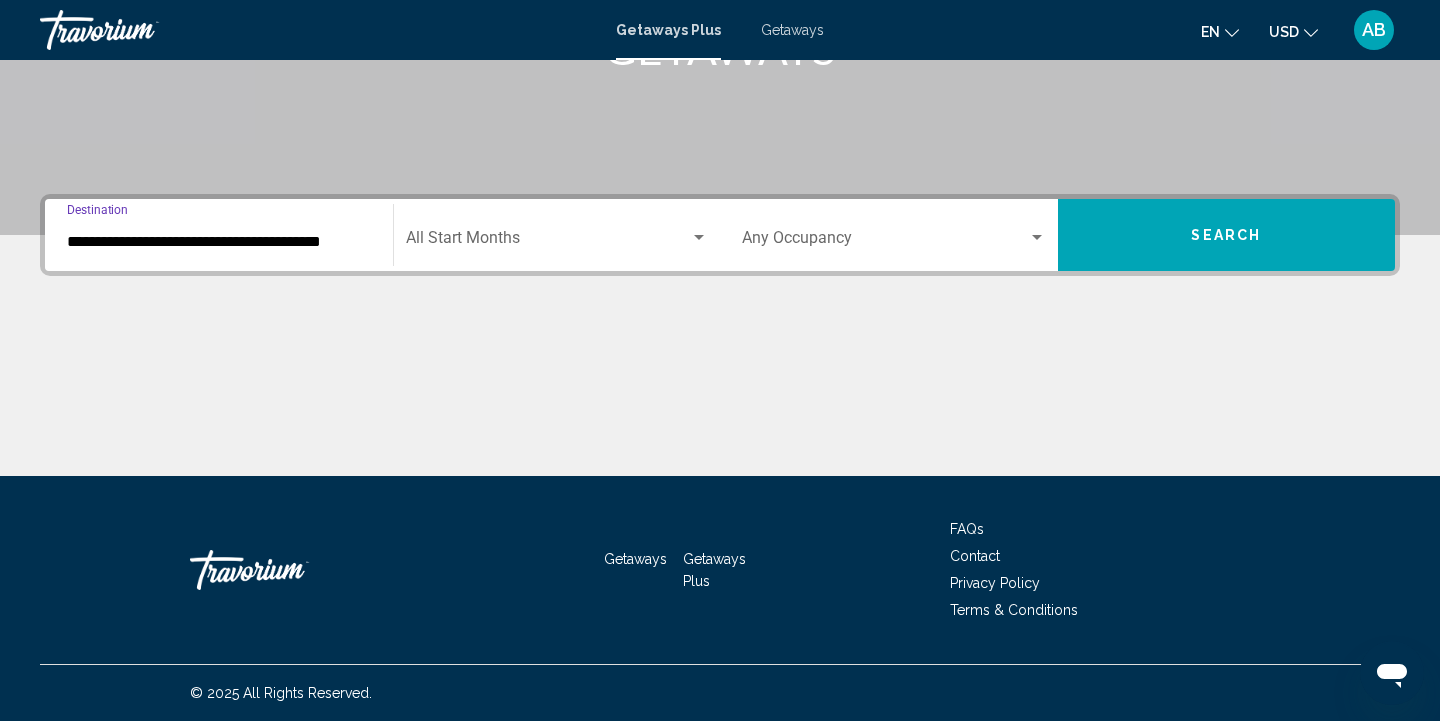 click at bounding box center [699, 237] 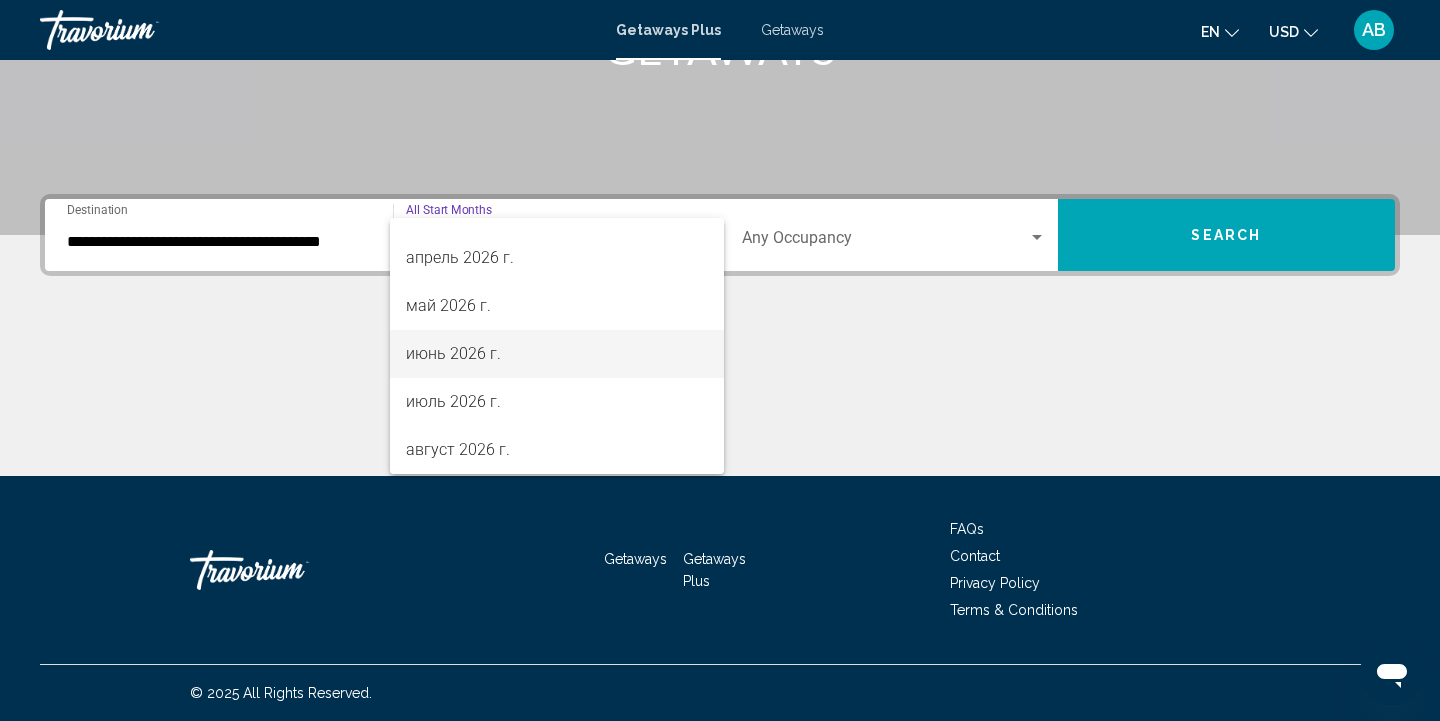 scroll, scrollTop: 416, scrollLeft: 0, axis: vertical 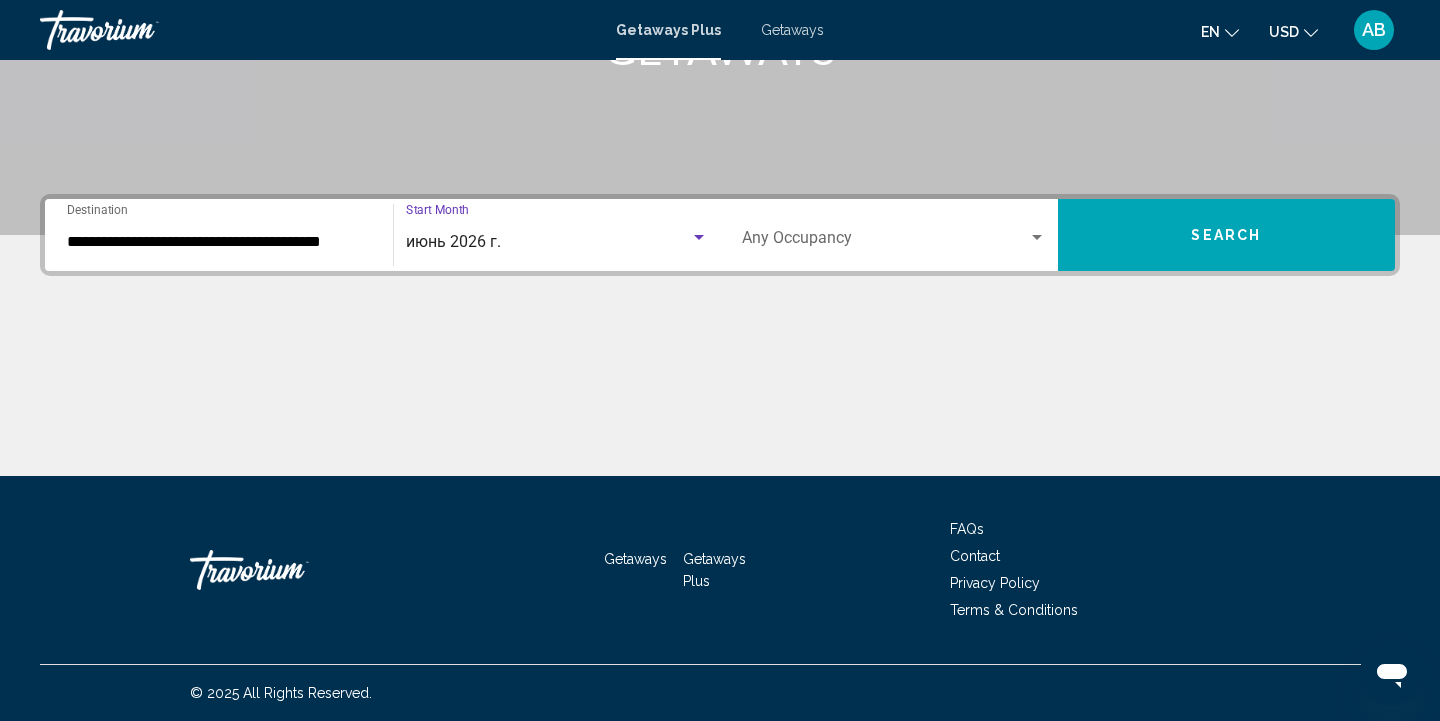 click at bounding box center (1037, 238) 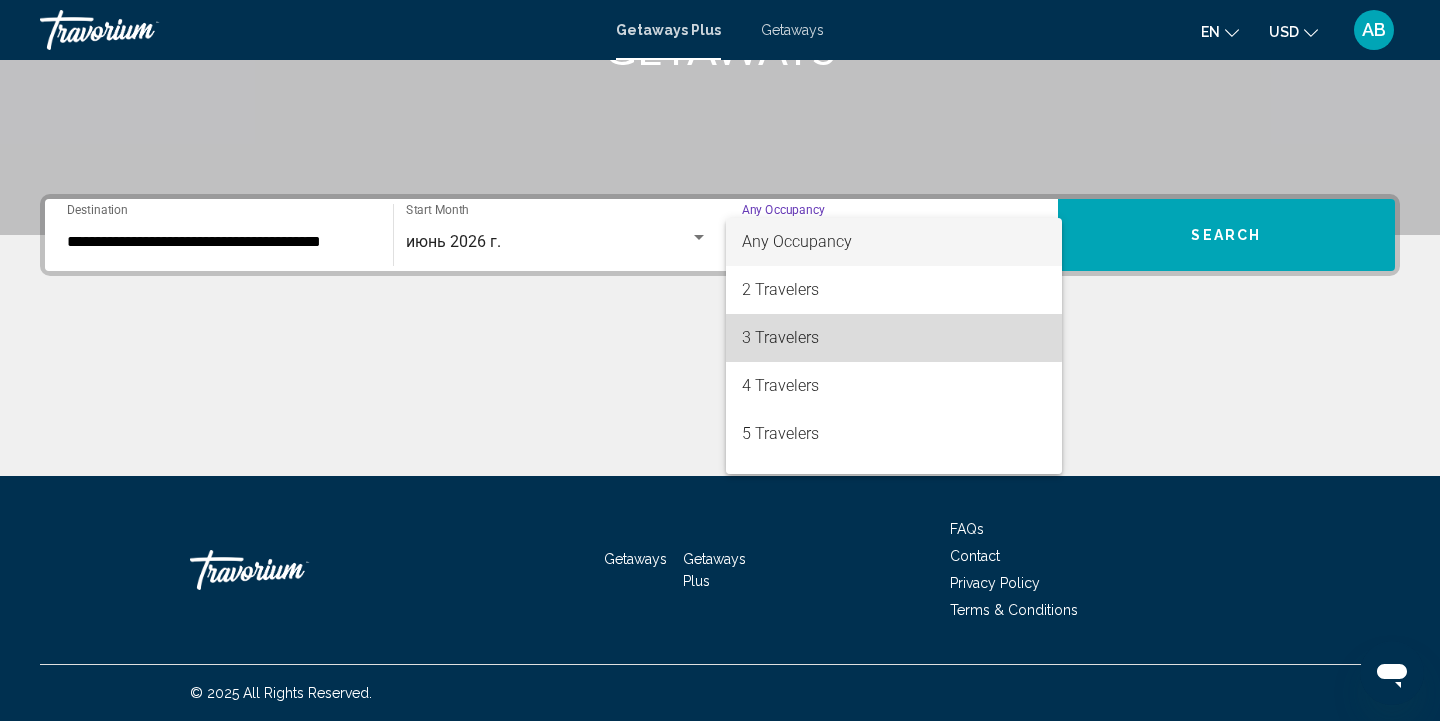 click on "3 Travelers" at bounding box center (894, 338) 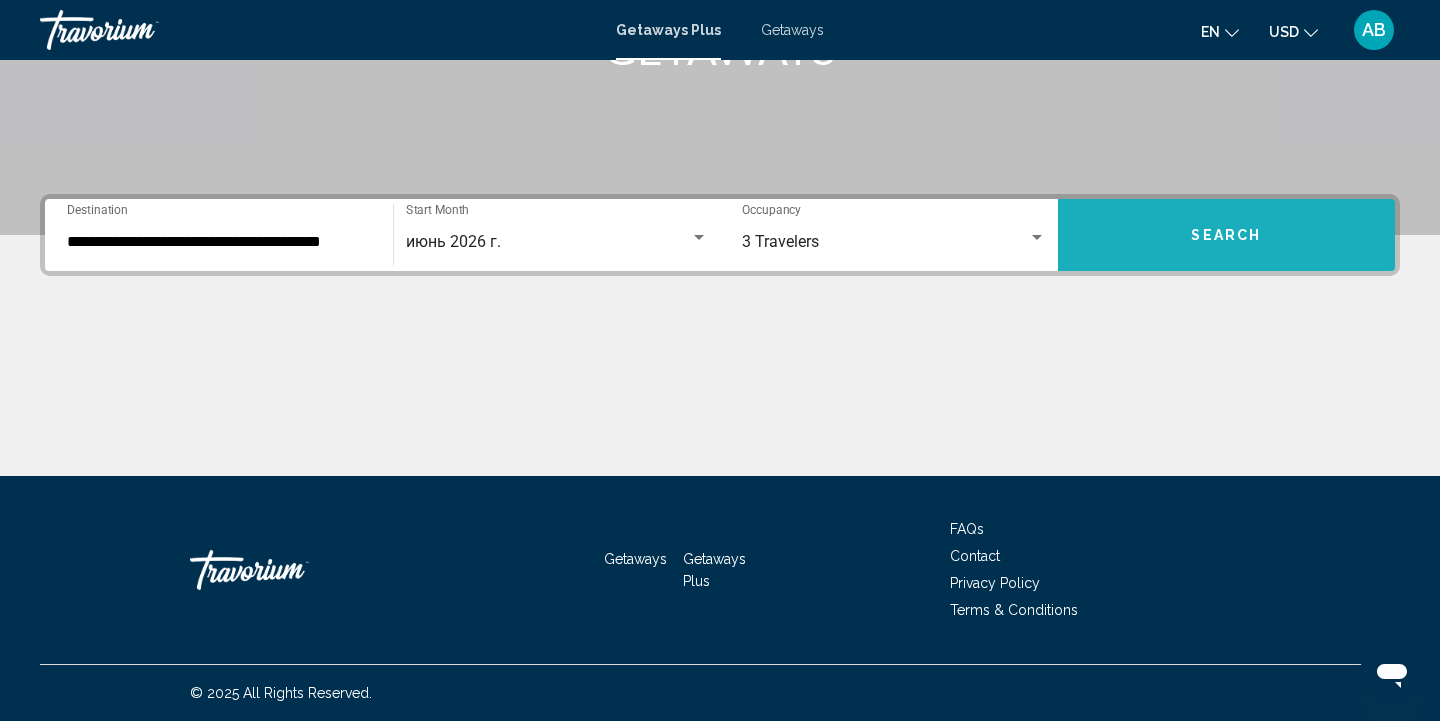 click on "Search" at bounding box center [1226, 236] 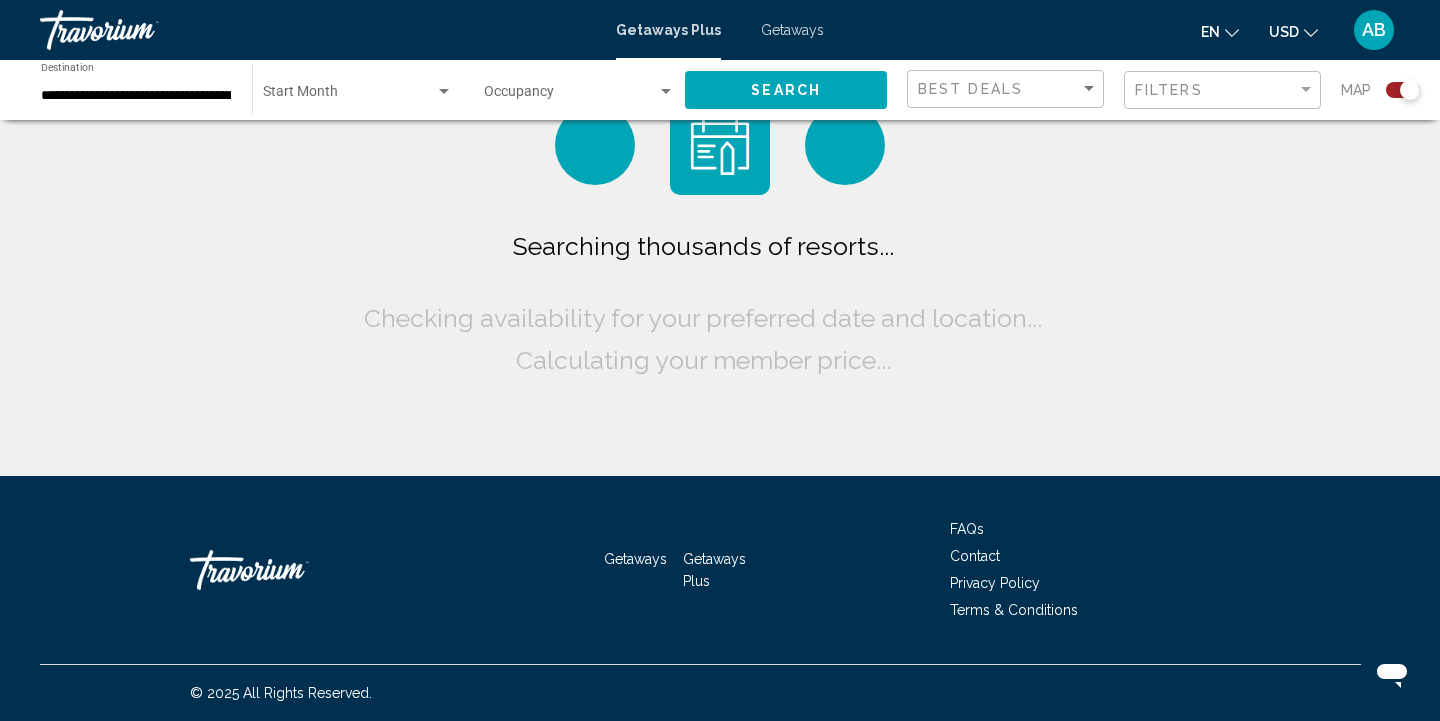 scroll, scrollTop: 0, scrollLeft: 0, axis: both 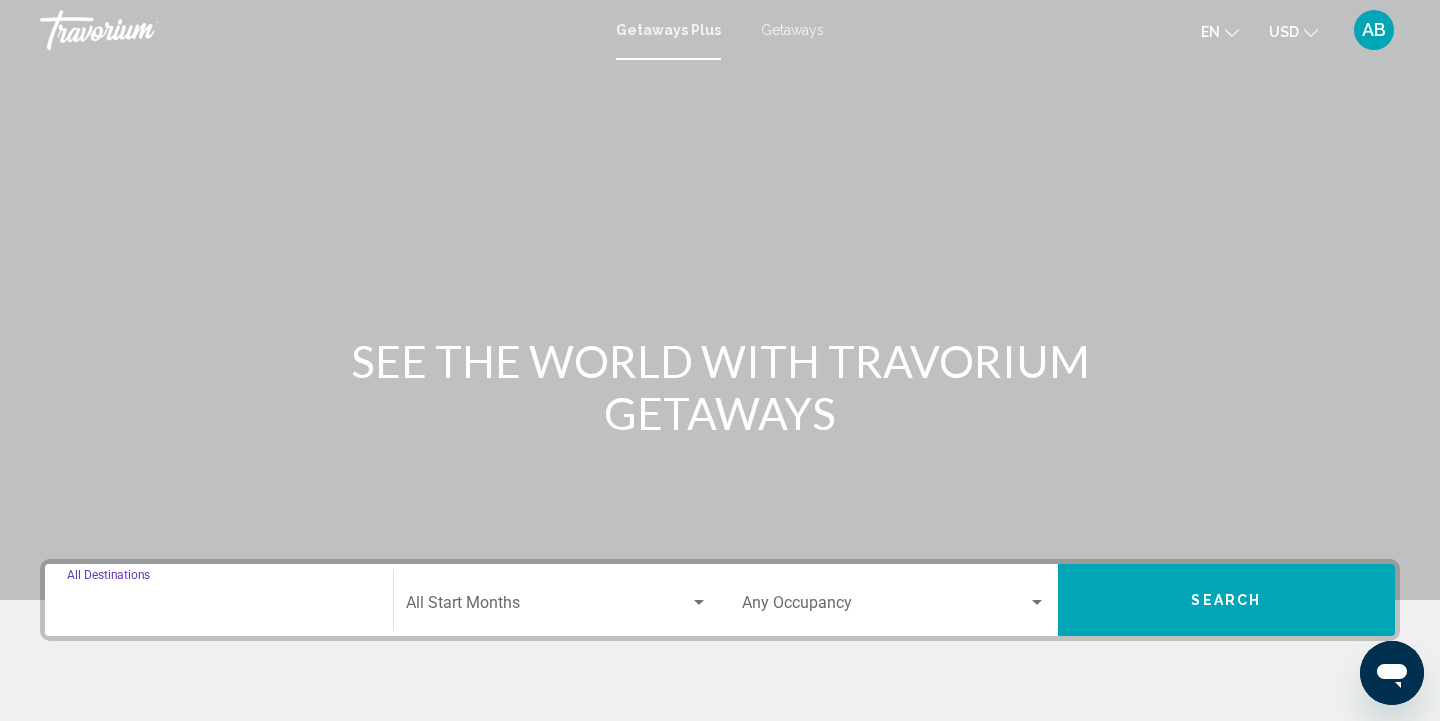 click on "Destination All Destinations" at bounding box center [219, 607] 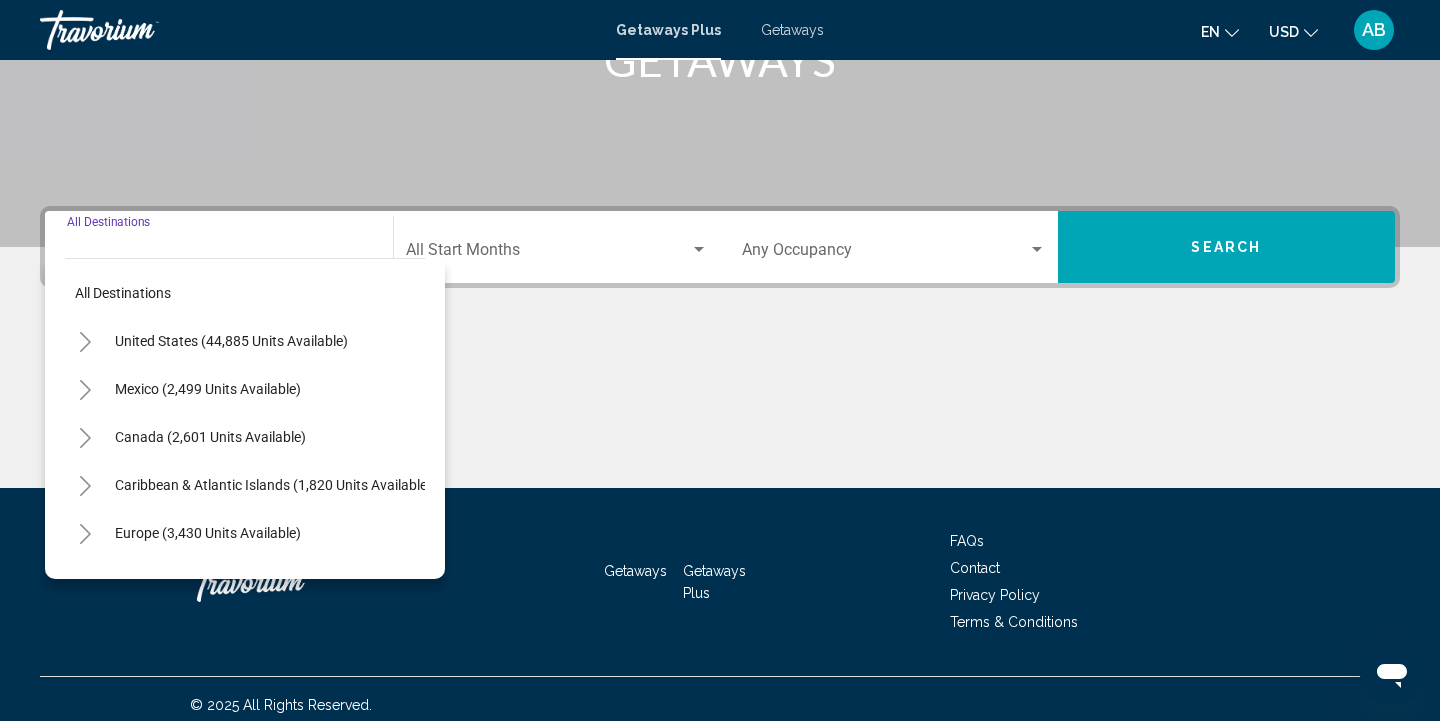 scroll, scrollTop: 365, scrollLeft: 0, axis: vertical 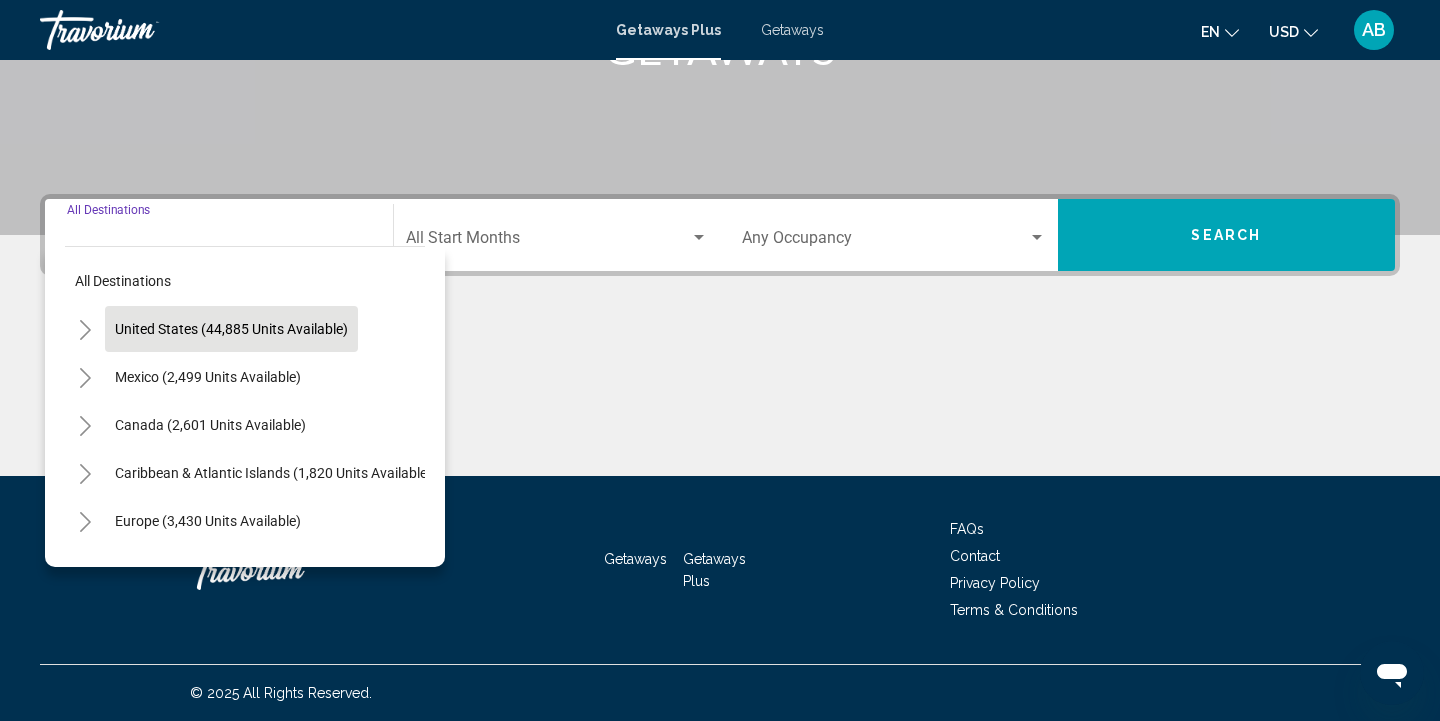 click on "United States (44,885 units available)" at bounding box center [208, 377] 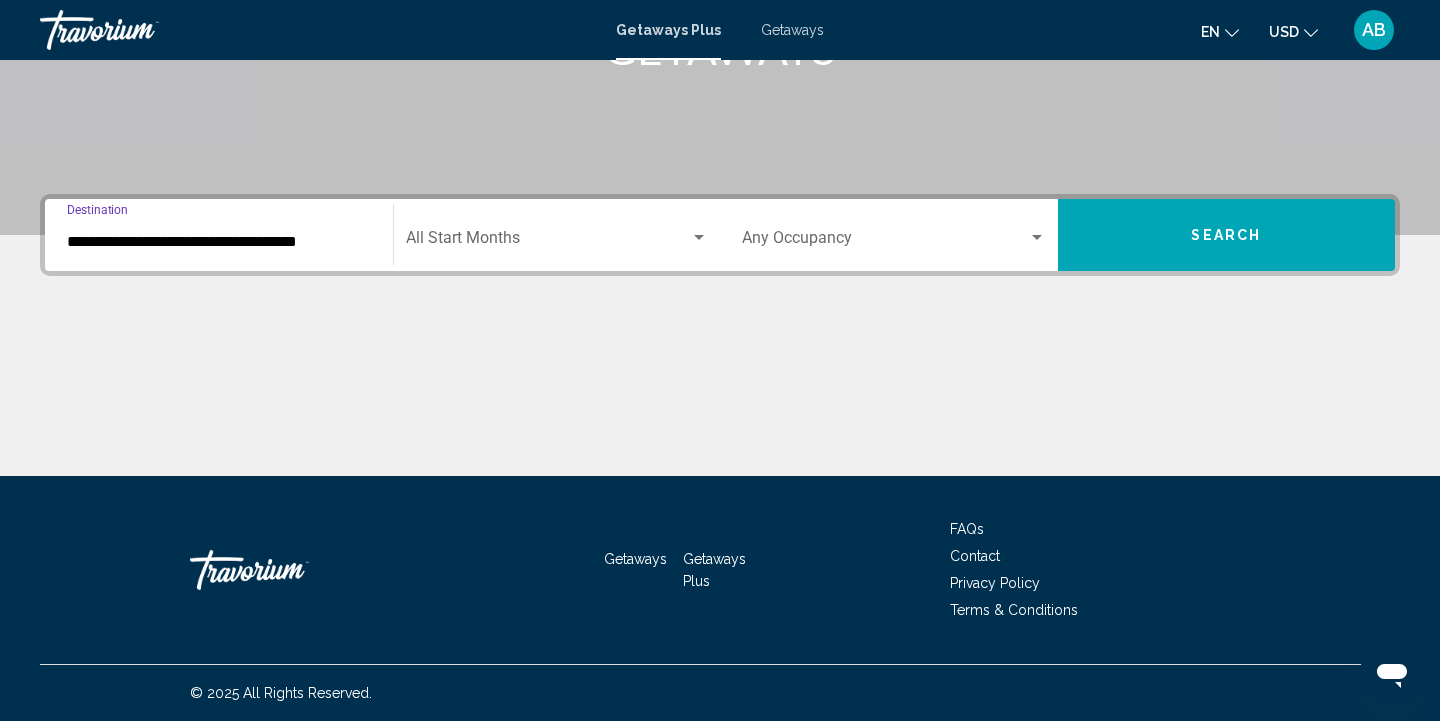 click on "**********" at bounding box center (219, 242) 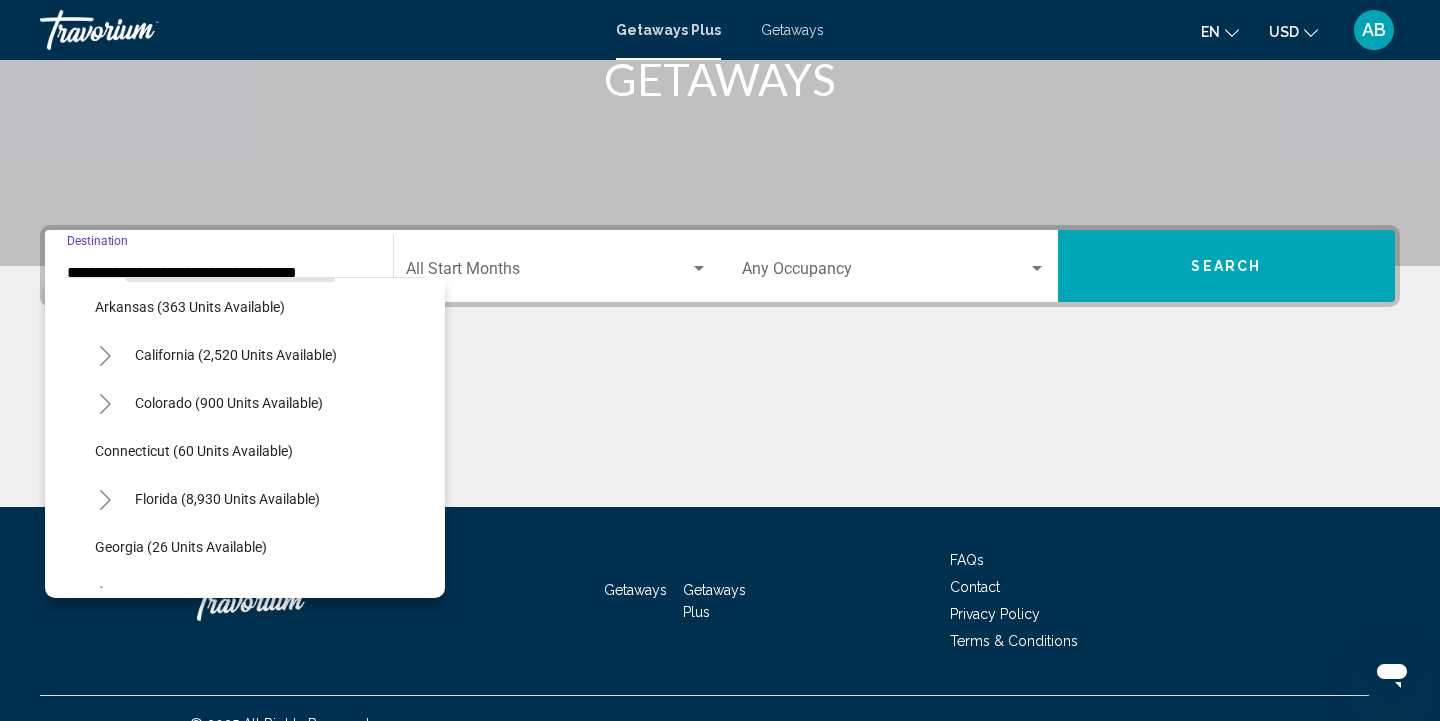 scroll, scrollTop: 196, scrollLeft: 0, axis: vertical 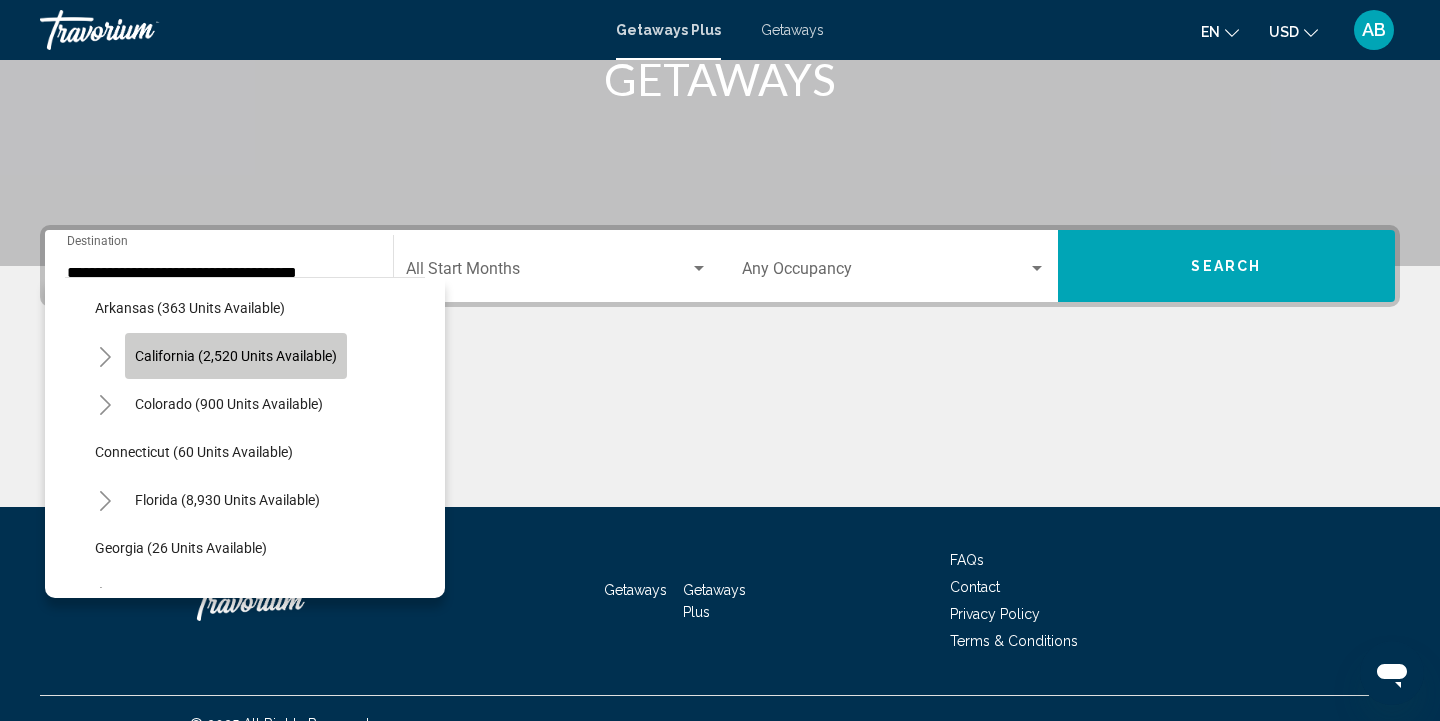 click on "California (2,520 units available)" 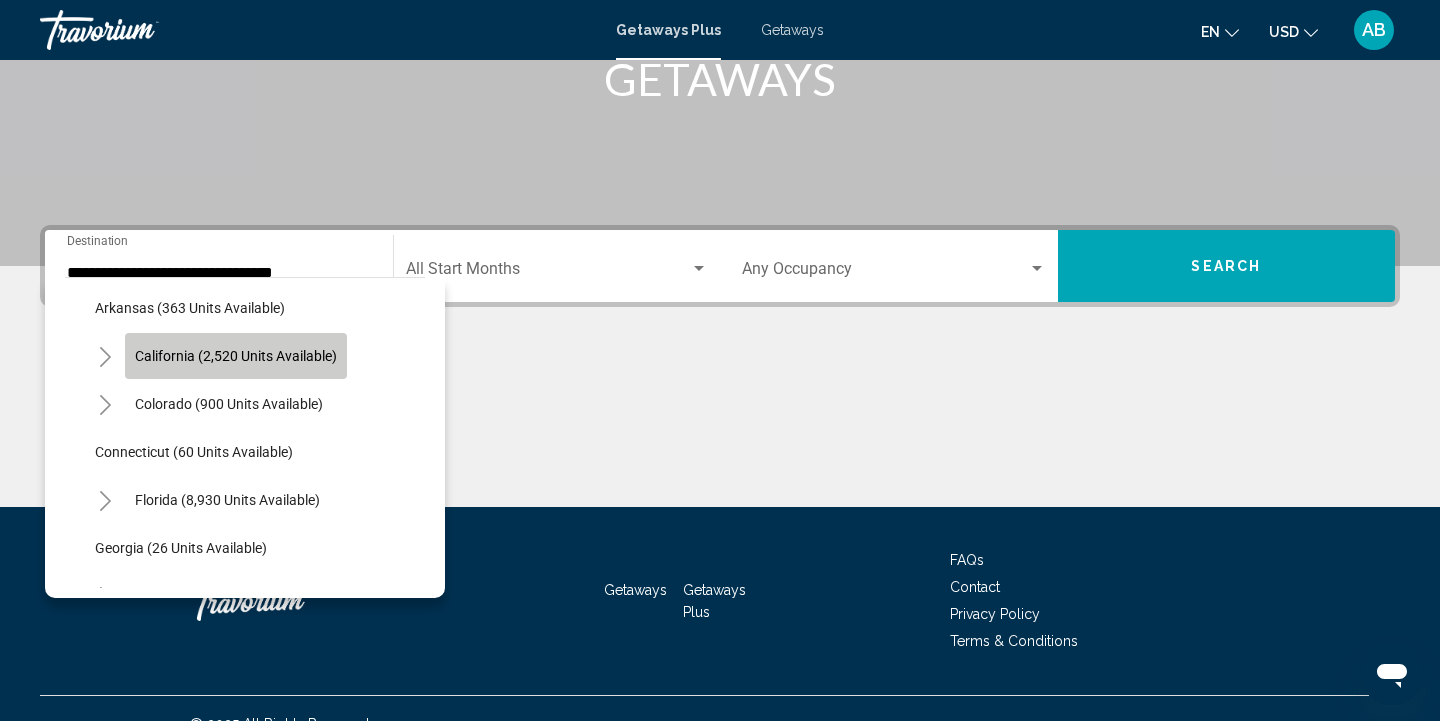 scroll, scrollTop: 365, scrollLeft: 0, axis: vertical 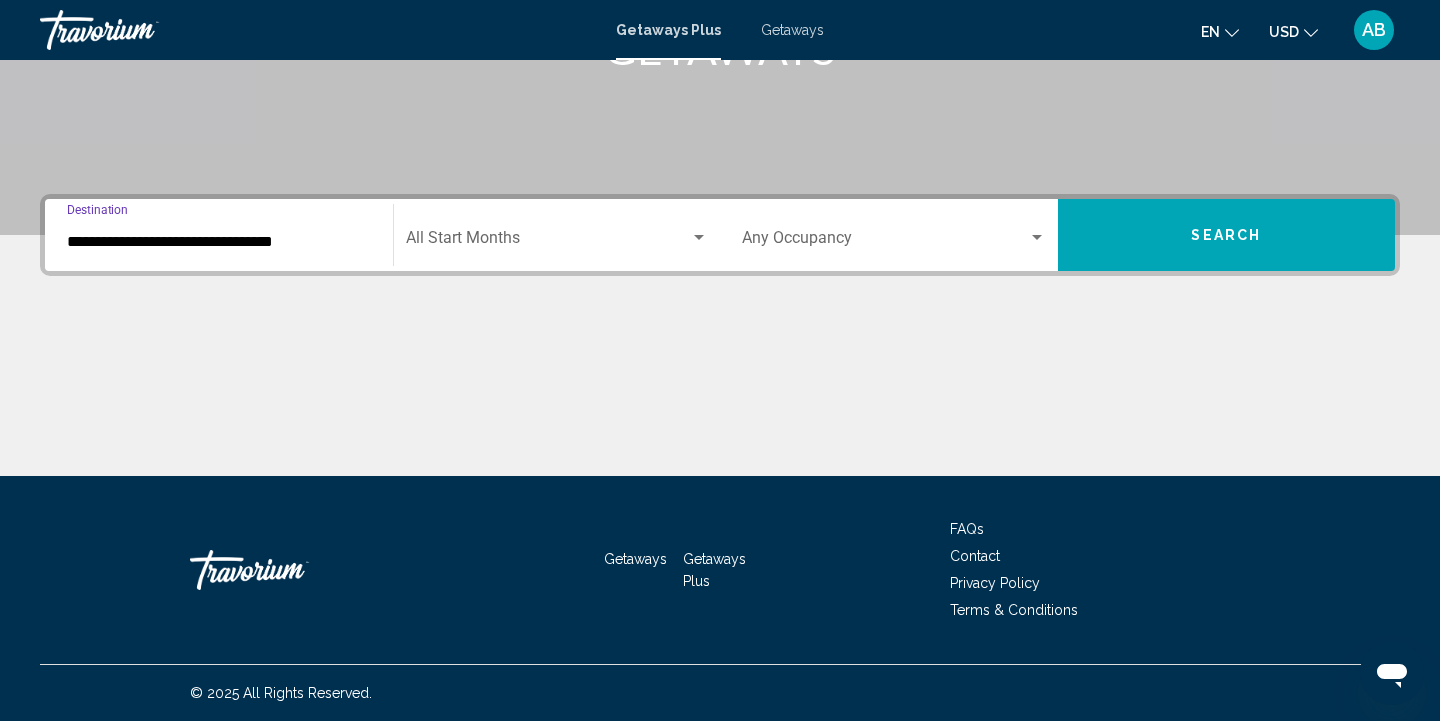click on "**********" at bounding box center (219, 242) 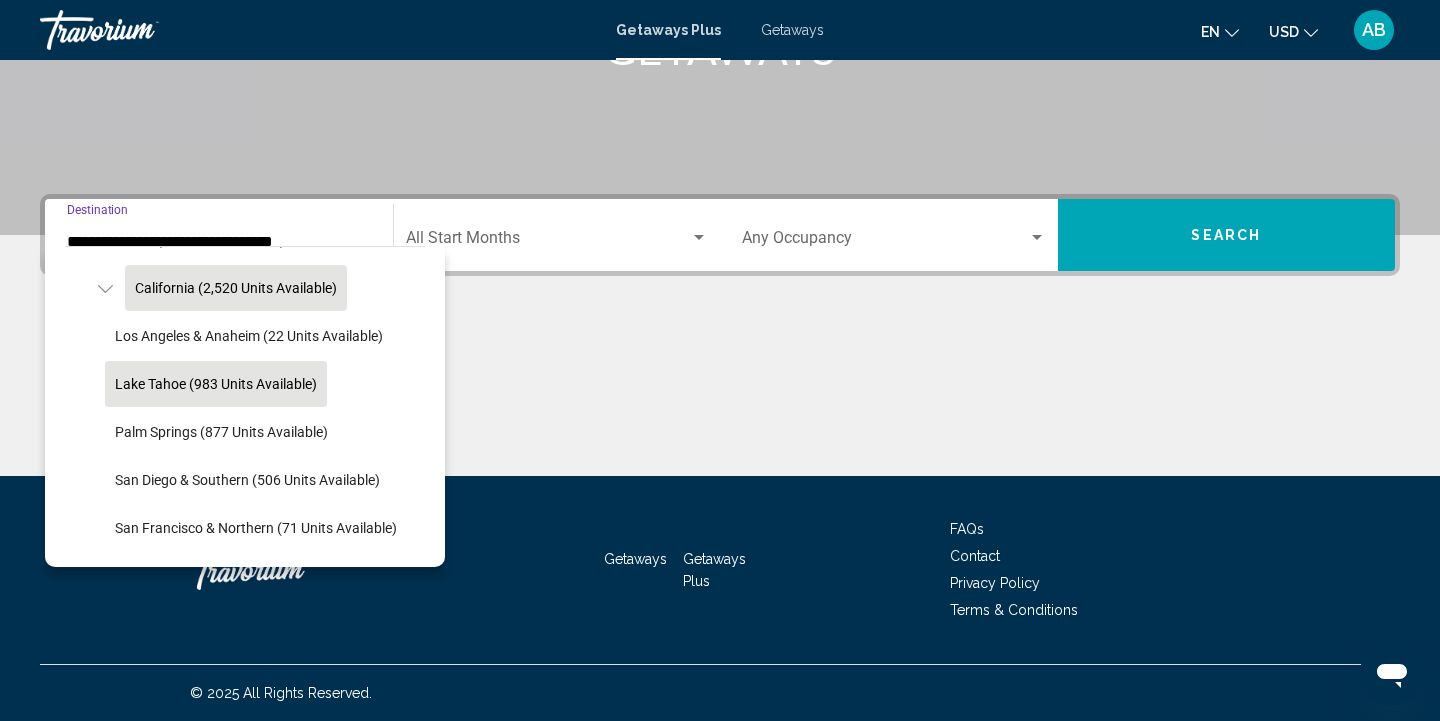 scroll, scrollTop: 253, scrollLeft: 0, axis: vertical 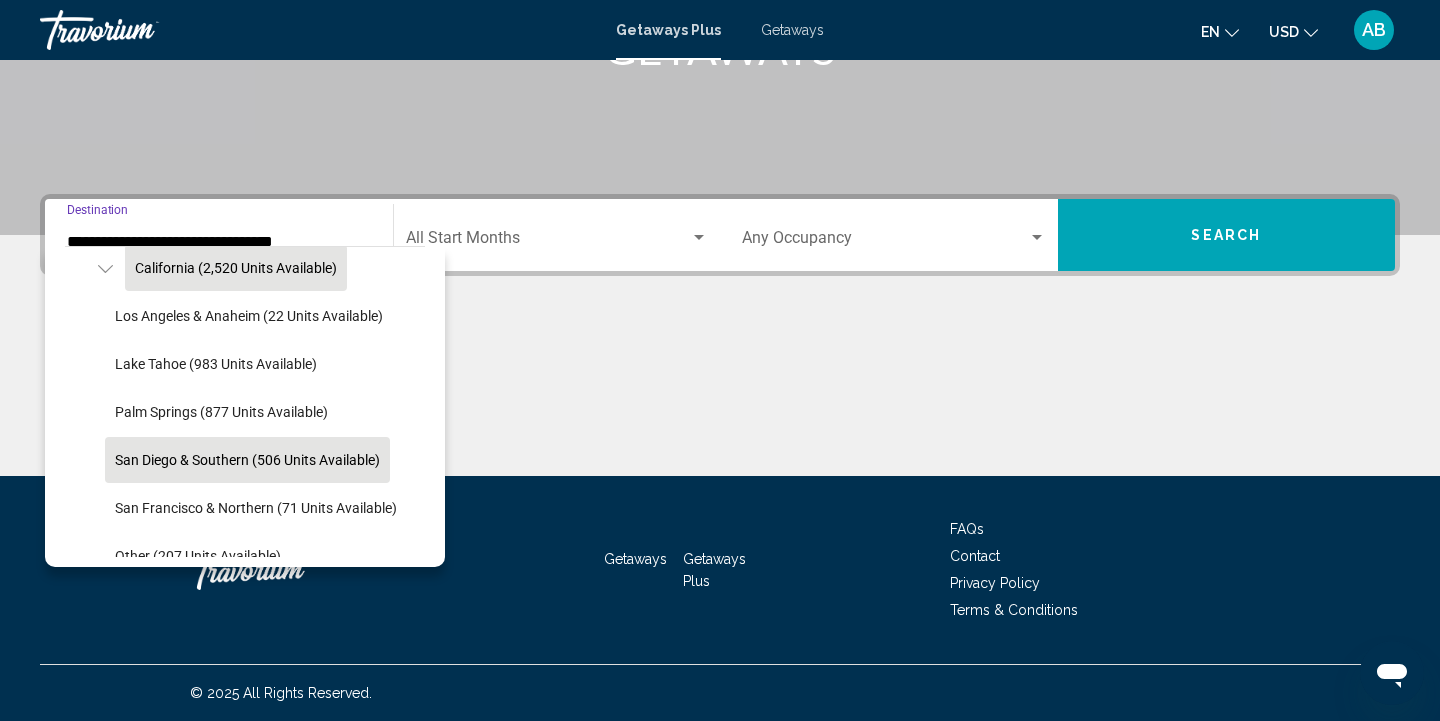 click on "San Diego & Southern (506 units available)" 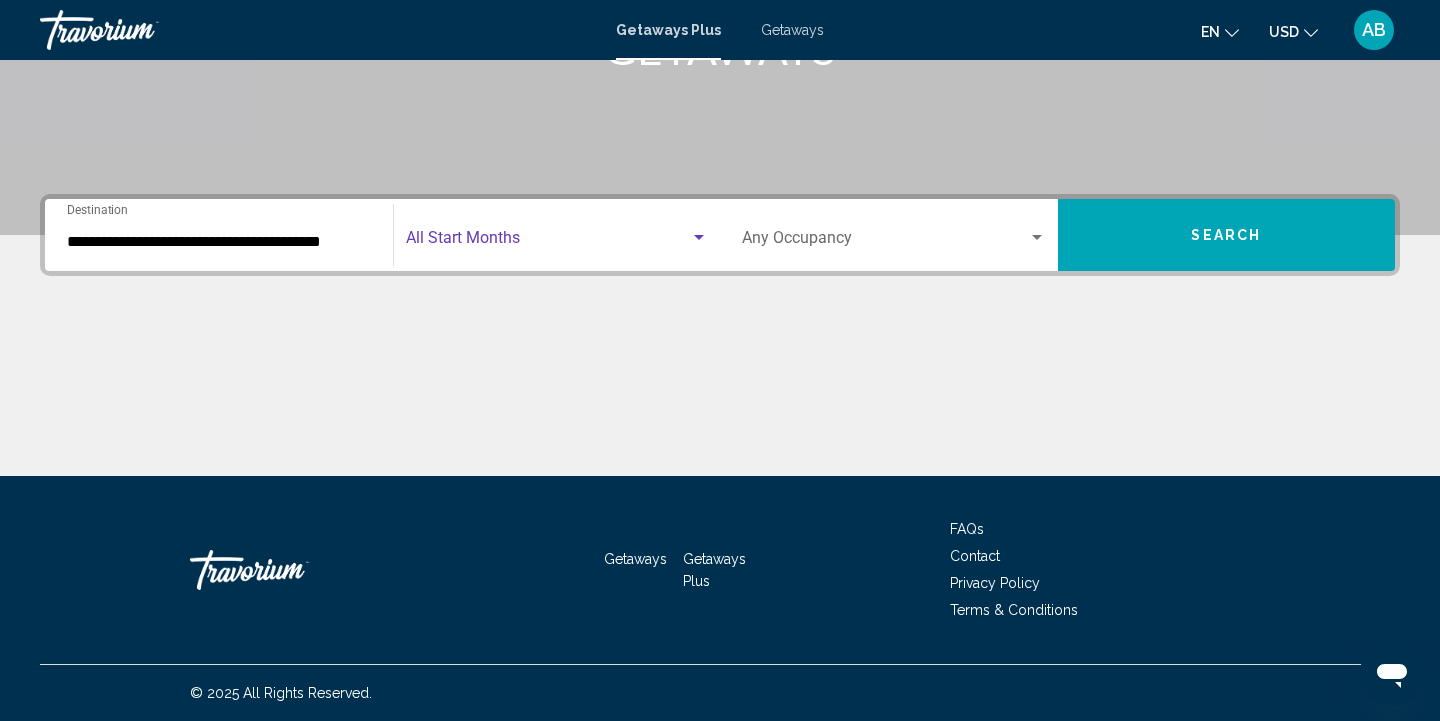 click at bounding box center (699, 238) 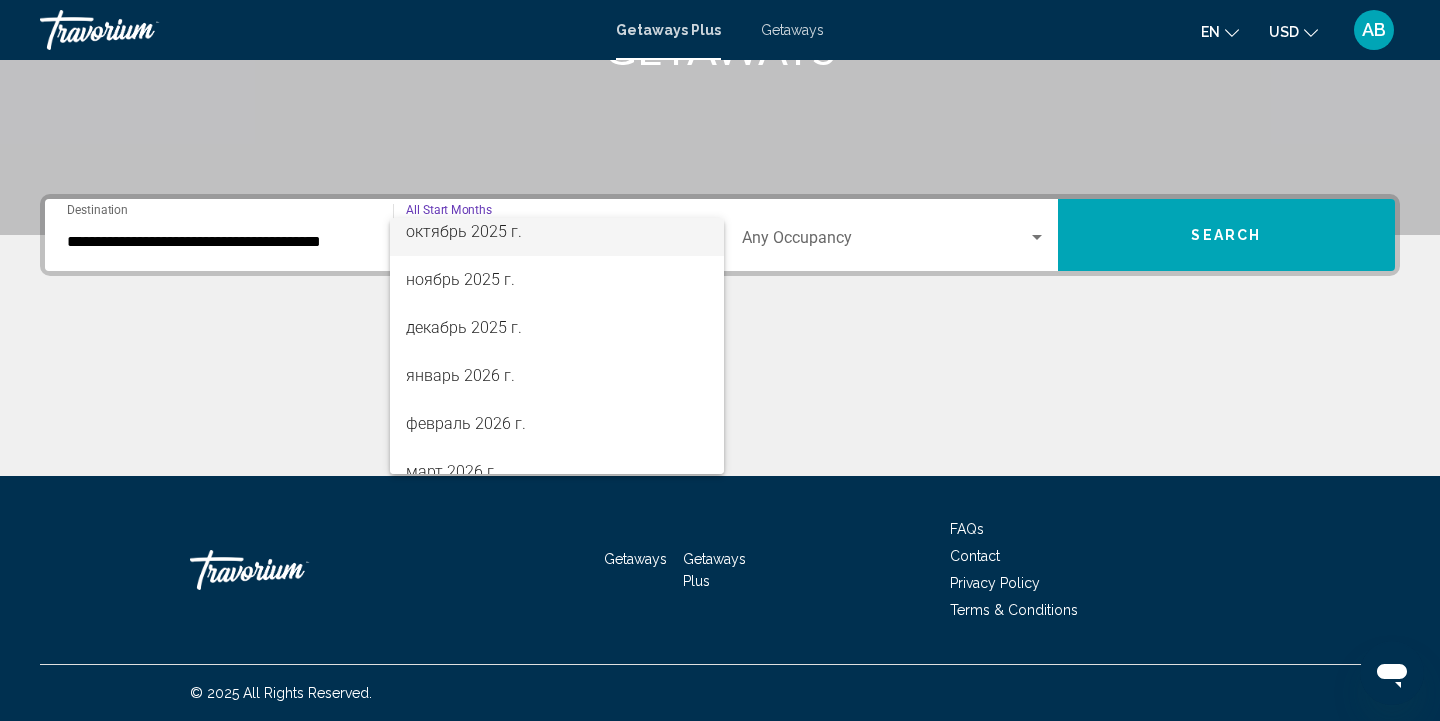 scroll, scrollTop: 153, scrollLeft: 0, axis: vertical 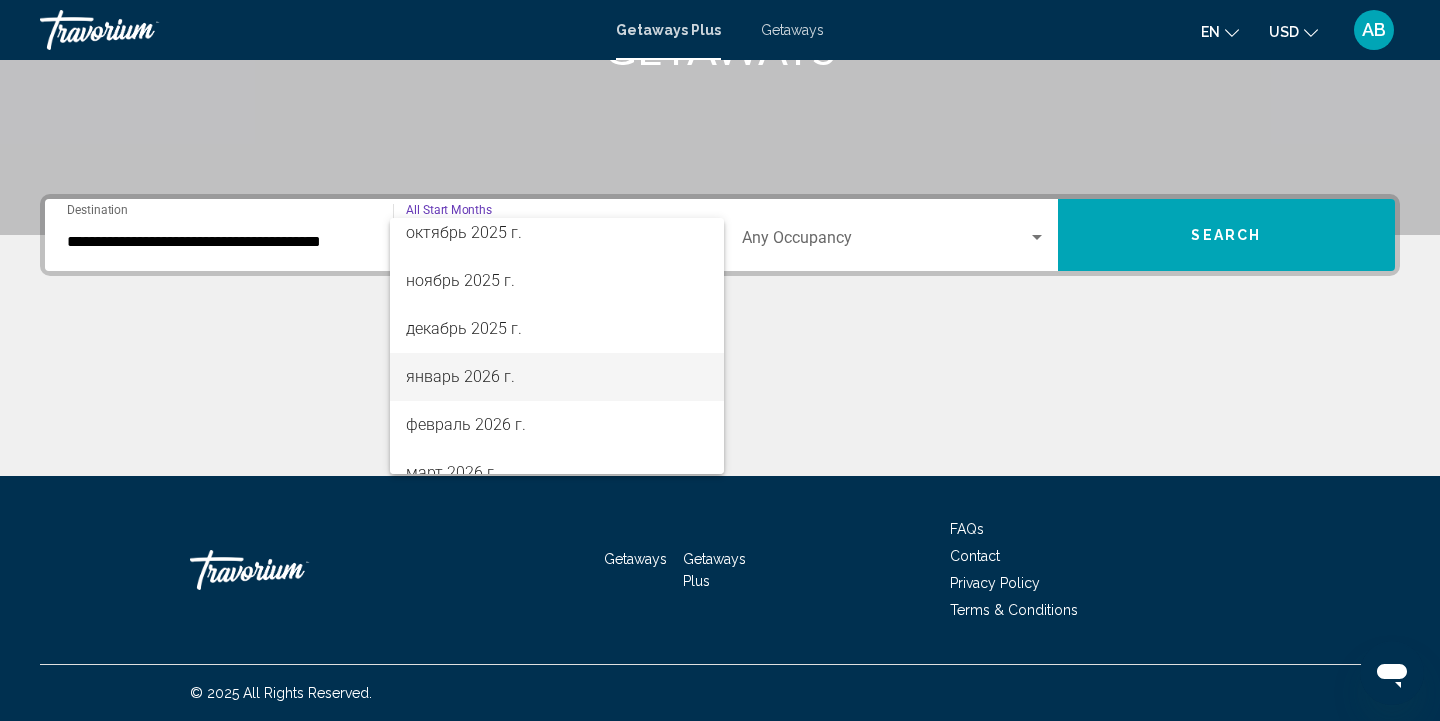 click on "январь 2026 г." at bounding box center [557, 377] 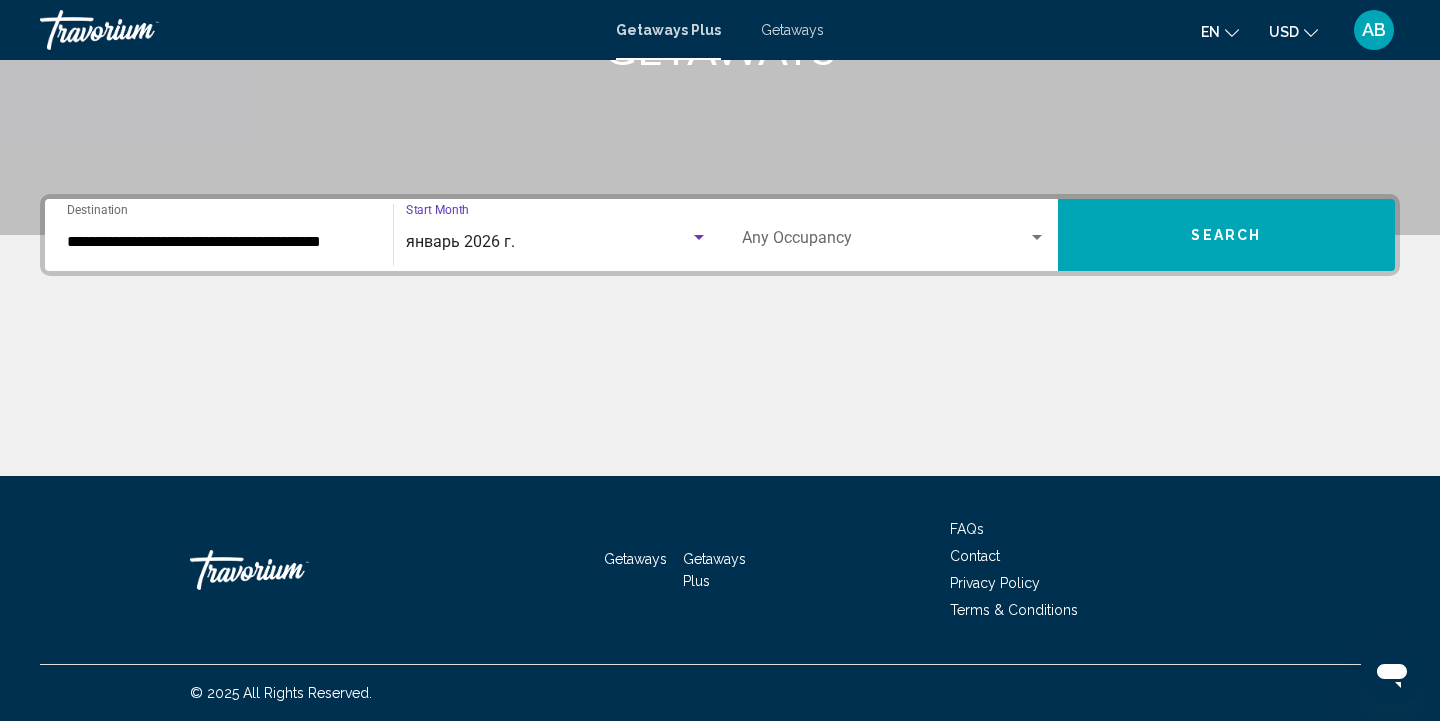 click at bounding box center (1037, 238) 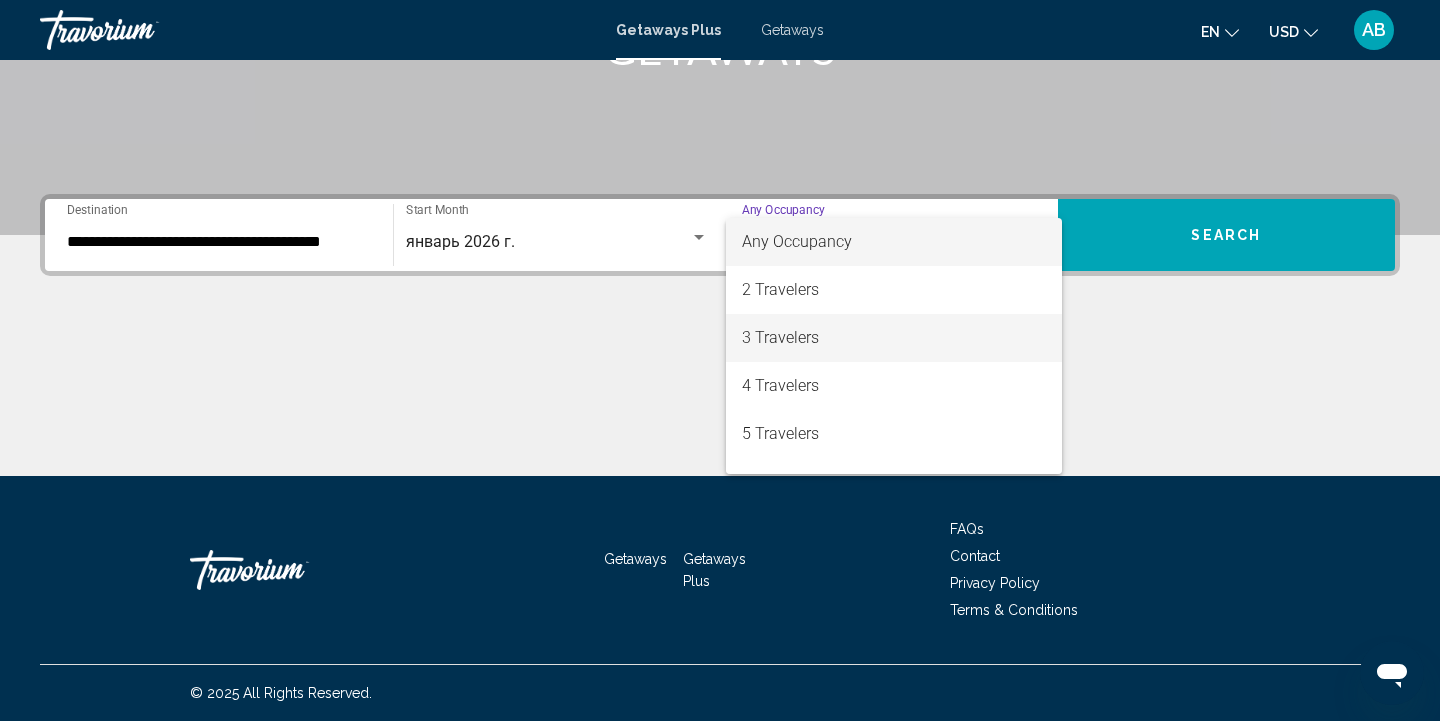 click on "3 Travelers" at bounding box center (894, 338) 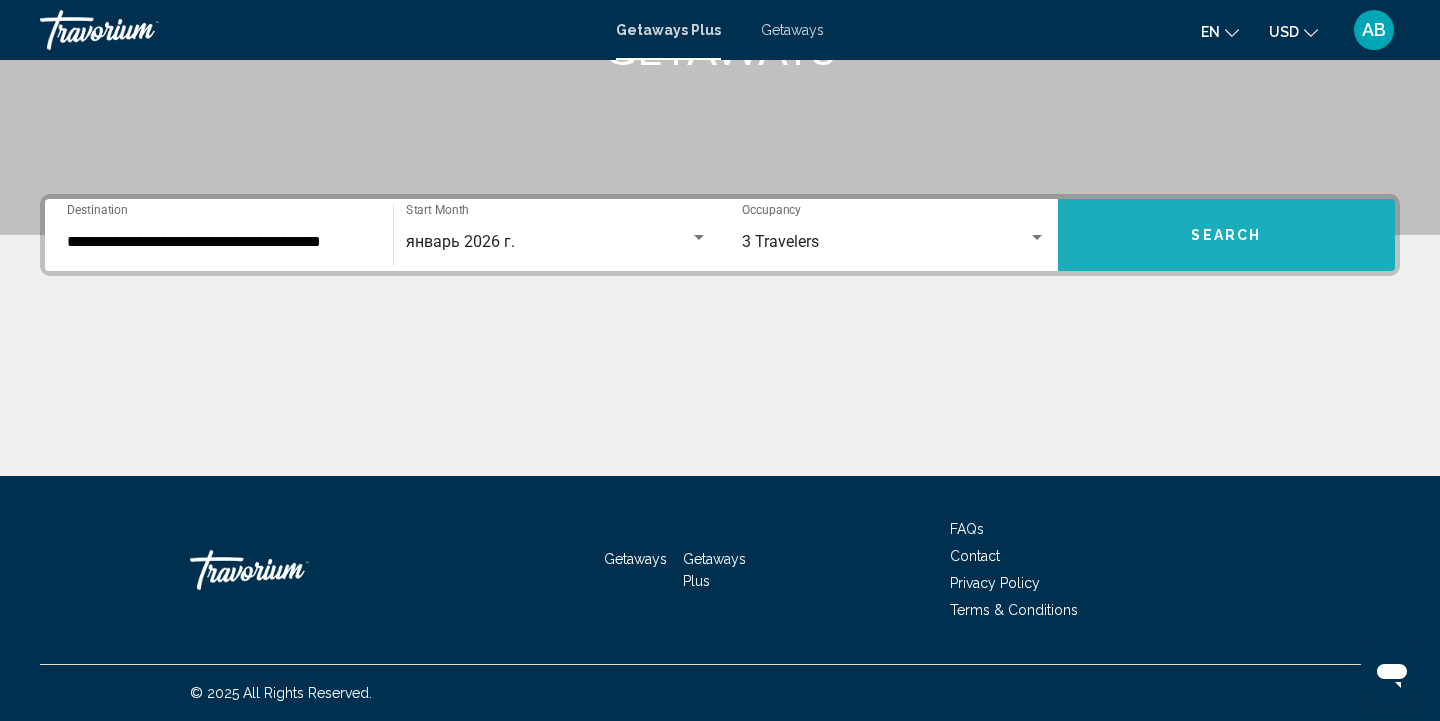 click on "Search" at bounding box center [1226, 236] 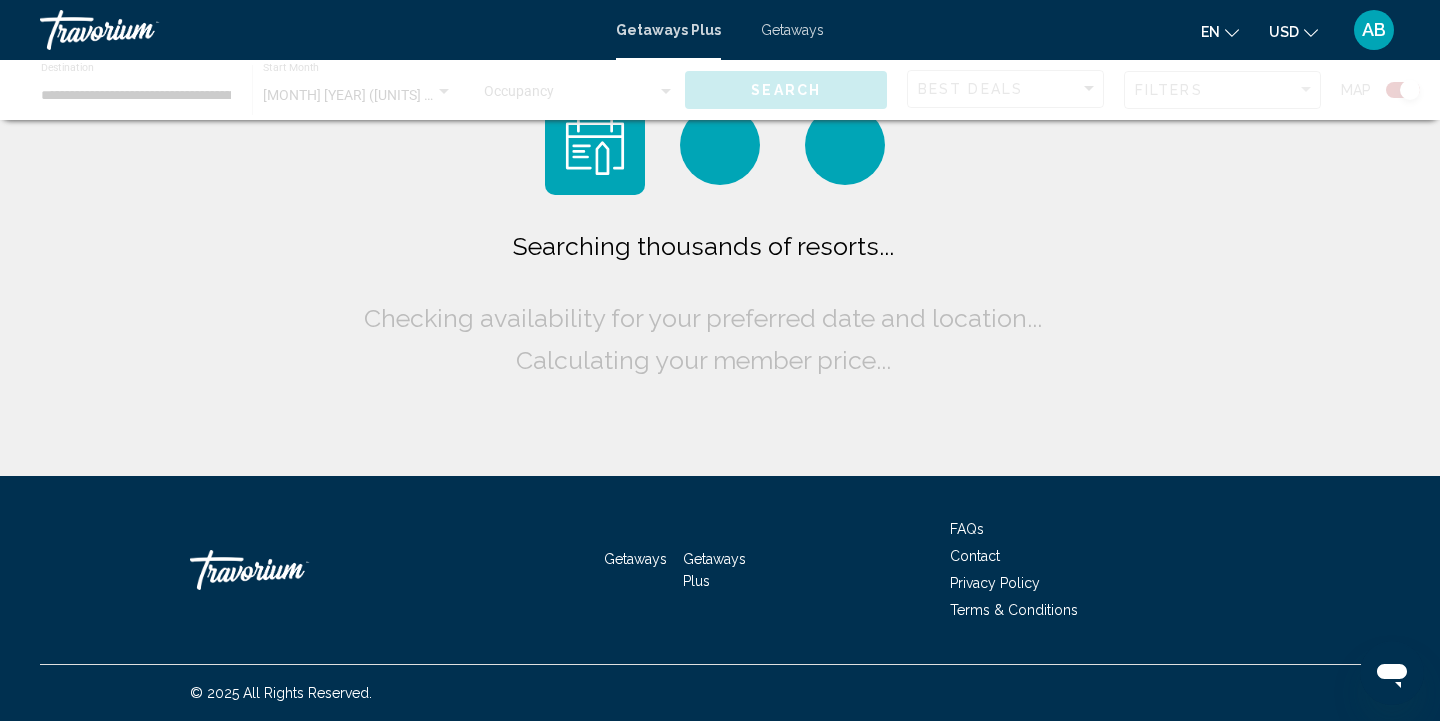 scroll, scrollTop: 0, scrollLeft: 0, axis: both 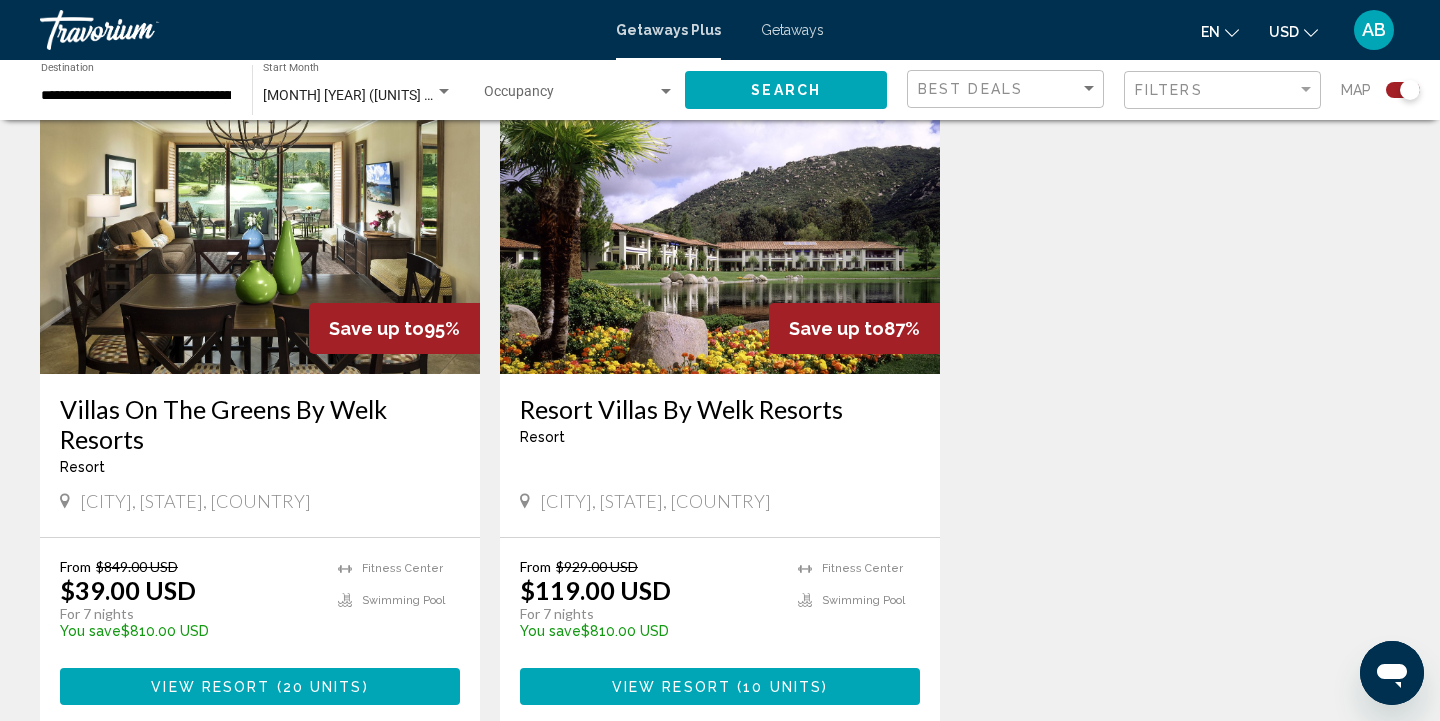 click at bounding box center [260, 214] 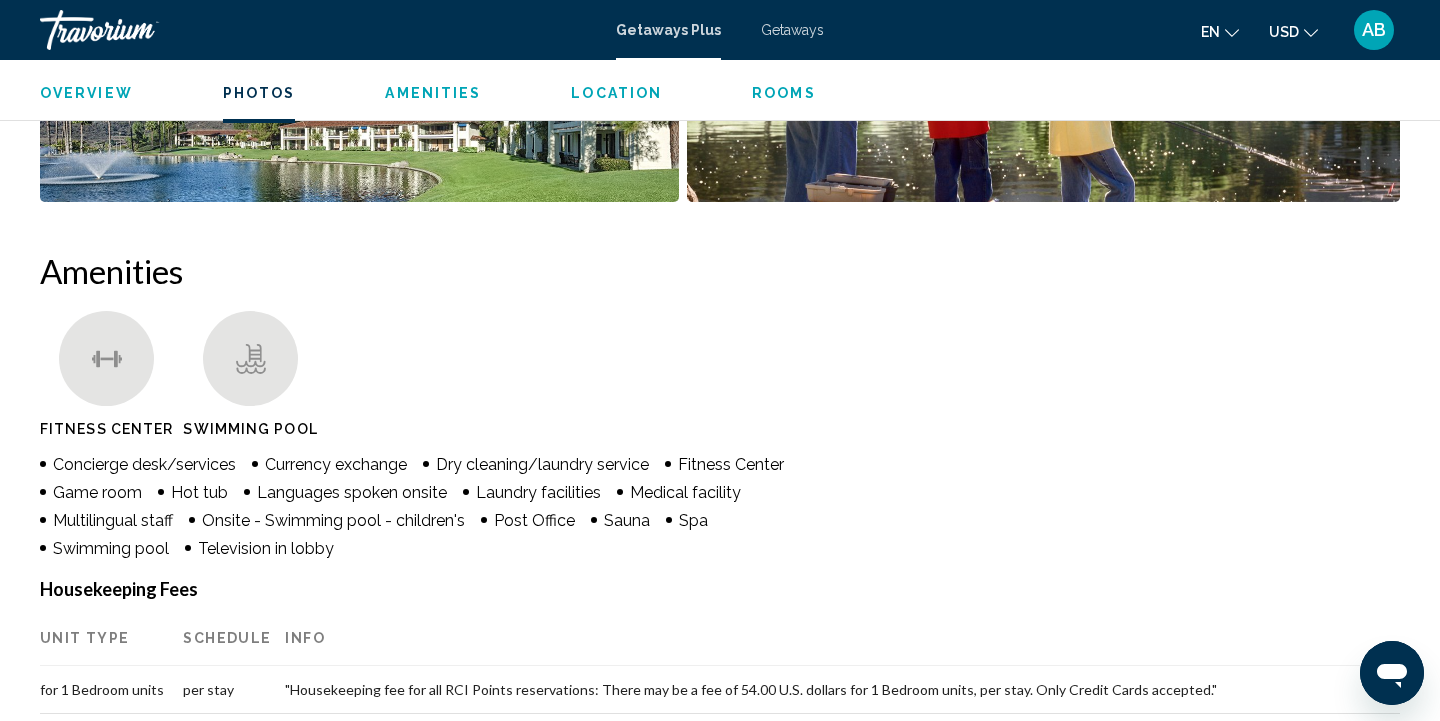 scroll, scrollTop: 1421, scrollLeft: 0, axis: vertical 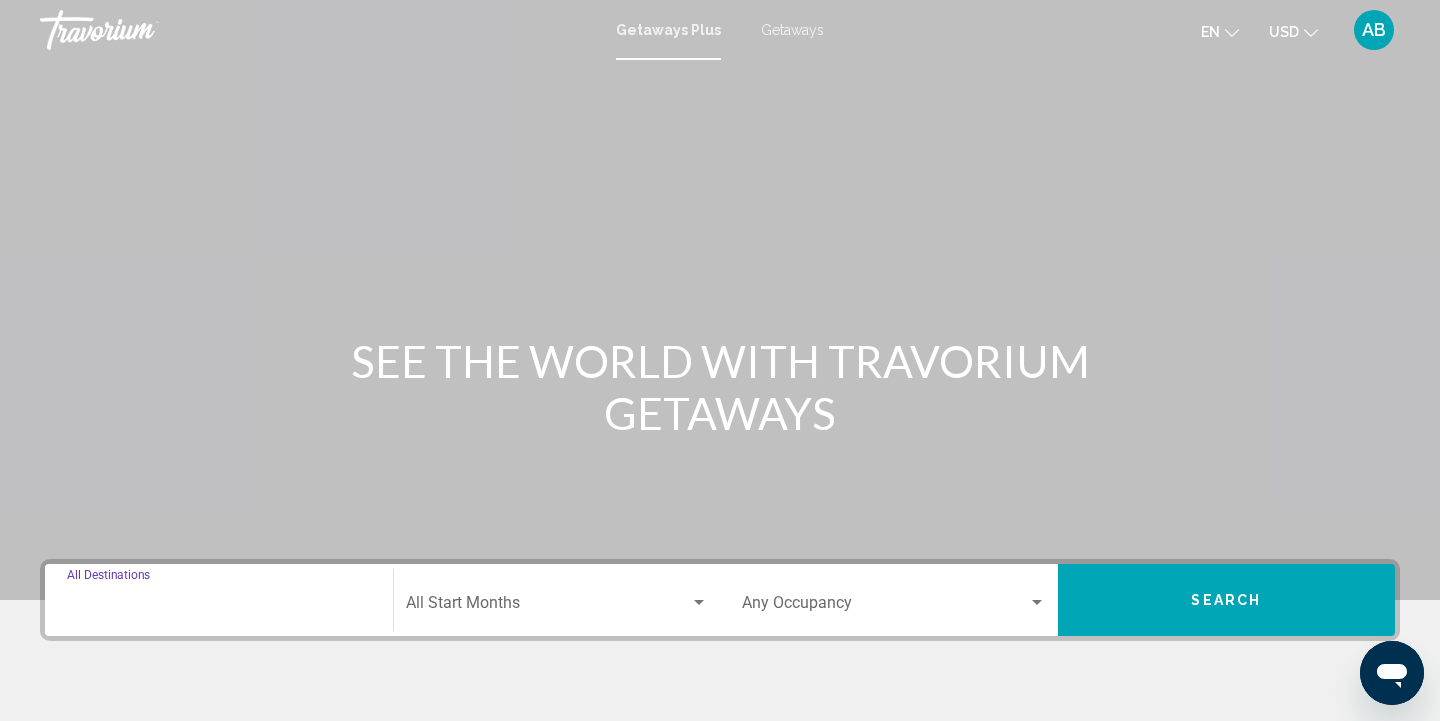 click on "Destination All Destinations" at bounding box center [219, 607] 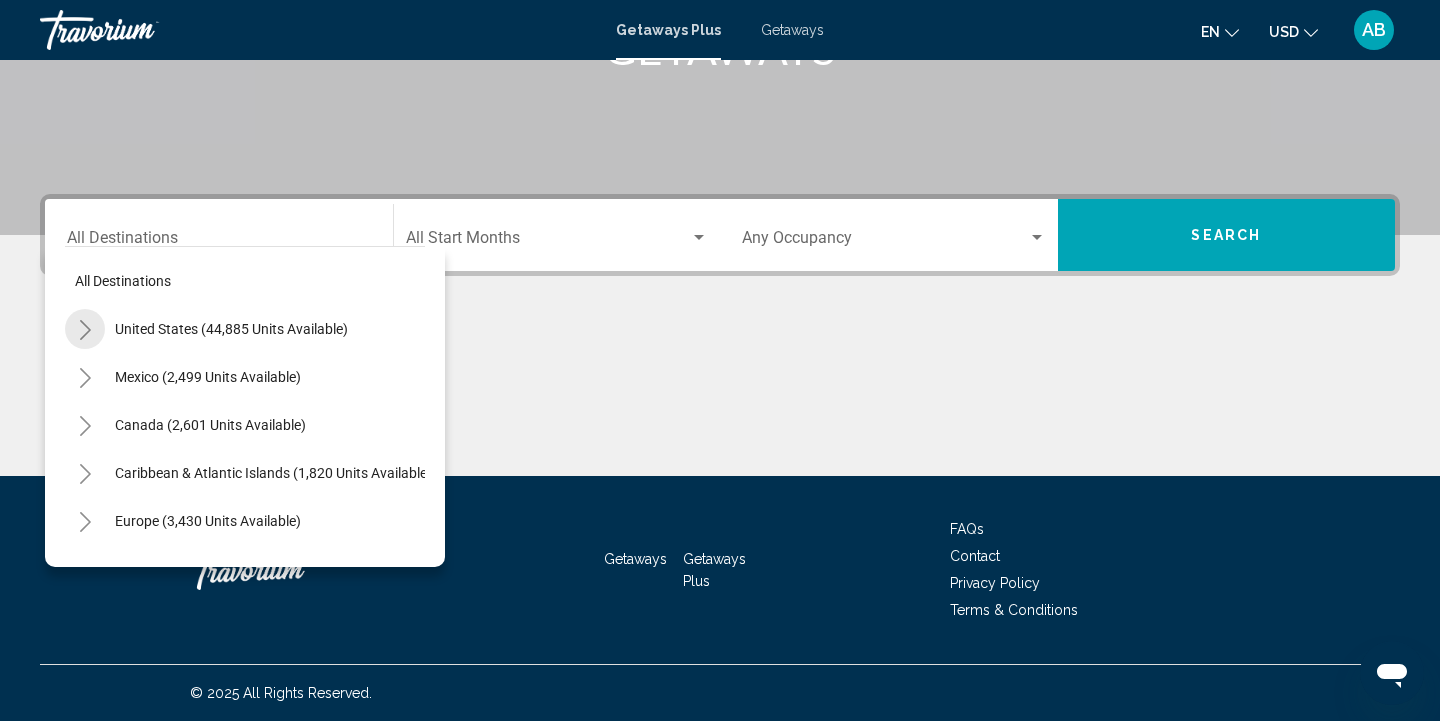 click 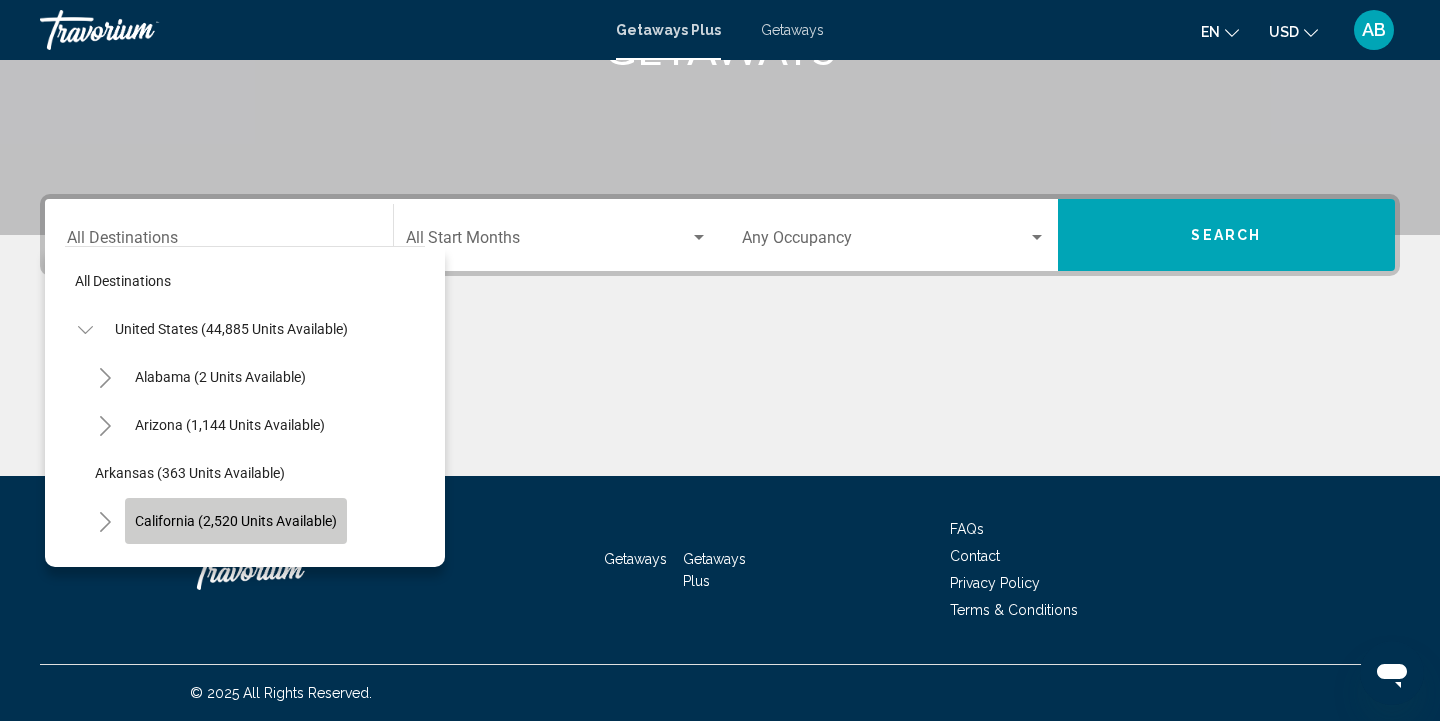 click on "California (2,520 units available)" 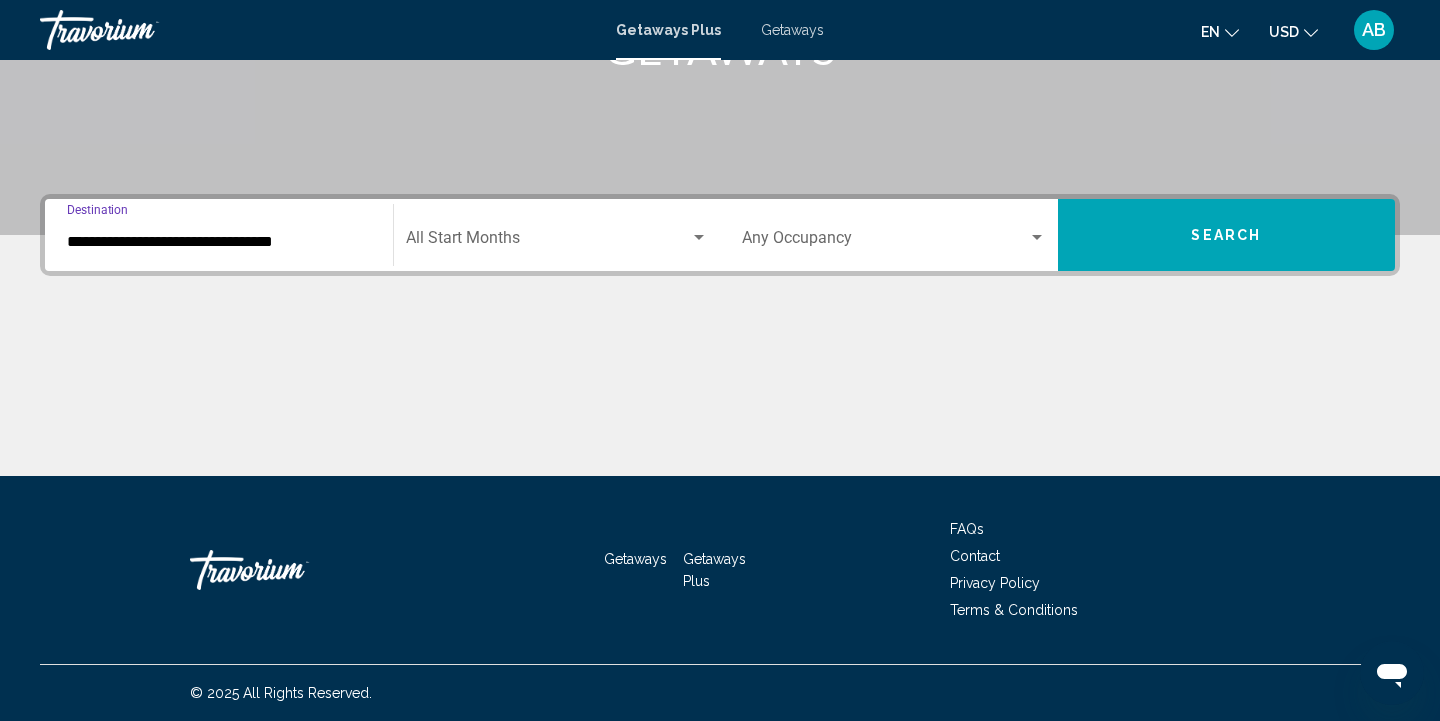 click on "**********" at bounding box center (219, 242) 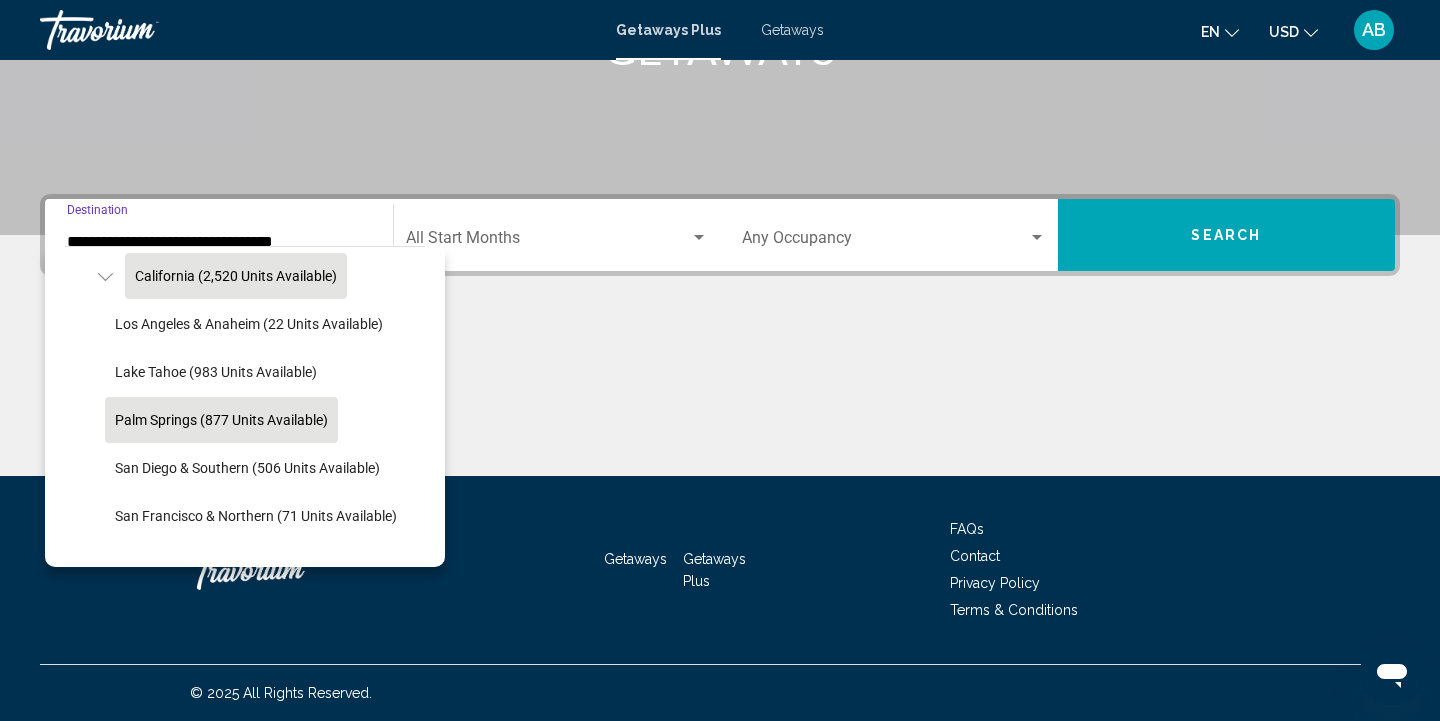 scroll, scrollTop: 250, scrollLeft: 0, axis: vertical 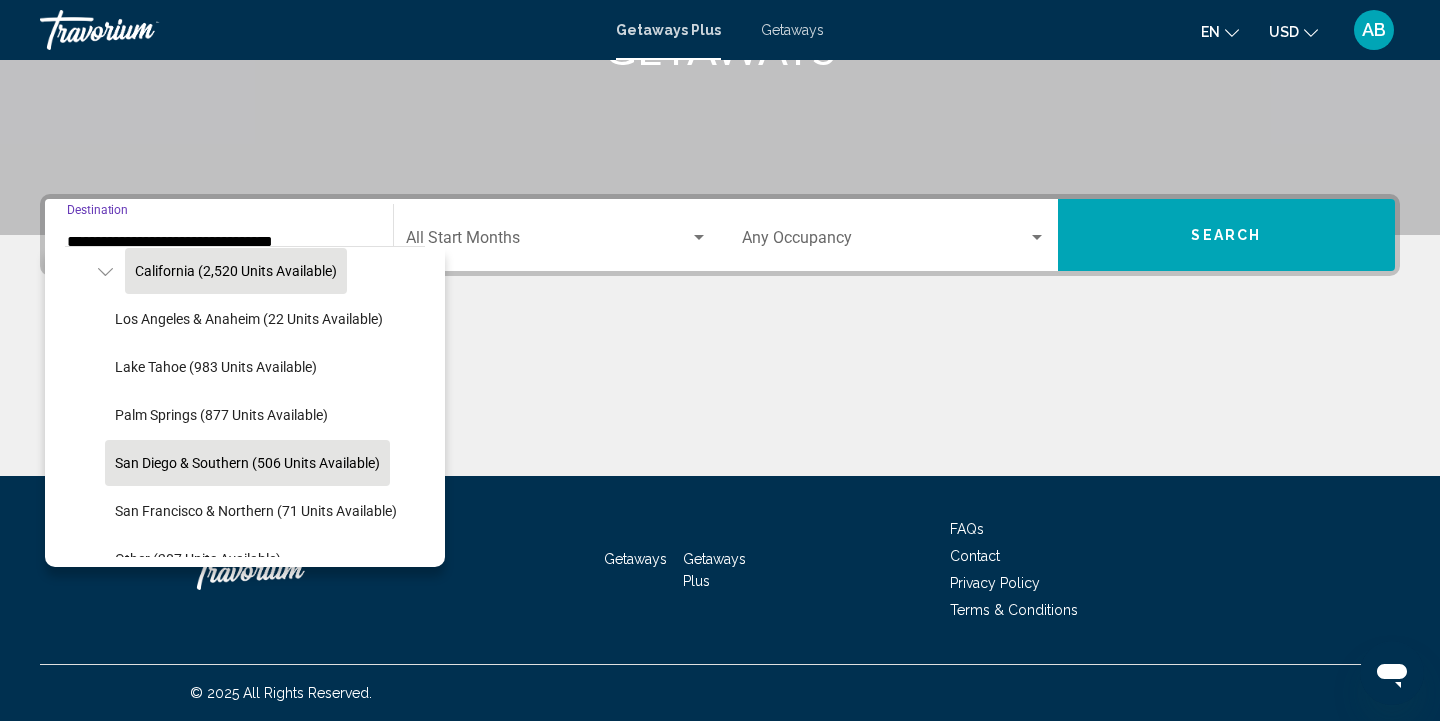 click on "San Diego & Southern (506 units available)" 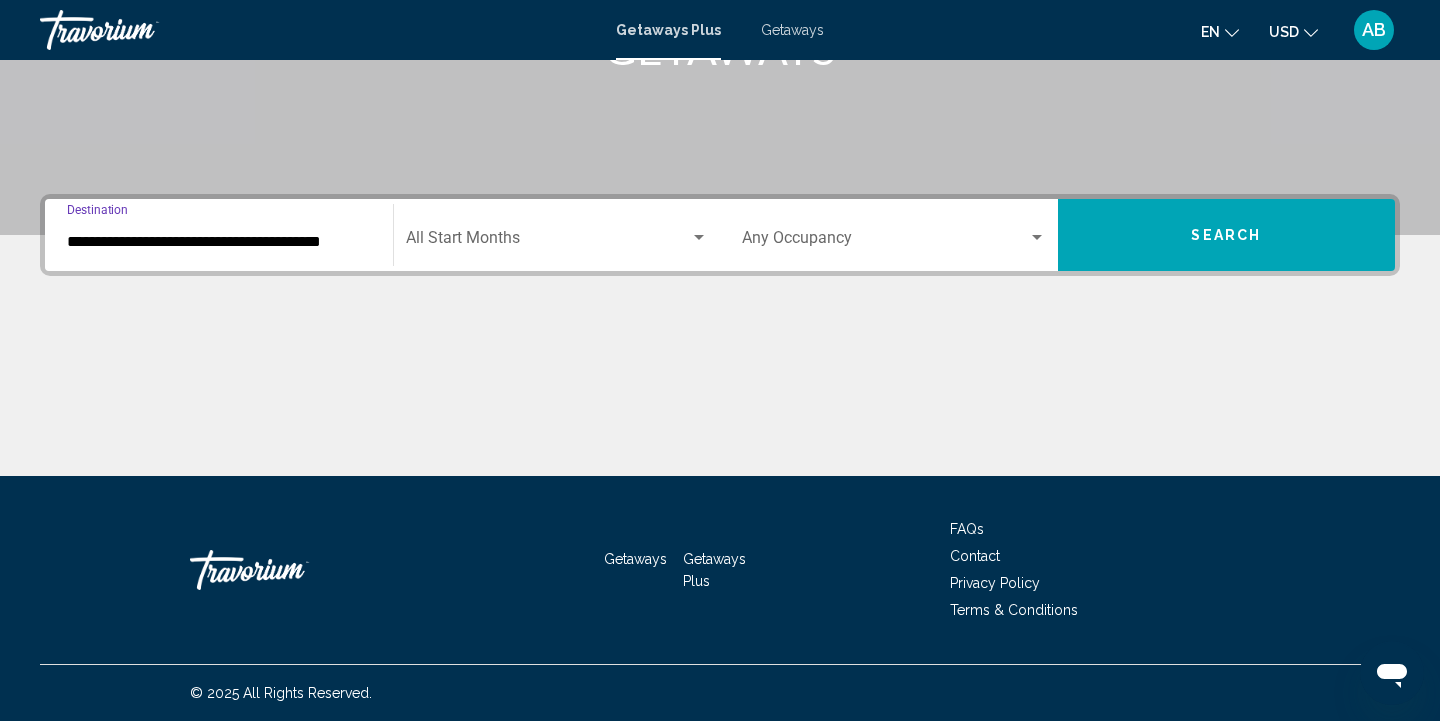 click at bounding box center (699, 238) 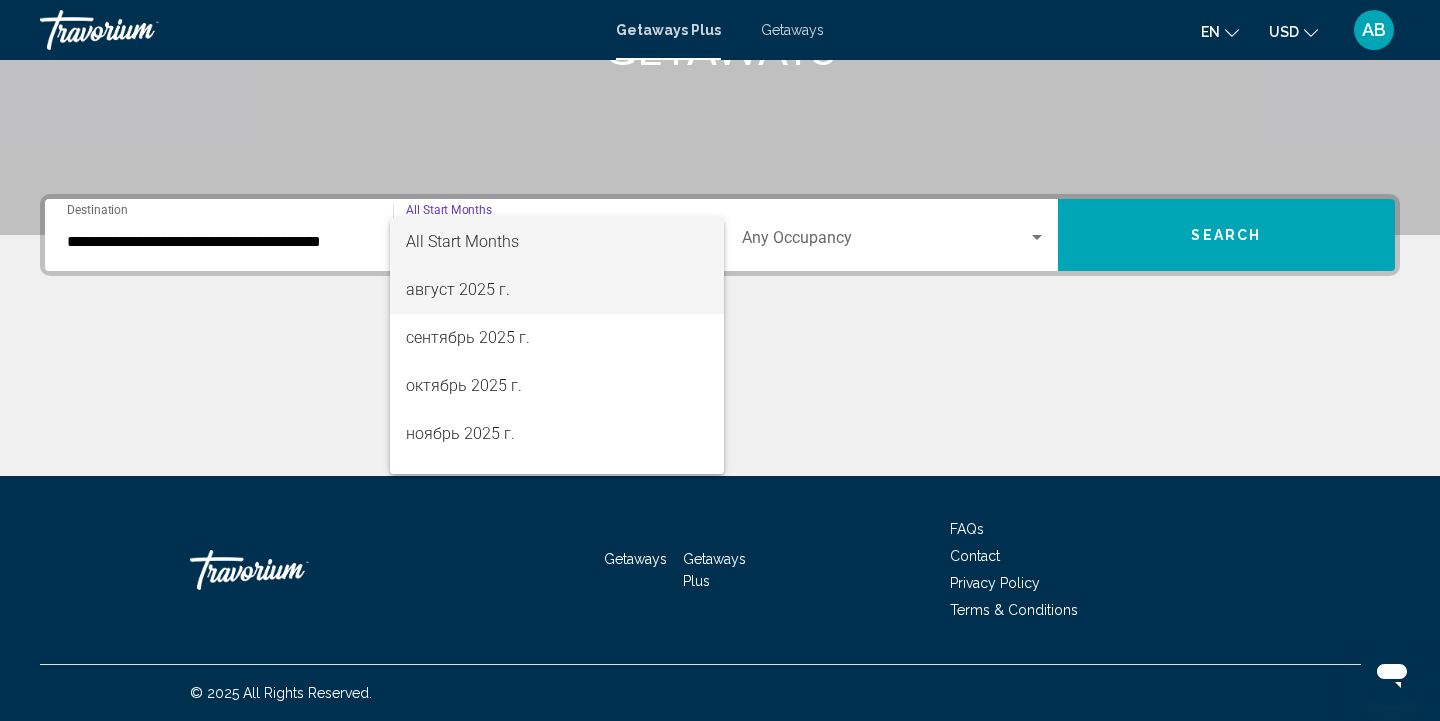 click on "август 2025 г." at bounding box center [557, 290] 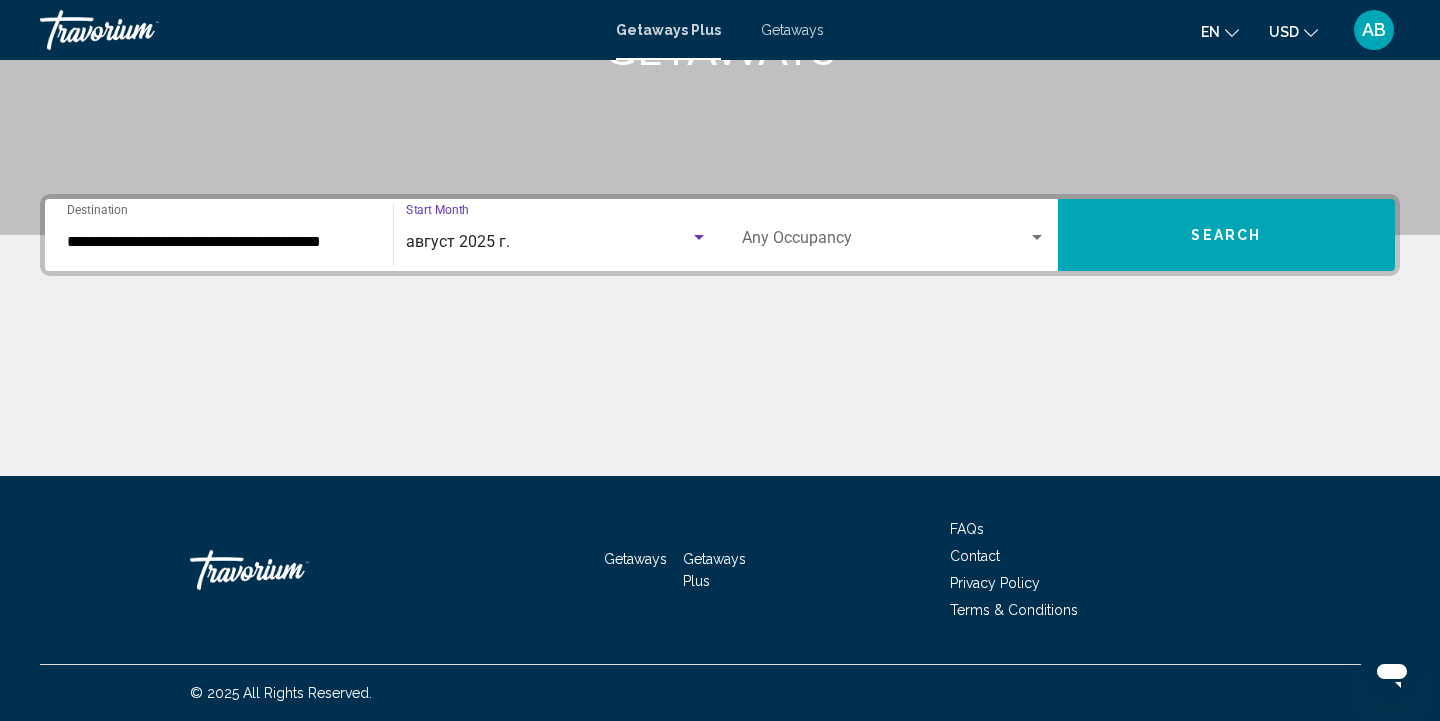 click at bounding box center (1037, 238) 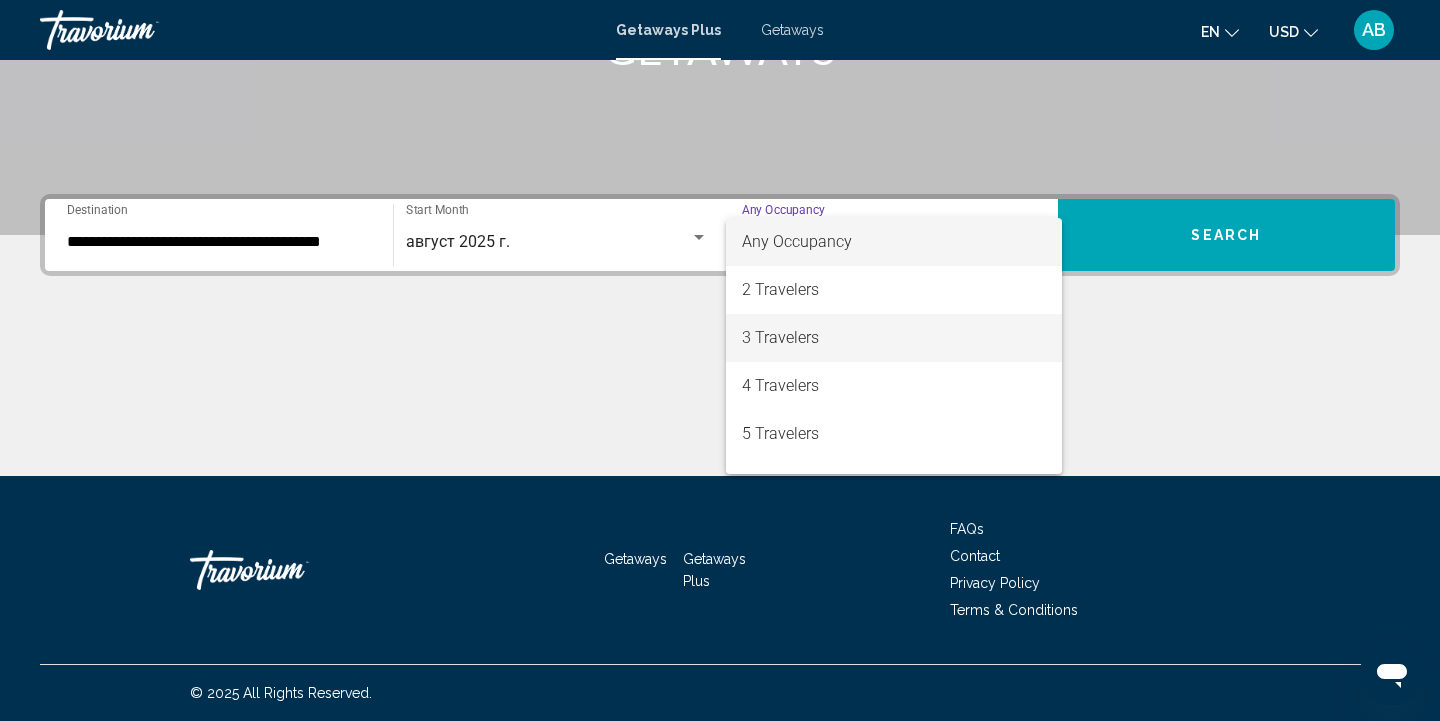 click on "3 Travelers" at bounding box center (894, 338) 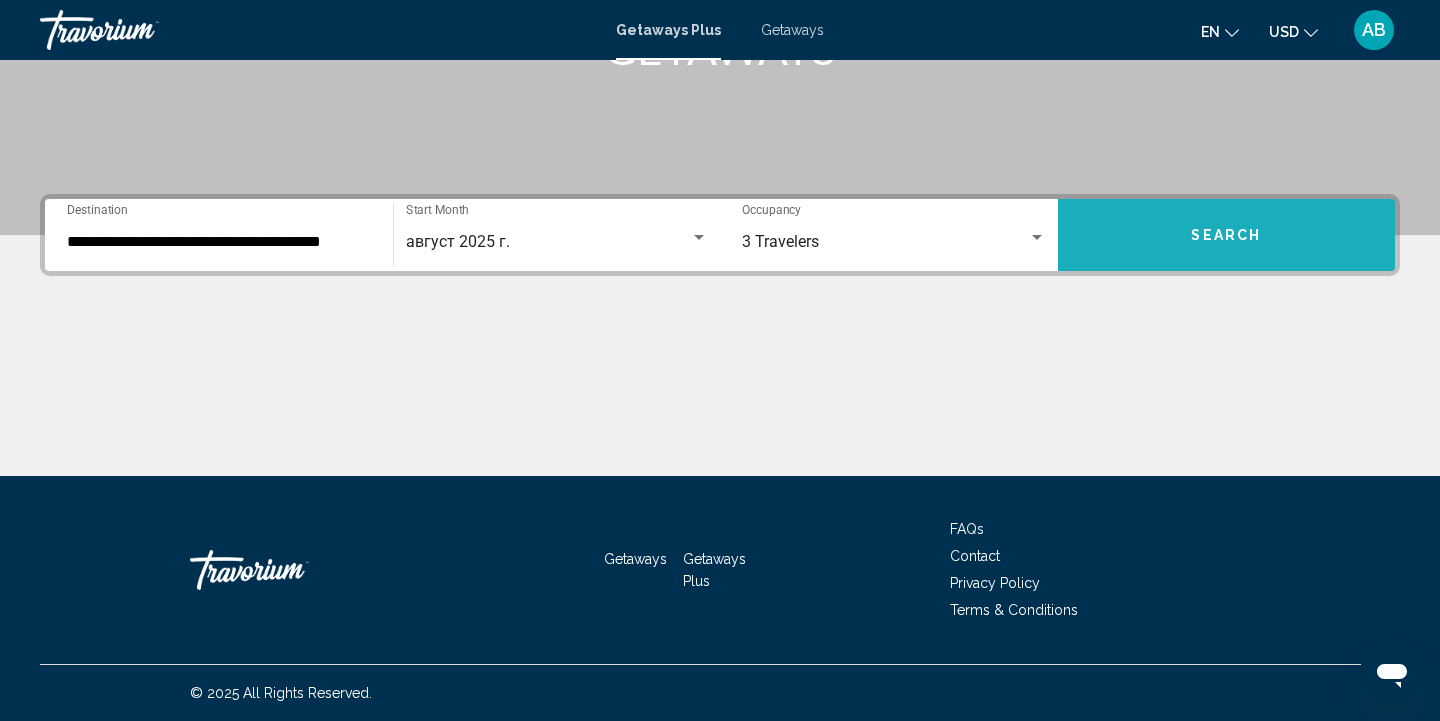 click on "Search" at bounding box center (1226, 236) 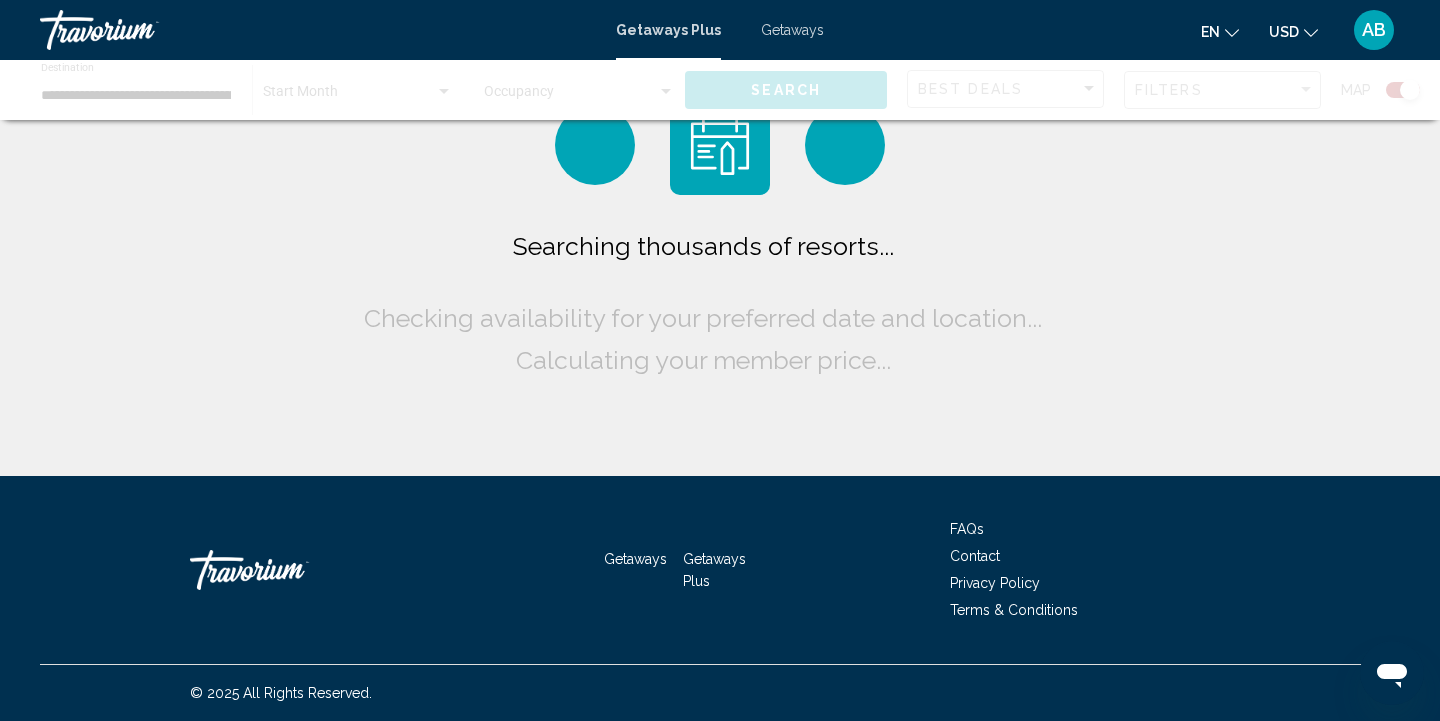 scroll, scrollTop: 0, scrollLeft: 0, axis: both 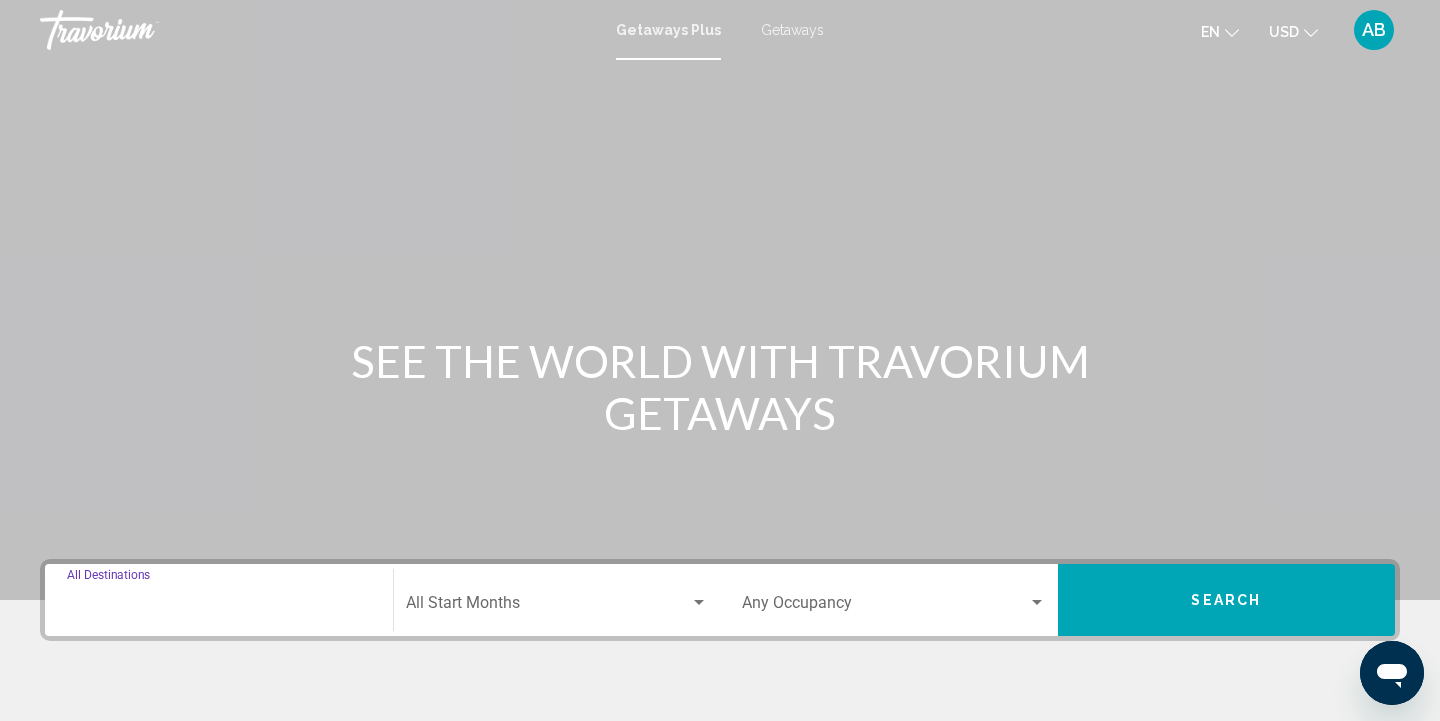 click on "Destination All Destinations" at bounding box center (219, 607) 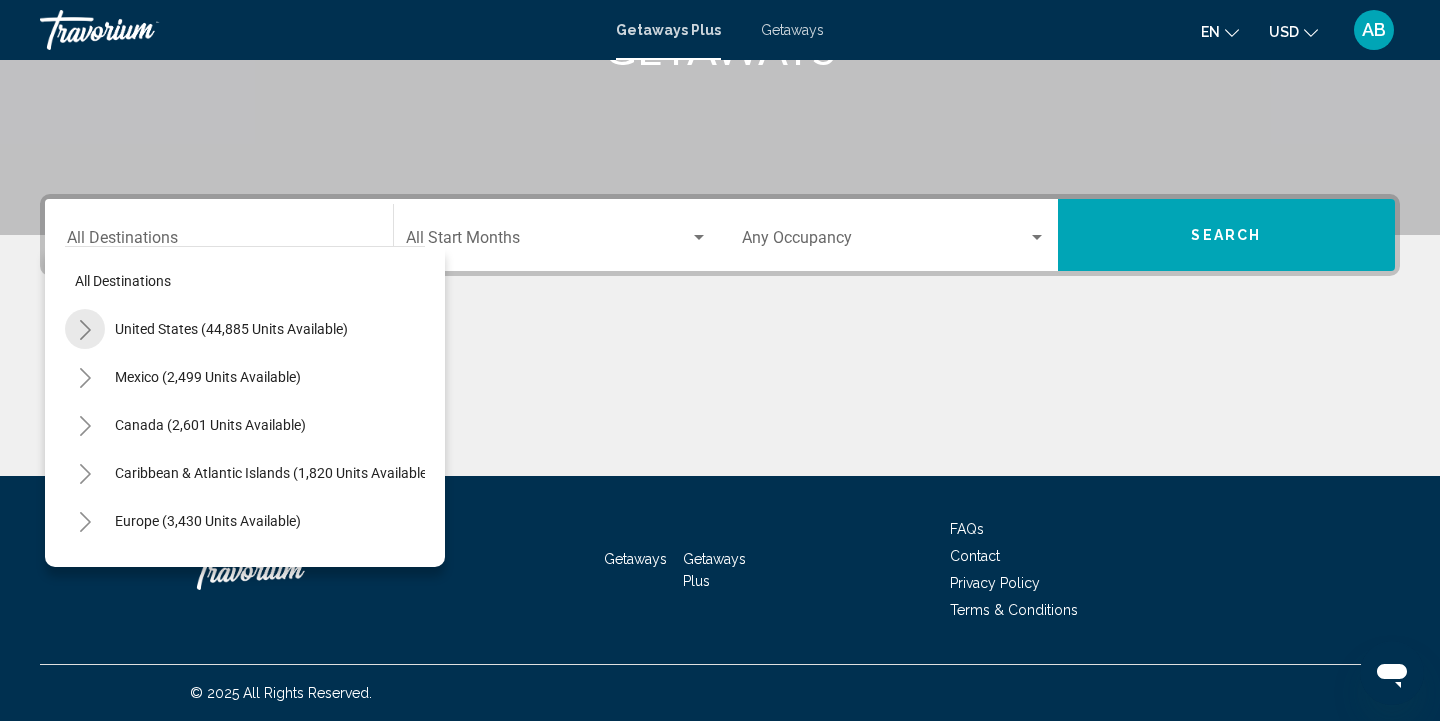 click 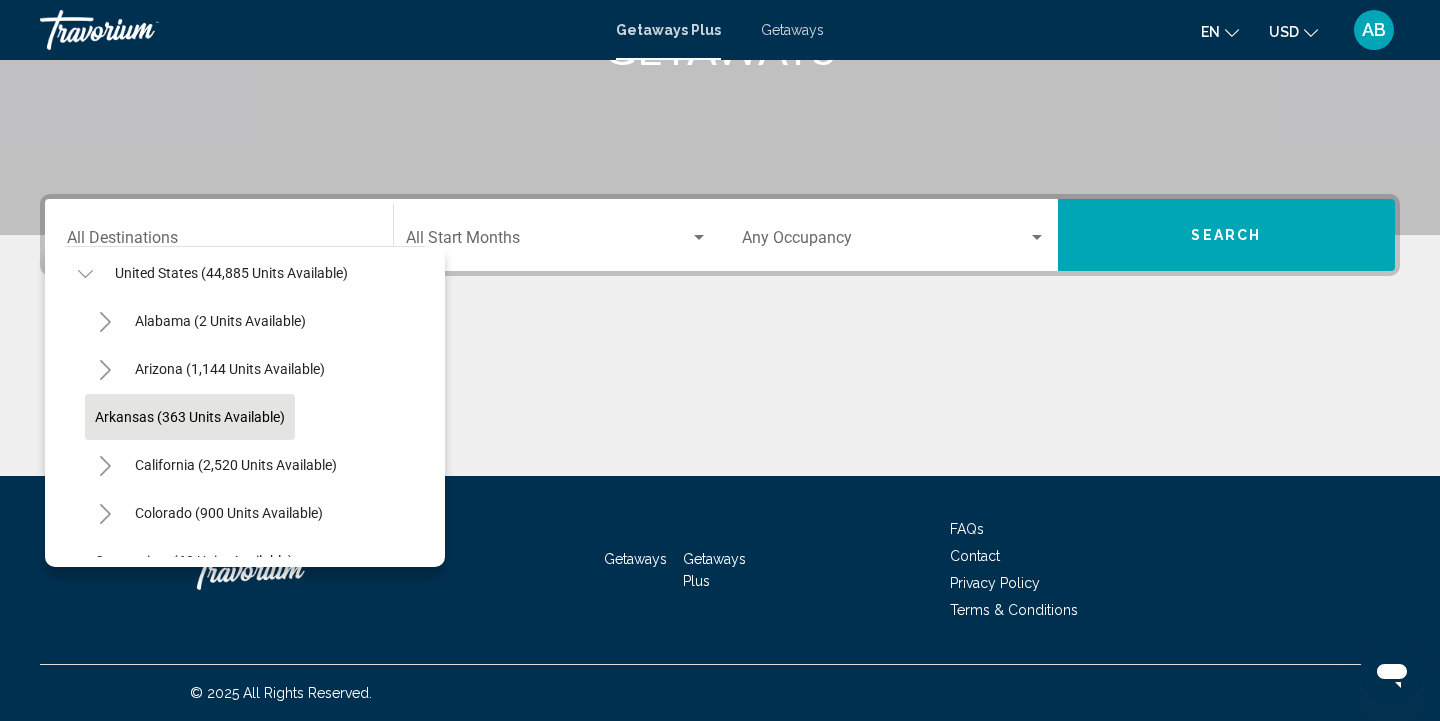 scroll, scrollTop: 77, scrollLeft: 0, axis: vertical 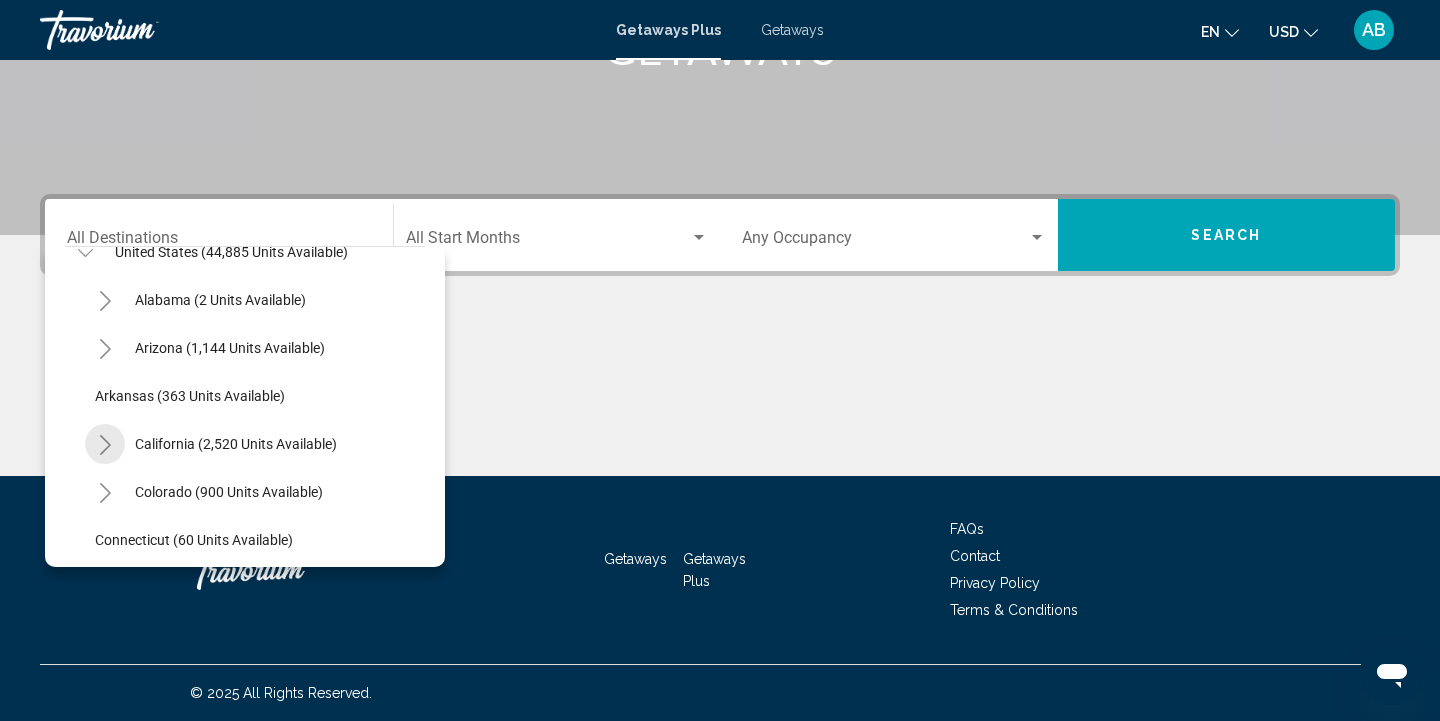 click 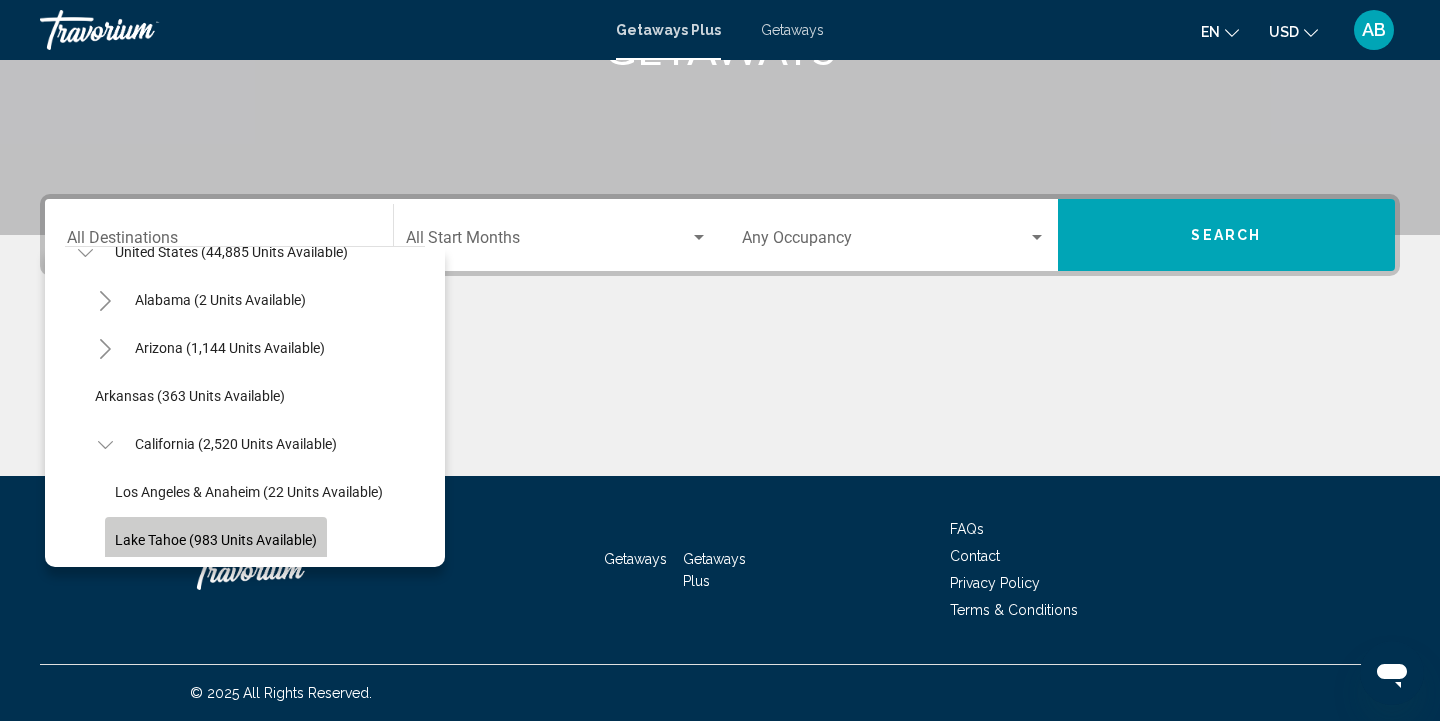 click on "Lake Tahoe (983 units available)" 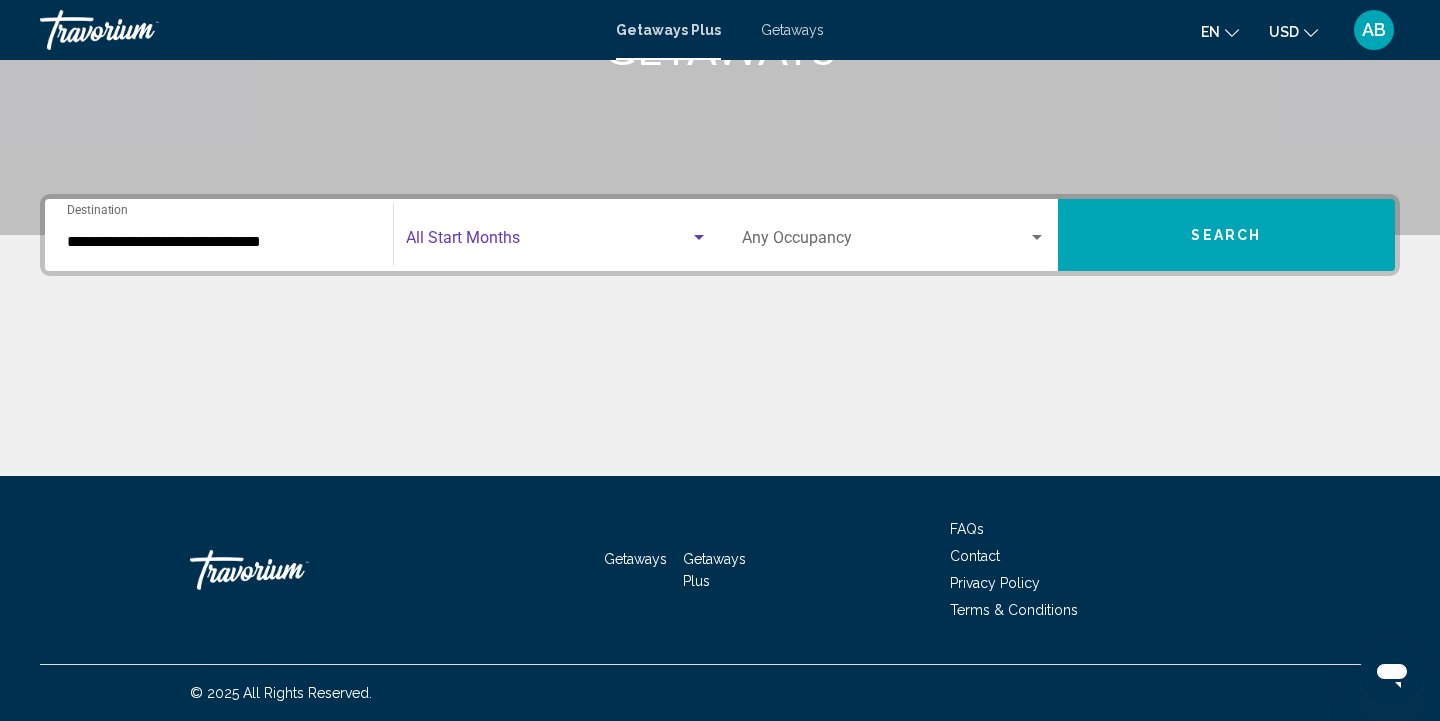 click at bounding box center (699, 237) 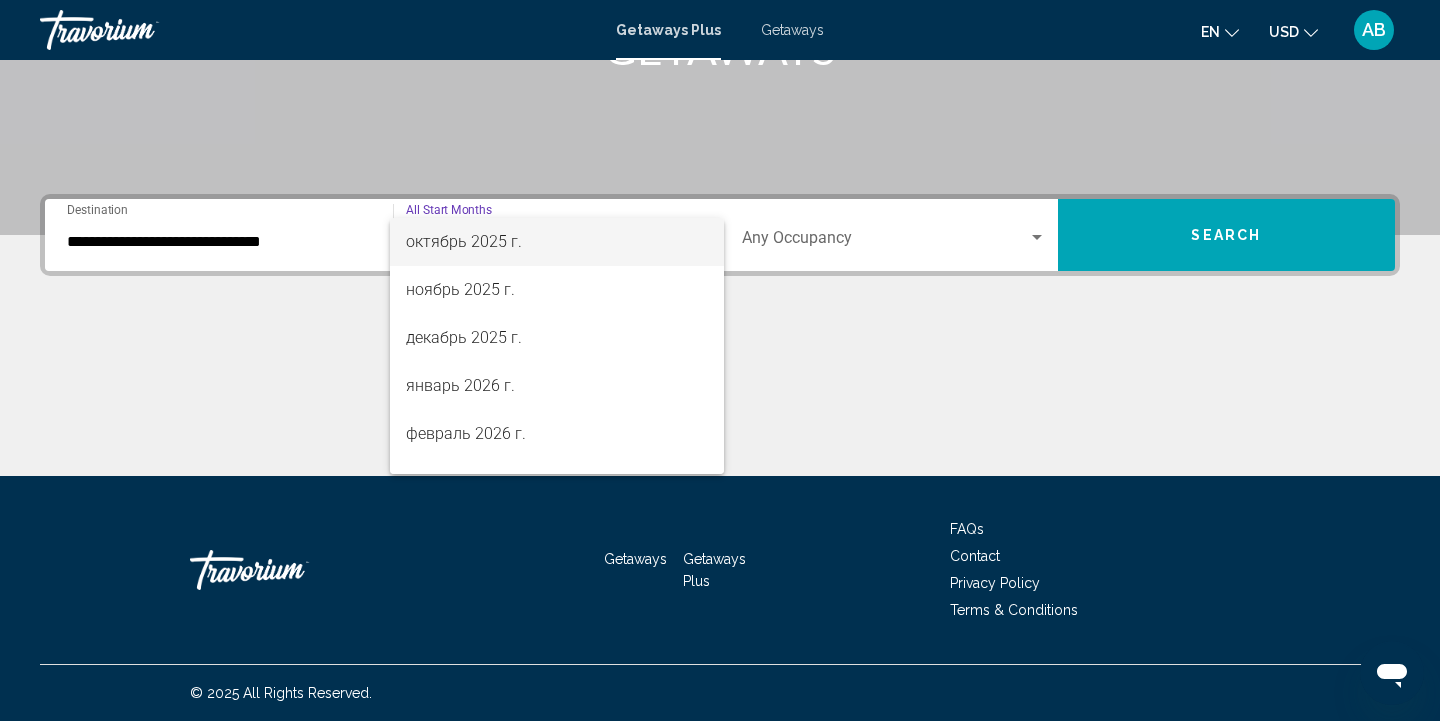 scroll, scrollTop: 150, scrollLeft: 0, axis: vertical 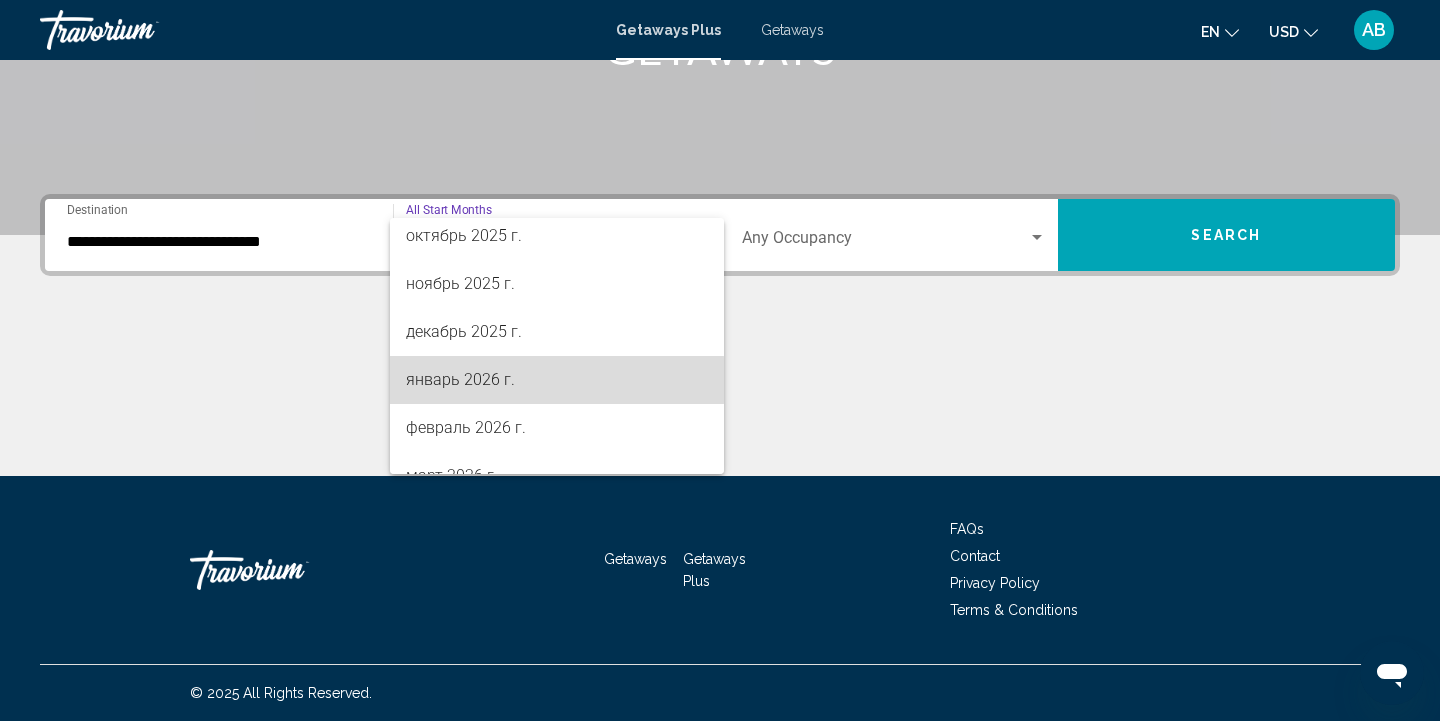 click on "январь 2026 г." at bounding box center [557, 380] 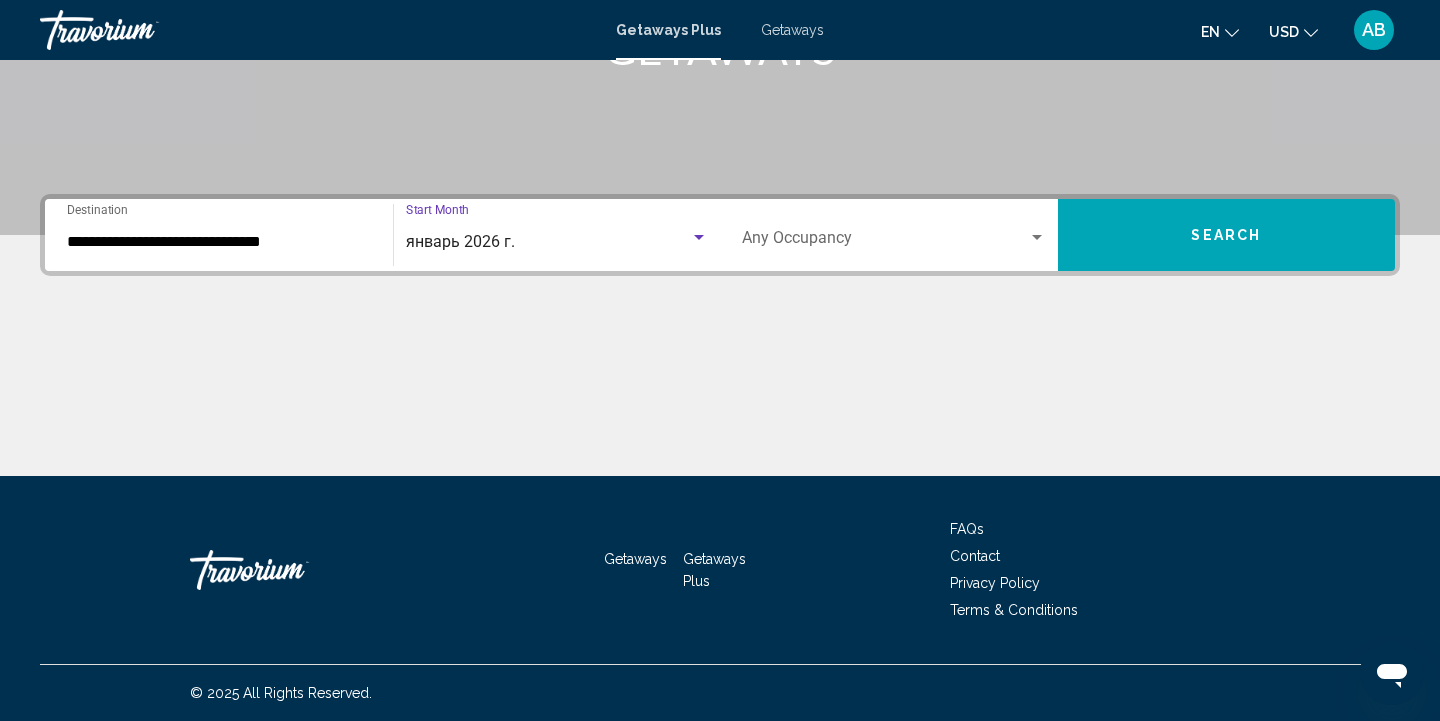 click at bounding box center [1037, 238] 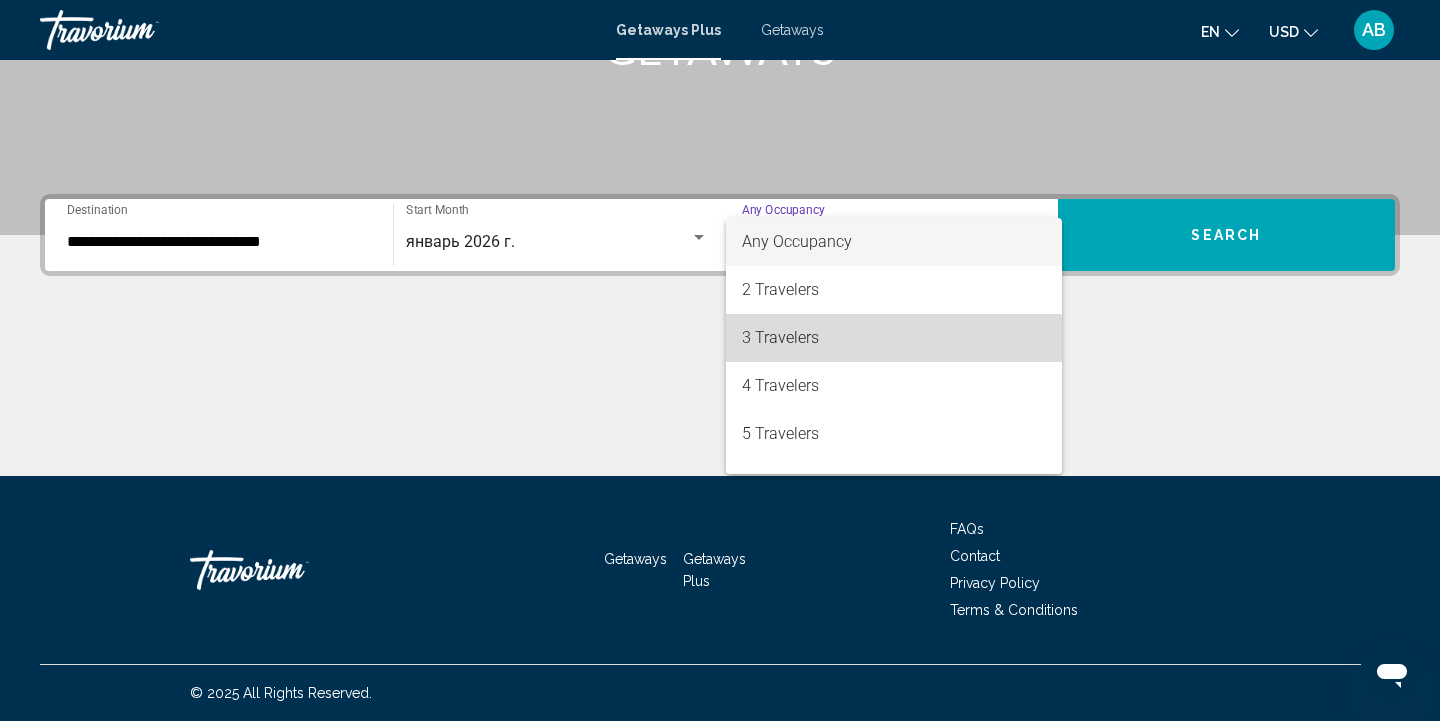 click on "3 Travelers" at bounding box center (894, 338) 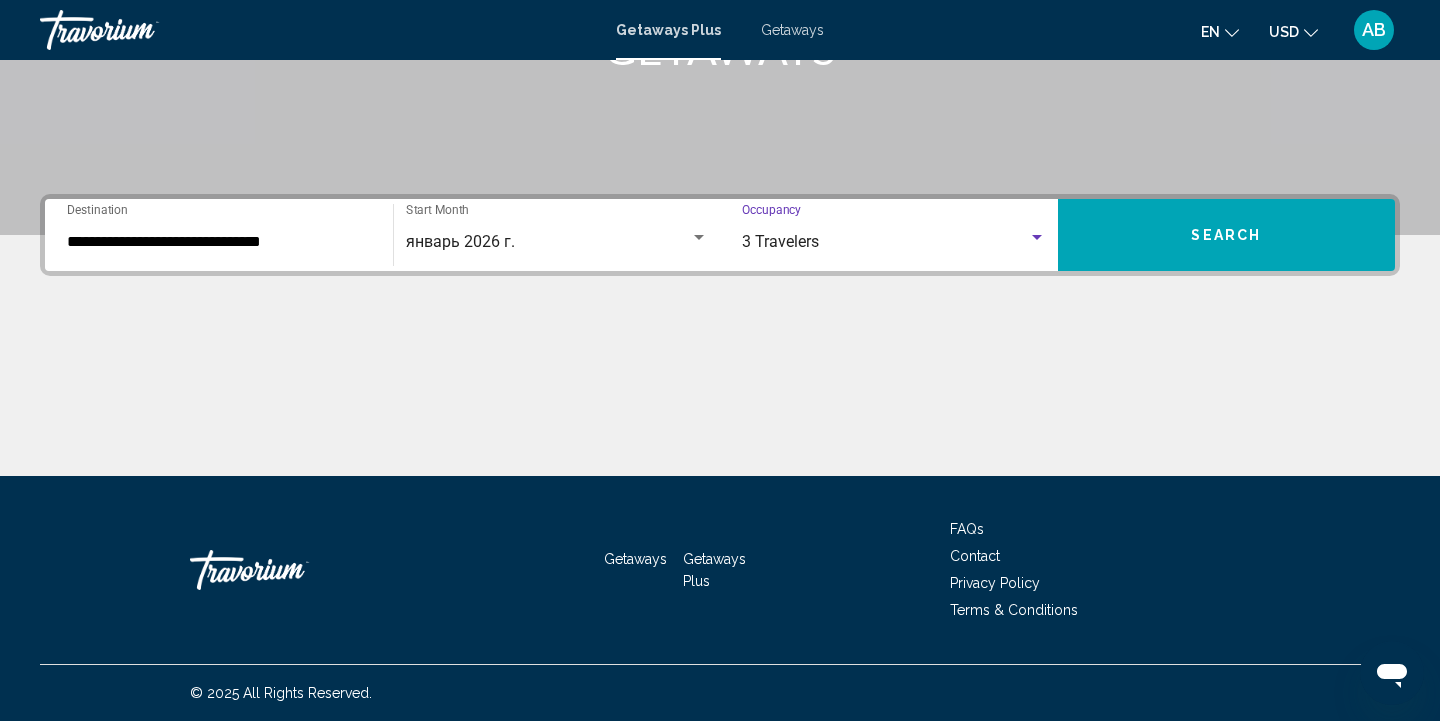 click on "Search" at bounding box center (1226, 236) 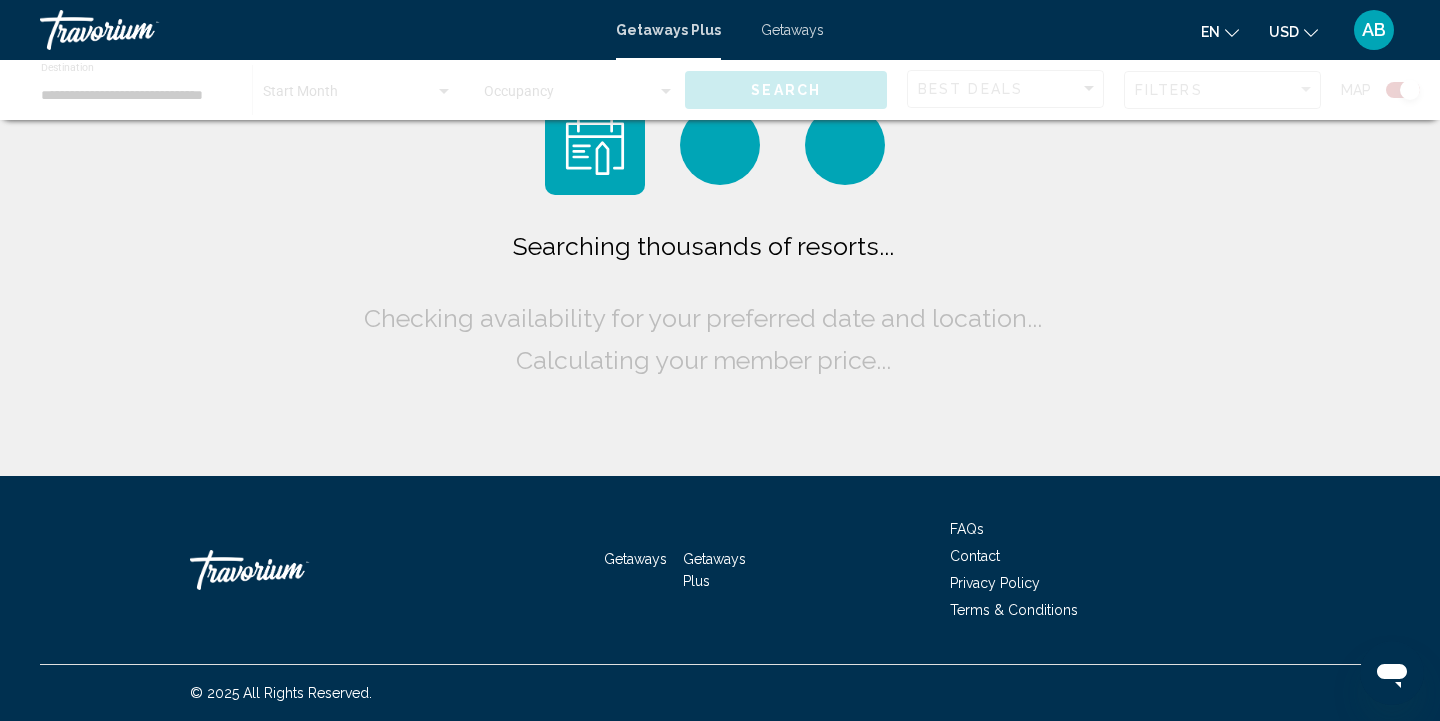 scroll, scrollTop: 0, scrollLeft: 0, axis: both 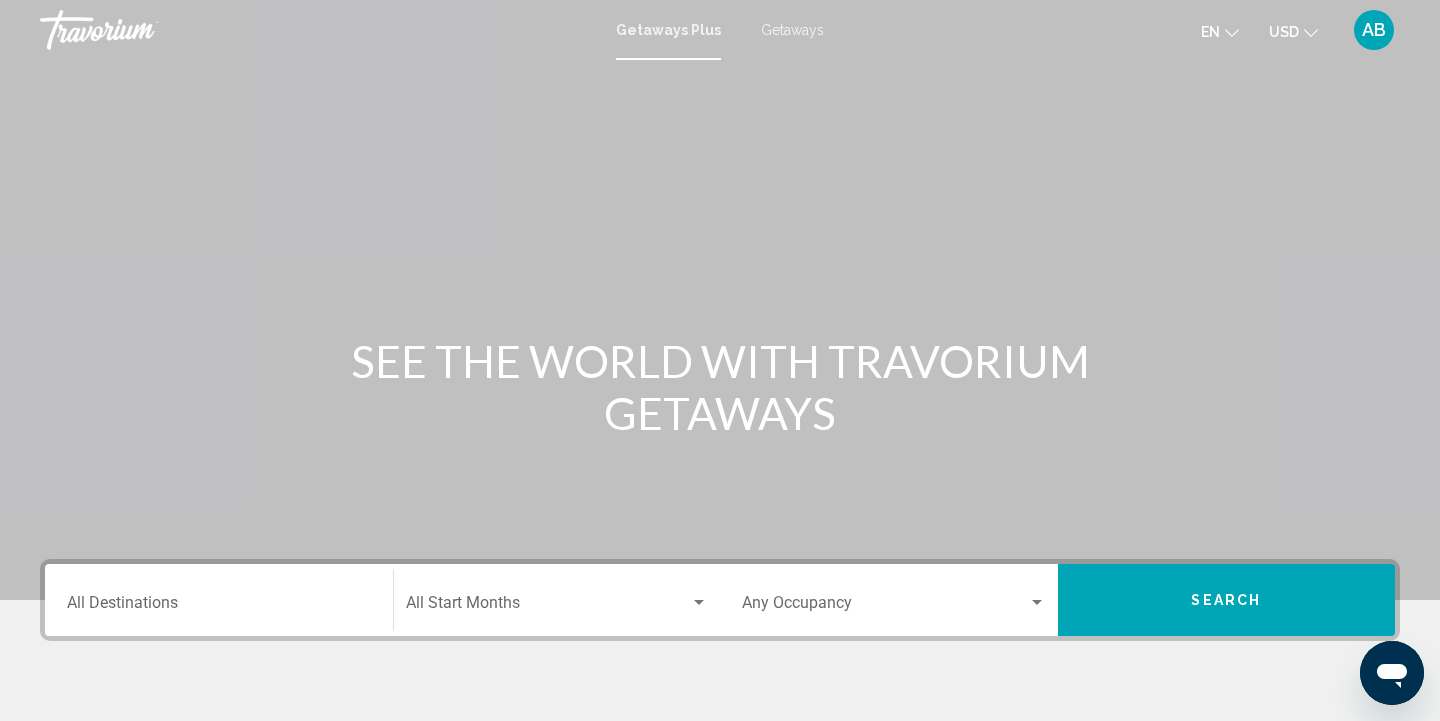 click on "Destination All Destinations" at bounding box center (219, 607) 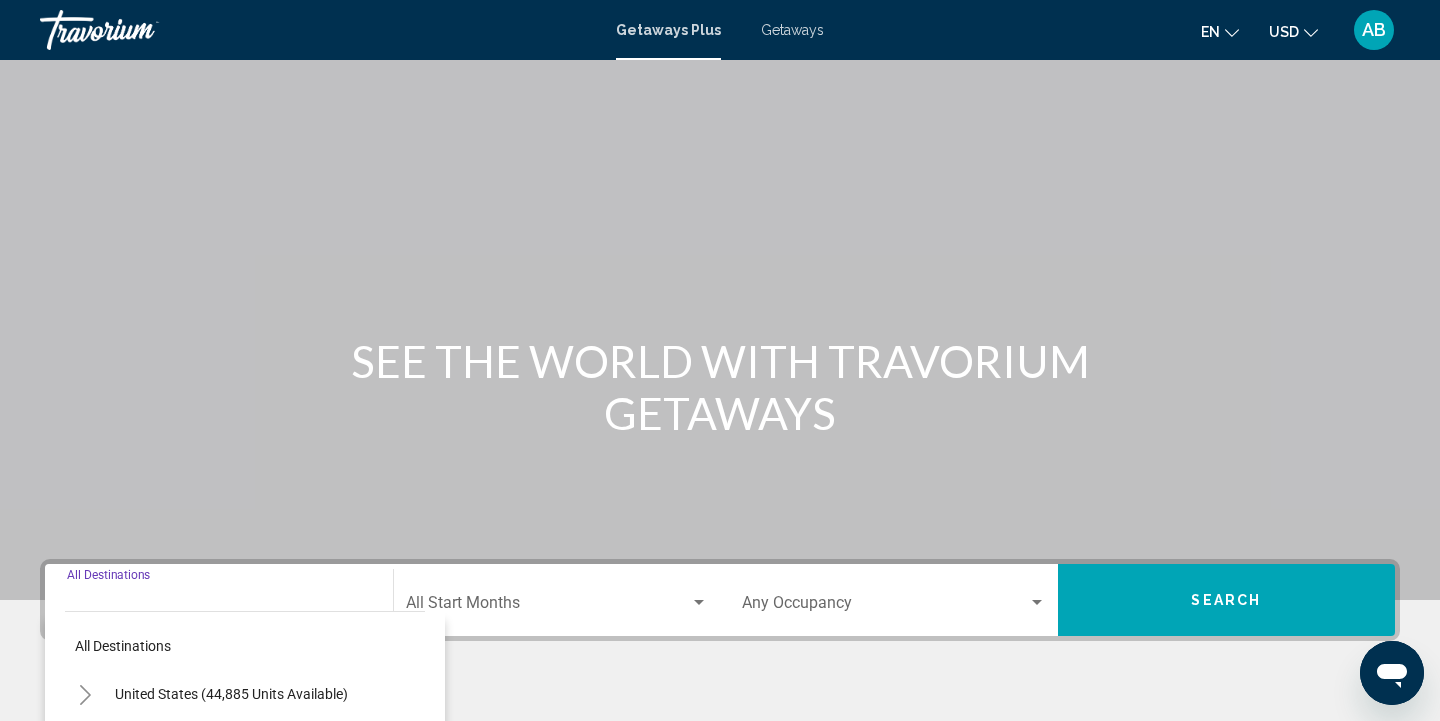 scroll, scrollTop: 365, scrollLeft: 0, axis: vertical 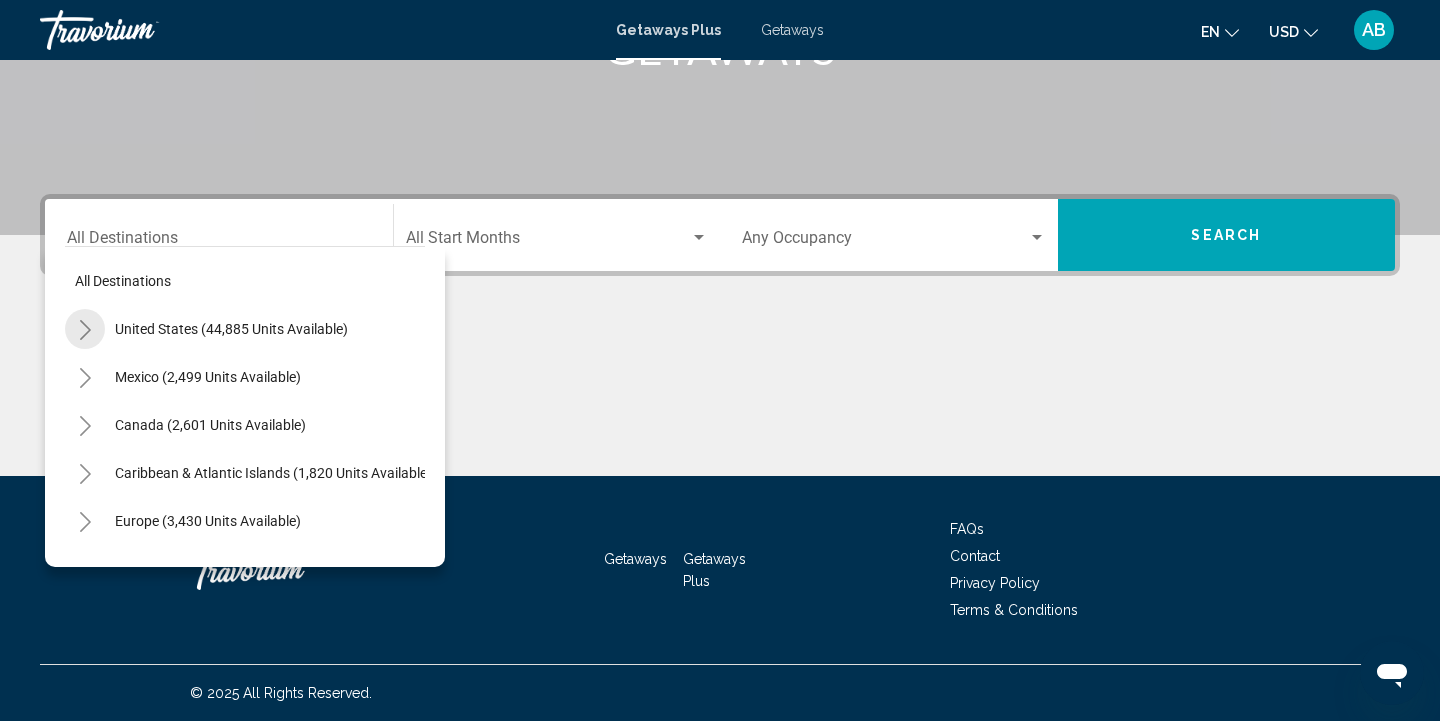 click 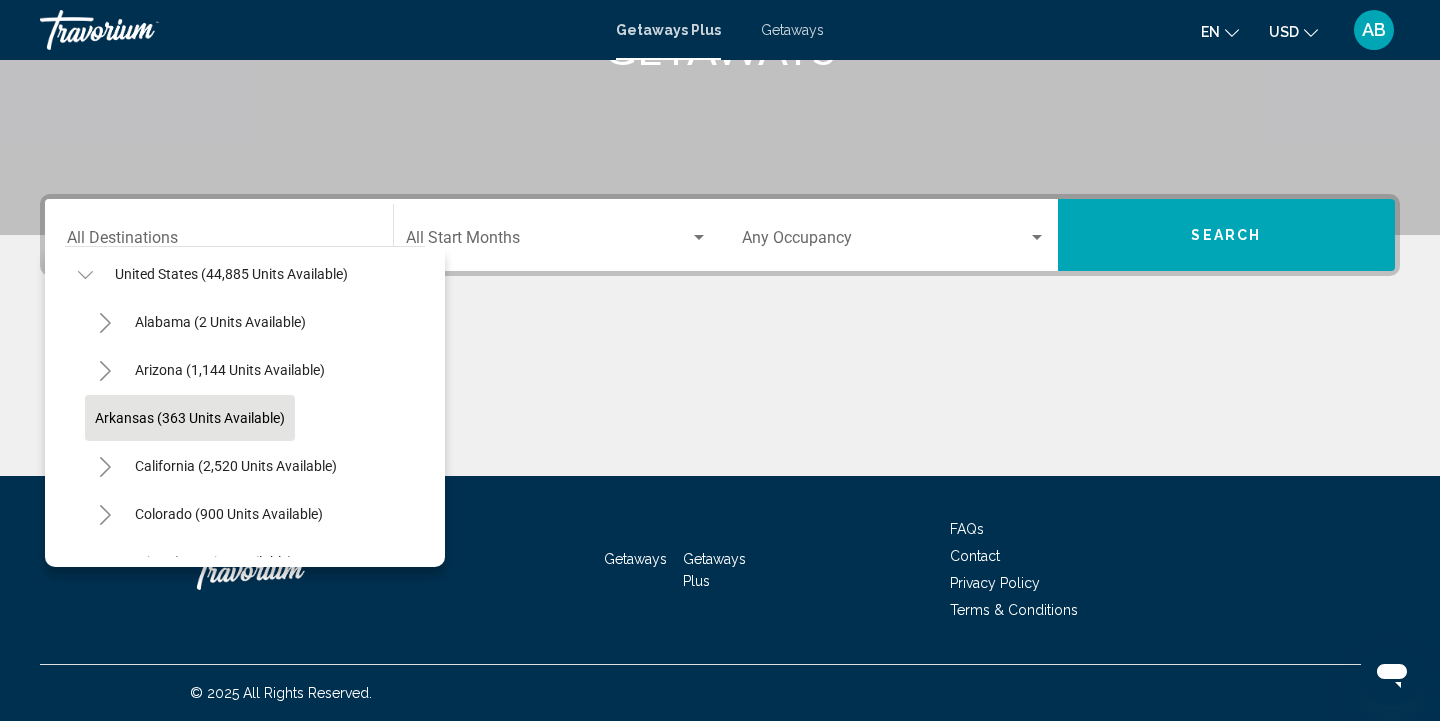 scroll, scrollTop: 82, scrollLeft: 0, axis: vertical 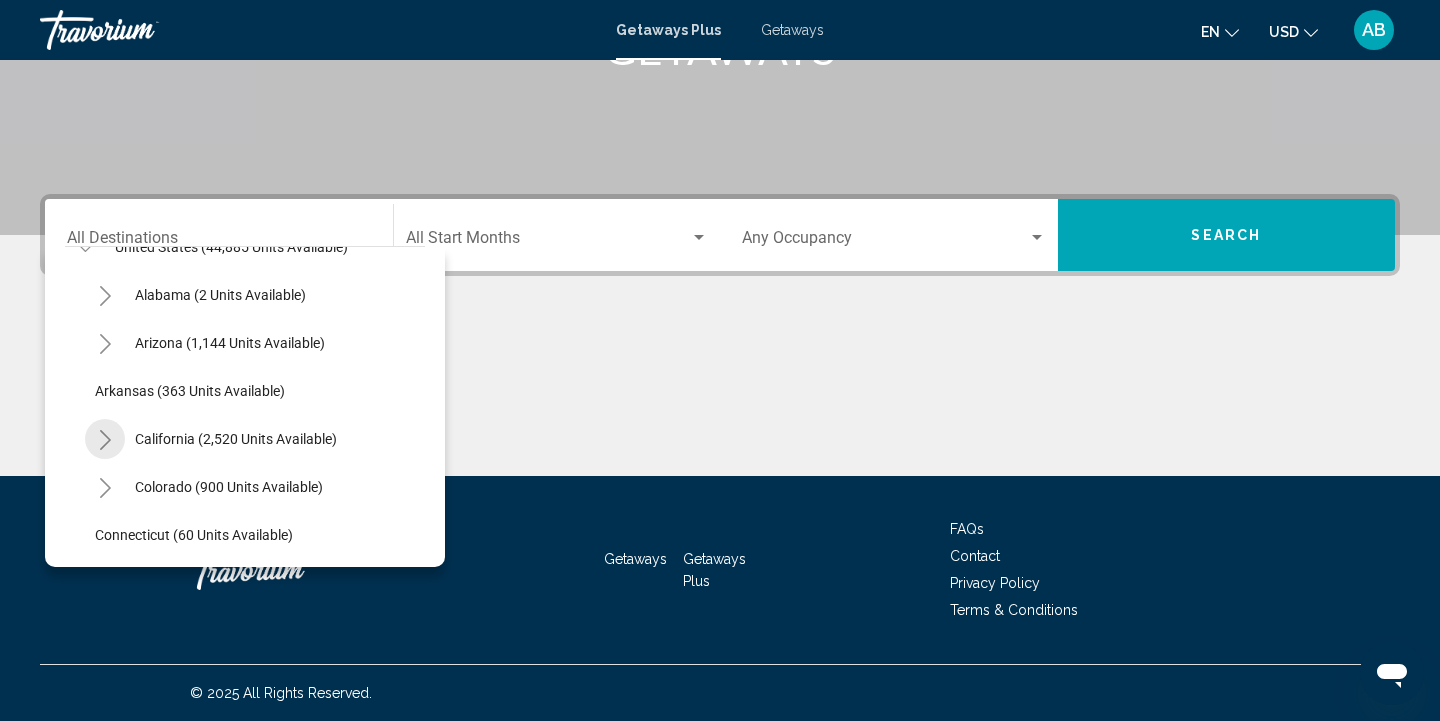 click 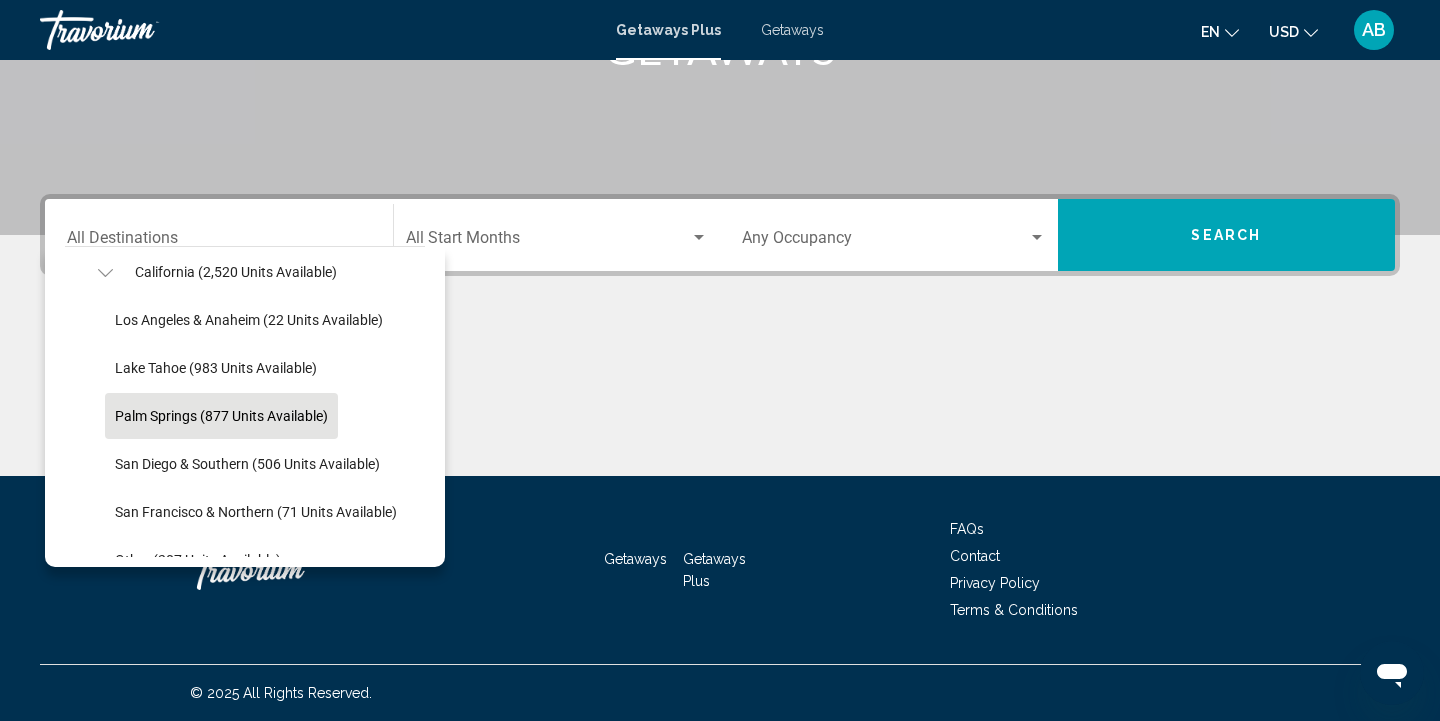 scroll, scrollTop: 254, scrollLeft: 0, axis: vertical 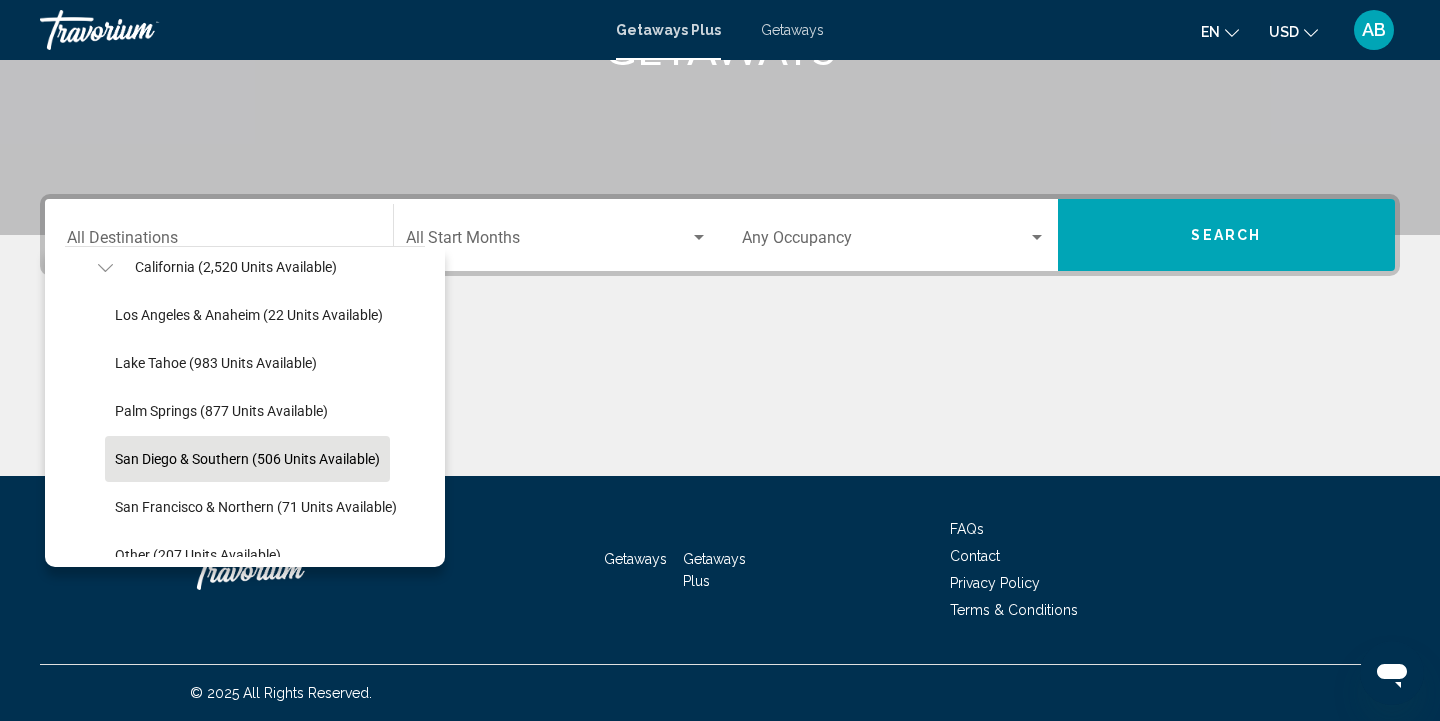 click on "San Diego & Southern (506 units available)" 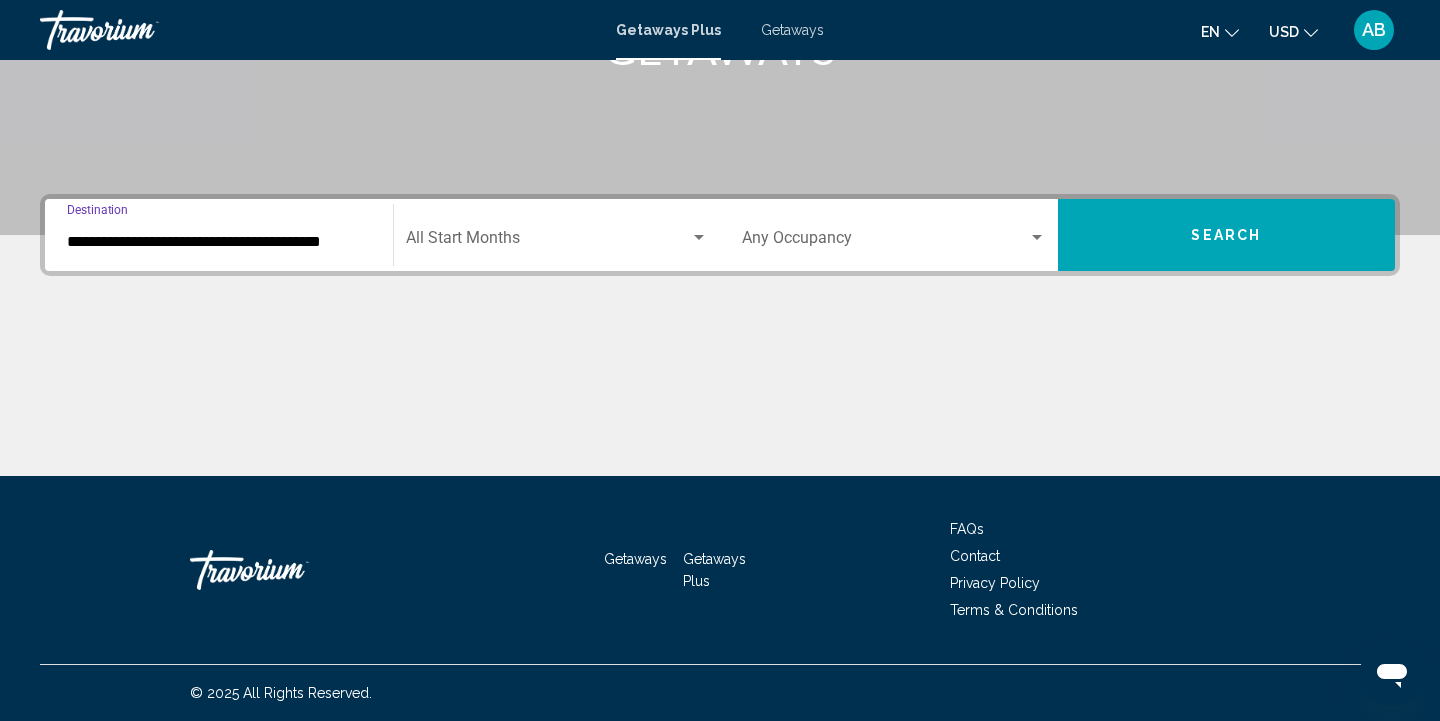click at bounding box center [1037, 238] 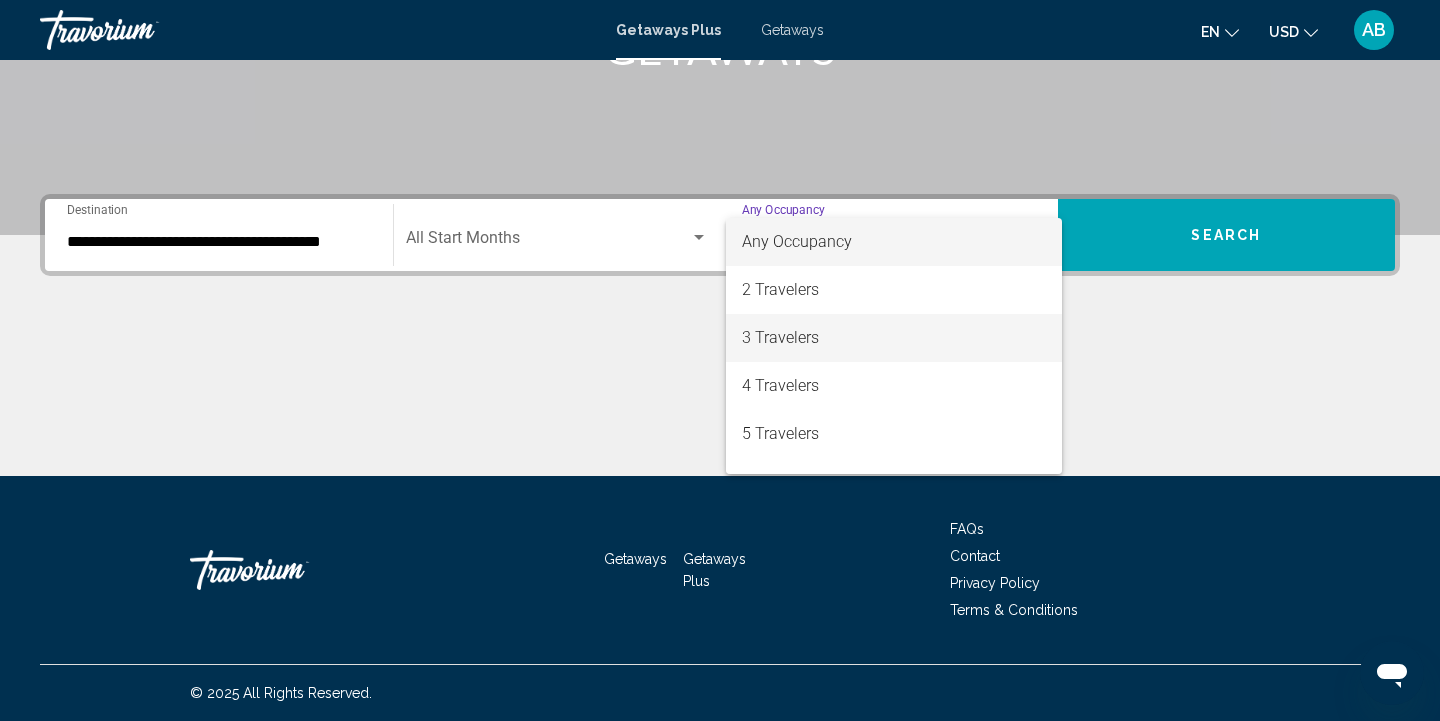 click on "3 Travelers" at bounding box center (894, 338) 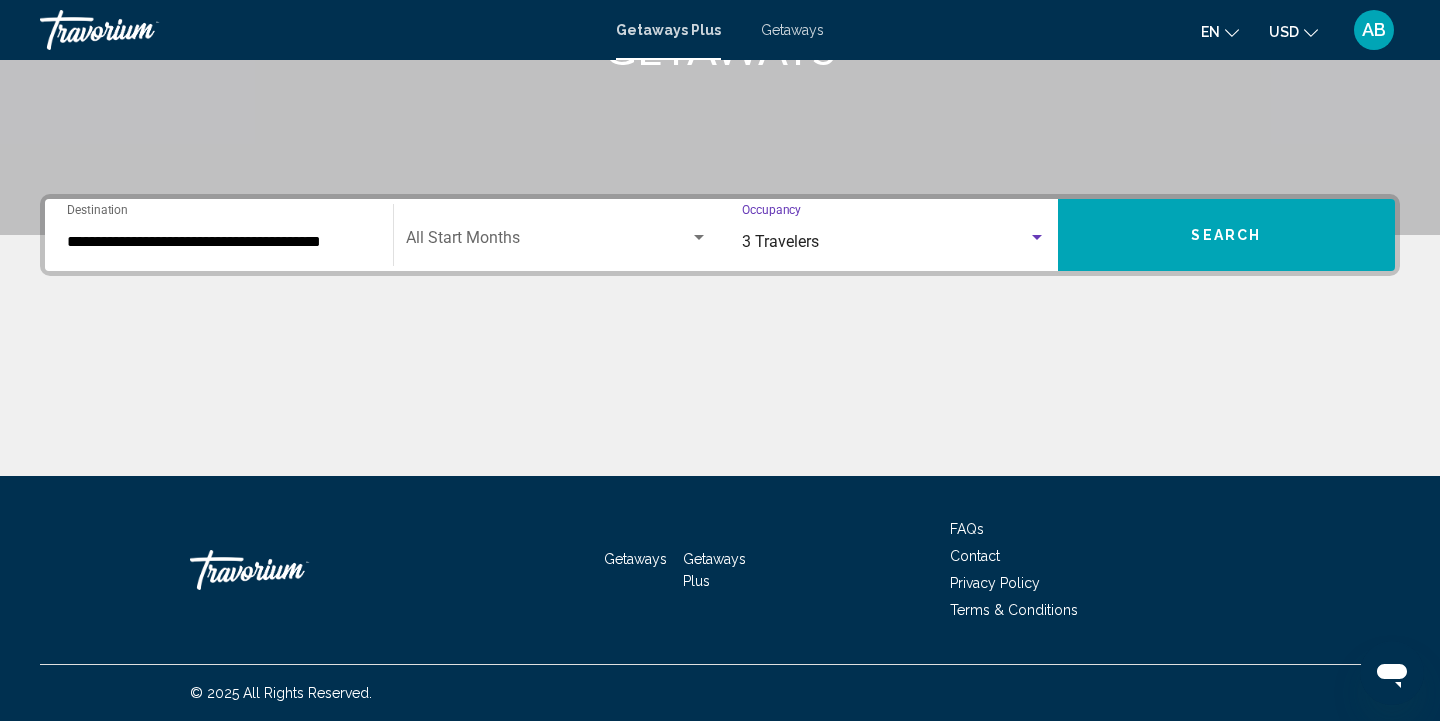 click on "Search" at bounding box center [1227, 235] 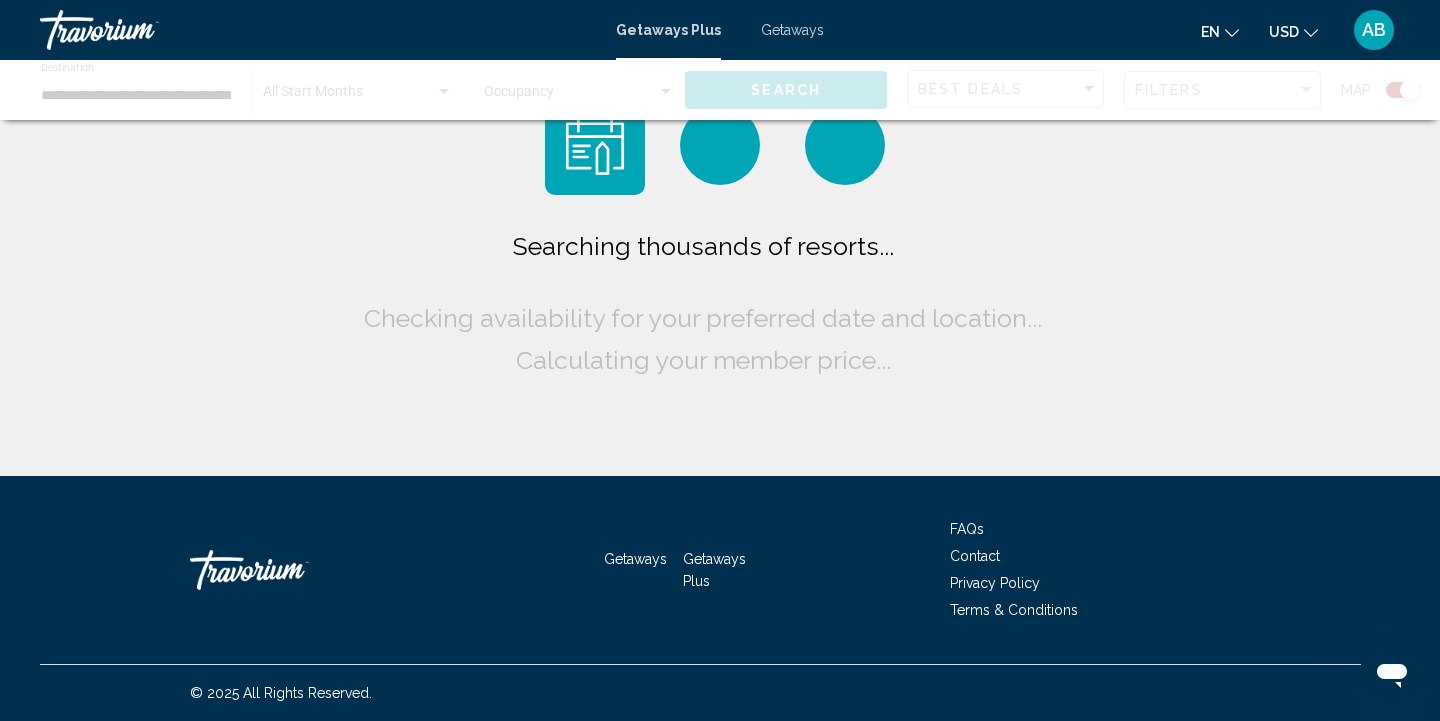 scroll, scrollTop: 0, scrollLeft: 0, axis: both 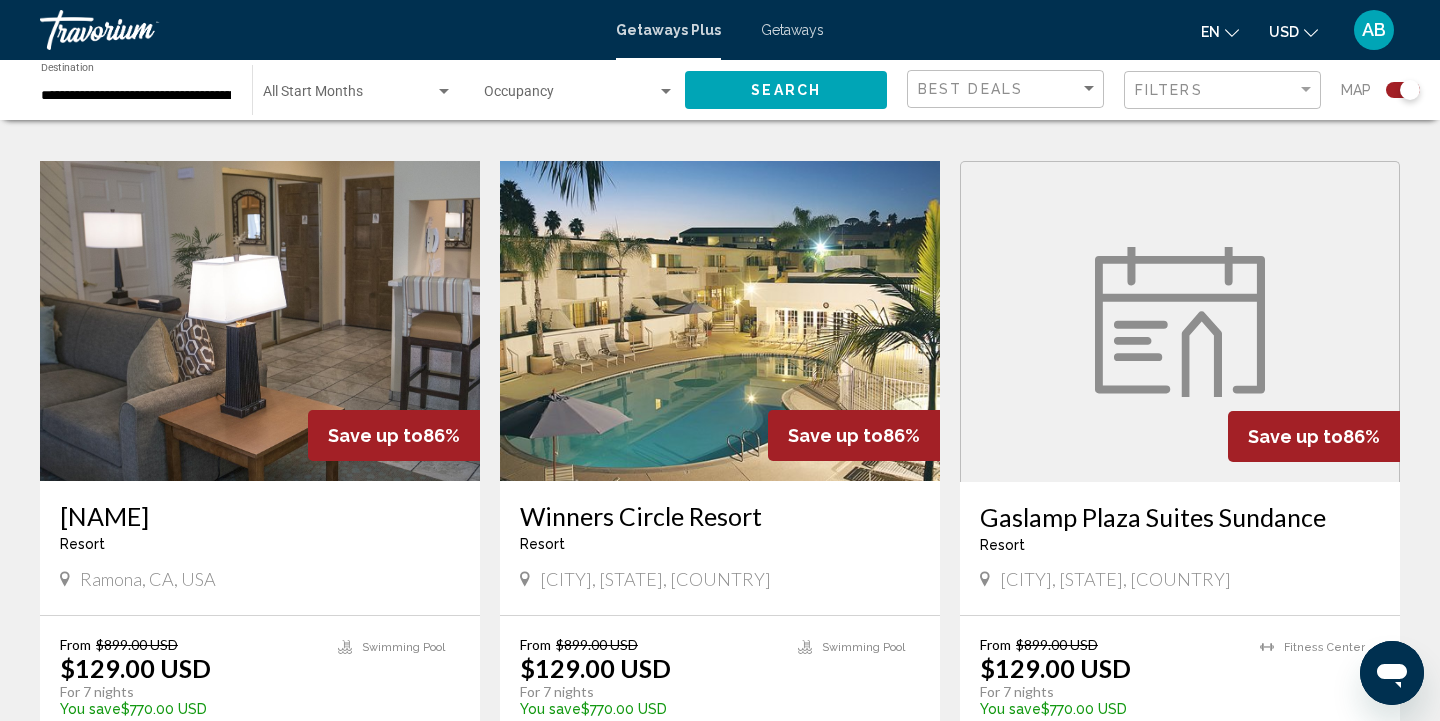 click at bounding box center [720, 321] 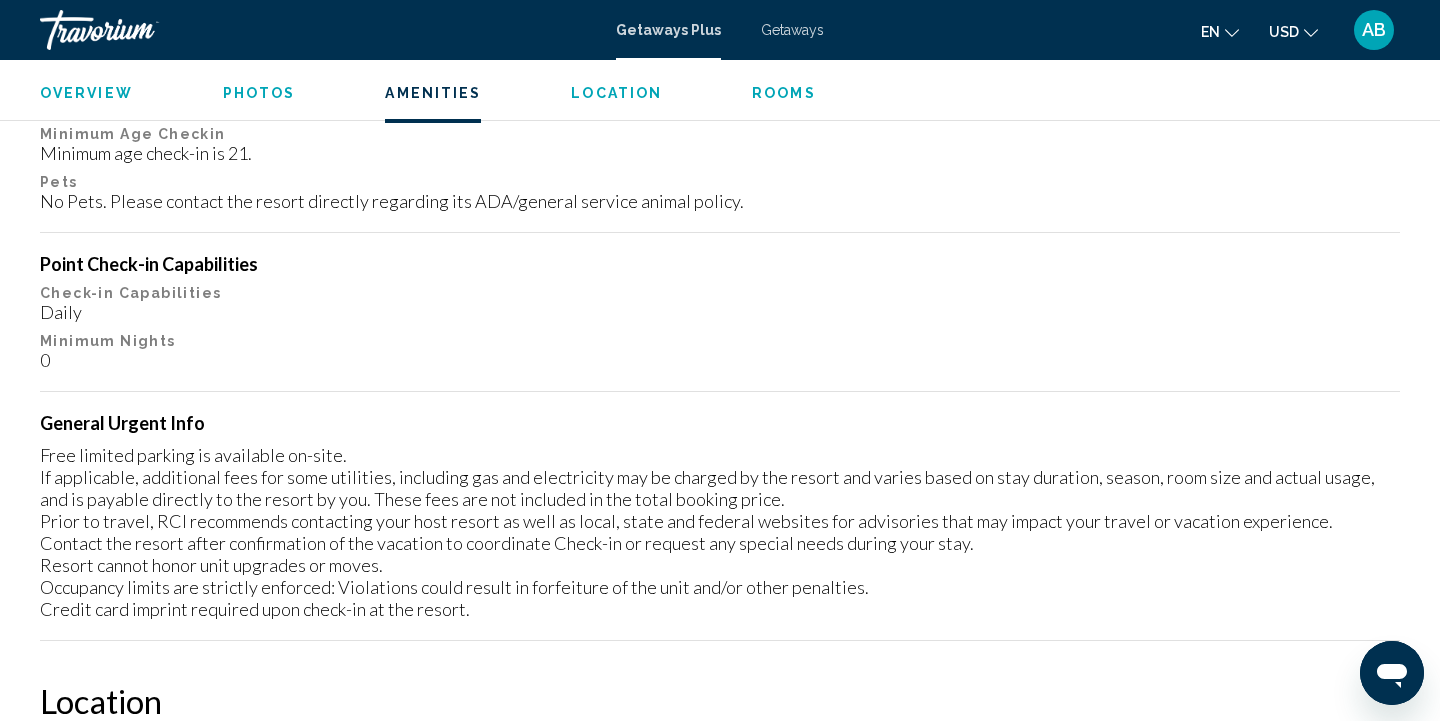scroll, scrollTop: 2105, scrollLeft: 0, axis: vertical 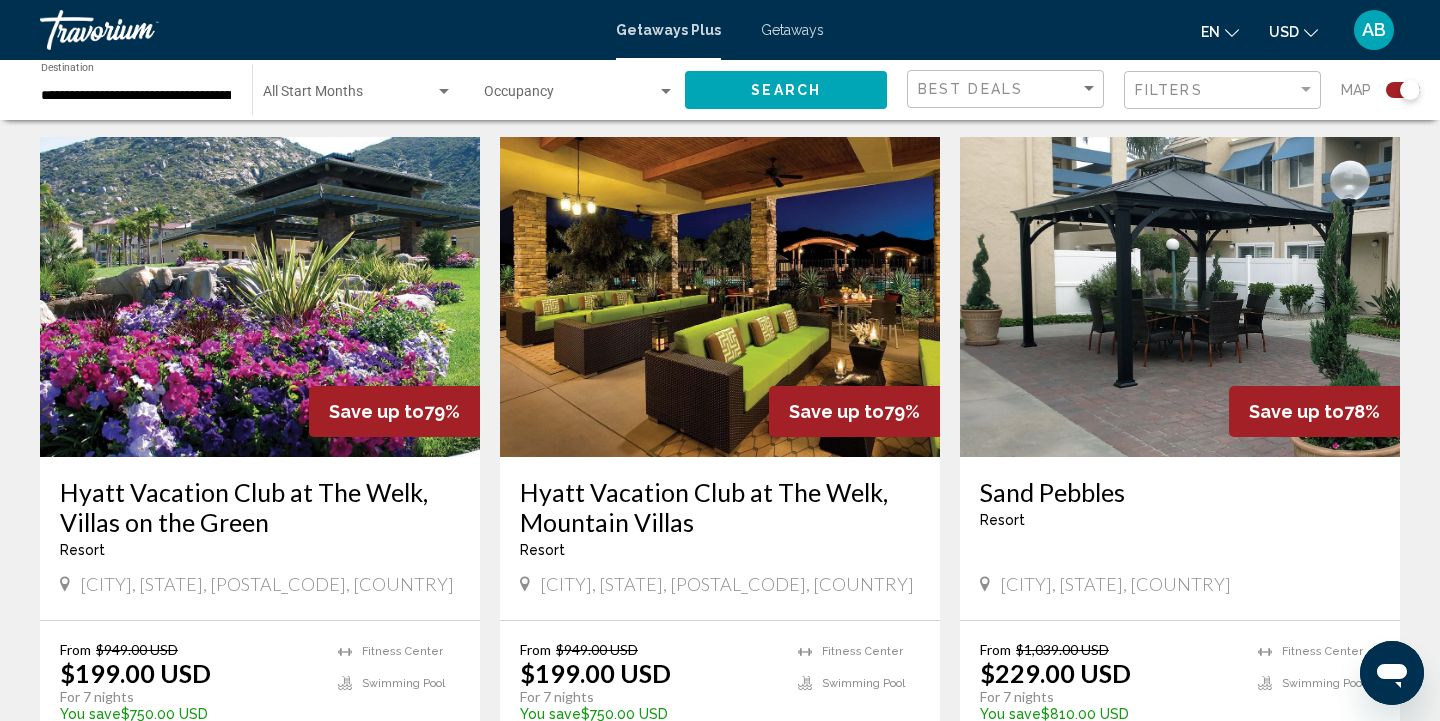 click at bounding box center [1180, 297] 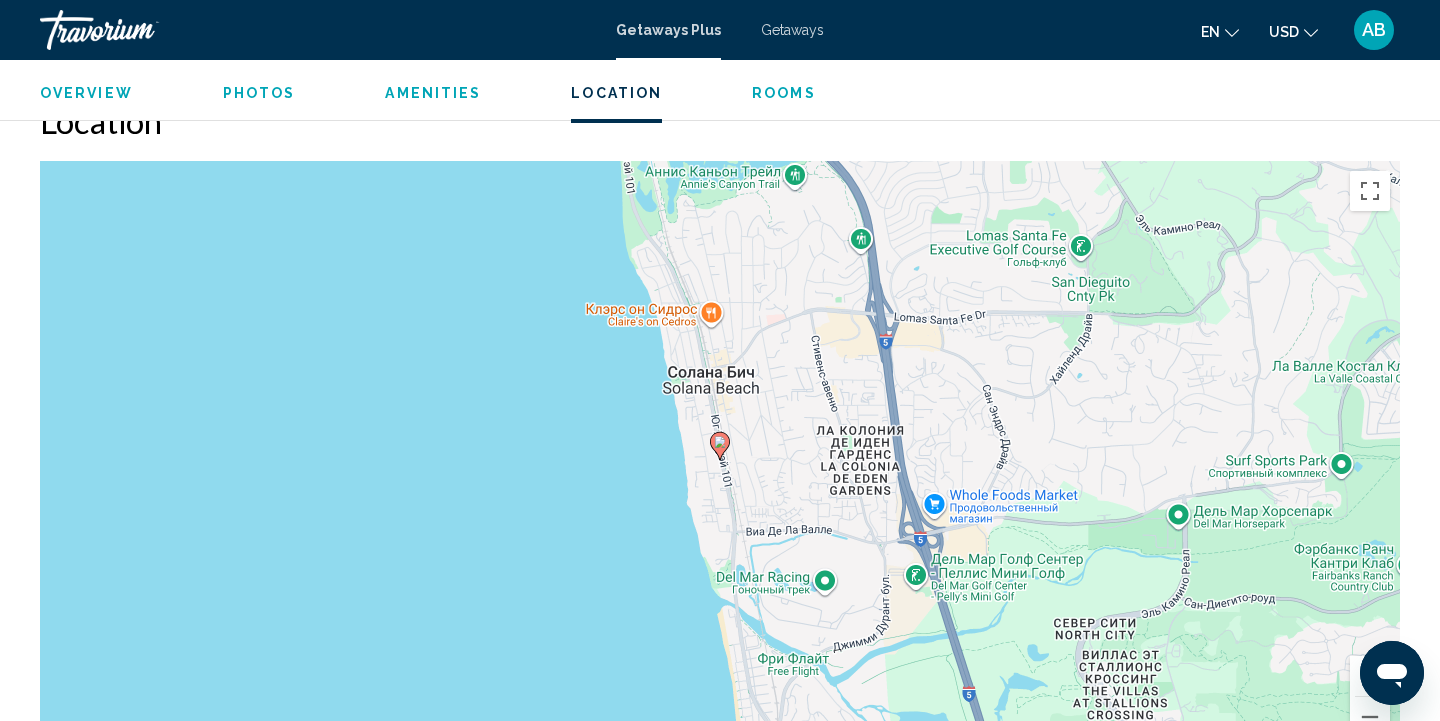 scroll, scrollTop: 2631, scrollLeft: 0, axis: vertical 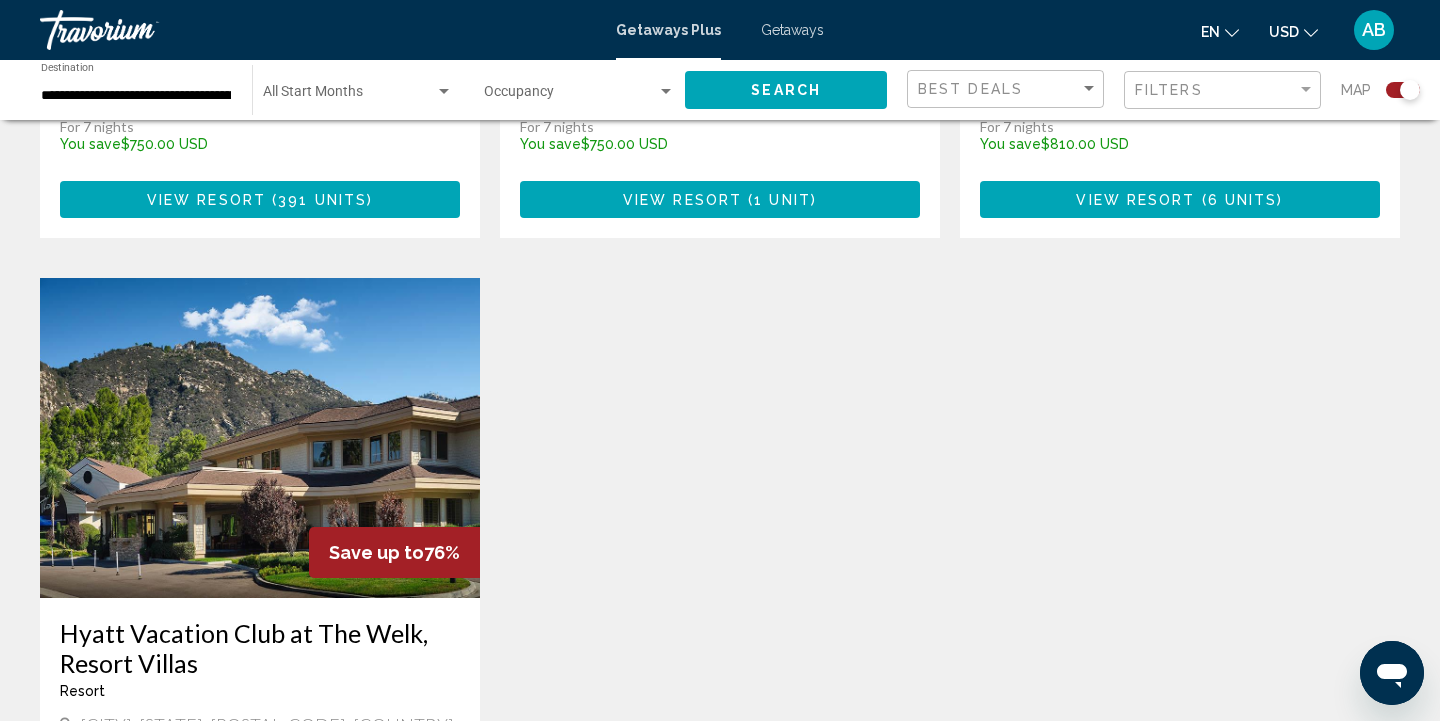 click at bounding box center [260, 438] 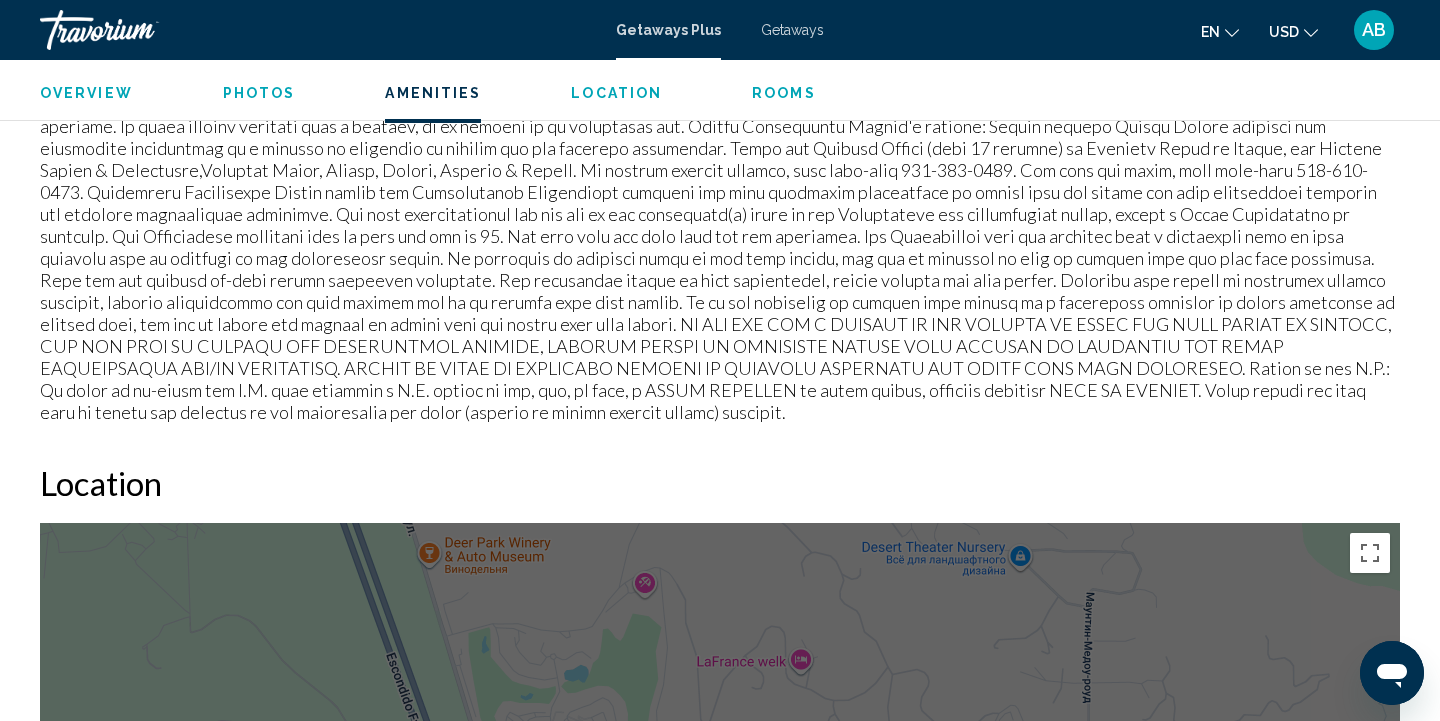 scroll, scrollTop: 2182, scrollLeft: 0, axis: vertical 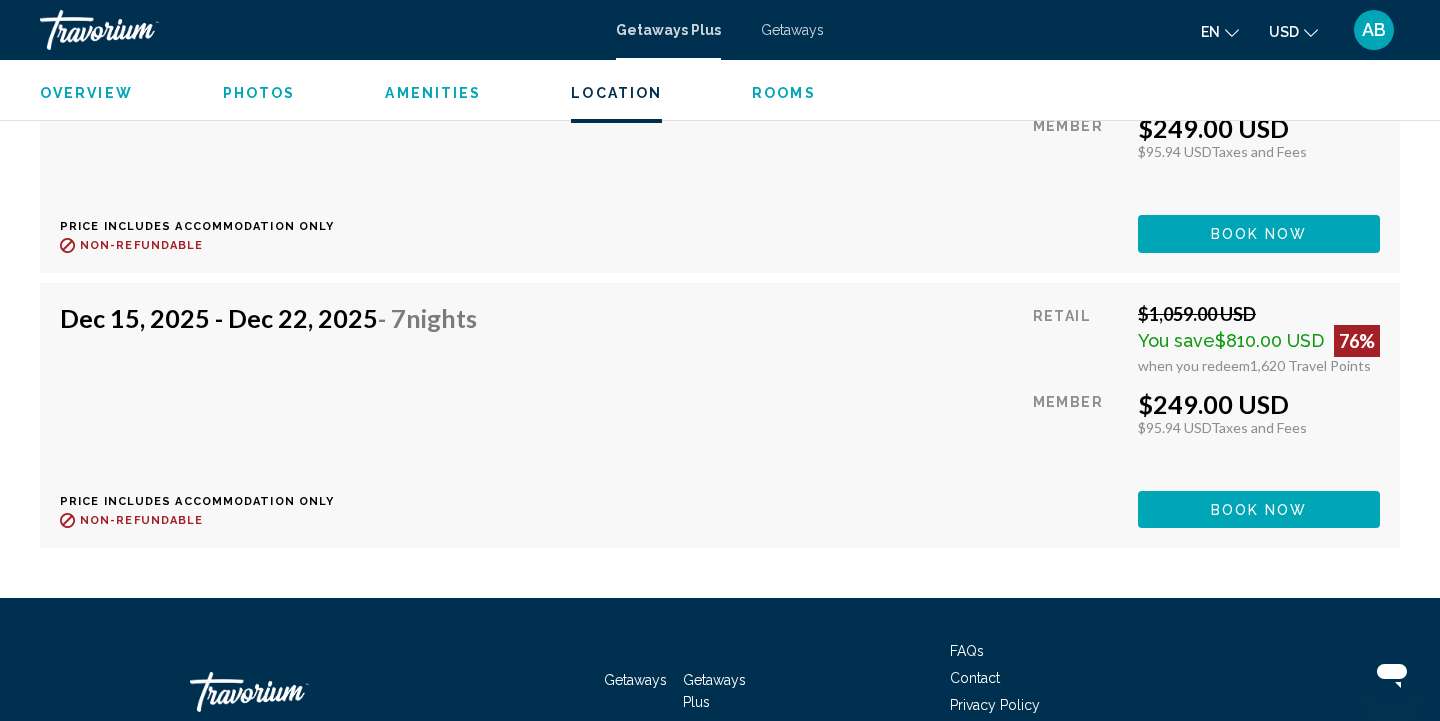 click on "Book now" at bounding box center [1259, -1694] 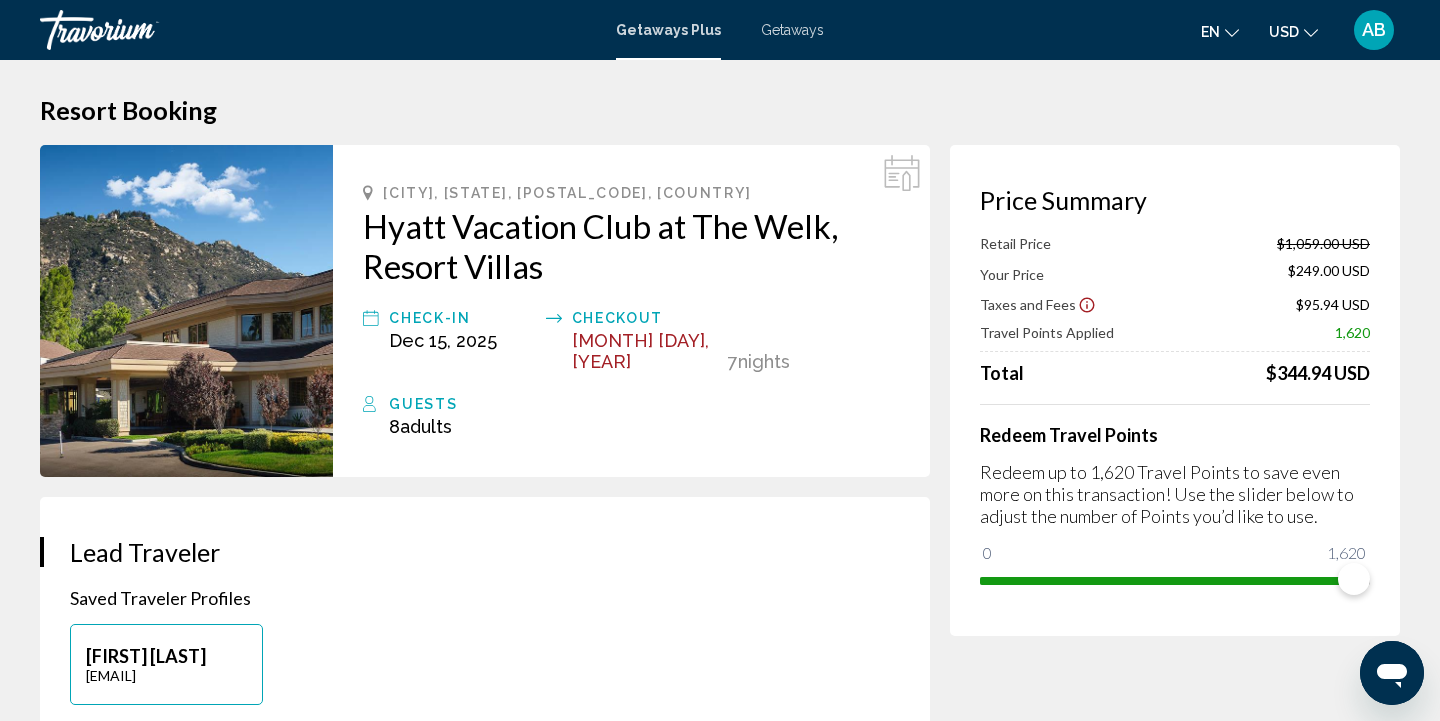 scroll, scrollTop: 0, scrollLeft: 0, axis: both 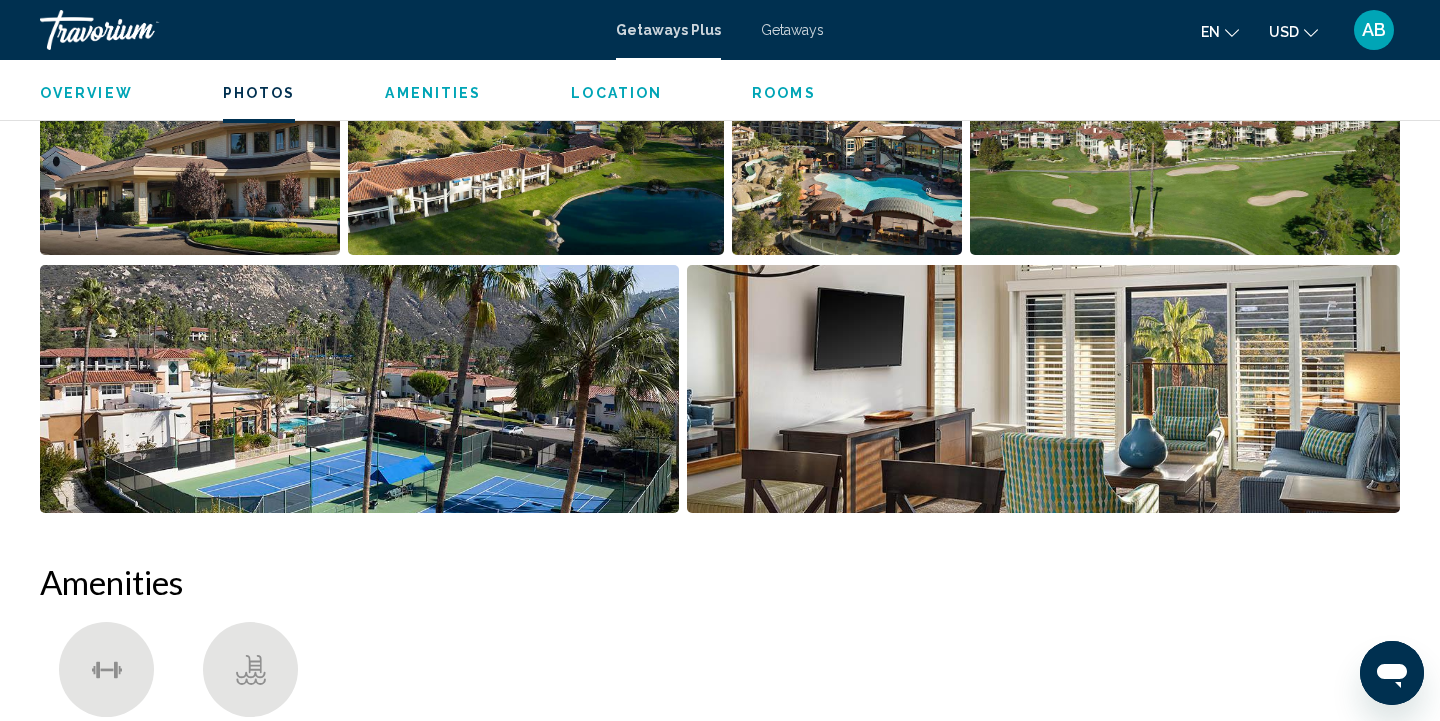 click at bounding box center (1044, 389) 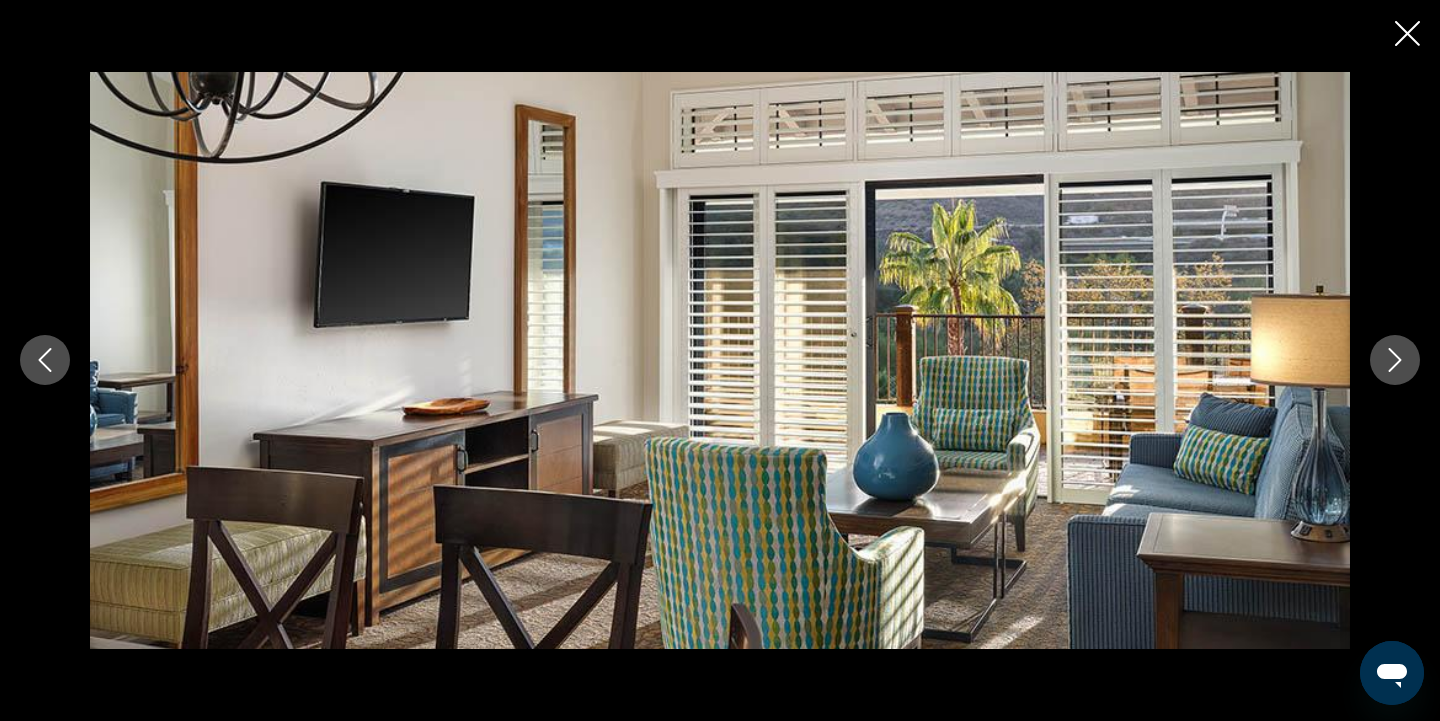 scroll, scrollTop: 1211, scrollLeft: 0, axis: vertical 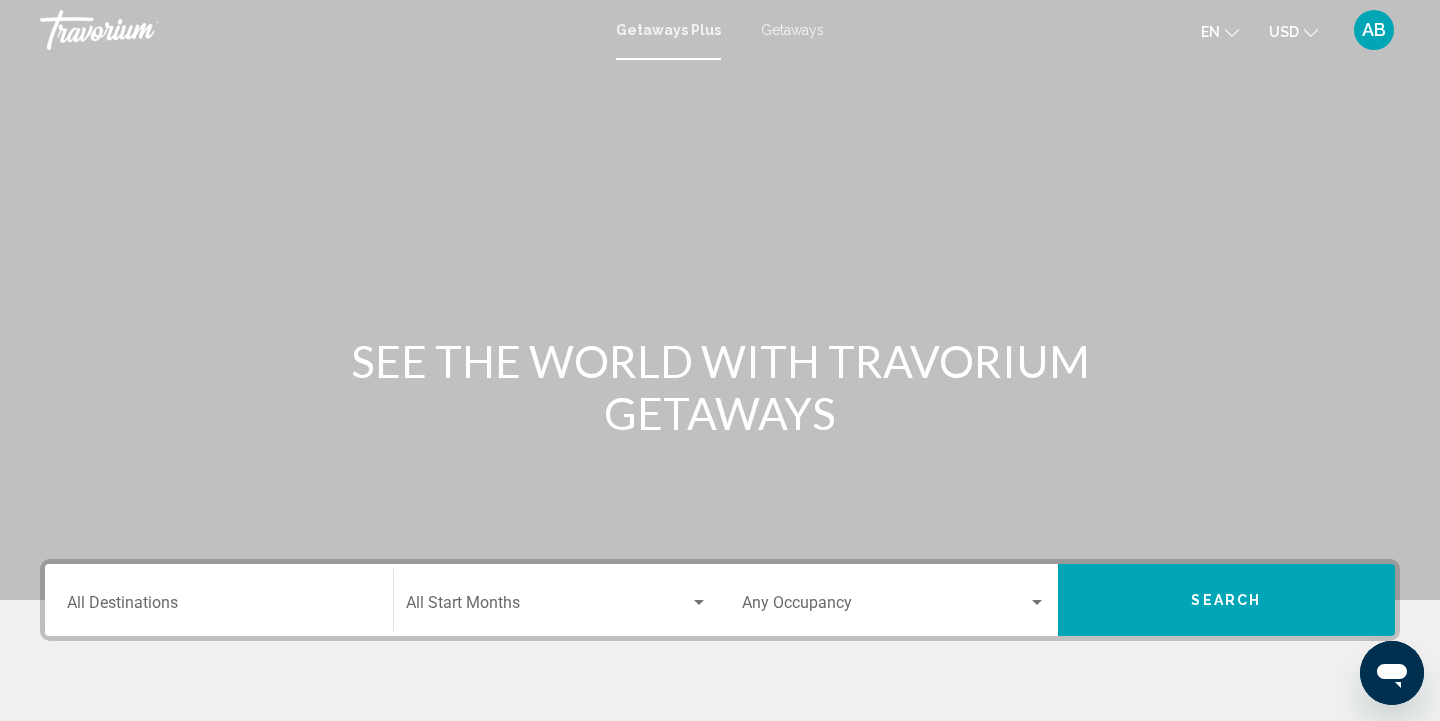 click on "Destination All Destinations" at bounding box center (219, 607) 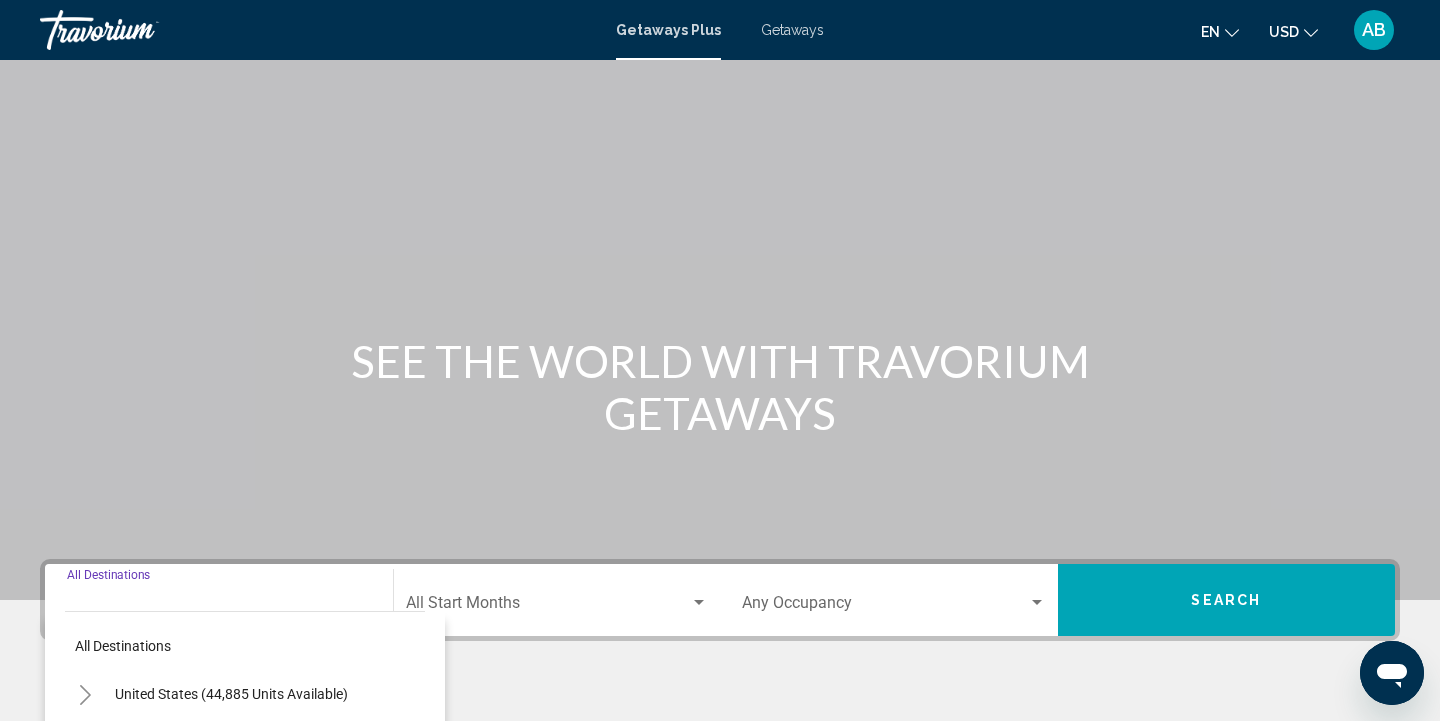 scroll, scrollTop: 365, scrollLeft: 0, axis: vertical 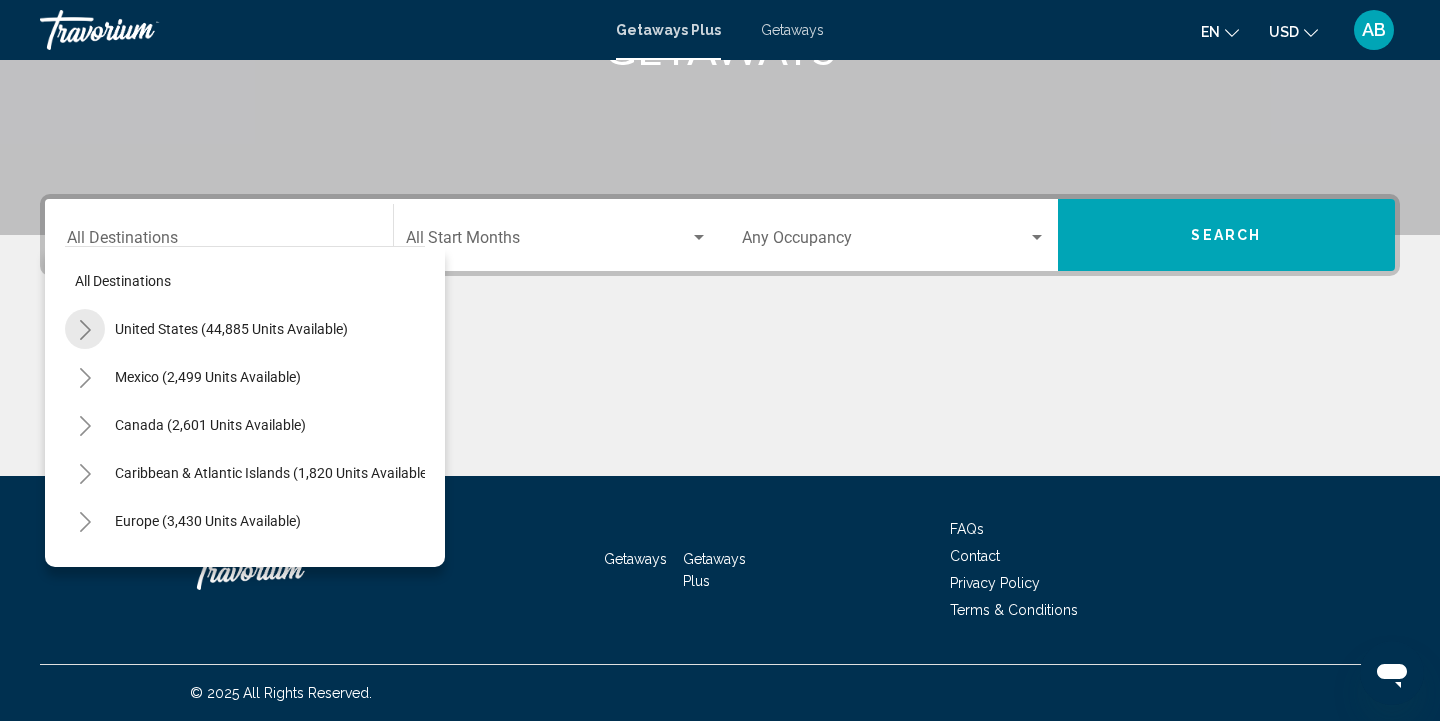 click 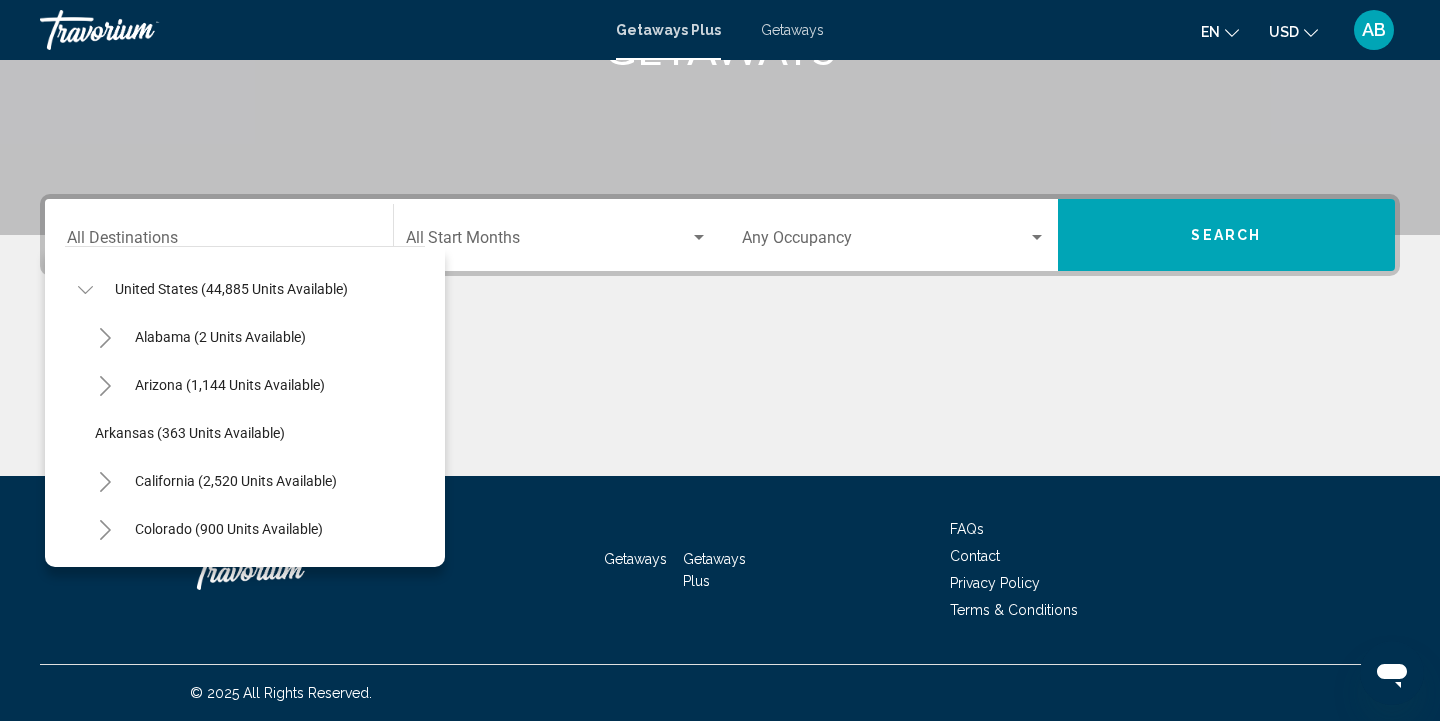 scroll, scrollTop: 69, scrollLeft: 0, axis: vertical 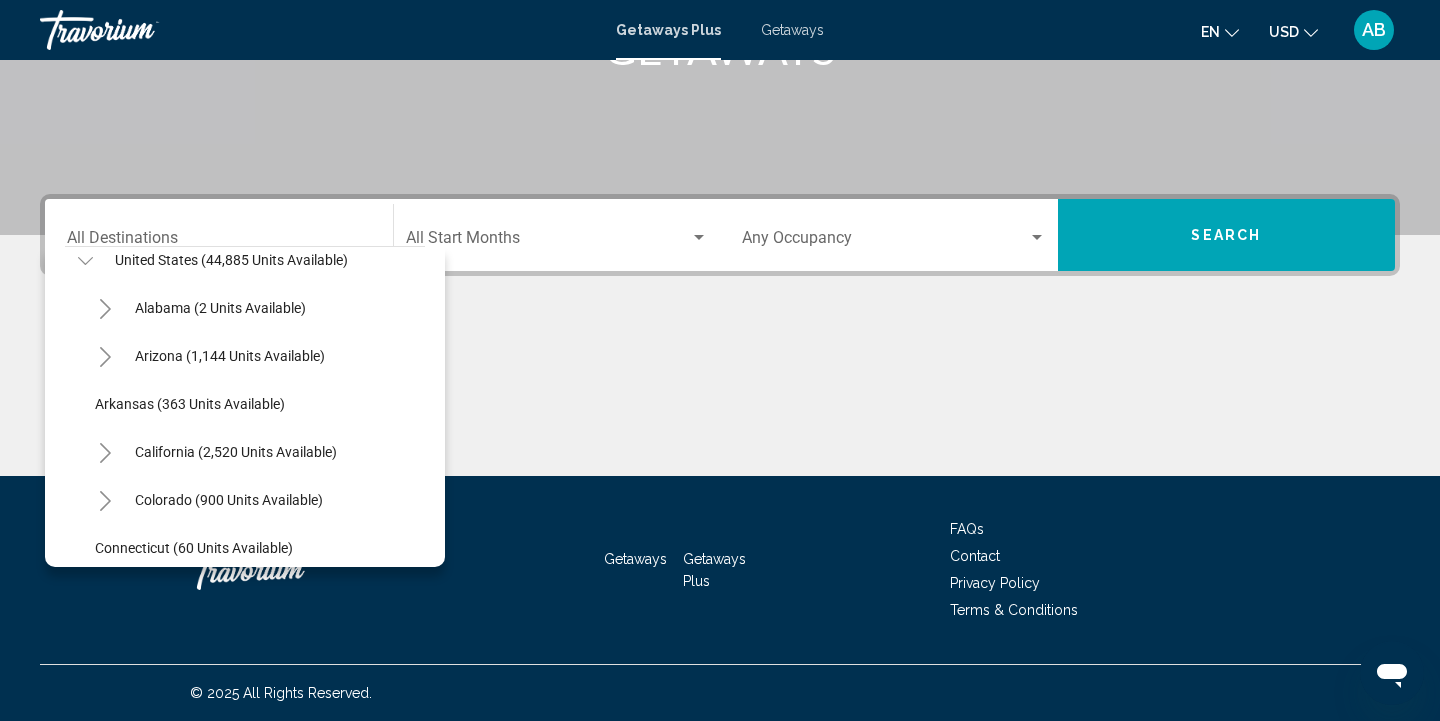 click 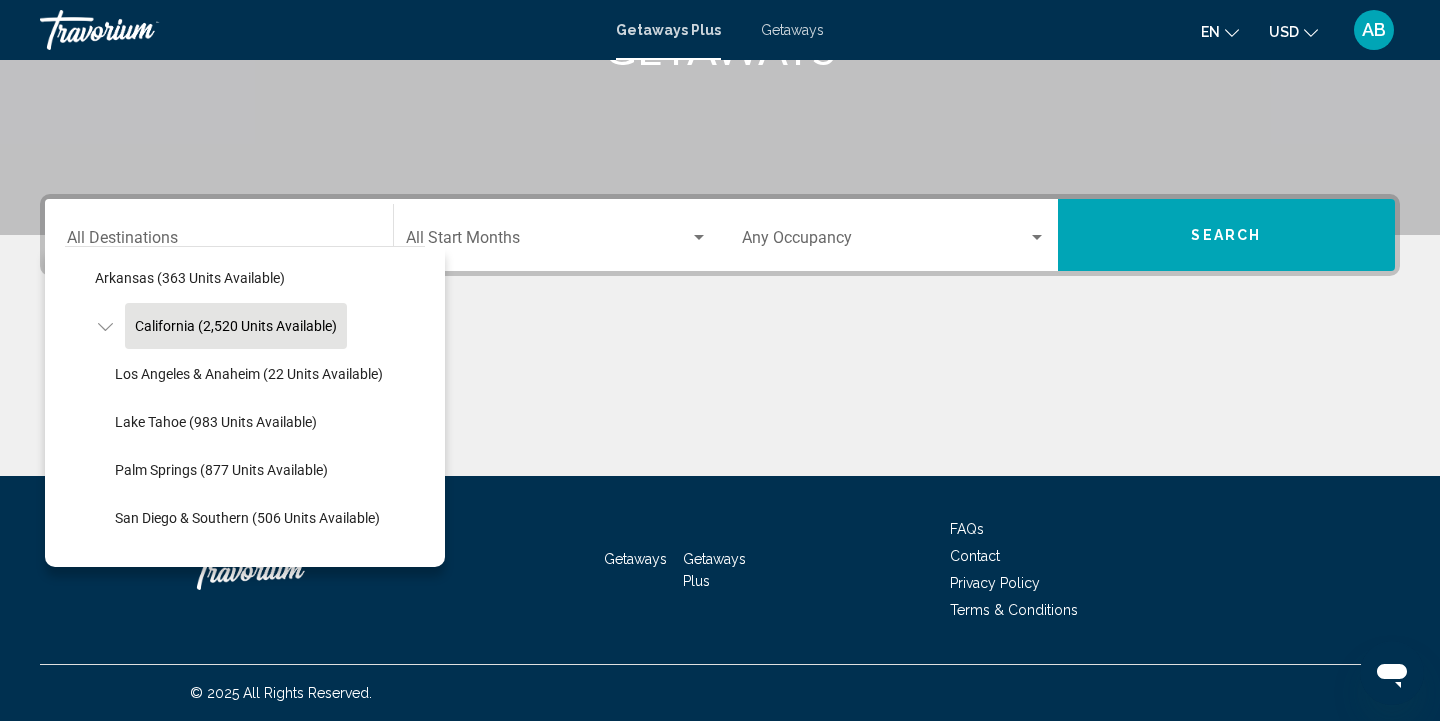 scroll, scrollTop: 211, scrollLeft: 0, axis: vertical 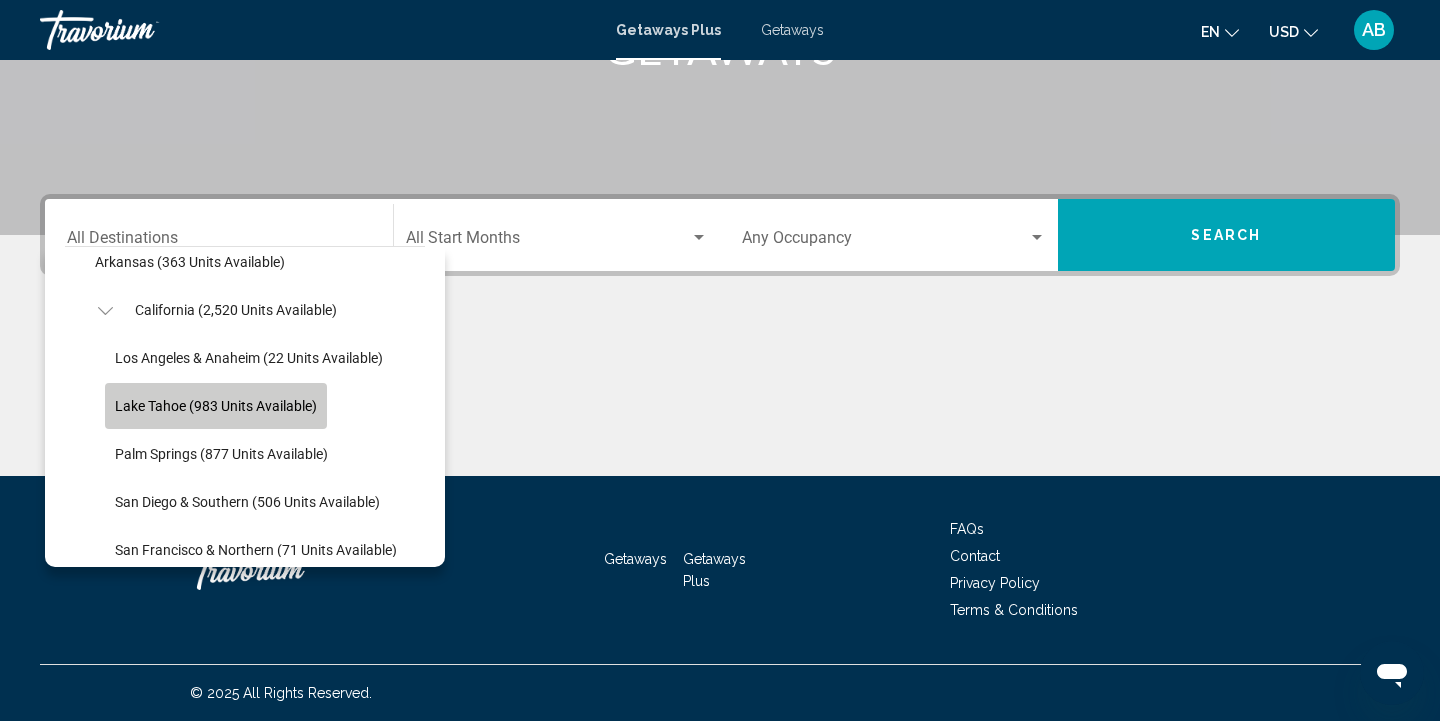 click on "Lake Tahoe (983 units available)" 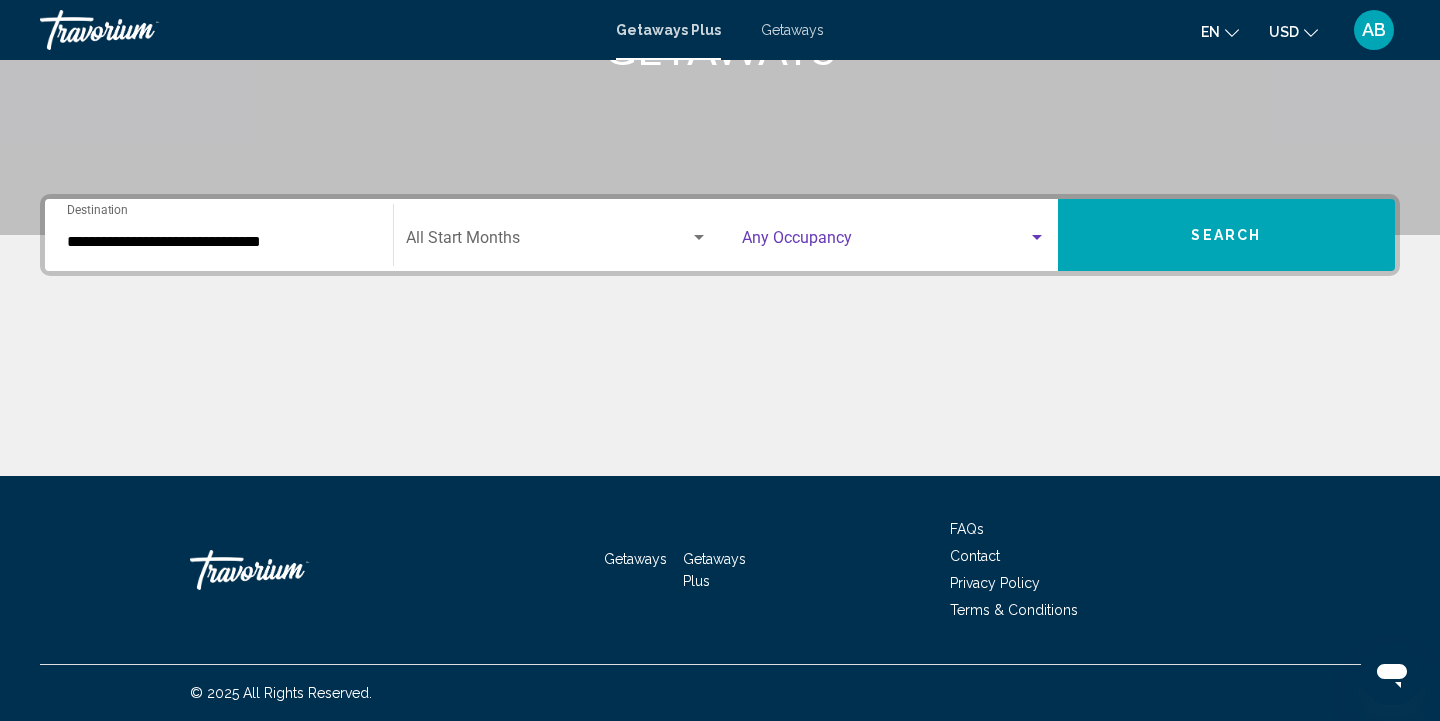 click at bounding box center [1037, 237] 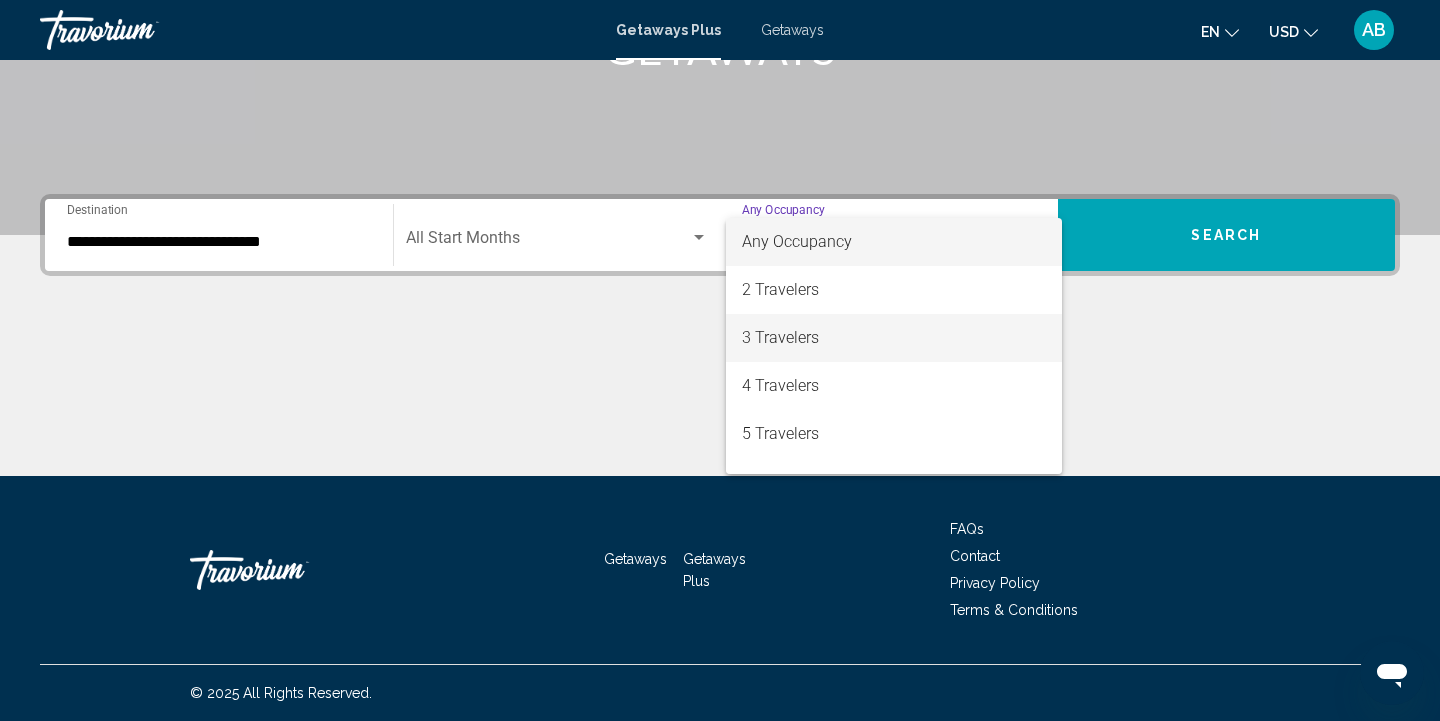 click on "3 Travelers" at bounding box center [894, 338] 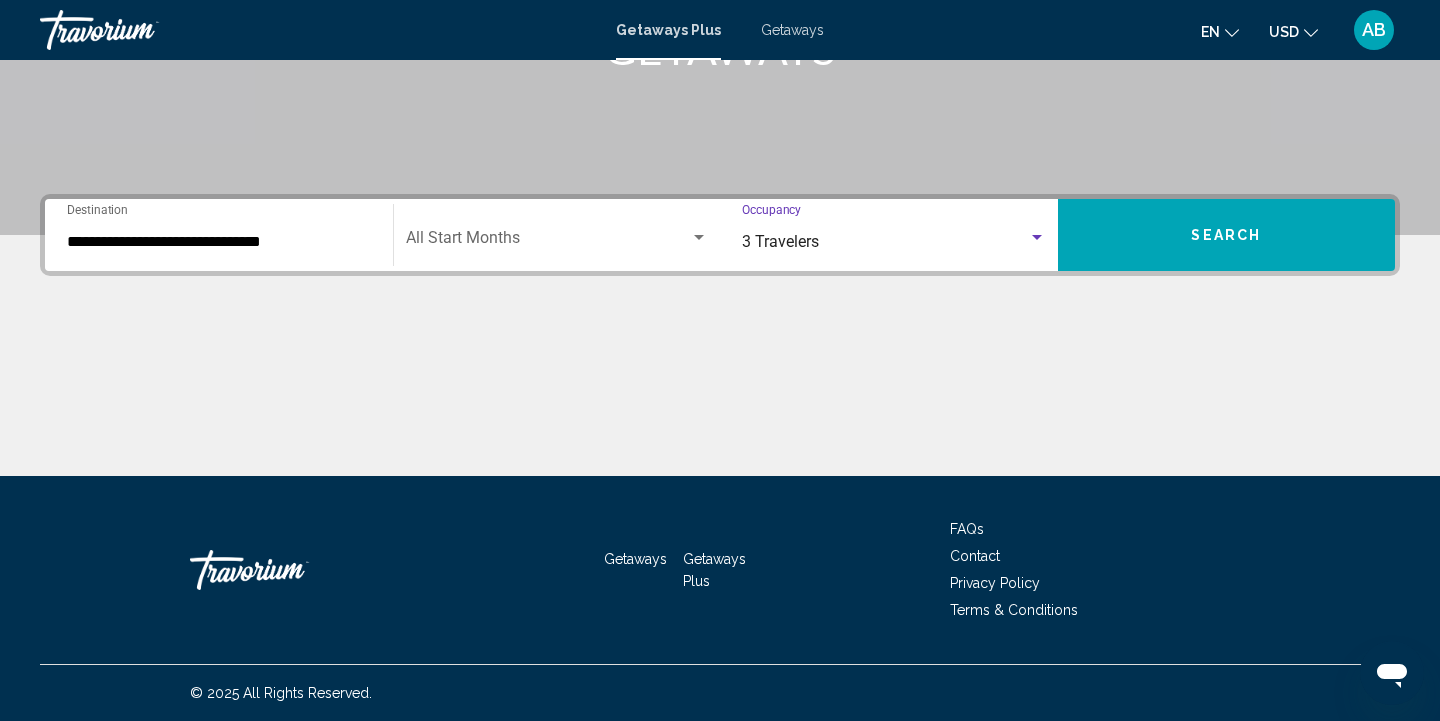 click on "Search" at bounding box center [1227, 235] 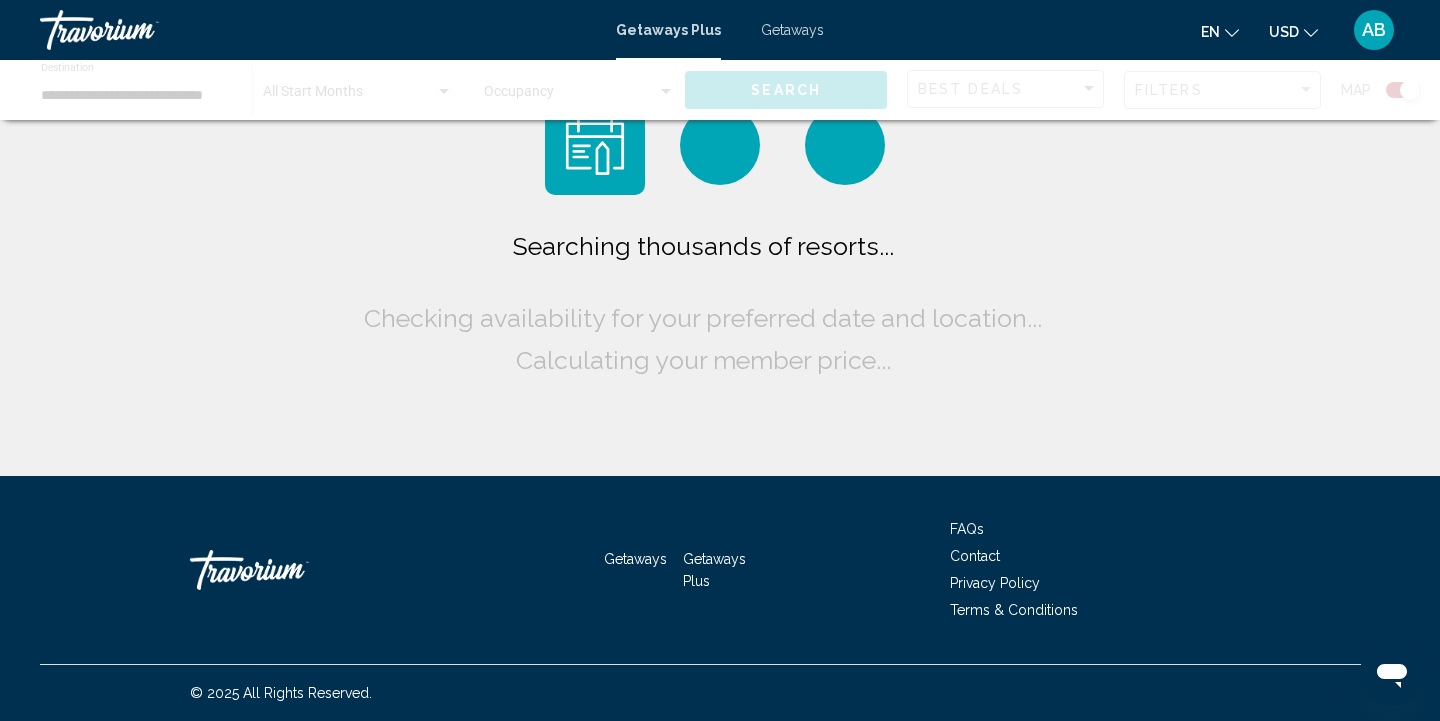 scroll, scrollTop: 0, scrollLeft: 0, axis: both 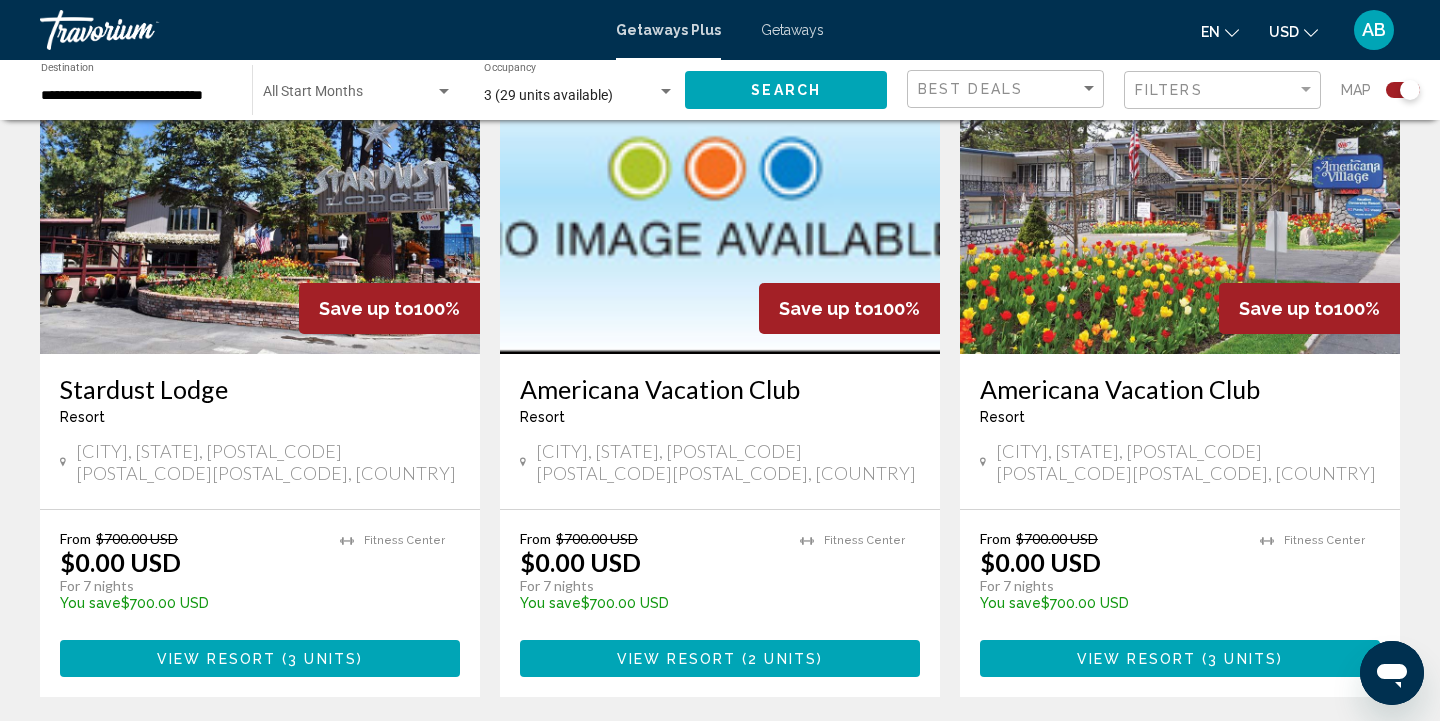 click at bounding box center (260, 194) 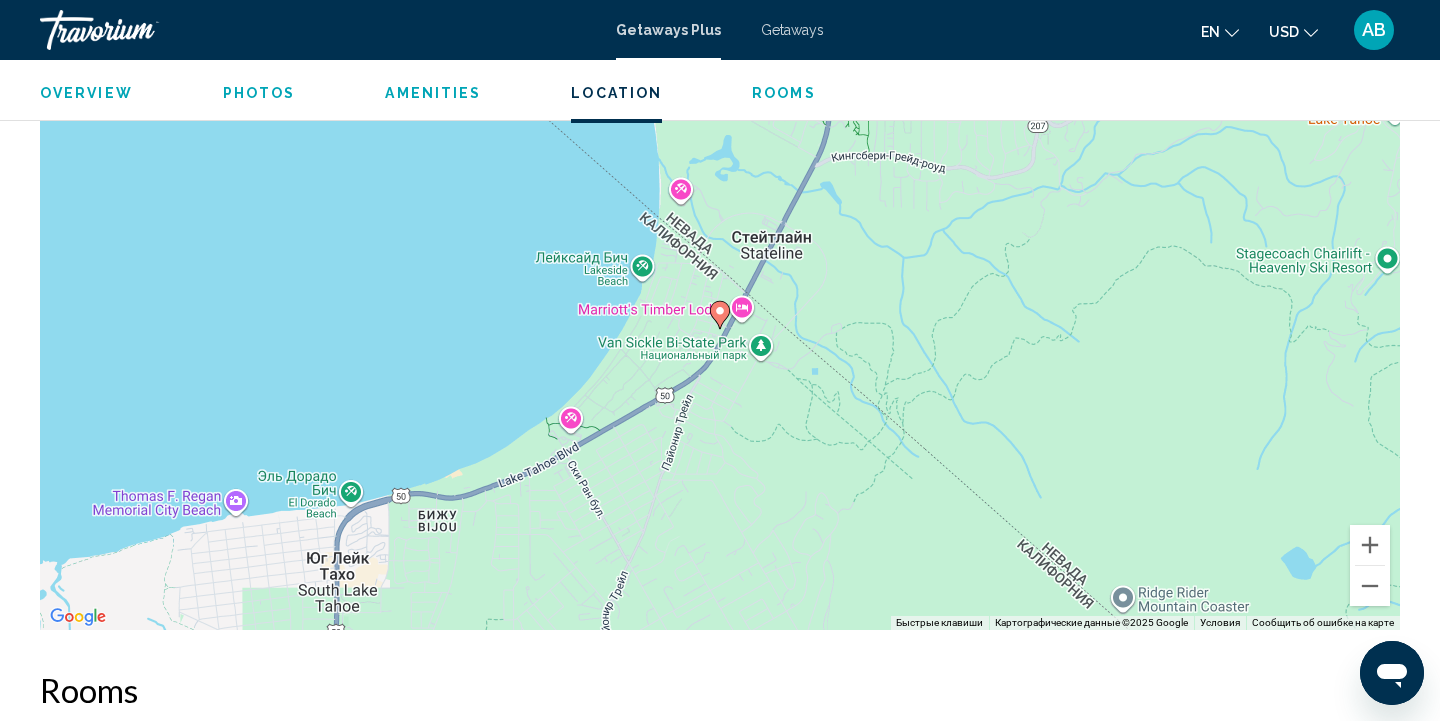 scroll, scrollTop: 2495, scrollLeft: 0, axis: vertical 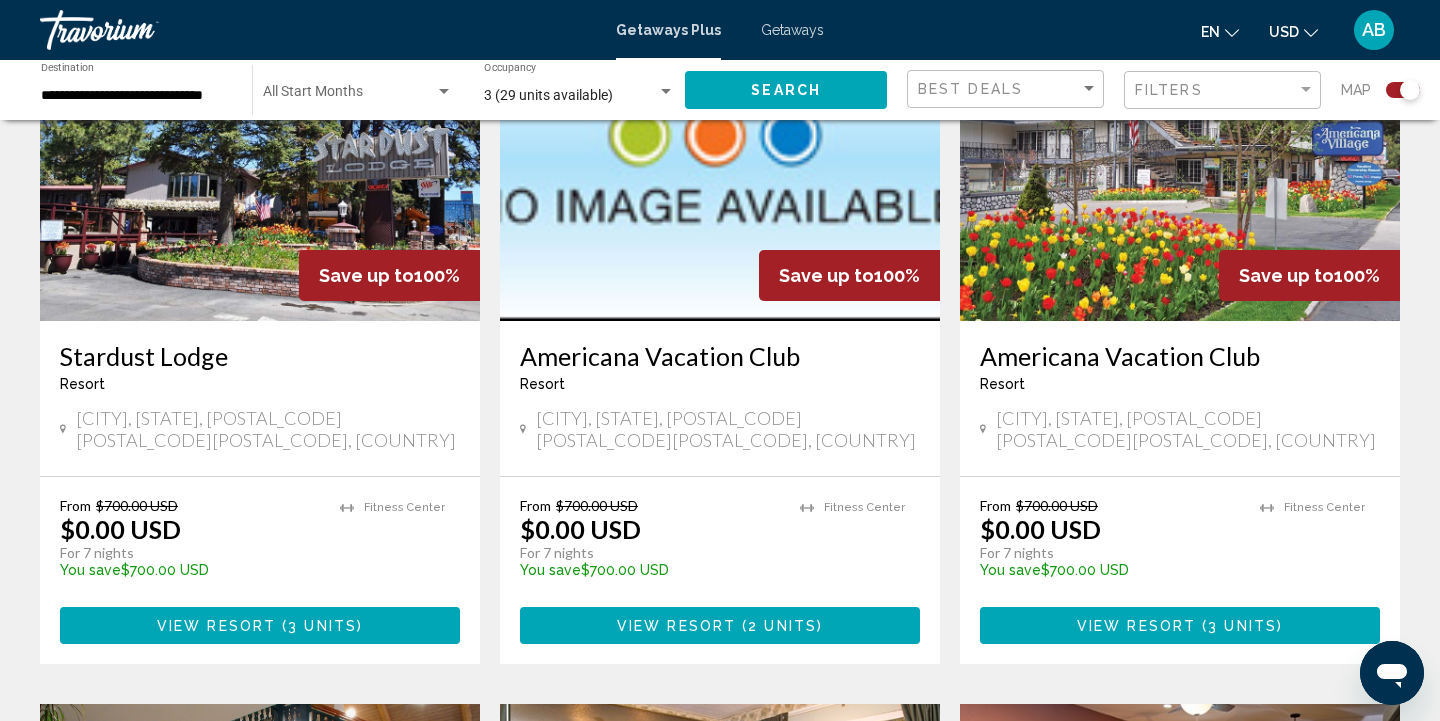 click at bounding box center [720, 161] 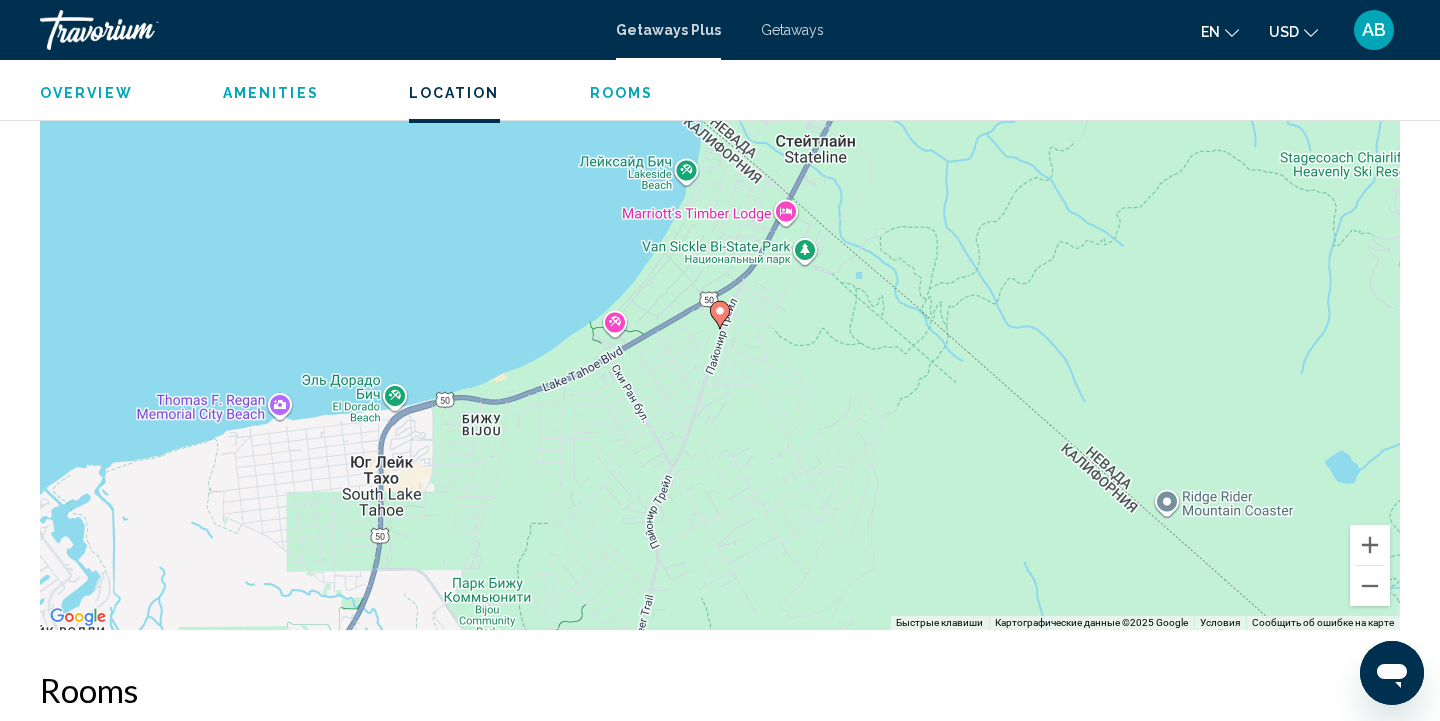 scroll, scrollTop: 1420, scrollLeft: 0, axis: vertical 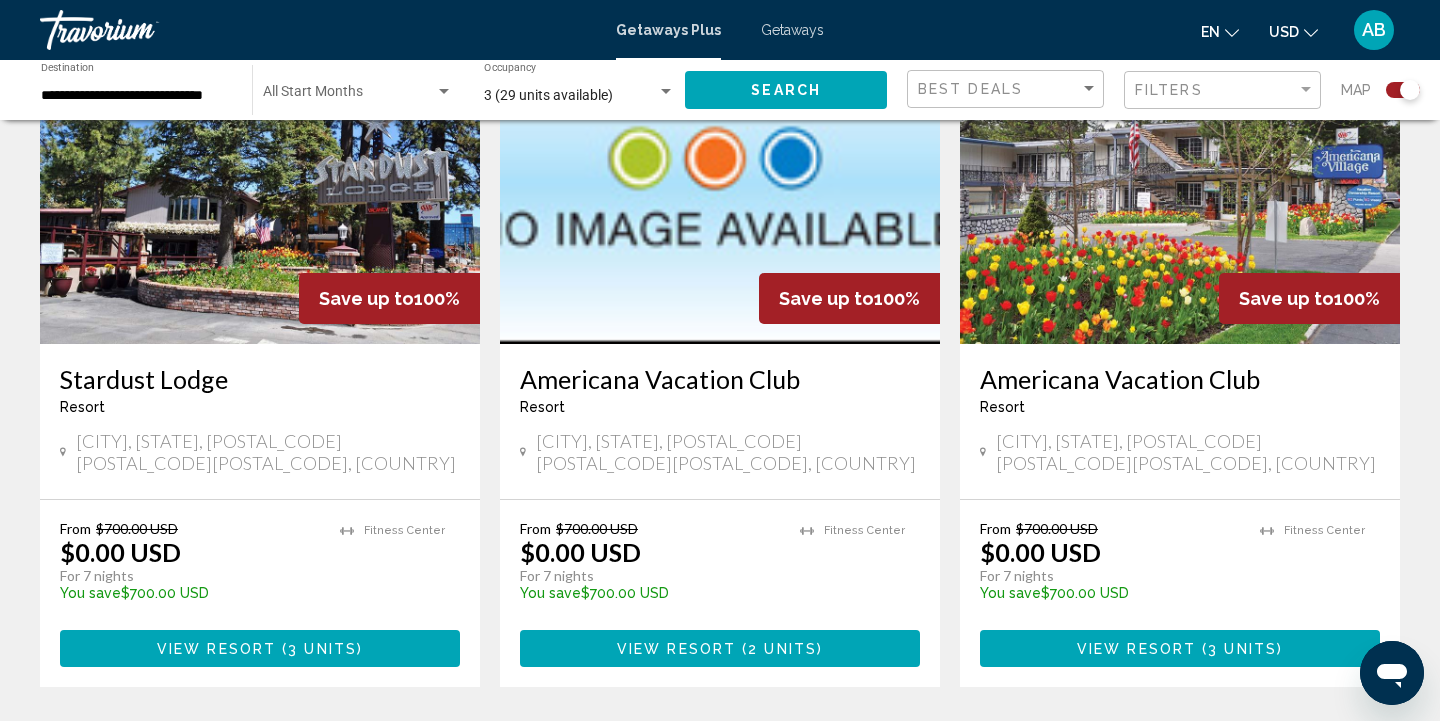 click at bounding box center (1180, 184) 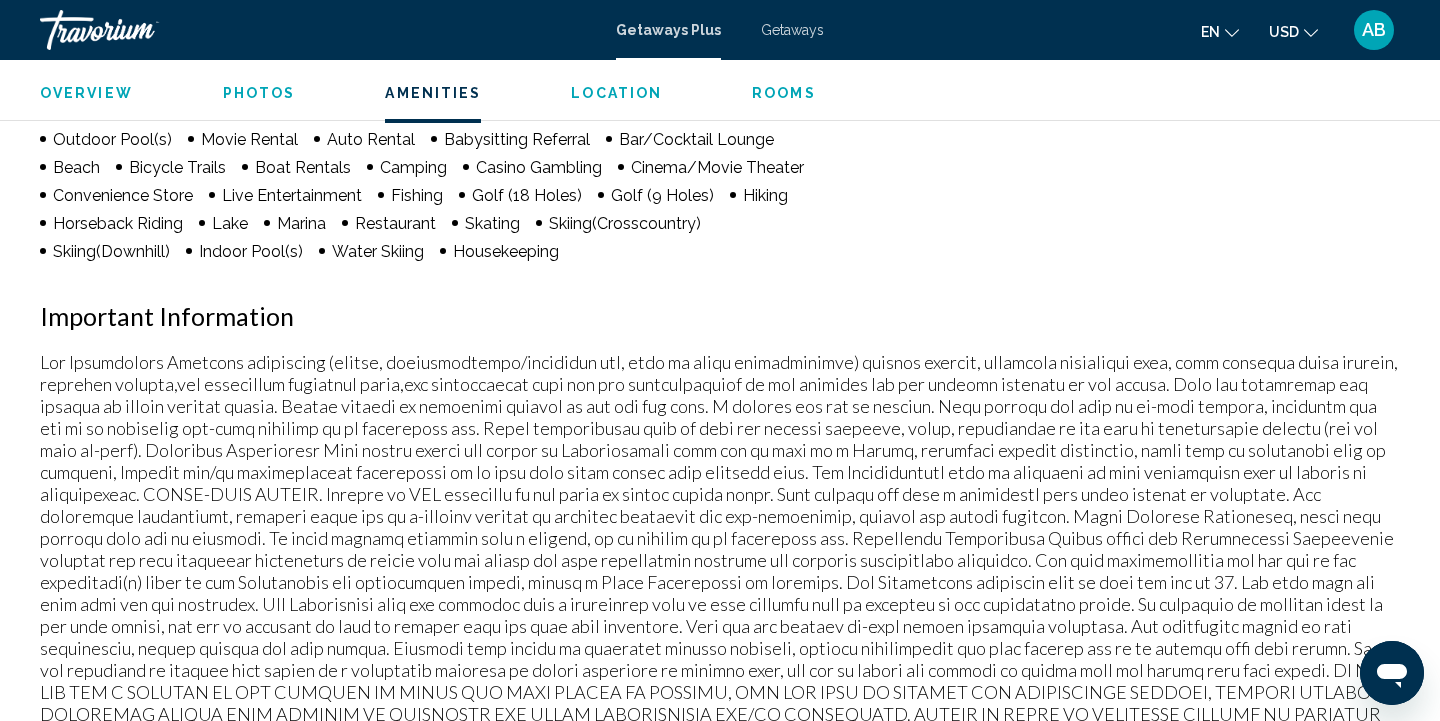 scroll, scrollTop: 1733, scrollLeft: 0, axis: vertical 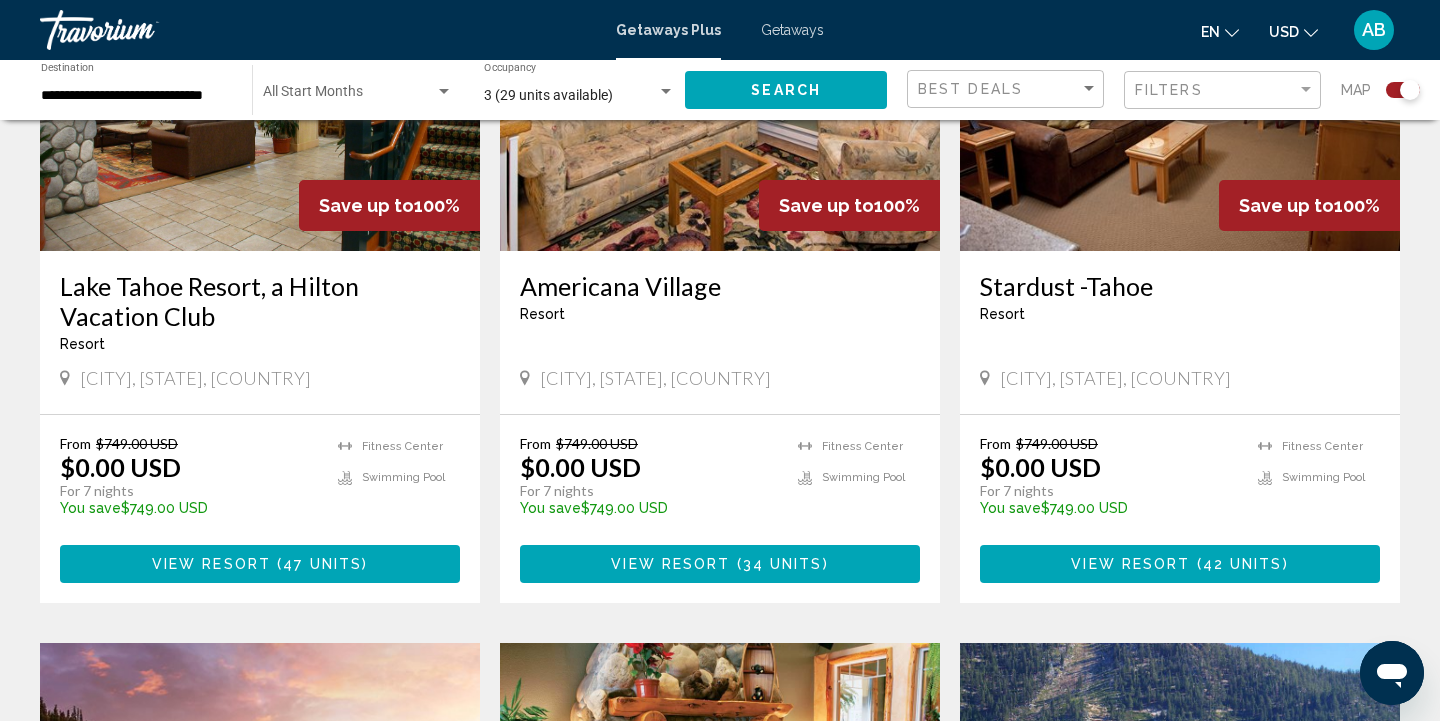 click on "Stardust -Tahoe  Resort  -  This is an adults only resort" at bounding box center (1180, 304) 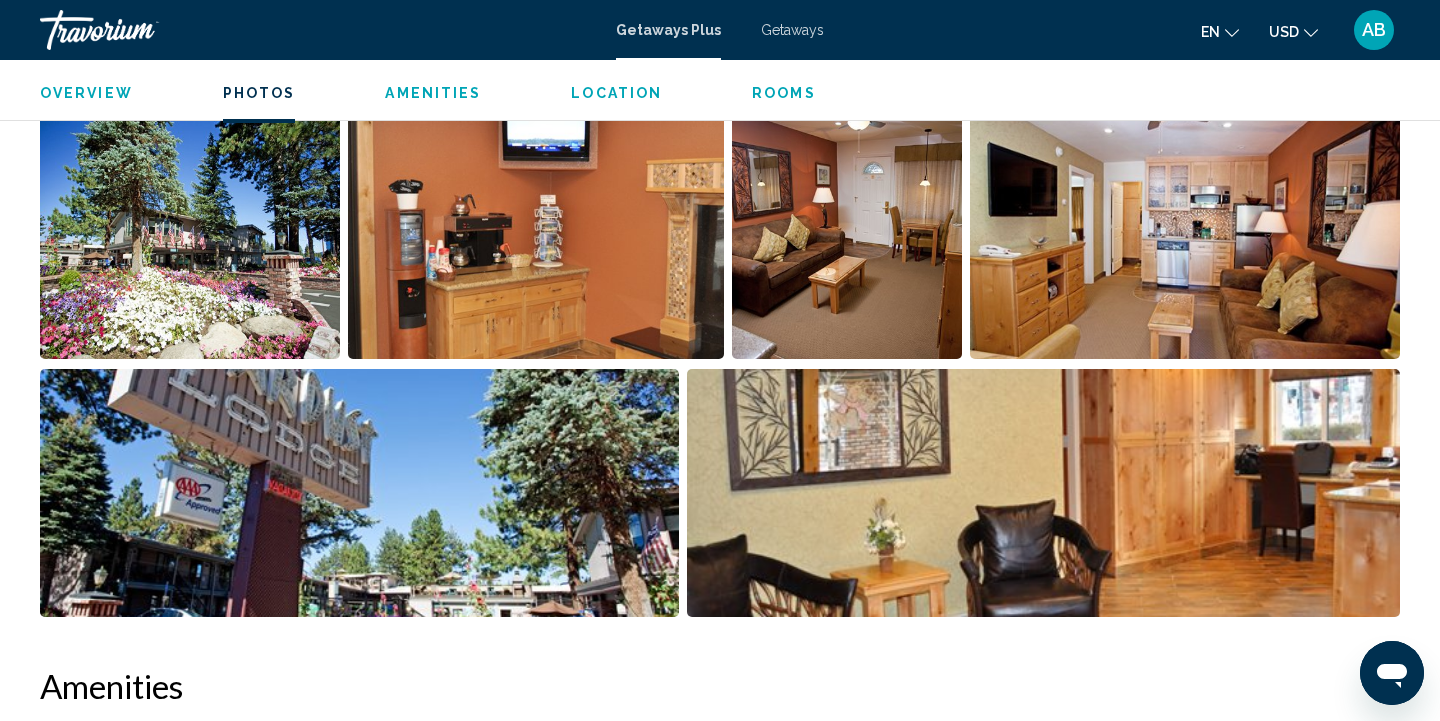 scroll, scrollTop: 975, scrollLeft: 0, axis: vertical 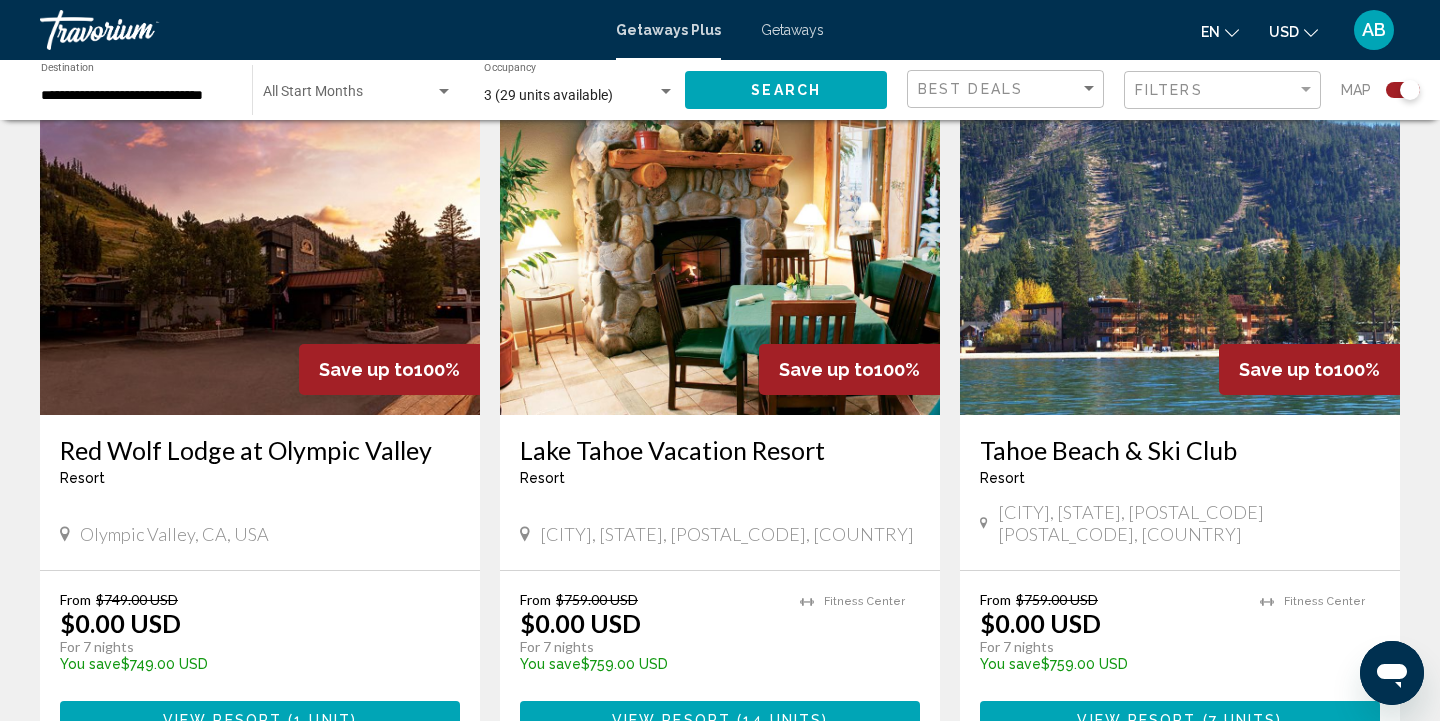 click at bounding box center (260, 255) 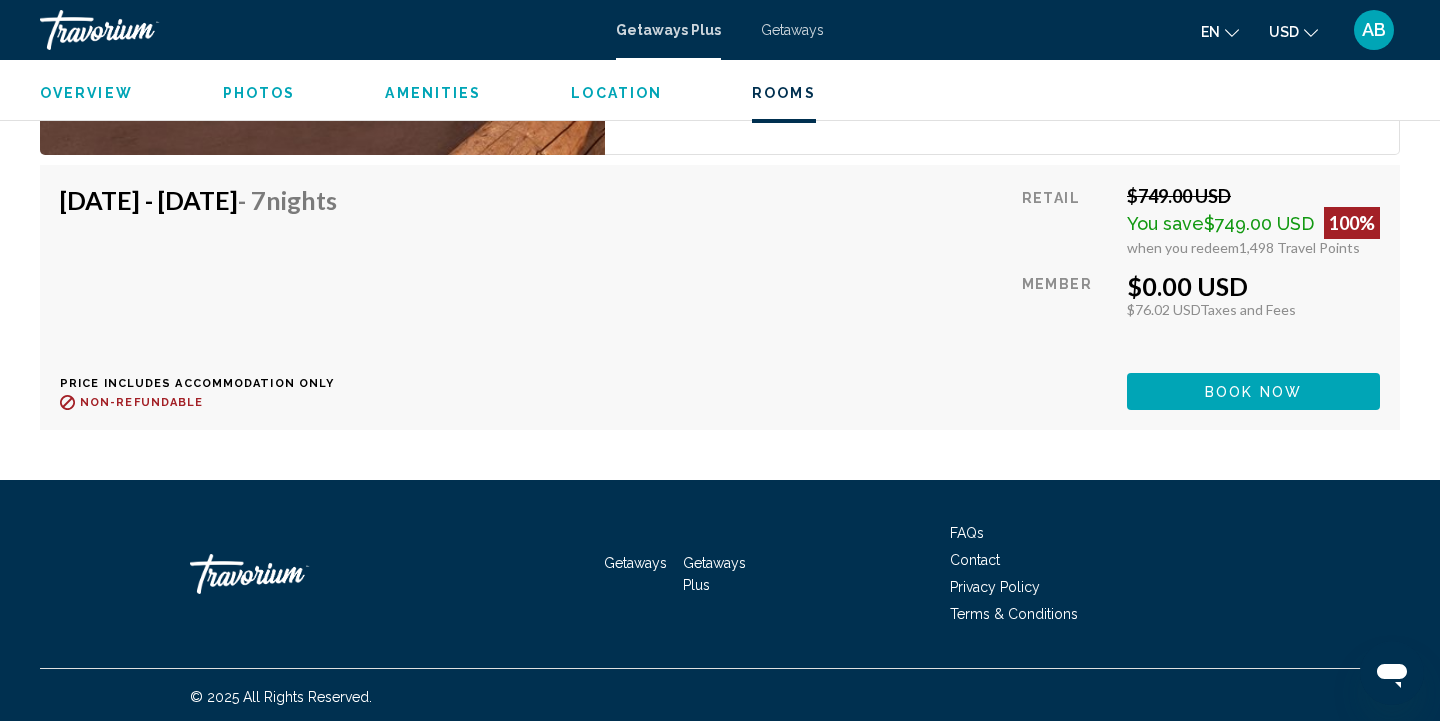 scroll, scrollTop: 3754, scrollLeft: 0, axis: vertical 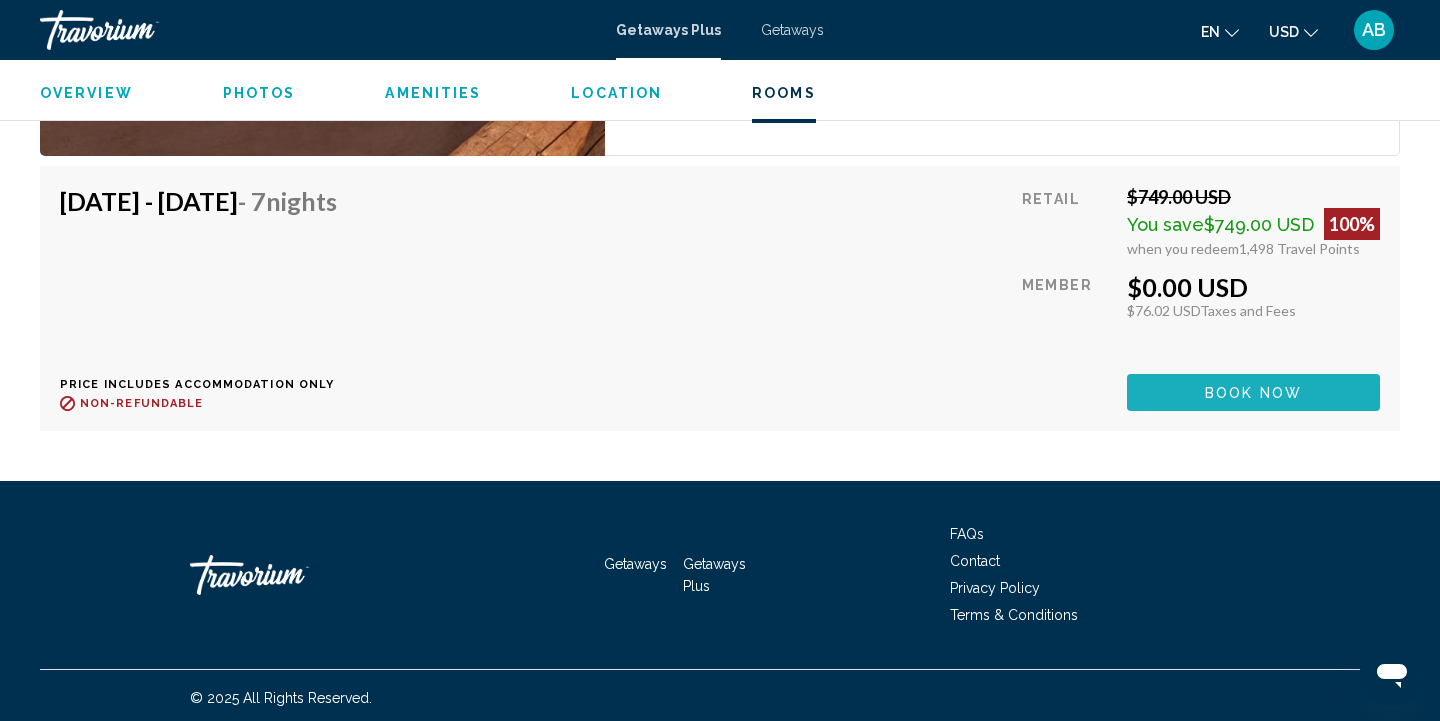 click on "Book now" at bounding box center (1253, 392) 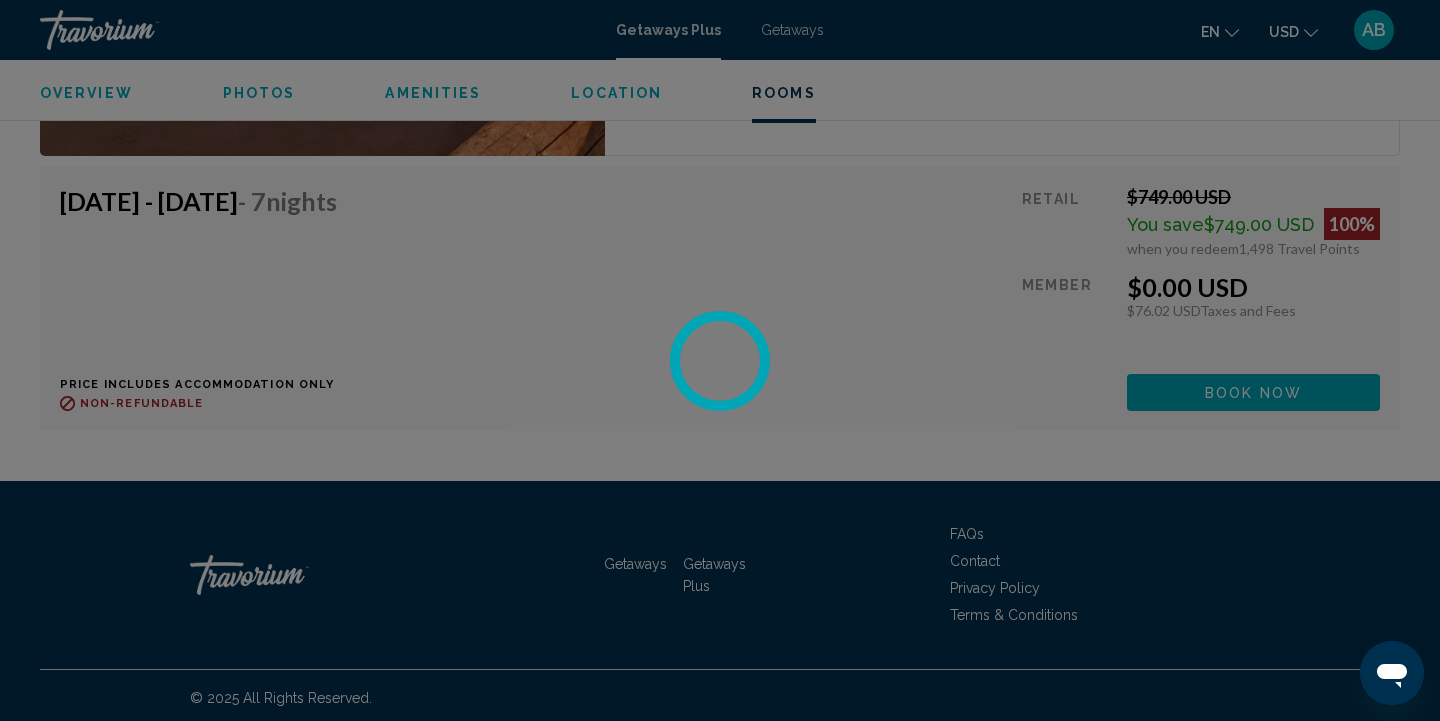 scroll, scrollTop: 3755, scrollLeft: 0, axis: vertical 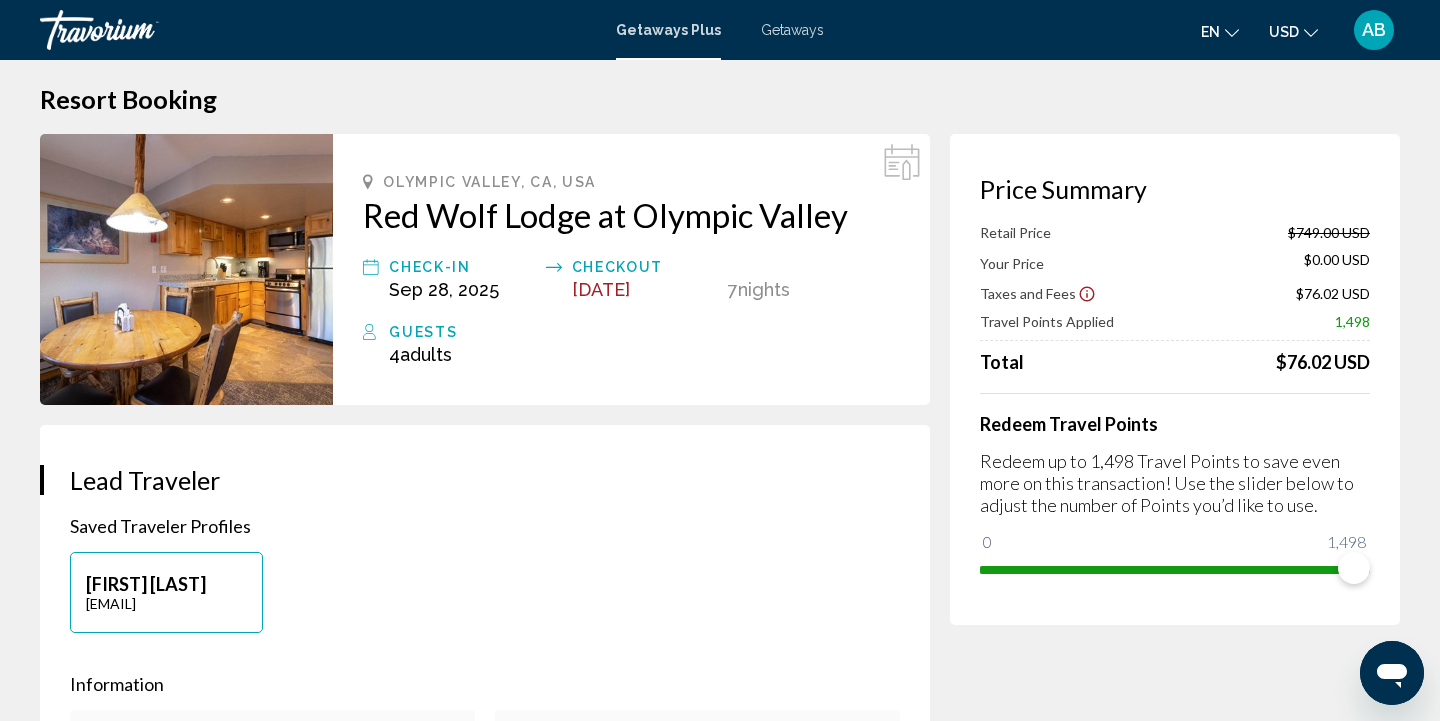 click on "AB" at bounding box center [1374, 30] 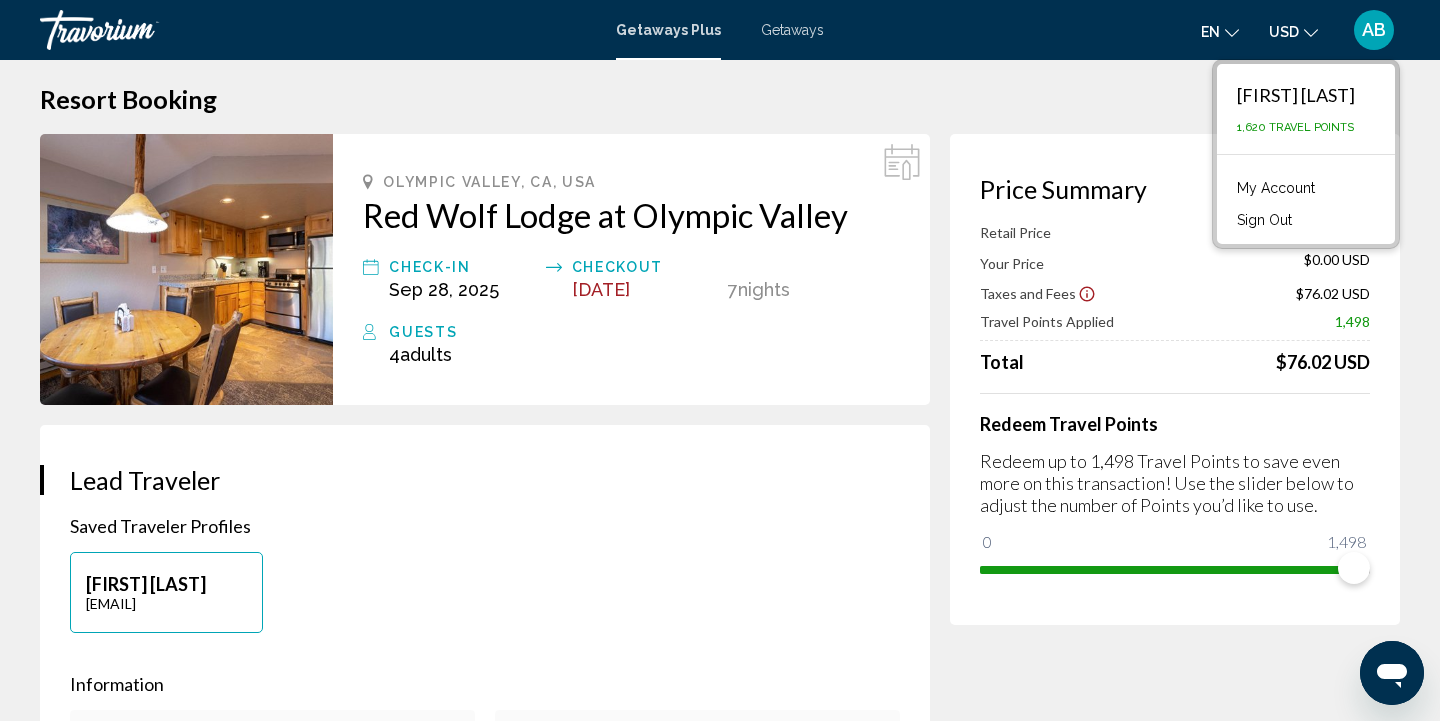 click on "AB" at bounding box center (1374, 30) 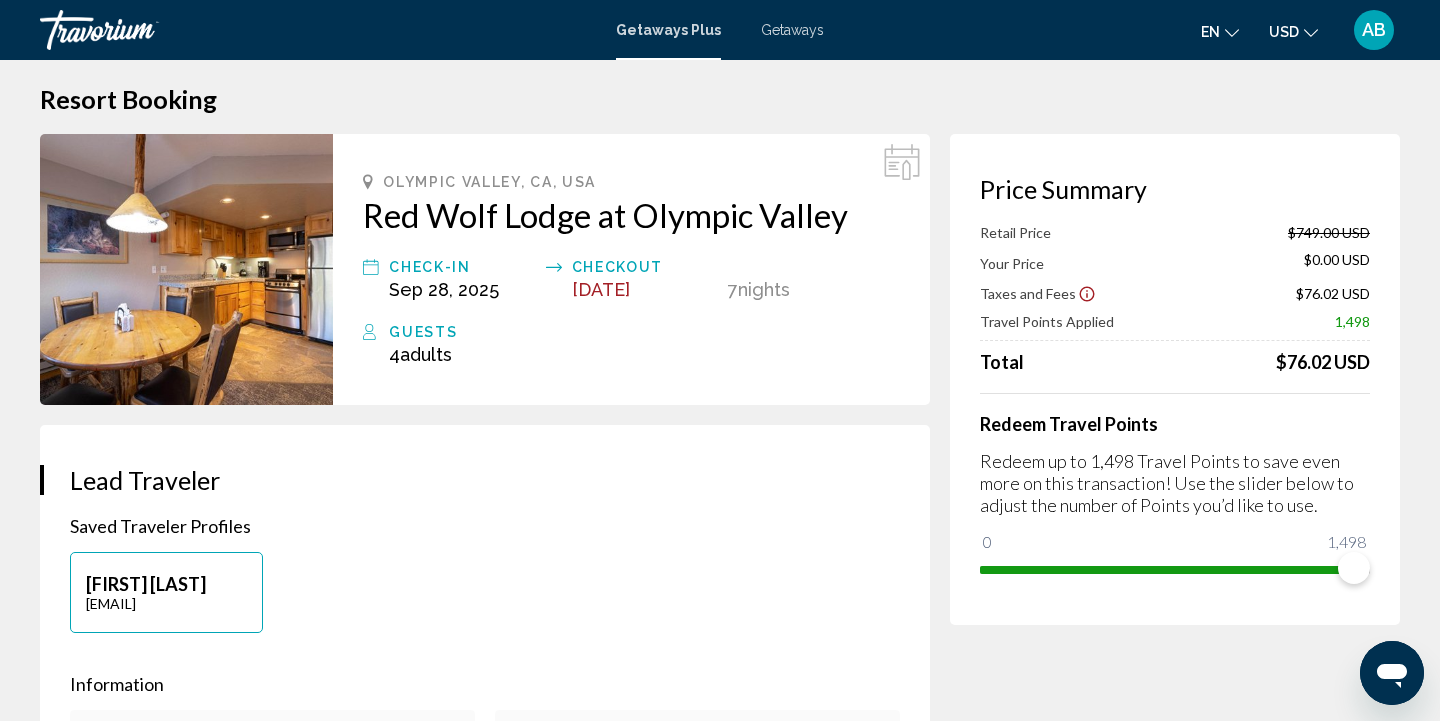 click on "AB" at bounding box center [1374, 30] 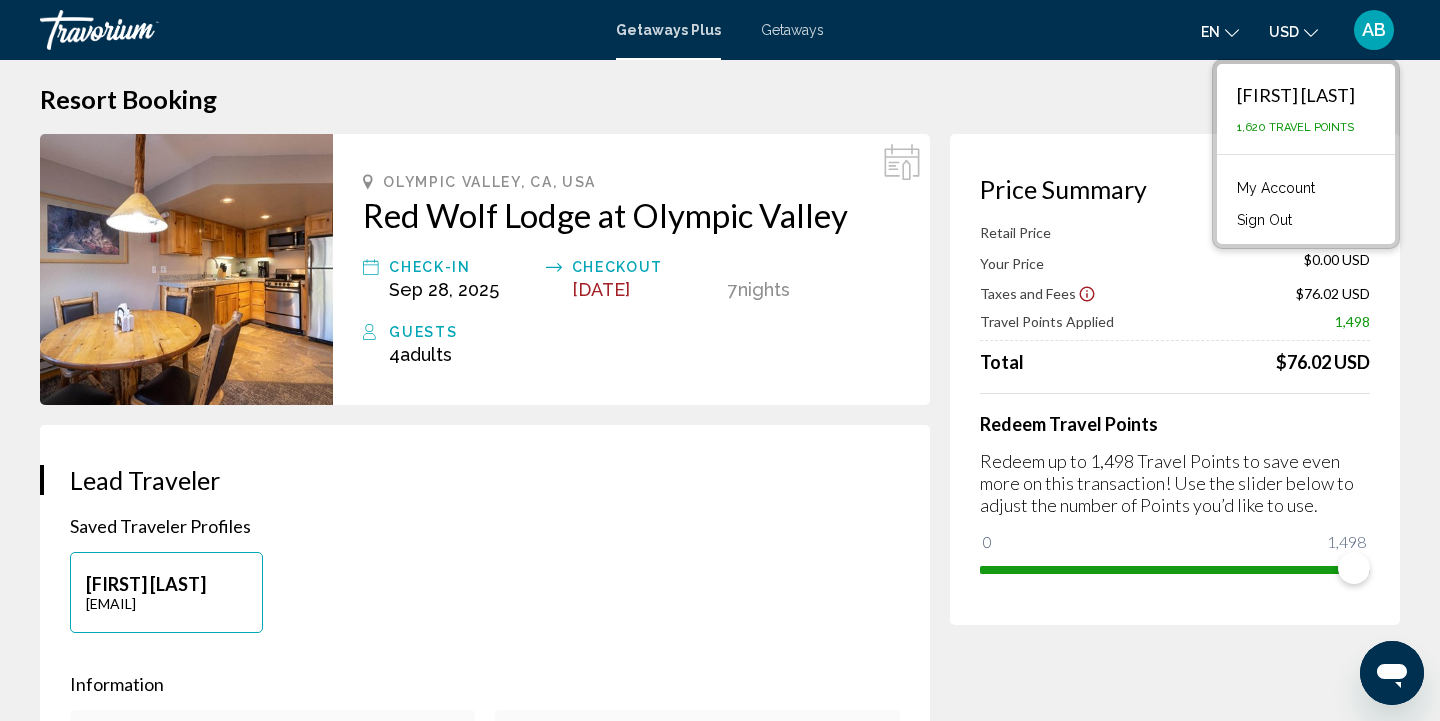 click on "AB" at bounding box center [1374, 30] 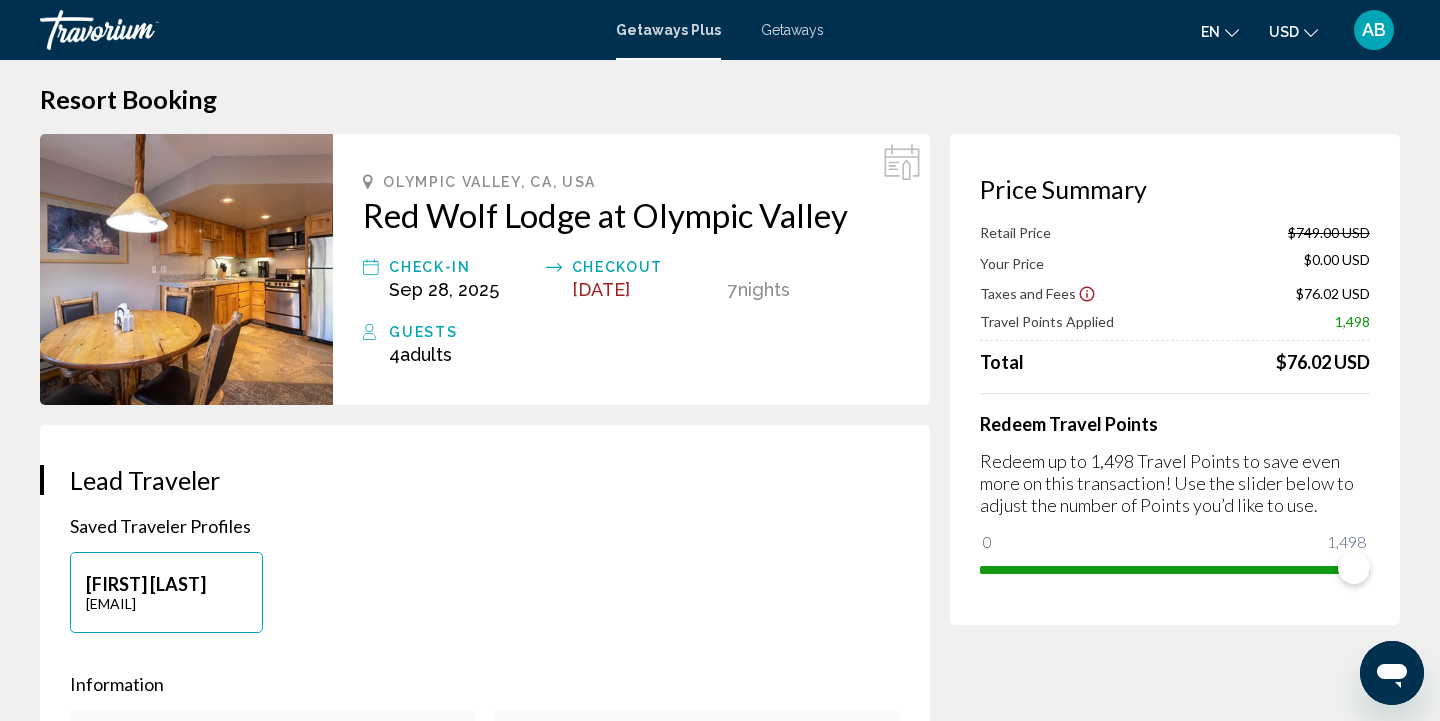 click on "AB" at bounding box center [1374, 30] 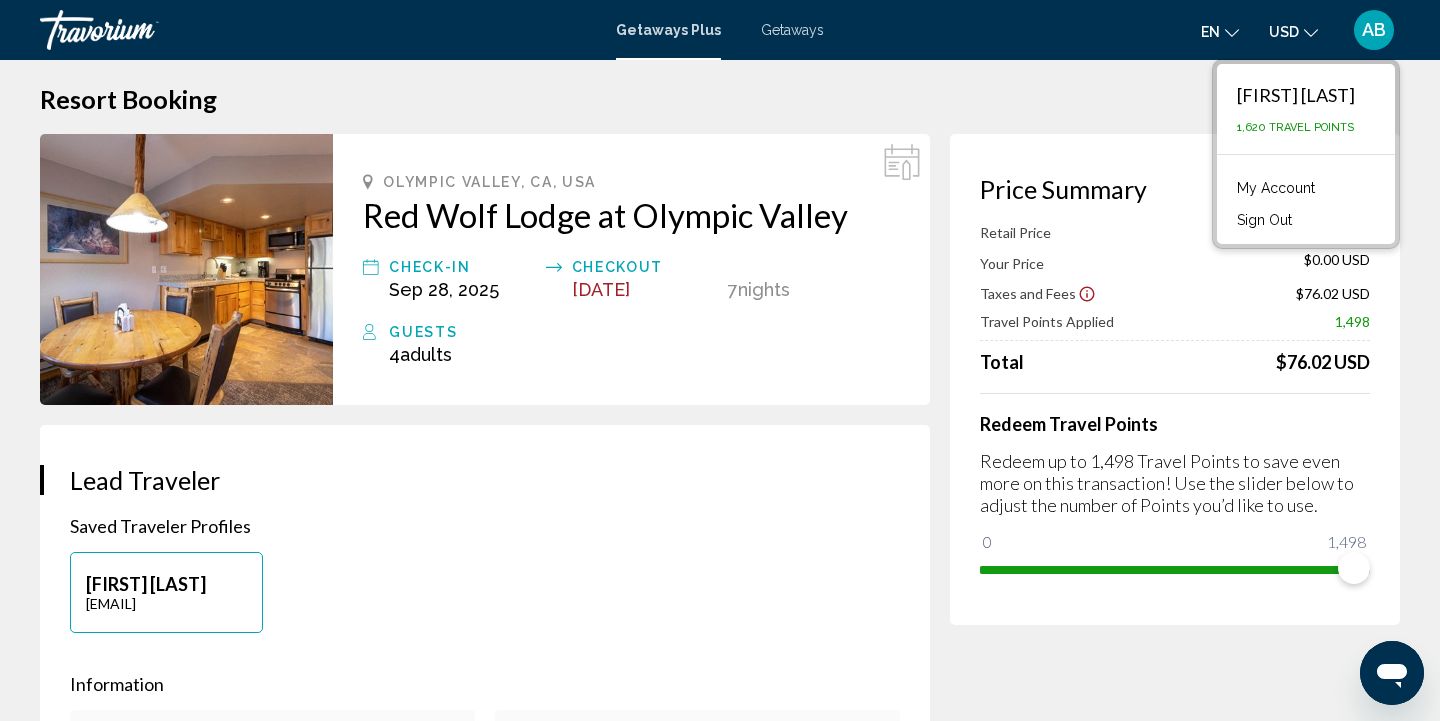 click on "AB" at bounding box center [1374, 30] 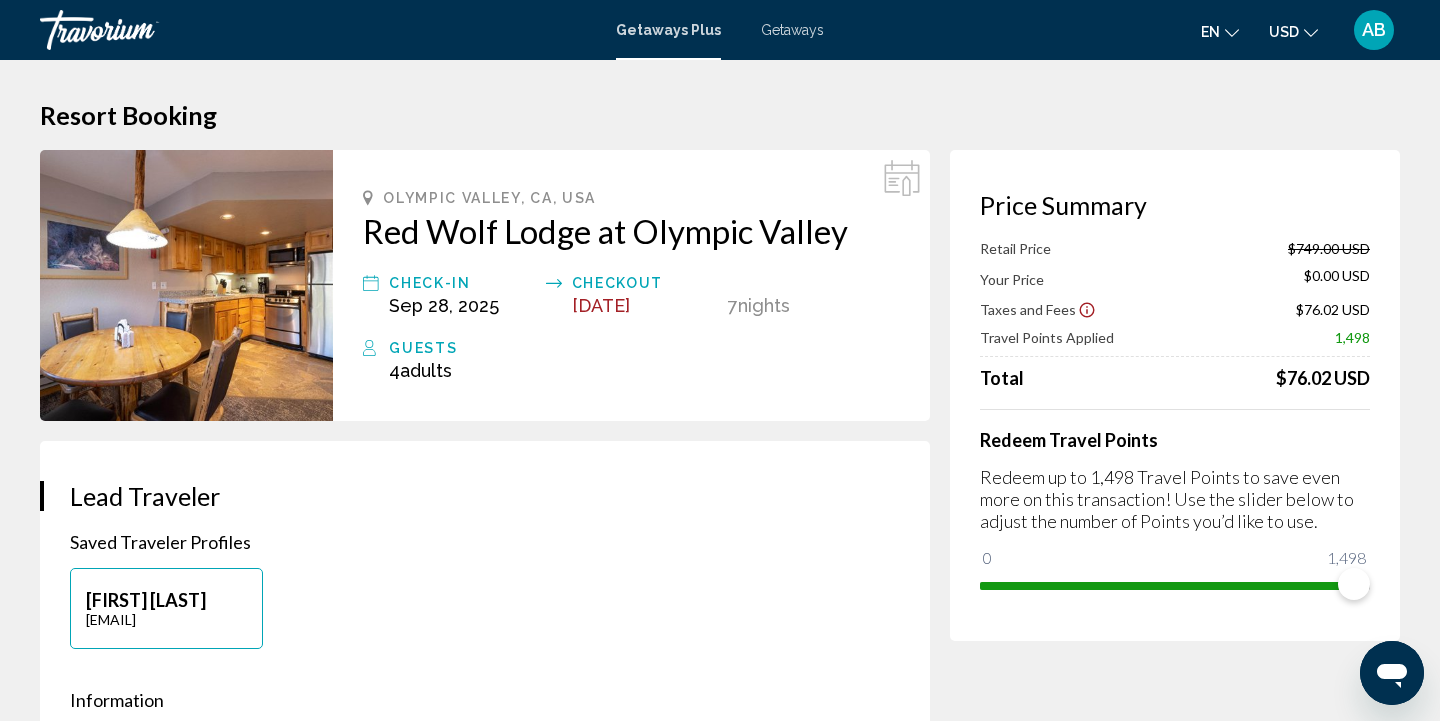 scroll, scrollTop: 0, scrollLeft: 0, axis: both 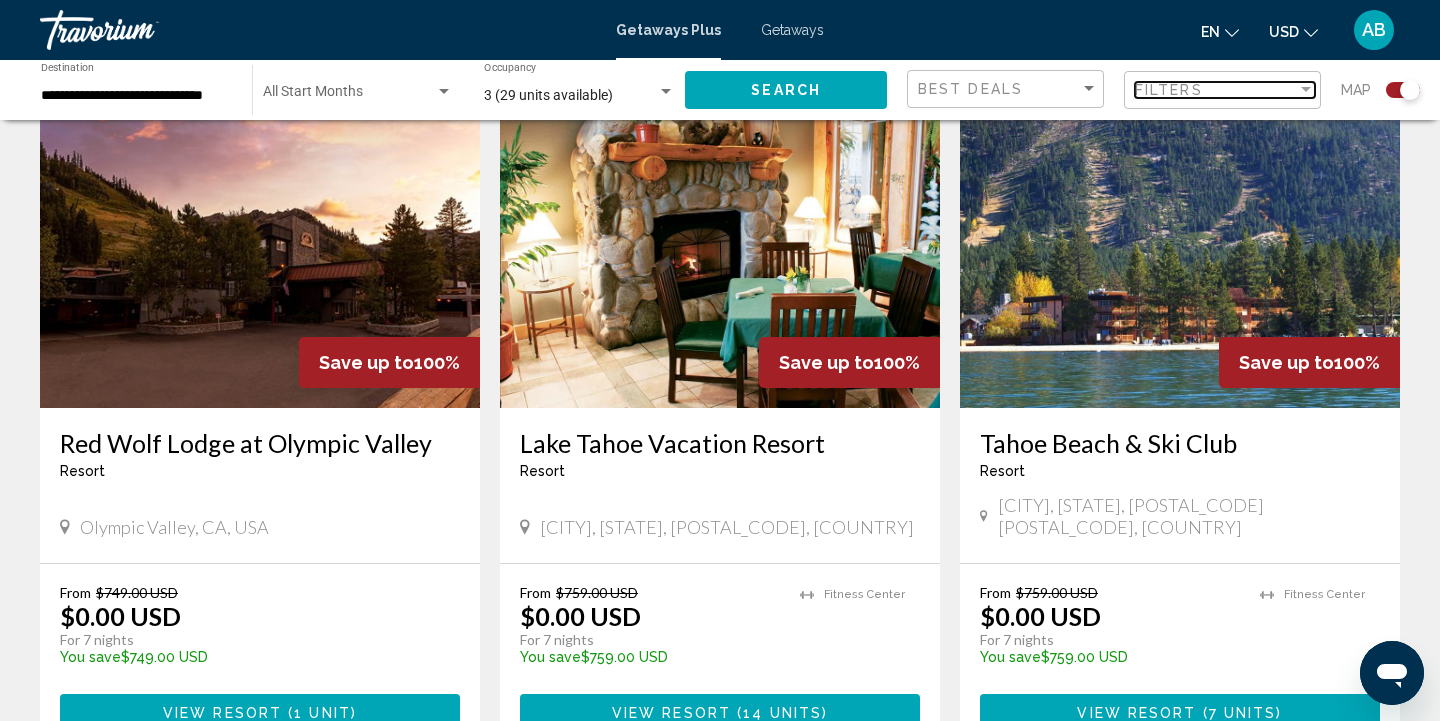 click at bounding box center (1306, 90) 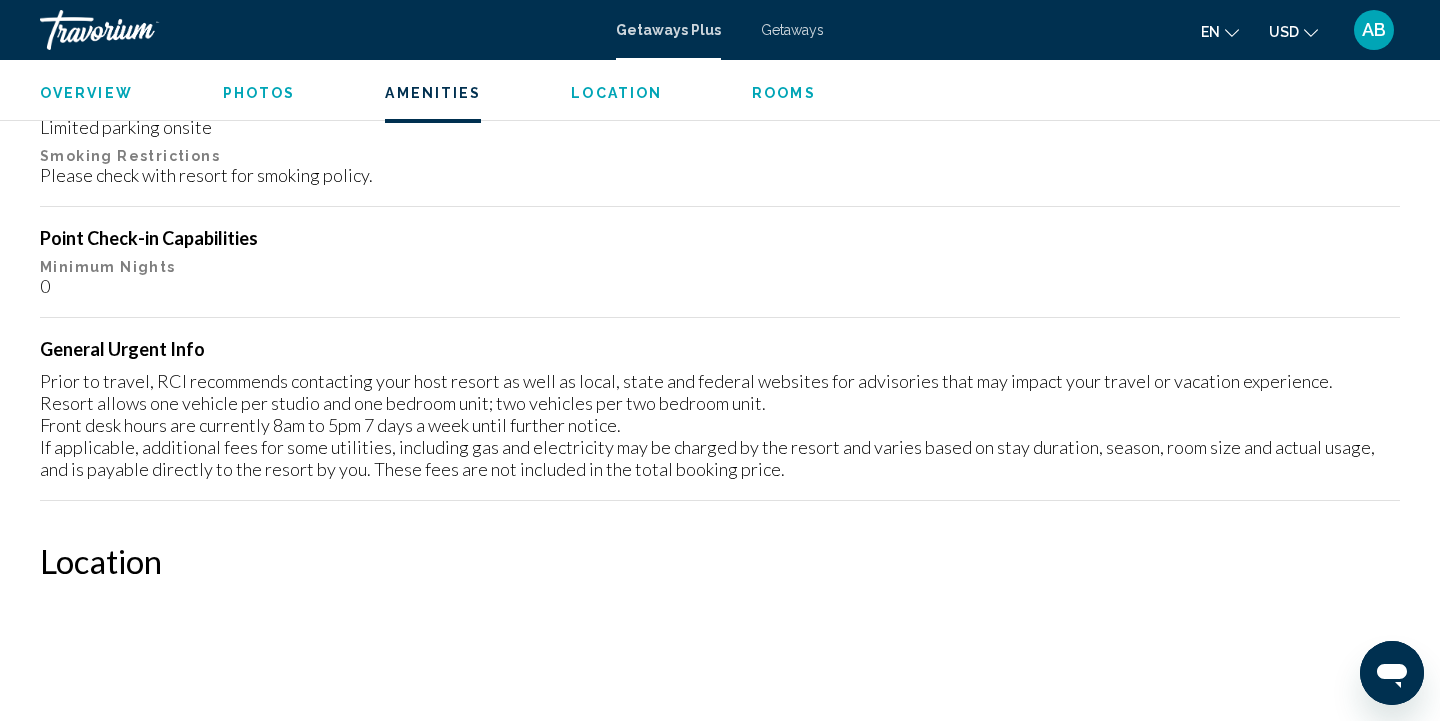 scroll, scrollTop: 2160, scrollLeft: 0, axis: vertical 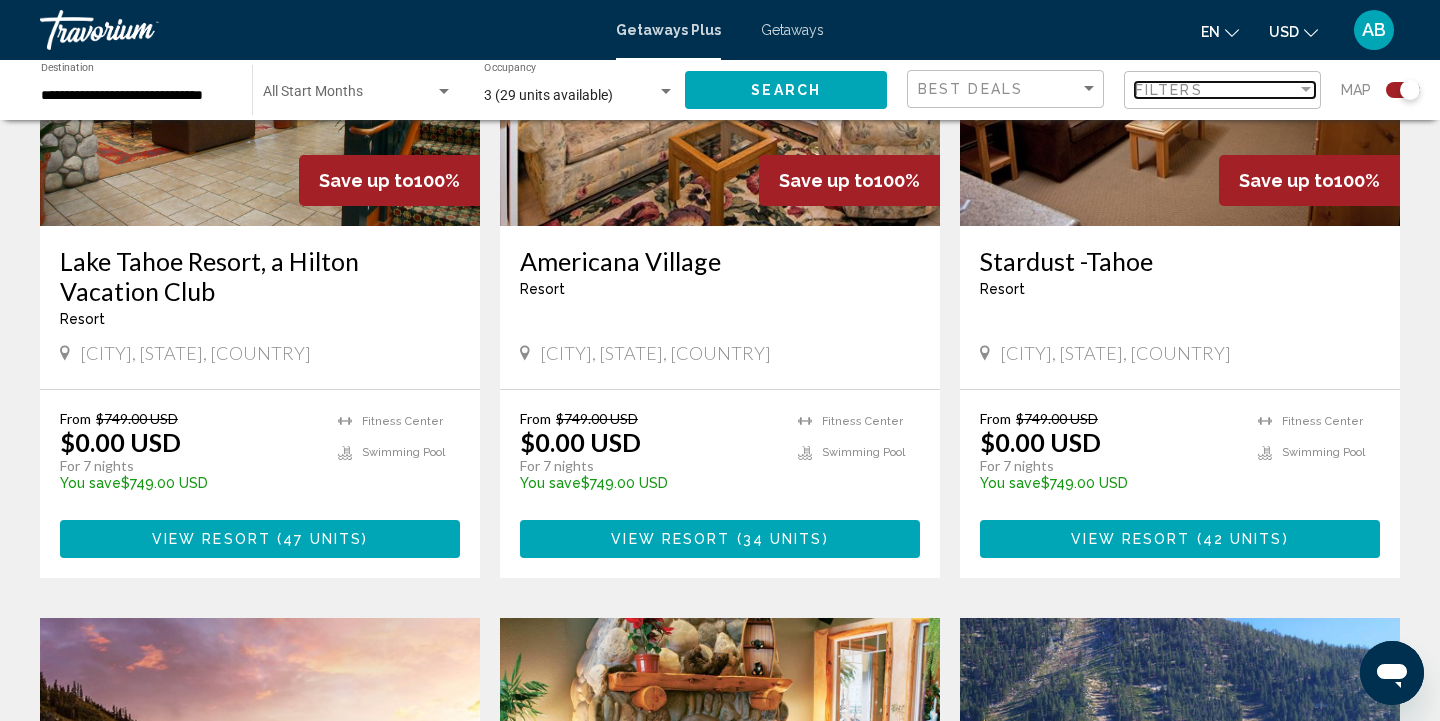 click at bounding box center [1306, 89] 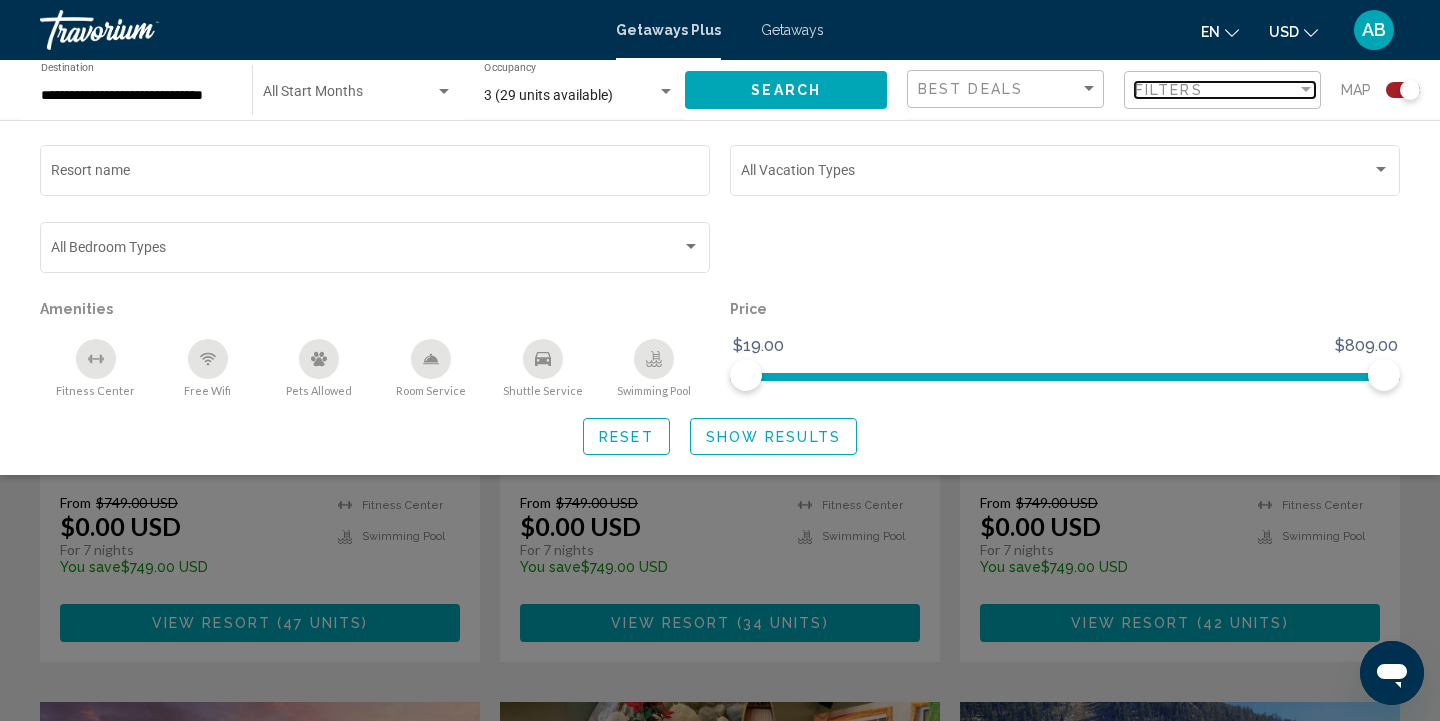 scroll, scrollTop: 1518, scrollLeft: 0, axis: vertical 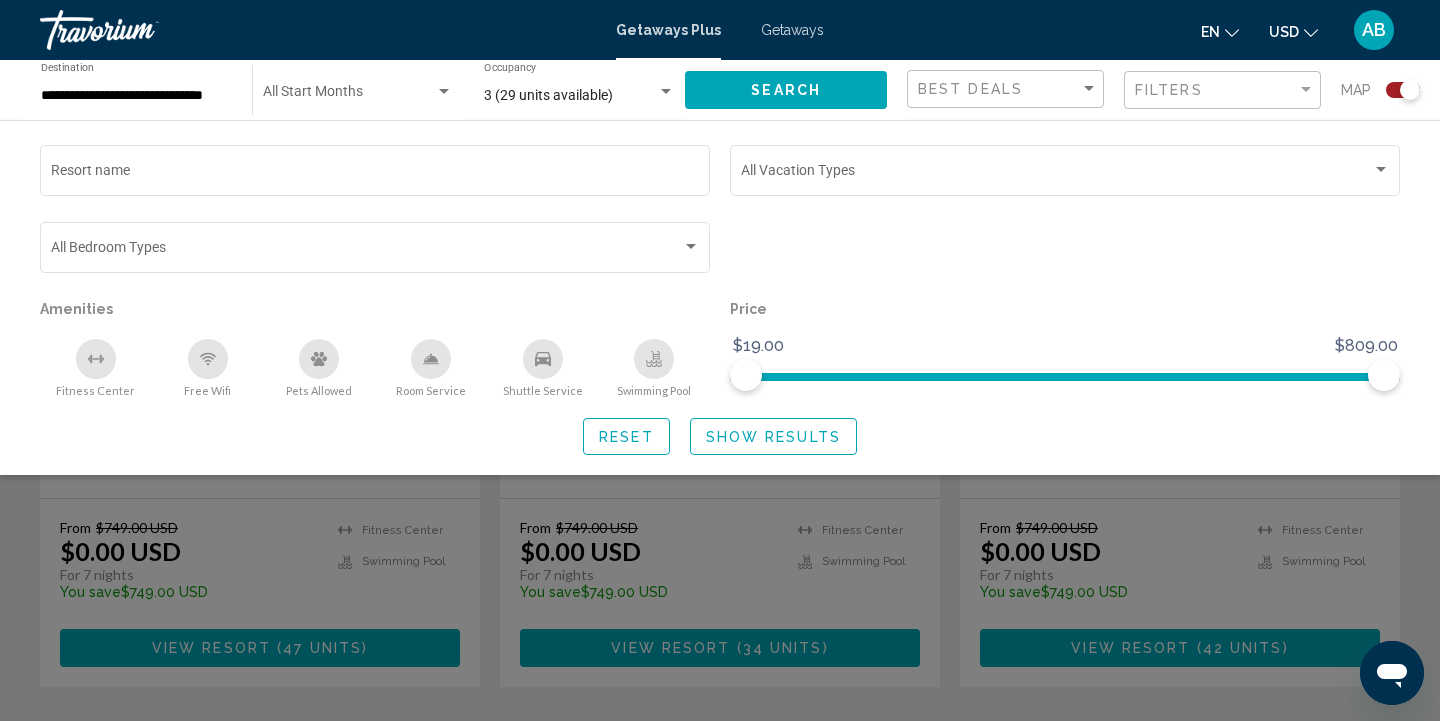 drag, startPoint x: 527, startPoint y: 349, endPoint x: 572, endPoint y: 365, distance: 47.759815 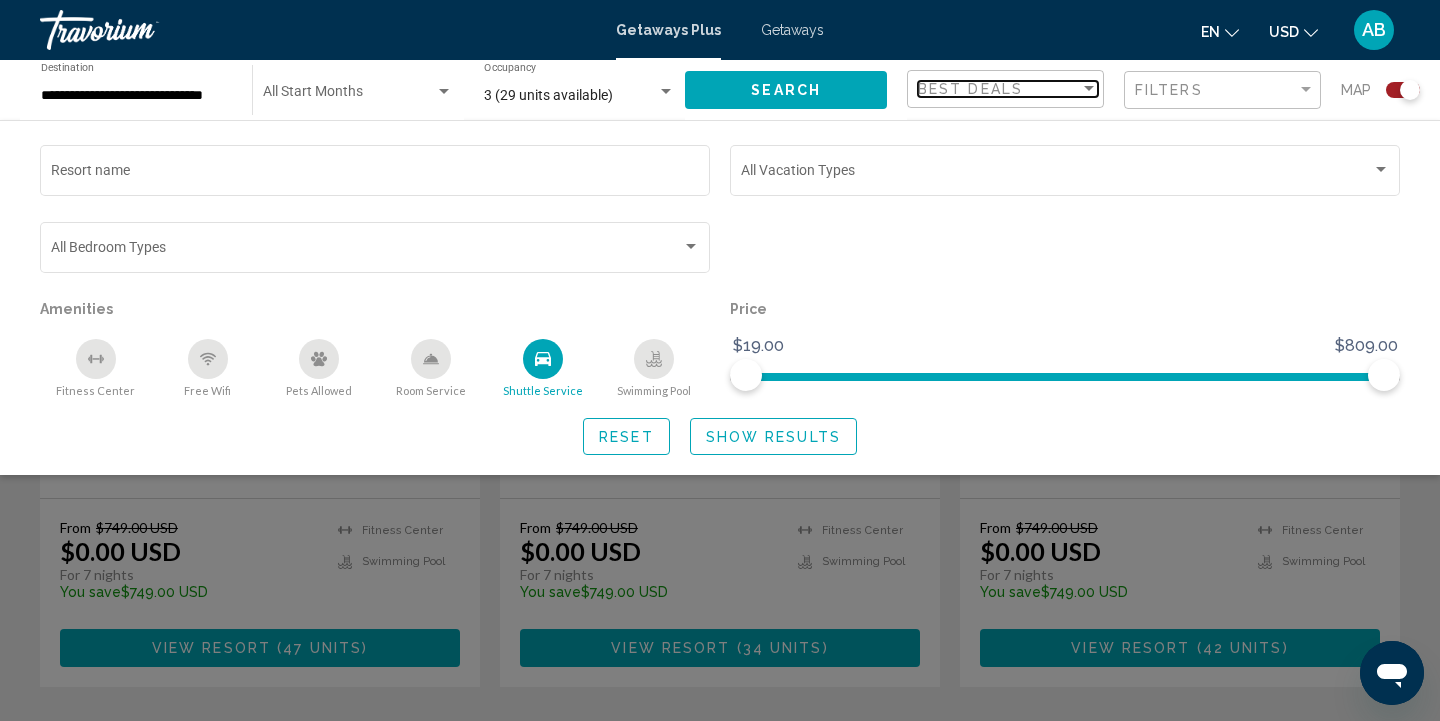 click at bounding box center [1089, 89] 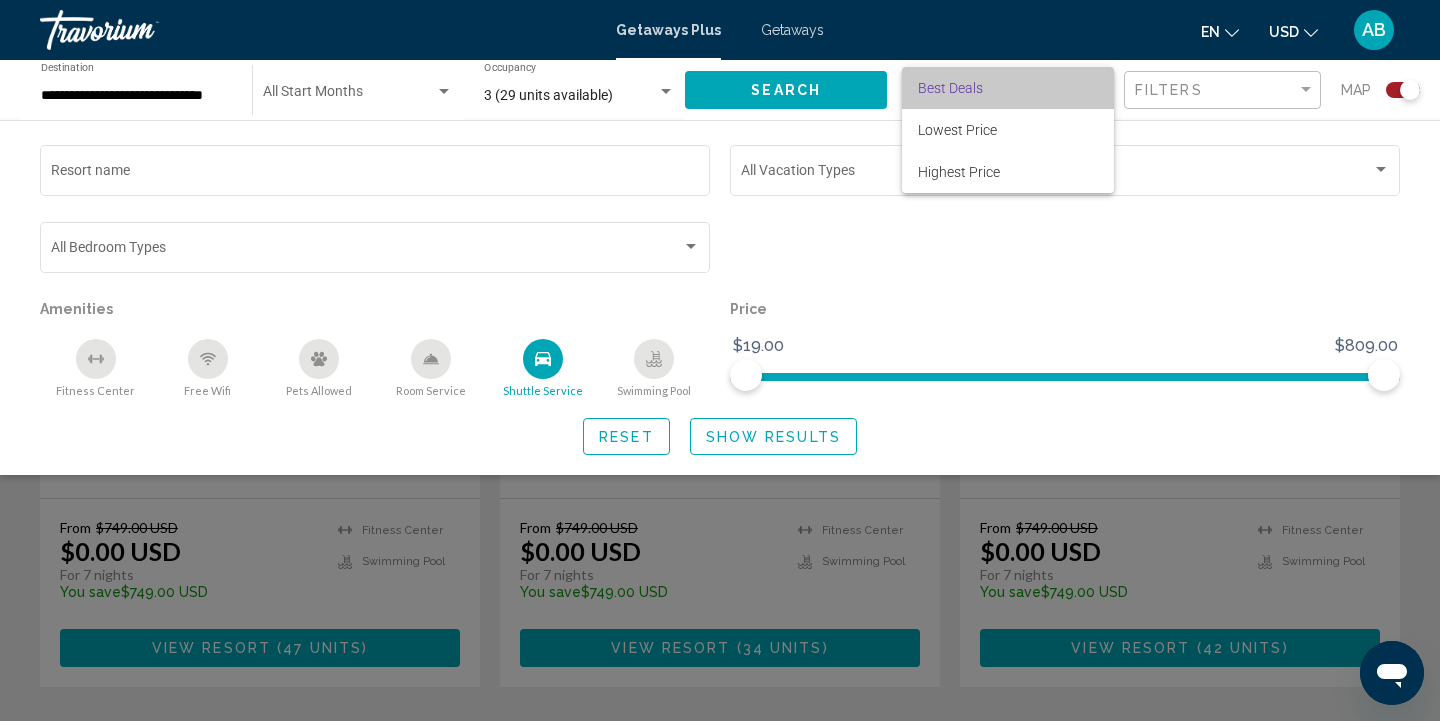 click on "Best Deals" at bounding box center [1008, 88] 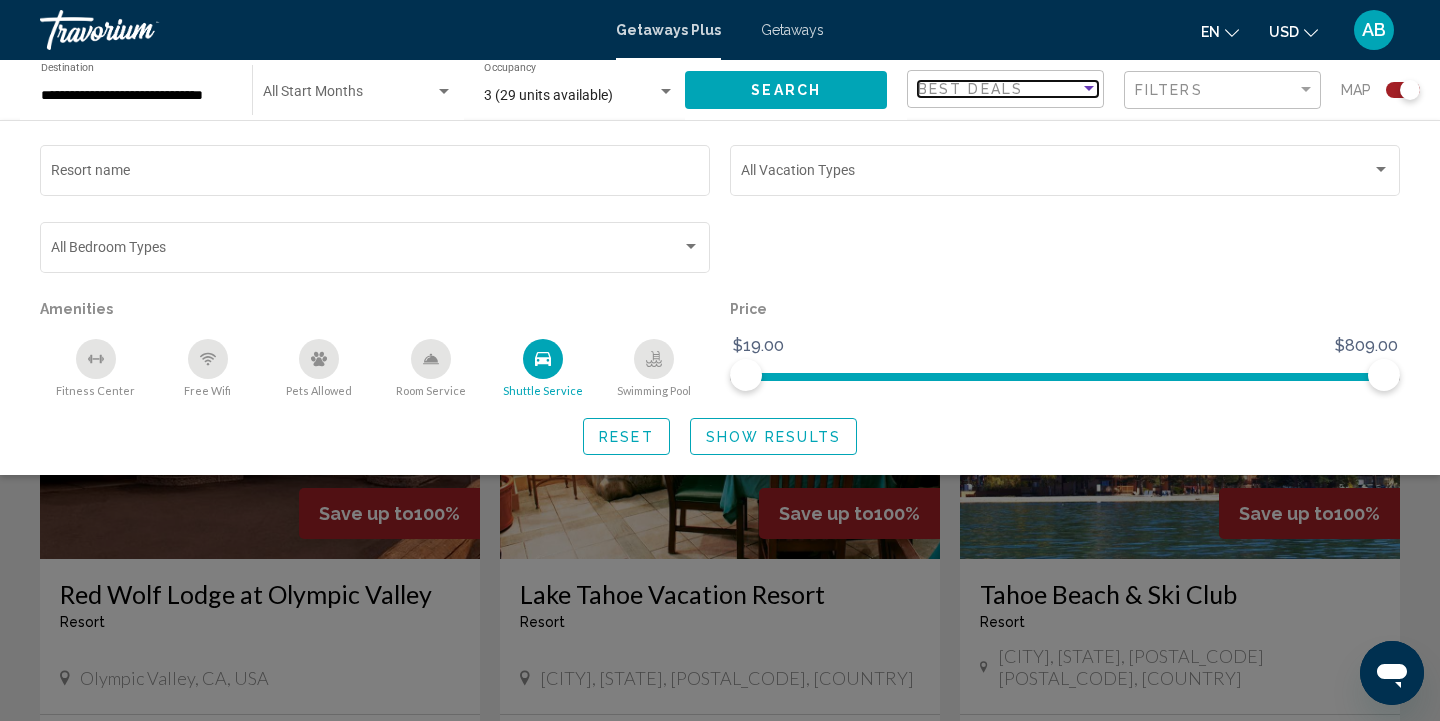 scroll, scrollTop: 1932, scrollLeft: 0, axis: vertical 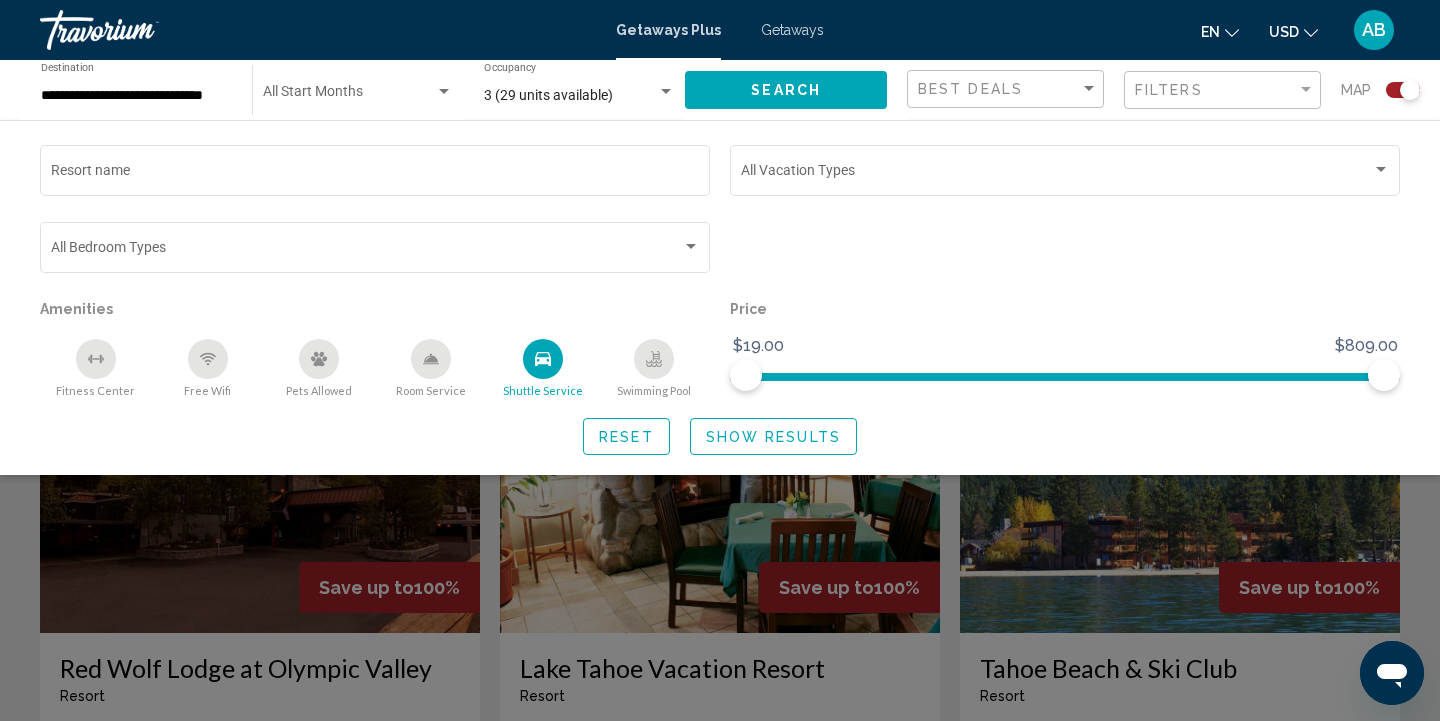 click 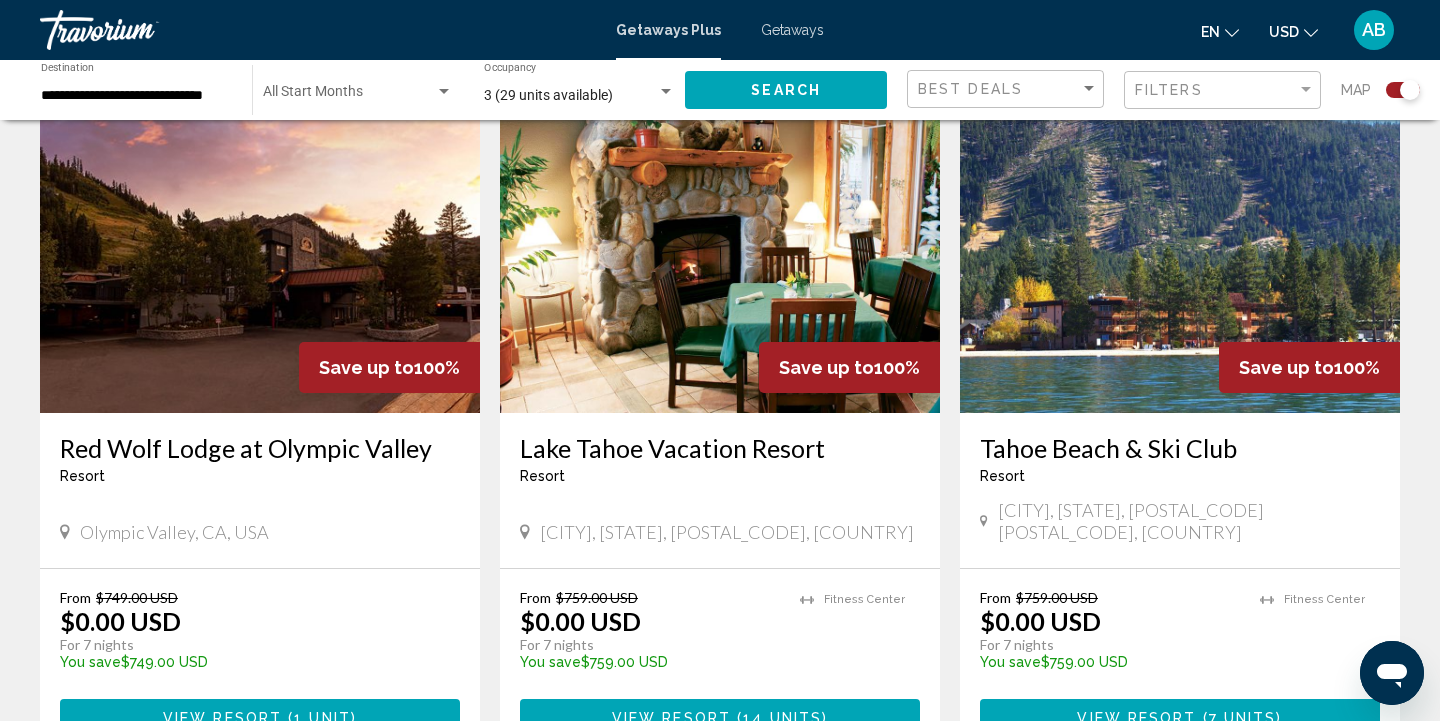 scroll, scrollTop: 2155, scrollLeft: 0, axis: vertical 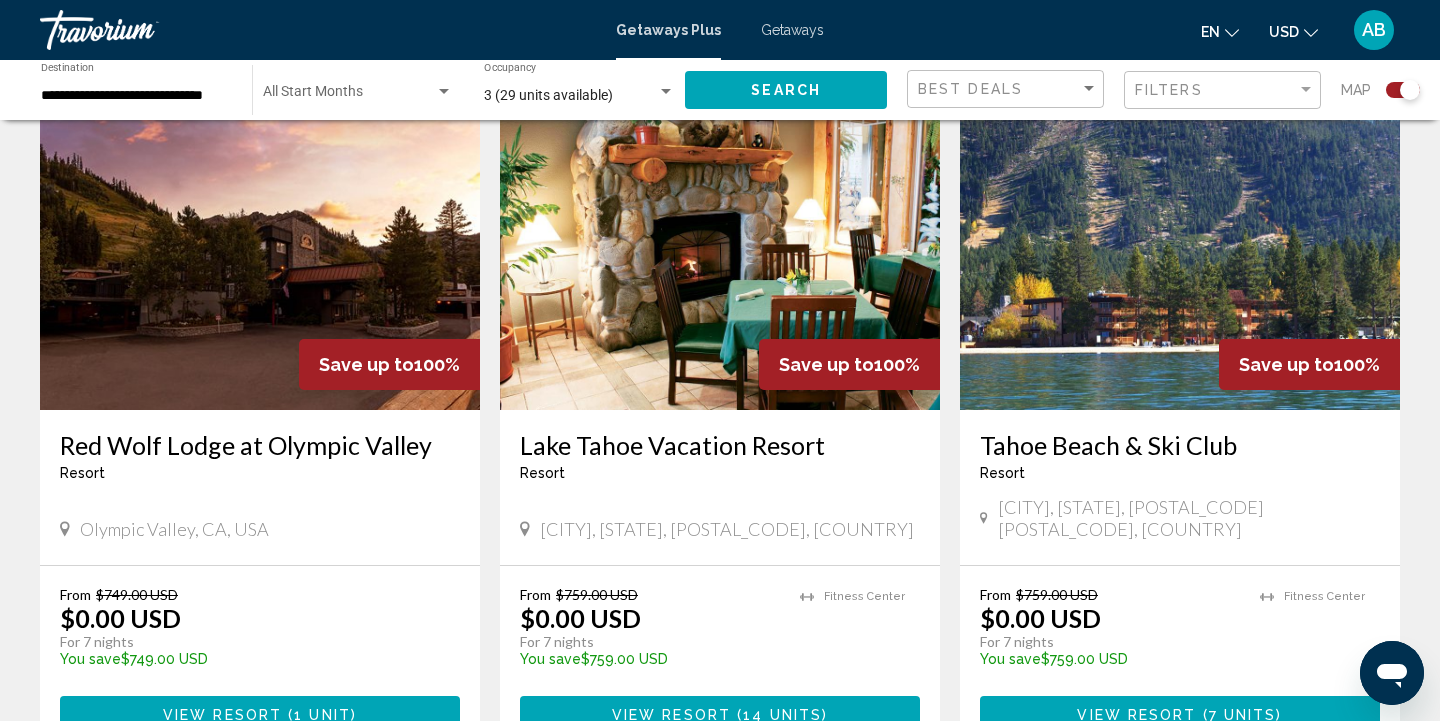 click at bounding box center [720, 250] 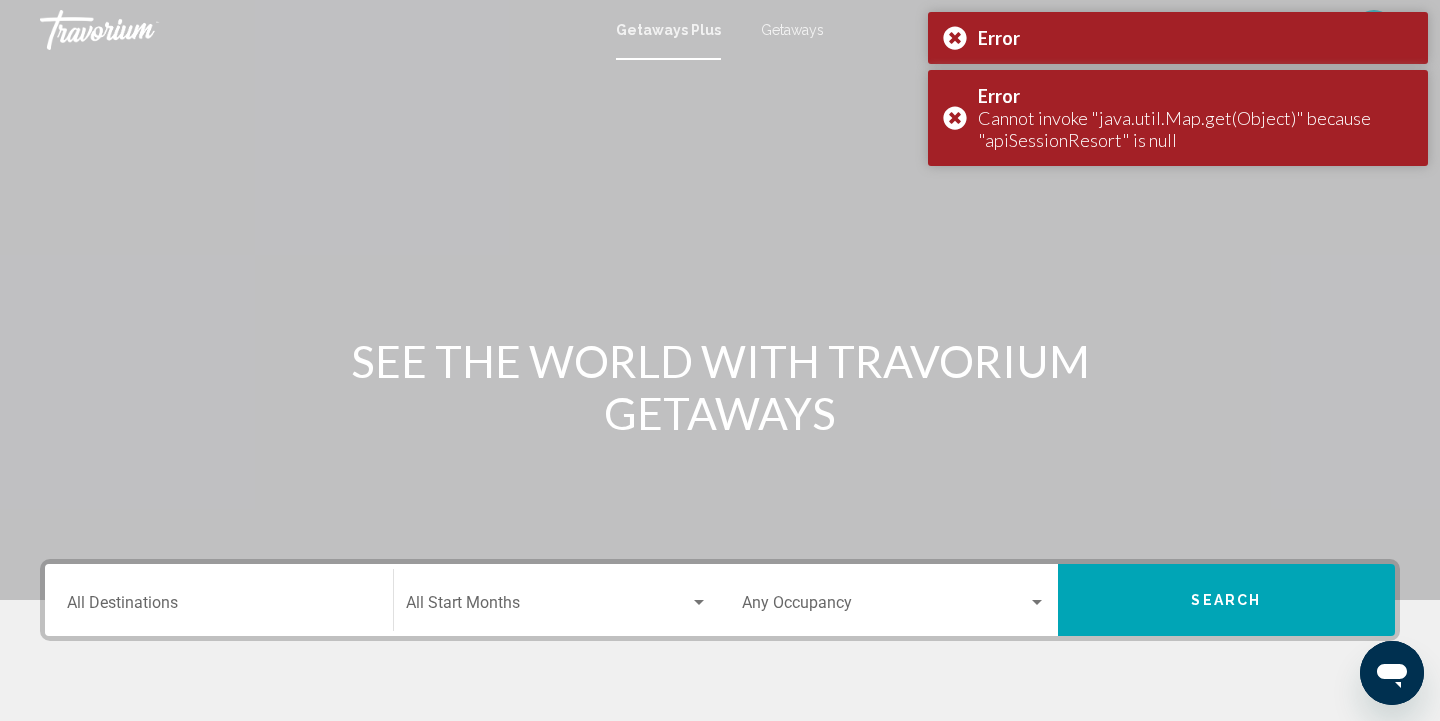 scroll, scrollTop: 0, scrollLeft: 0, axis: both 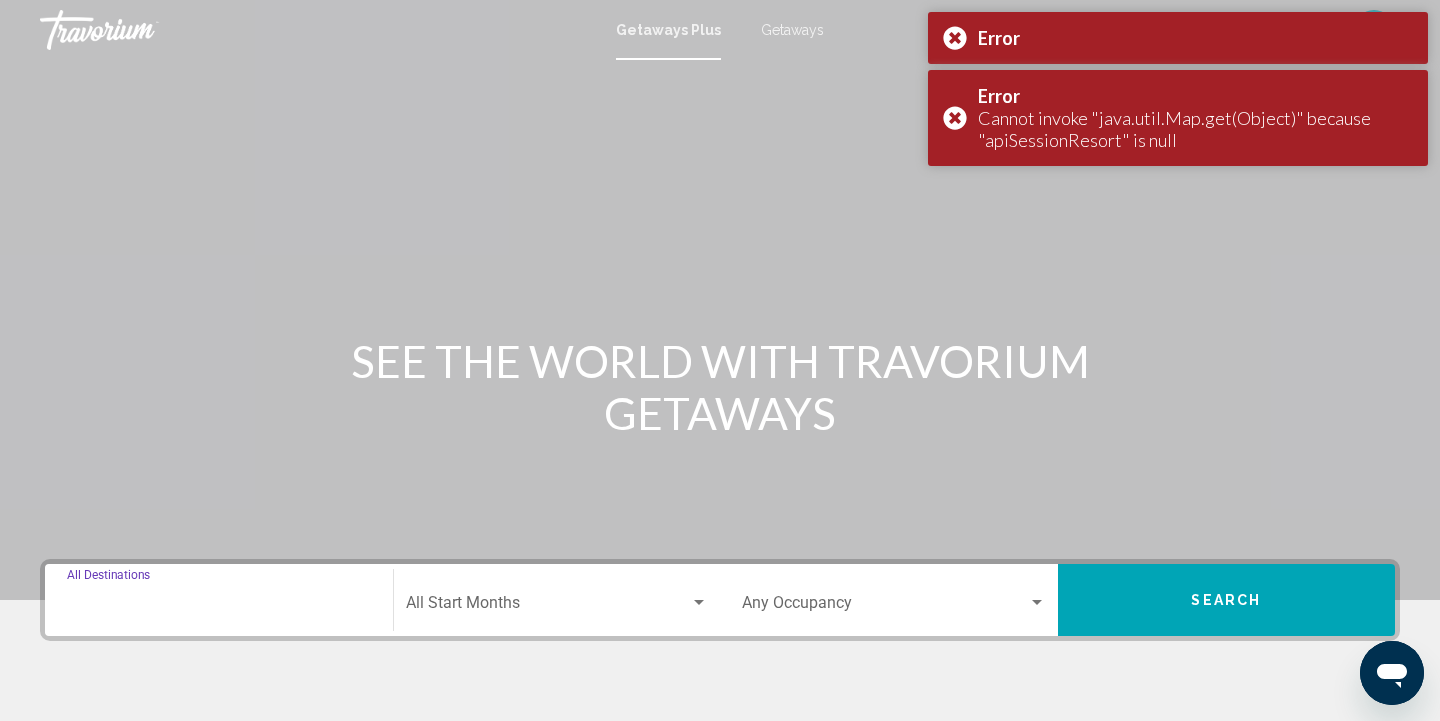 click on "Destination All Destinations" at bounding box center [219, 607] 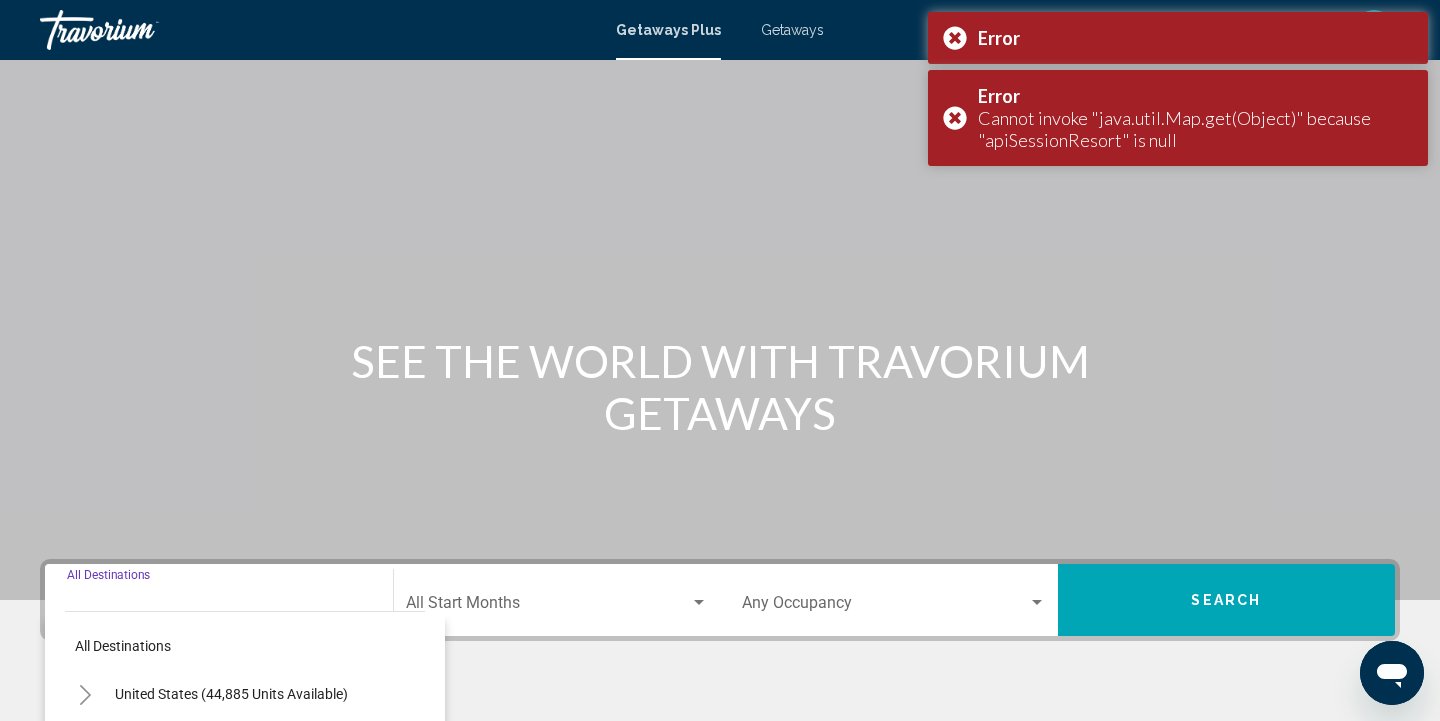 scroll, scrollTop: 365, scrollLeft: 0, axis: vertical 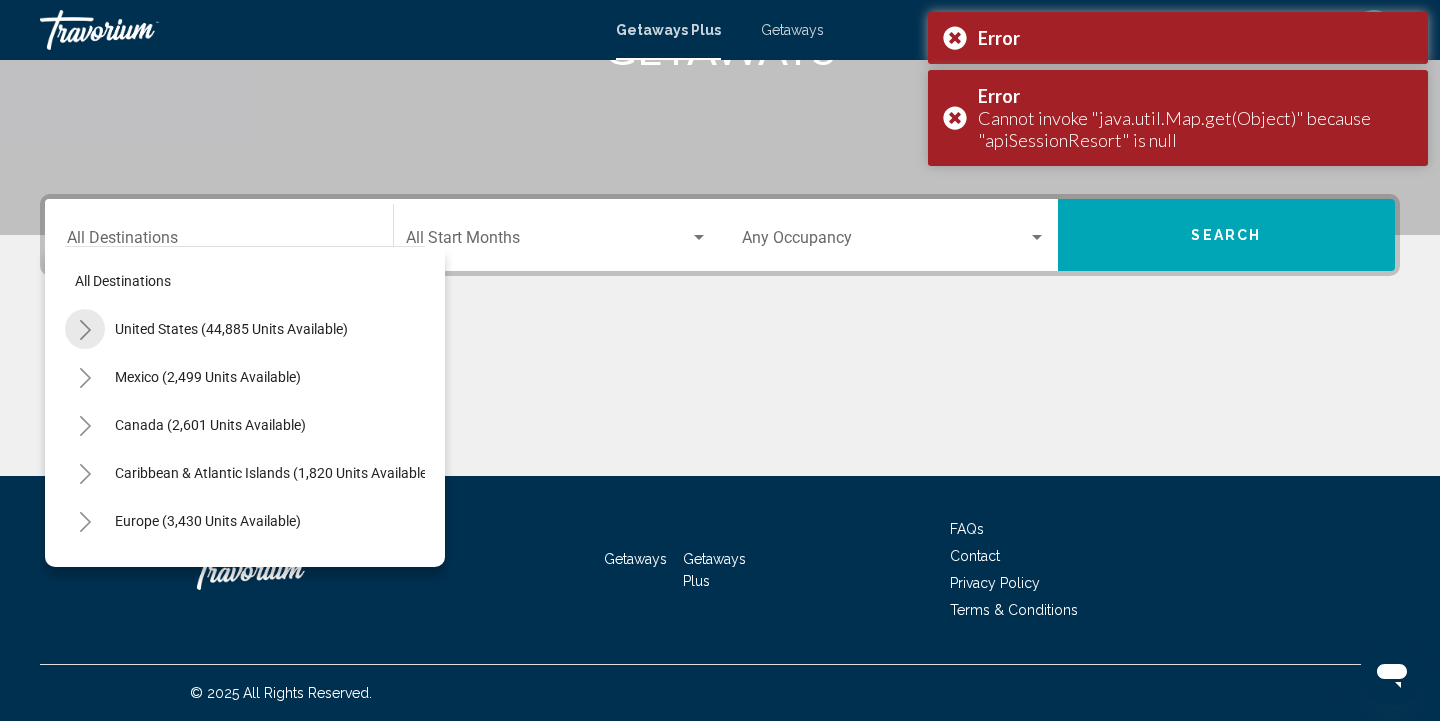 click 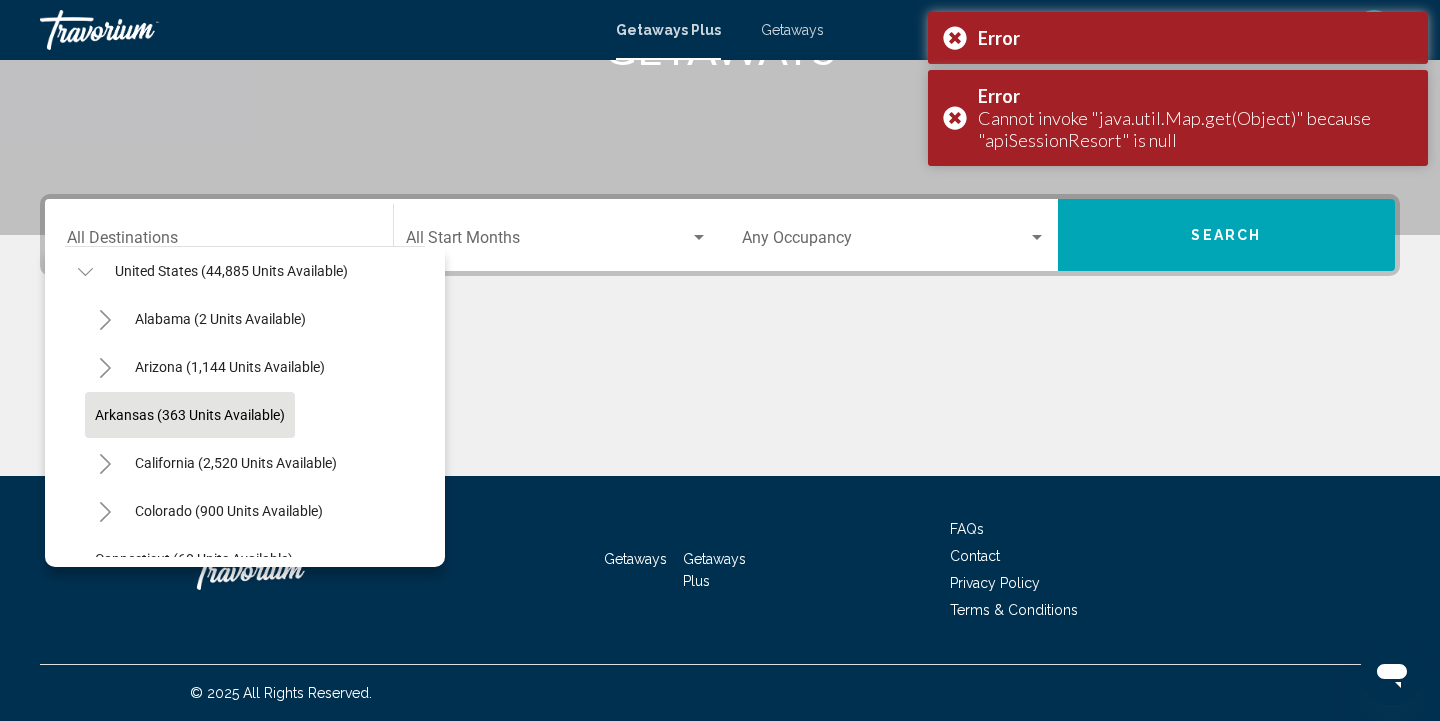 scroll, scrollTop: 60, scrollLeft: 0, axis: vertical 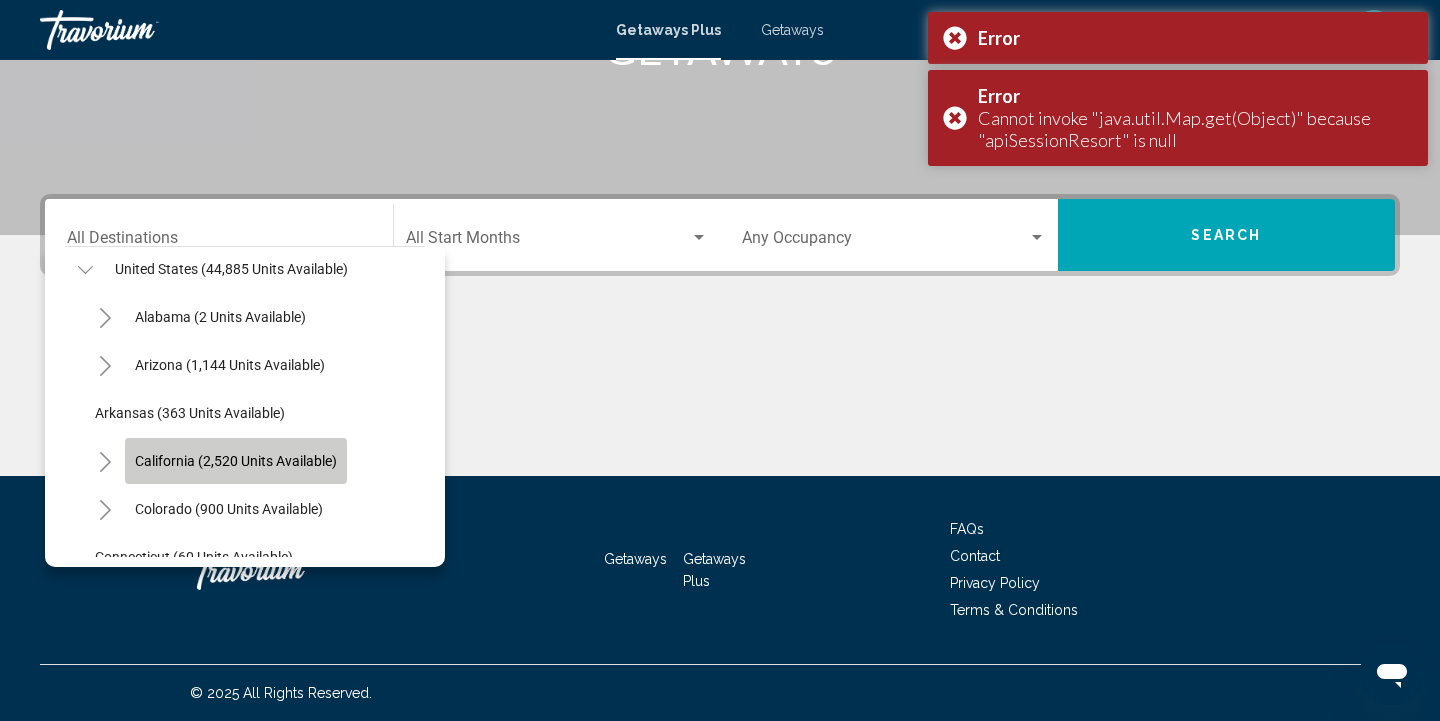 click on "California (2,520 units available)" 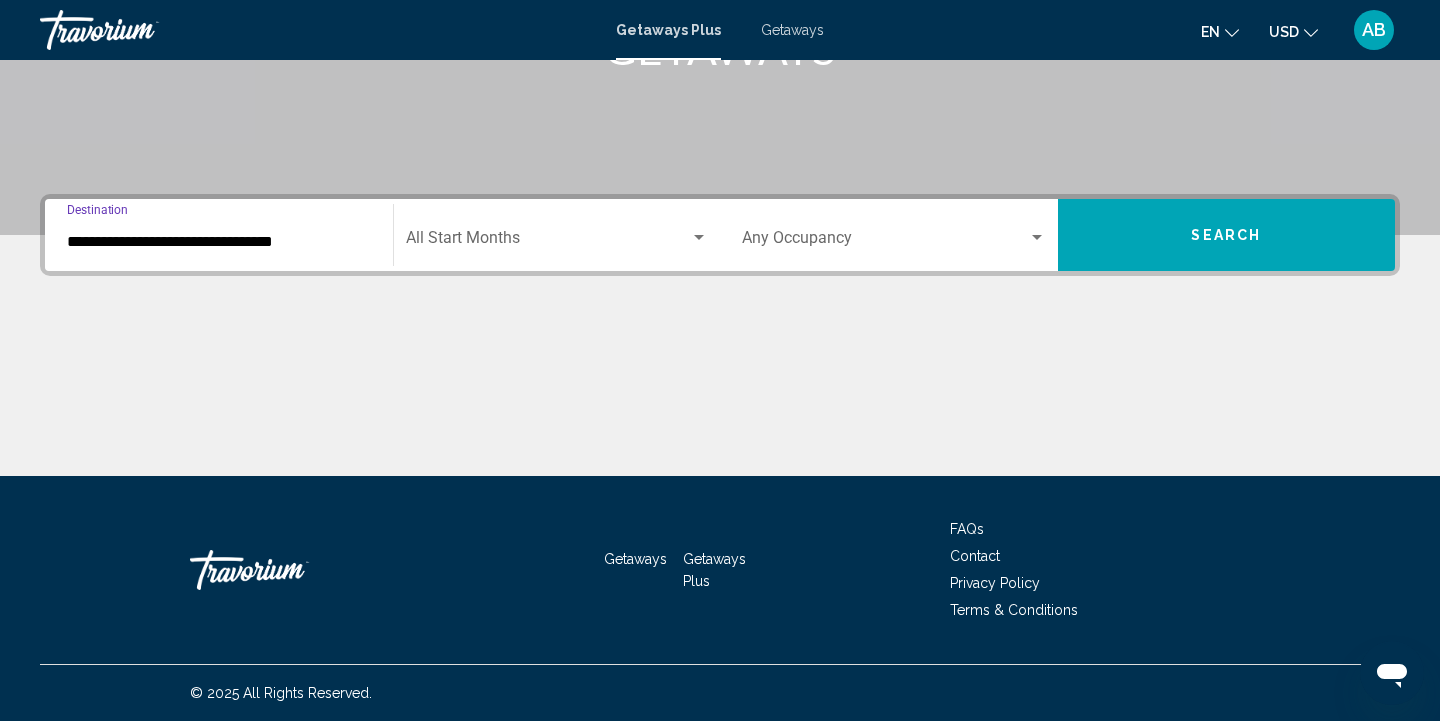click on "**********" at bounding box center [219, 242] 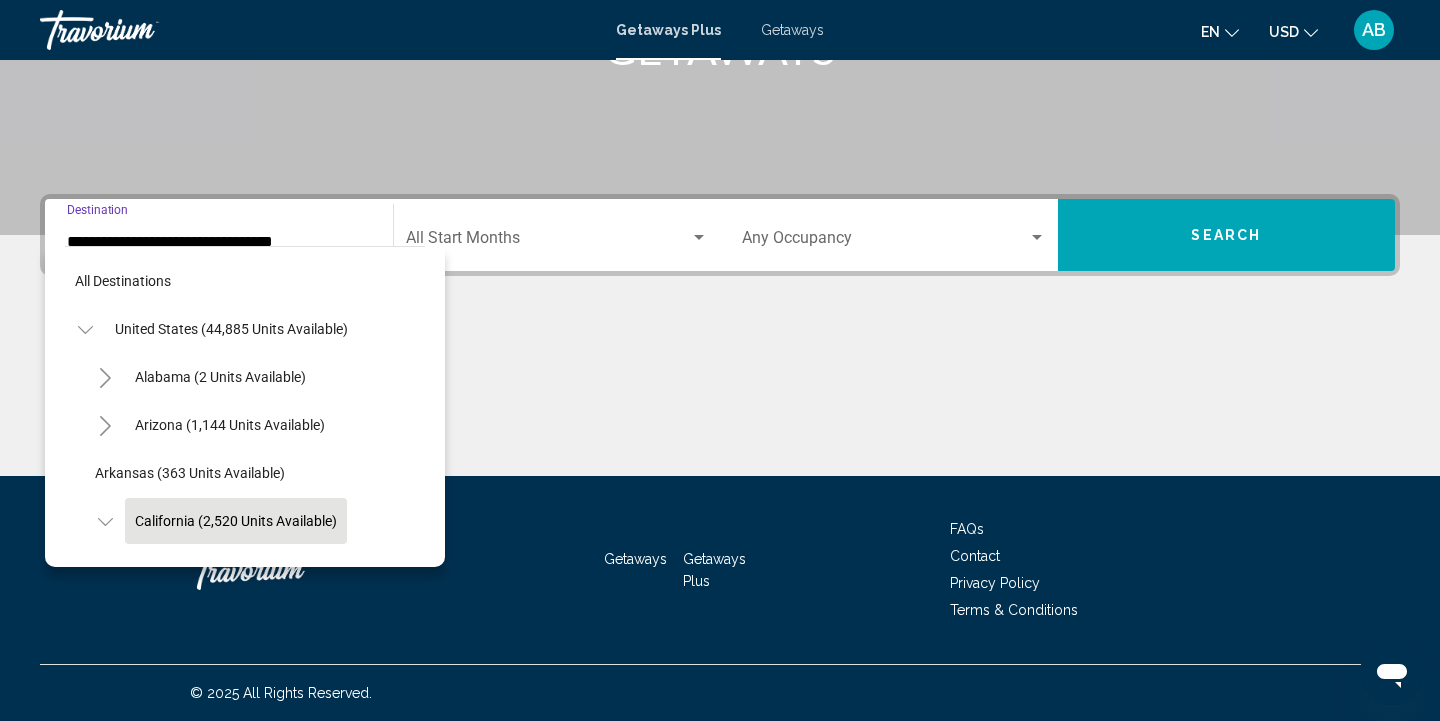 scroll, scrollTop: 119, scrollLeft: 0, axis: vertical 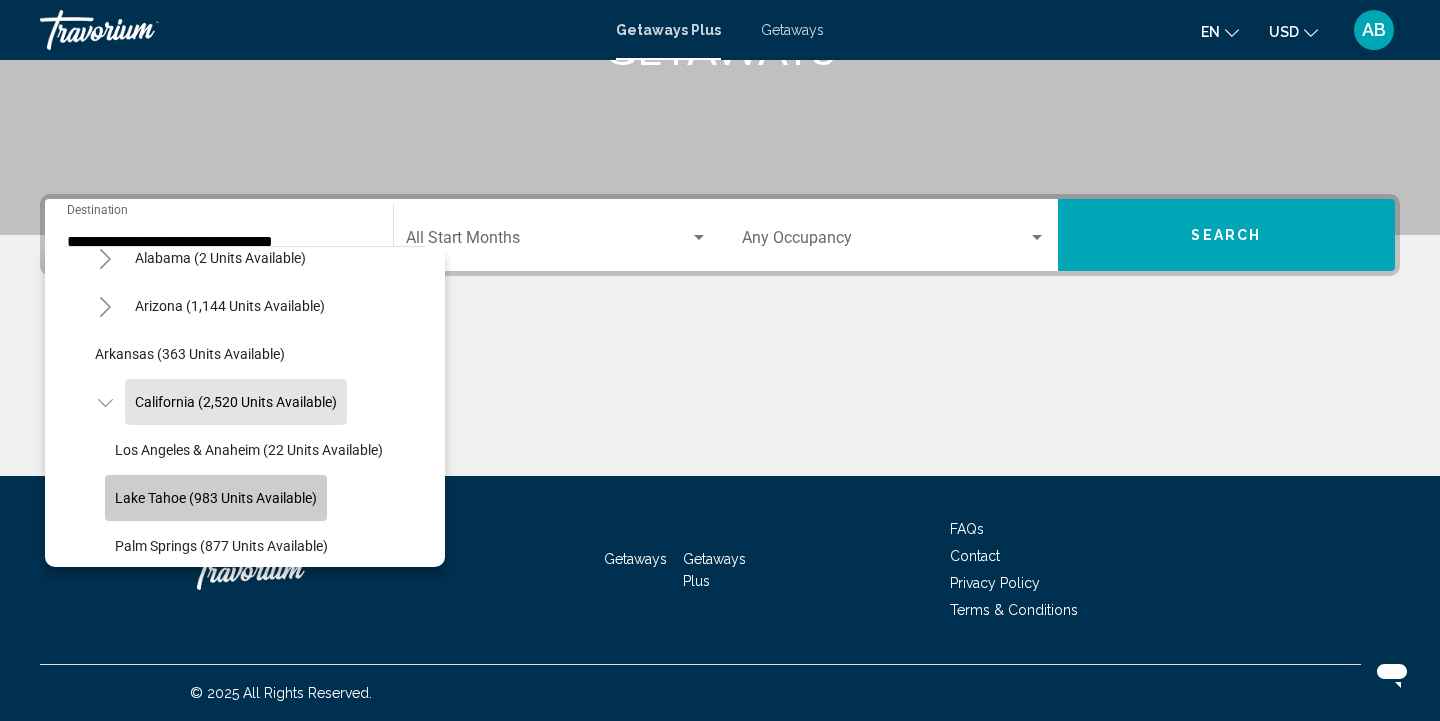 click on "Lake Tahoe (983 units available)" 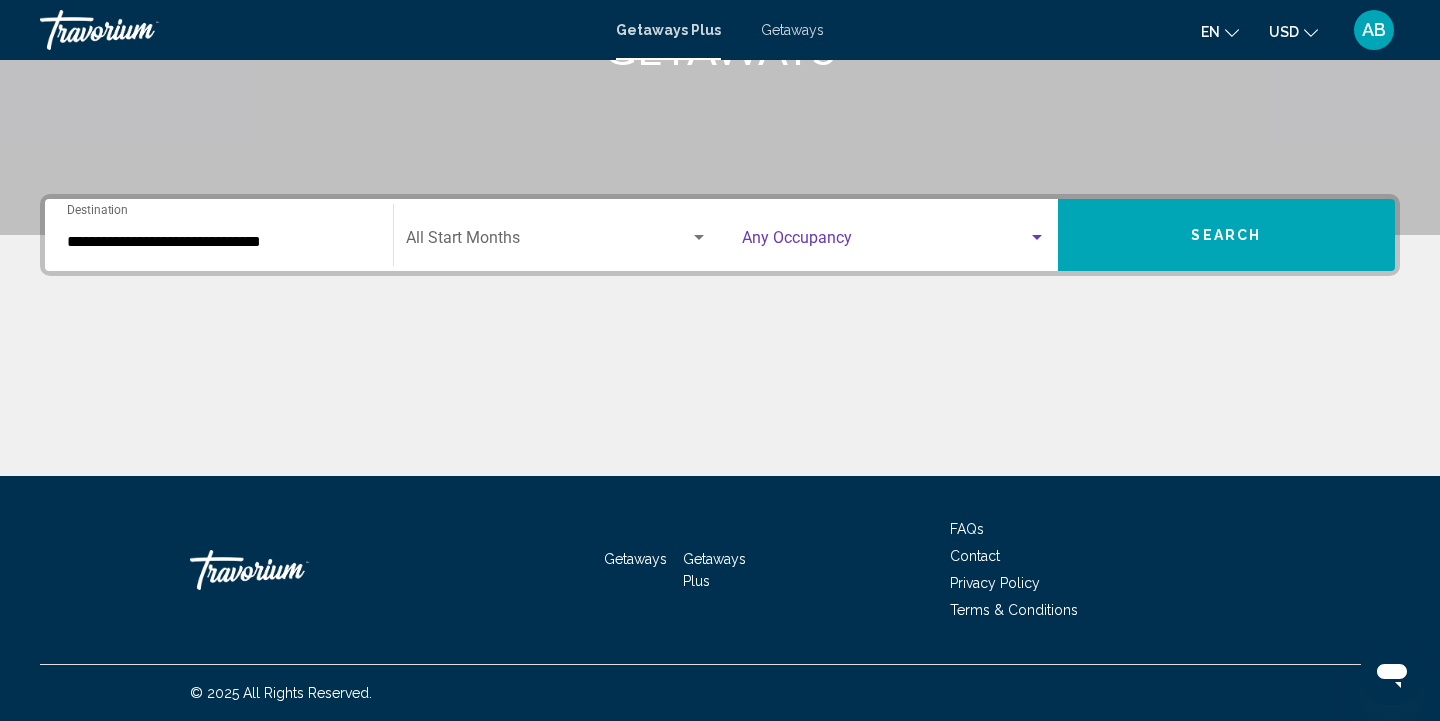 click at bounding box center [1037, 237] 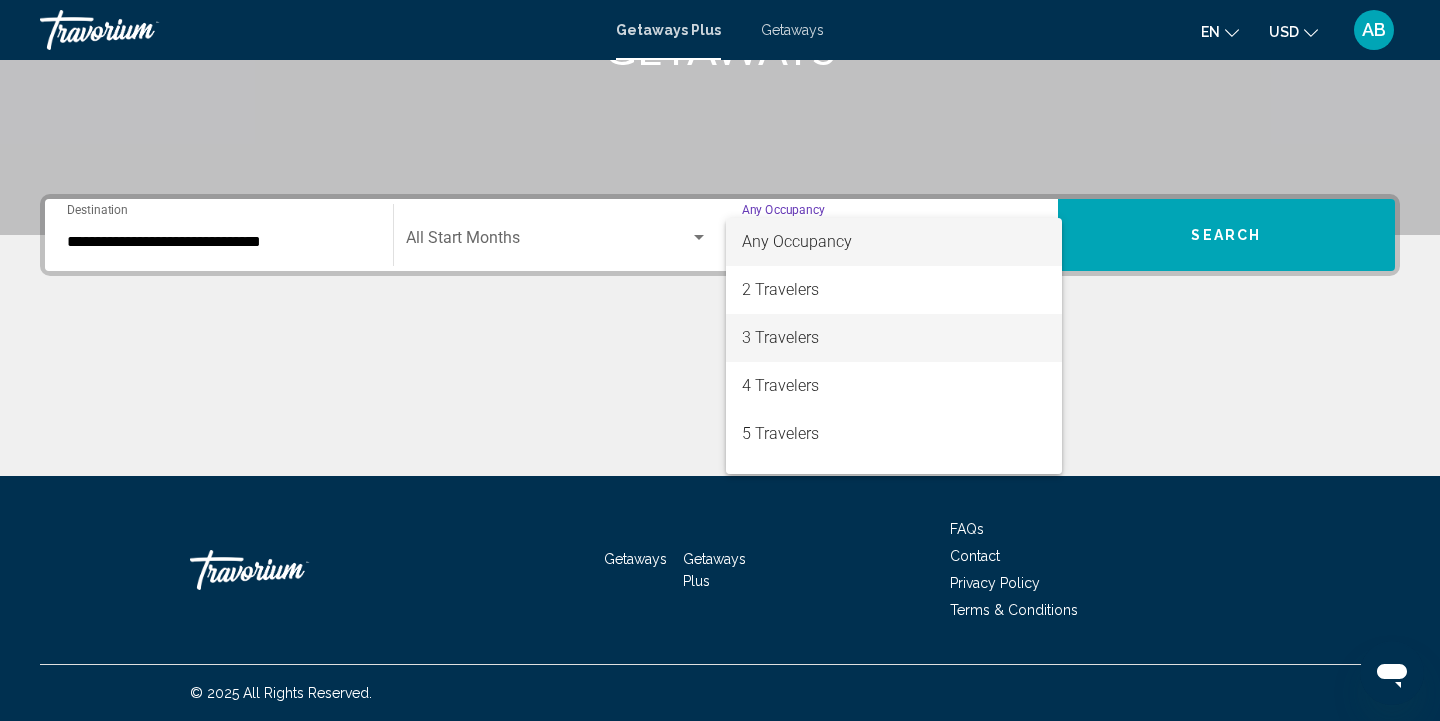 click on "3 Travelers" at bounding box center (894, 338) 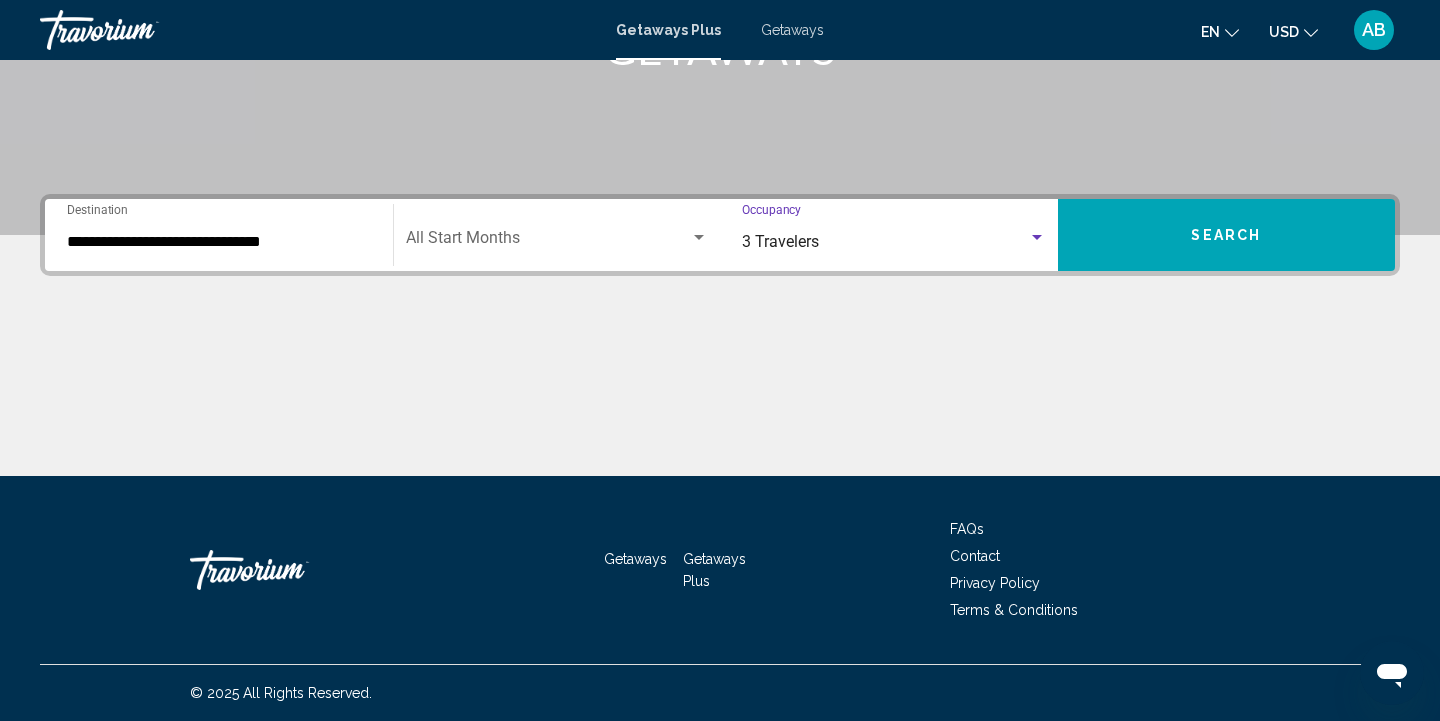 click on "Search" at bounding box center [1227, 235] 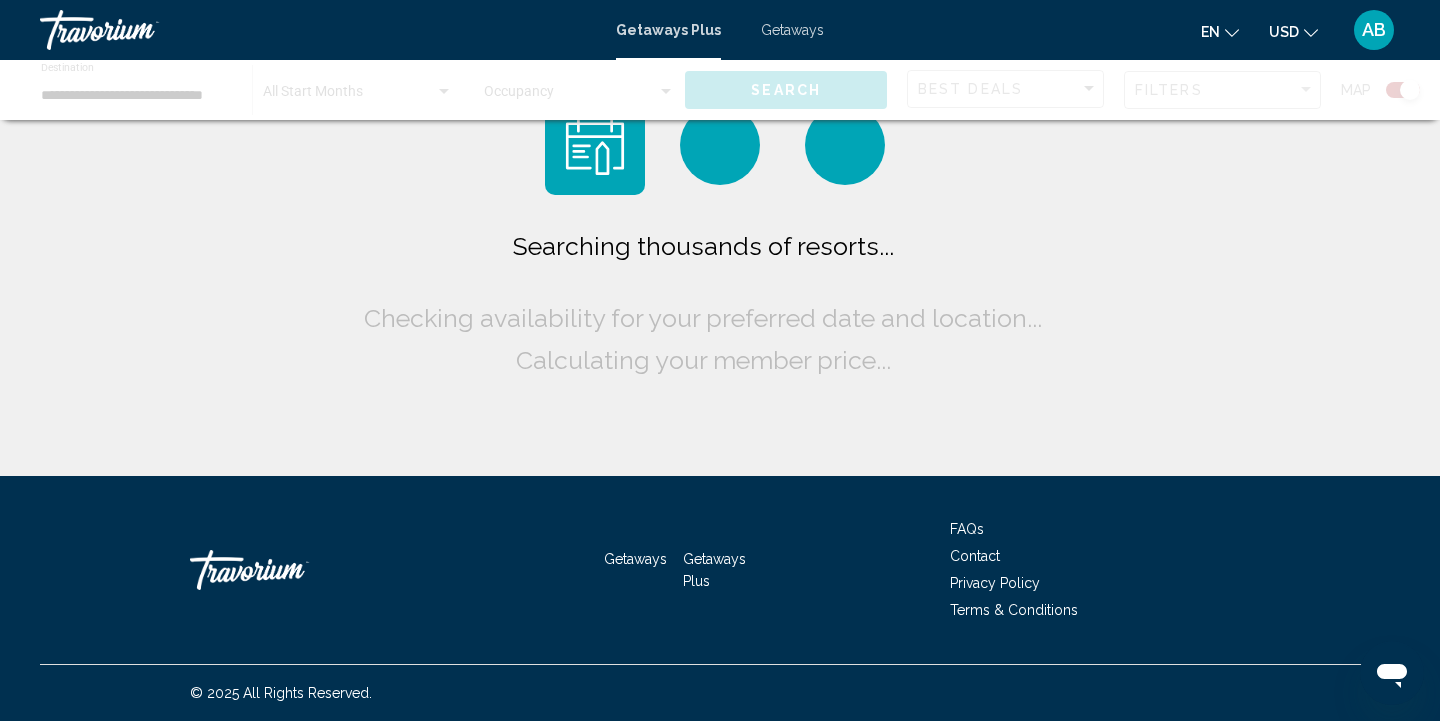 scroll, scrollTop: 0, scrollLeft: 0, axis: both 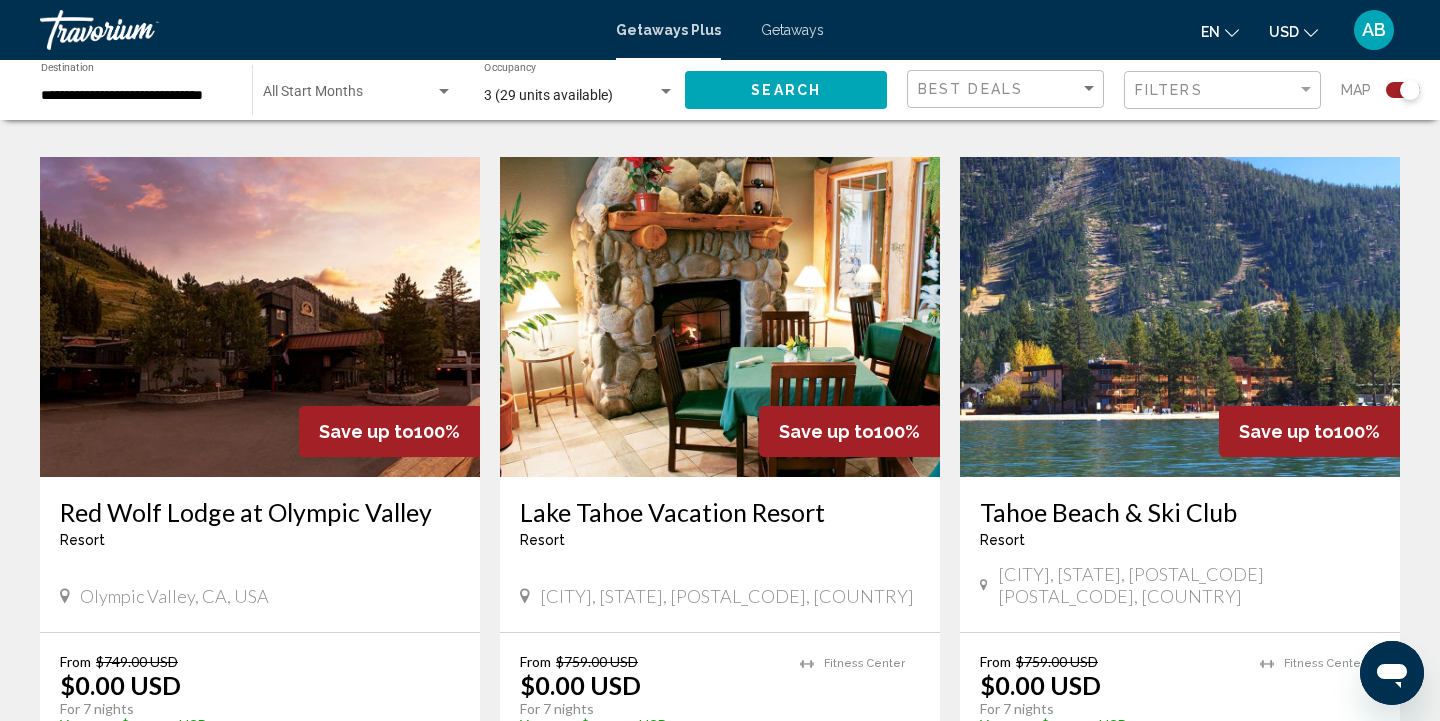 click at bounding box center [720, 317] 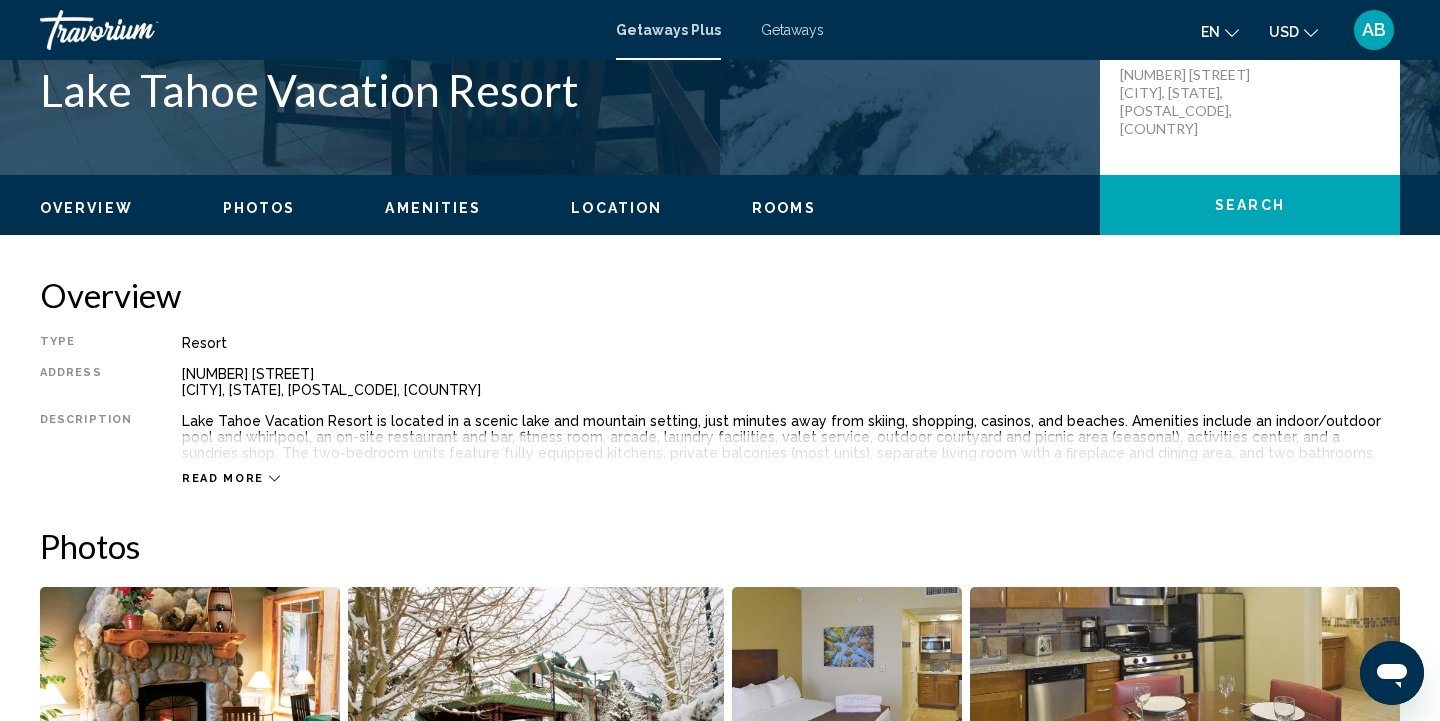 scroll, scrollTop: 492, scrollLeft: 0, axis: vertical 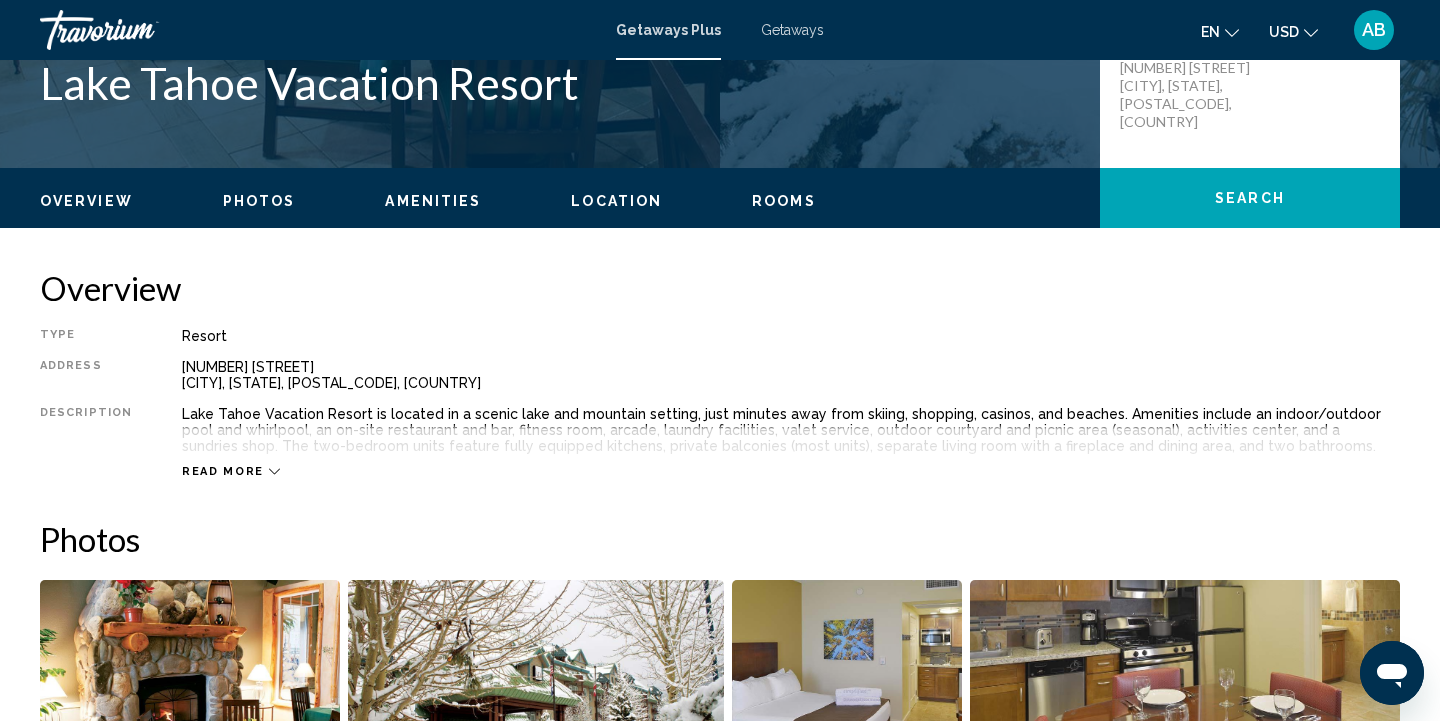 click on "Read more" at bounding box center [231, 471] 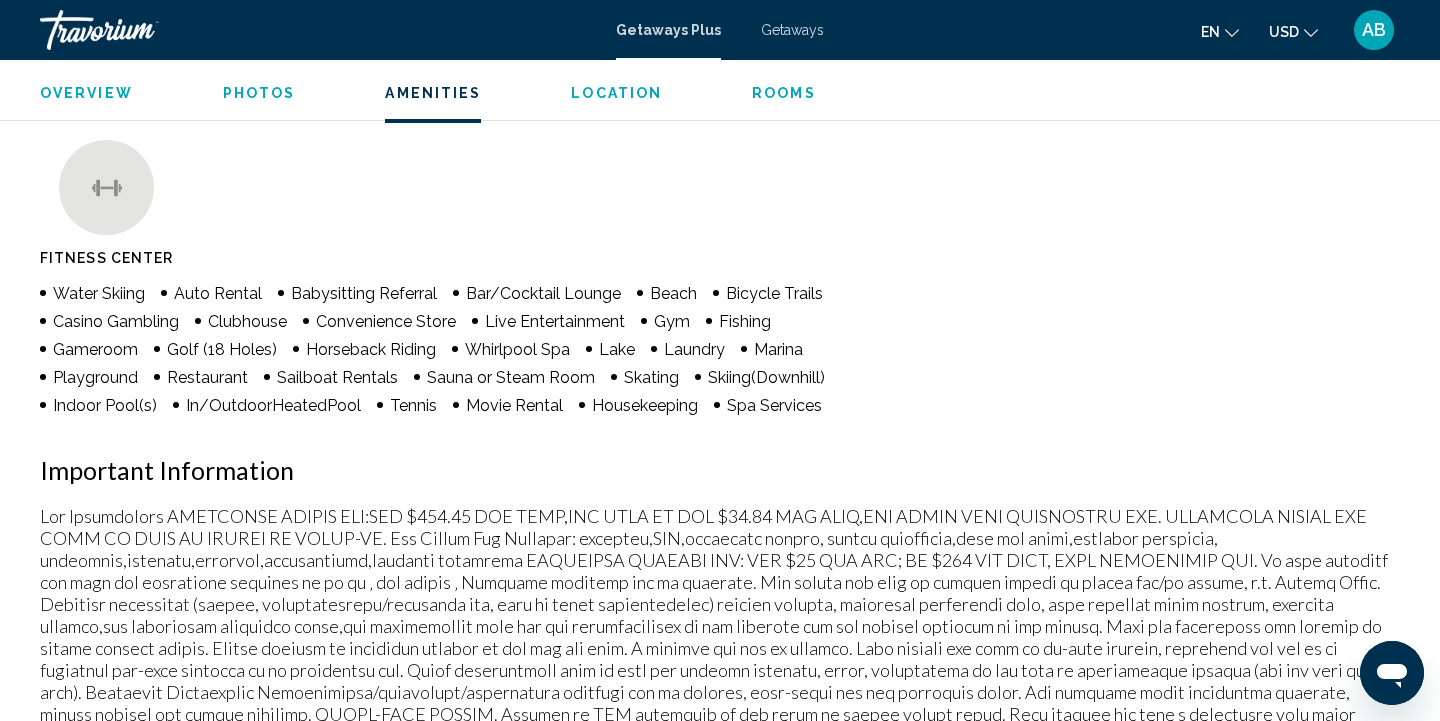 scroll, scrollTop: 1549, scrollLeft: 0, axis: vertical 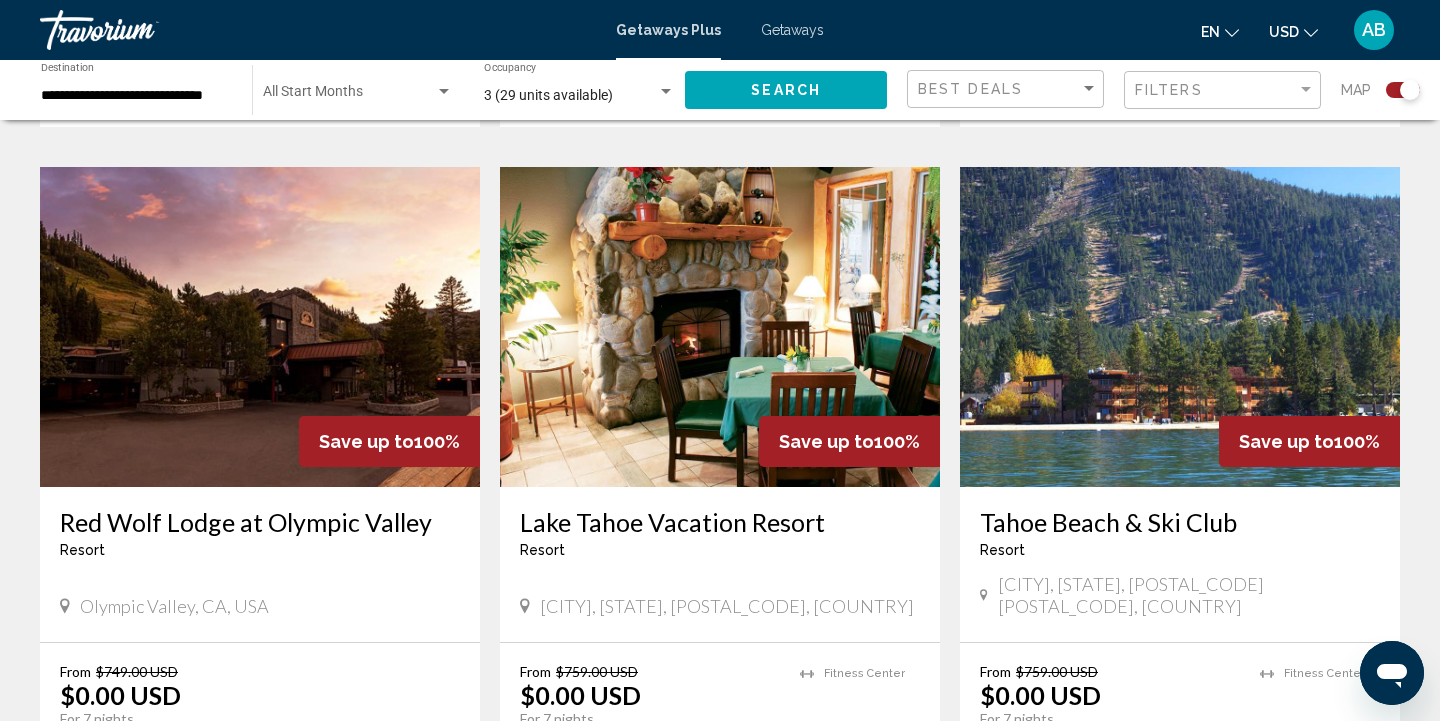 click at bounding box center [1180, 327] 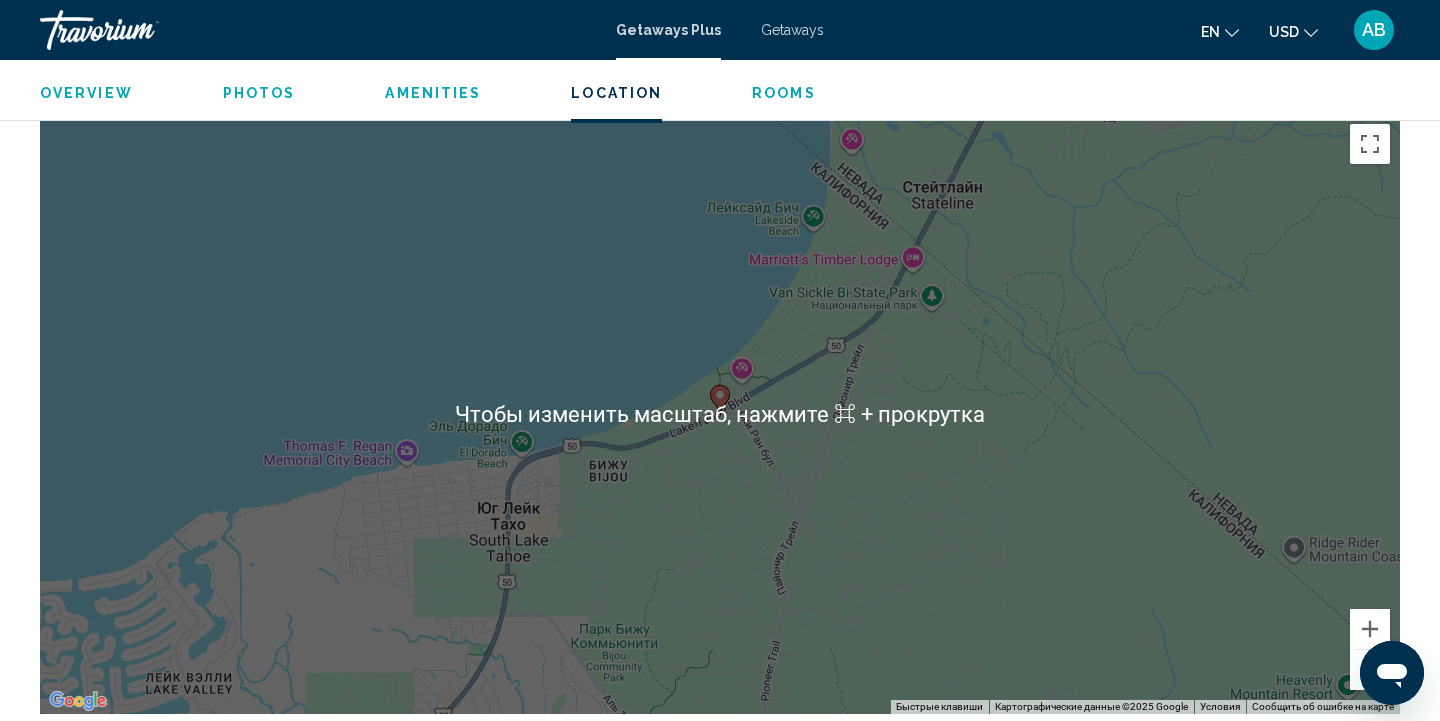 scroll, scrollTop: 2487, scrollLeft: 0, axis: vertical 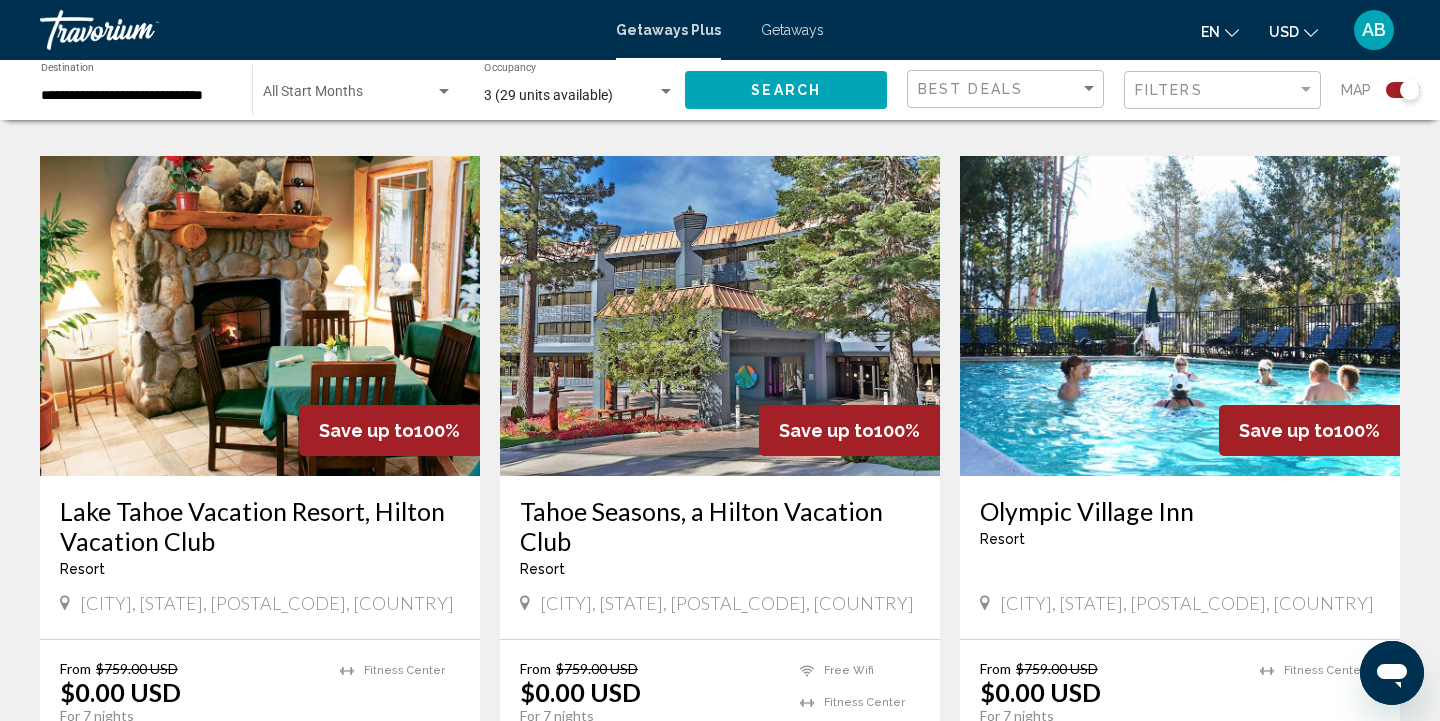 click at bounding box center (260, 316) 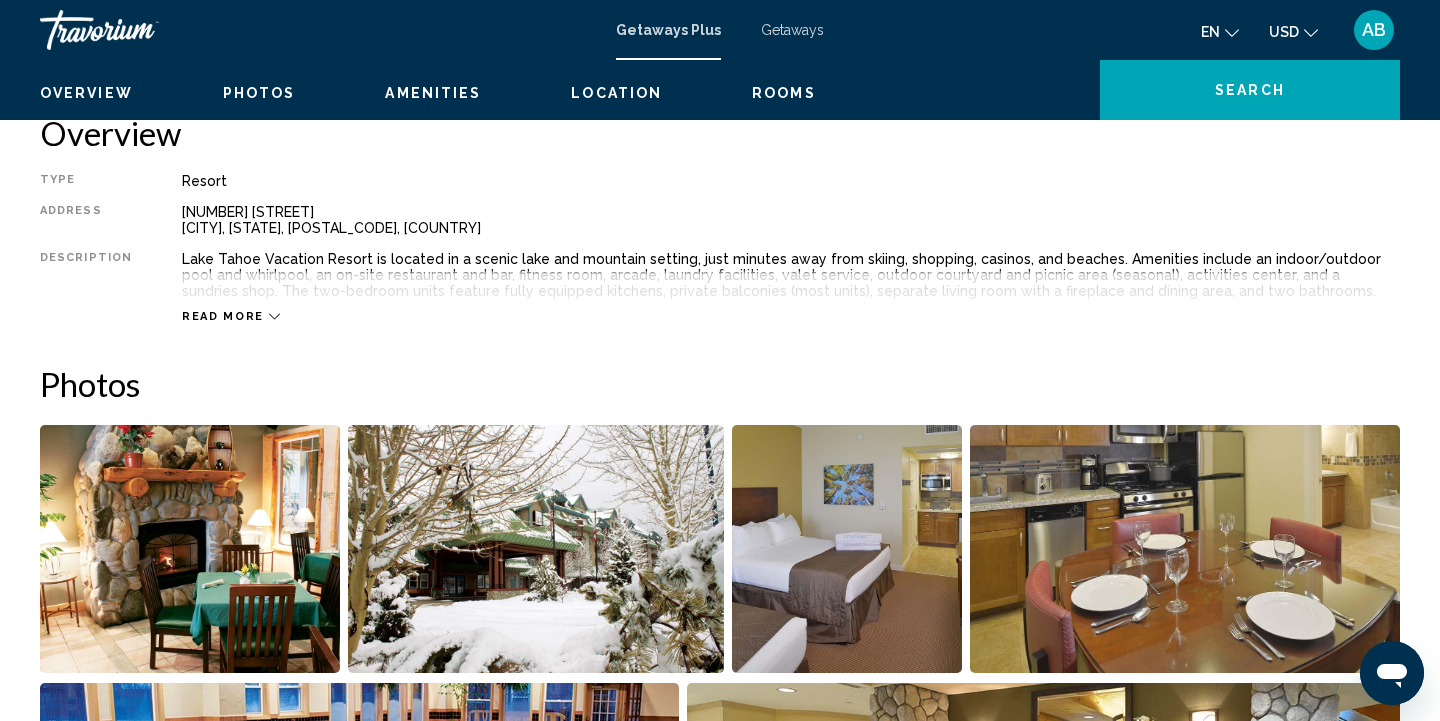 scroll, scrollTop: 414, scrollLeft: 0, axis: vertical 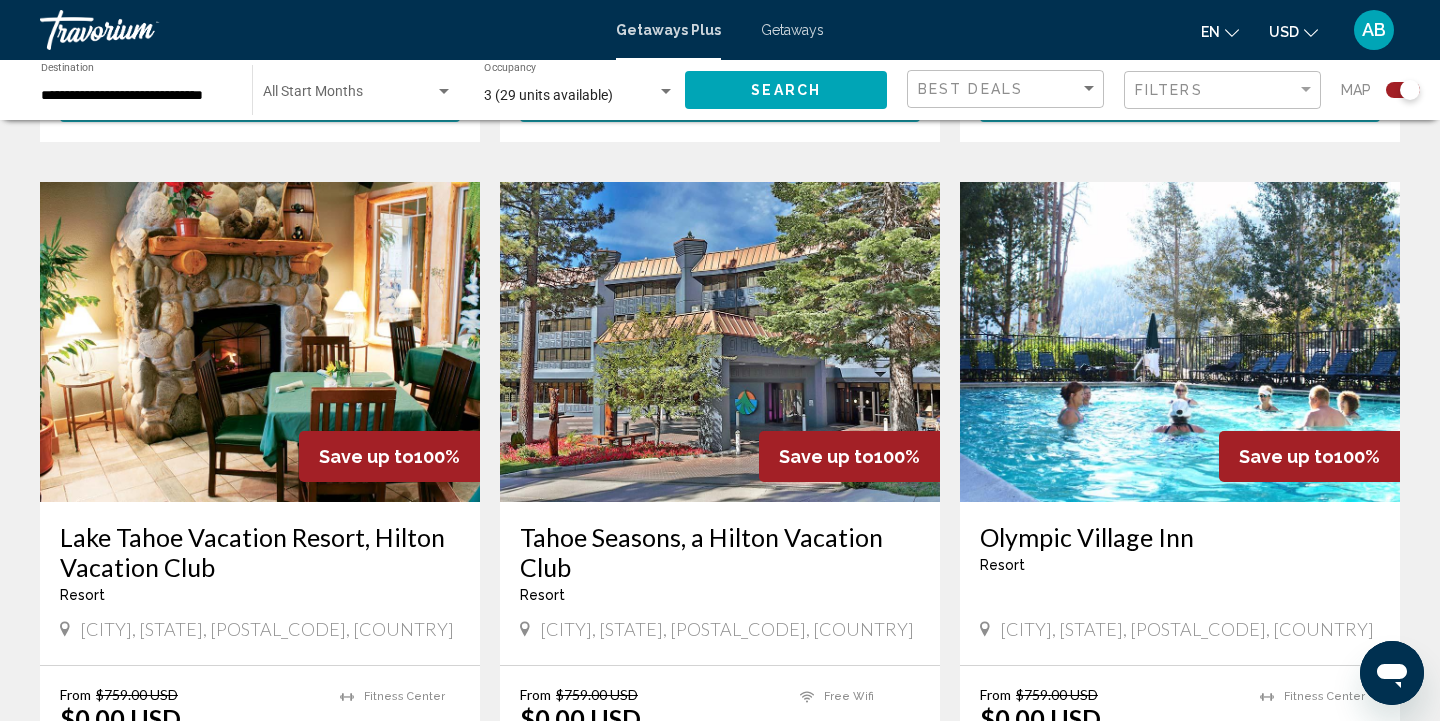 click at bounding box center [720, 342] 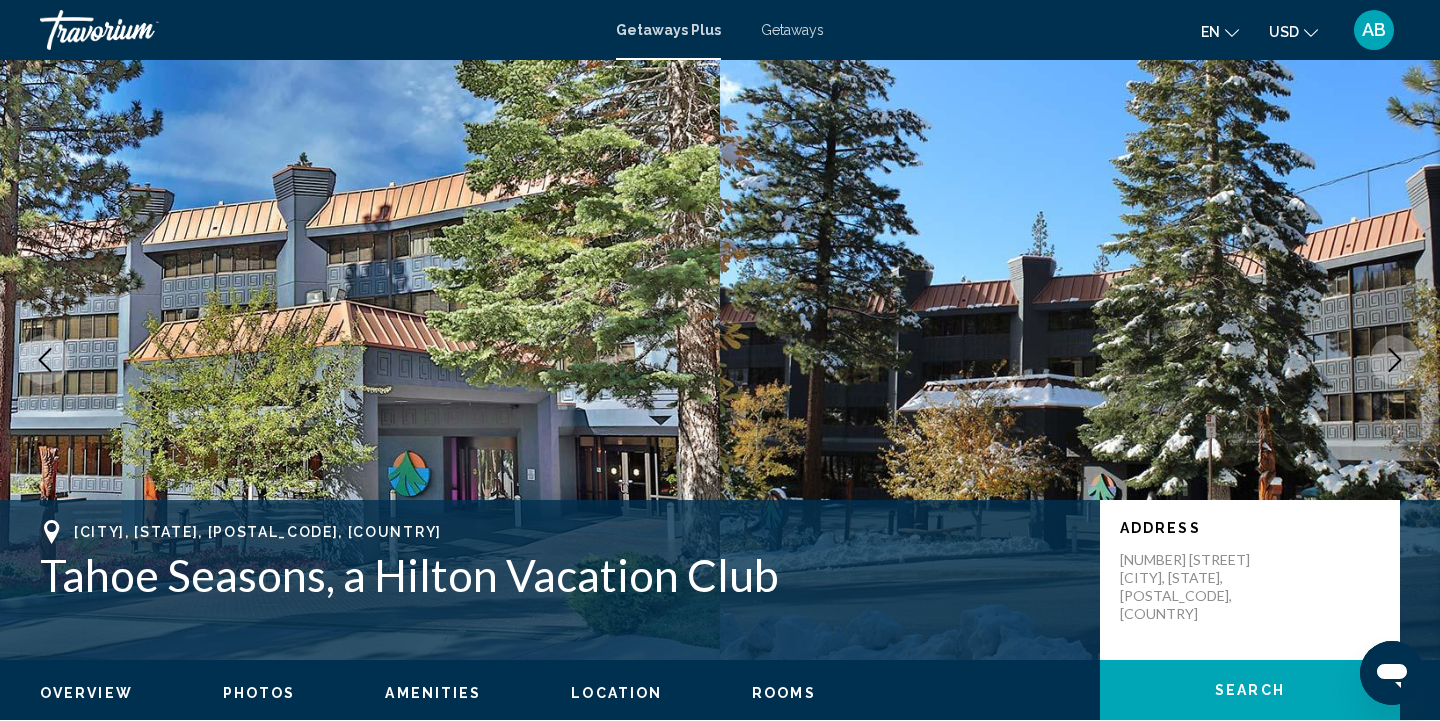 scroll, scrollTop: 0, scrollLeft: 0, axis: both 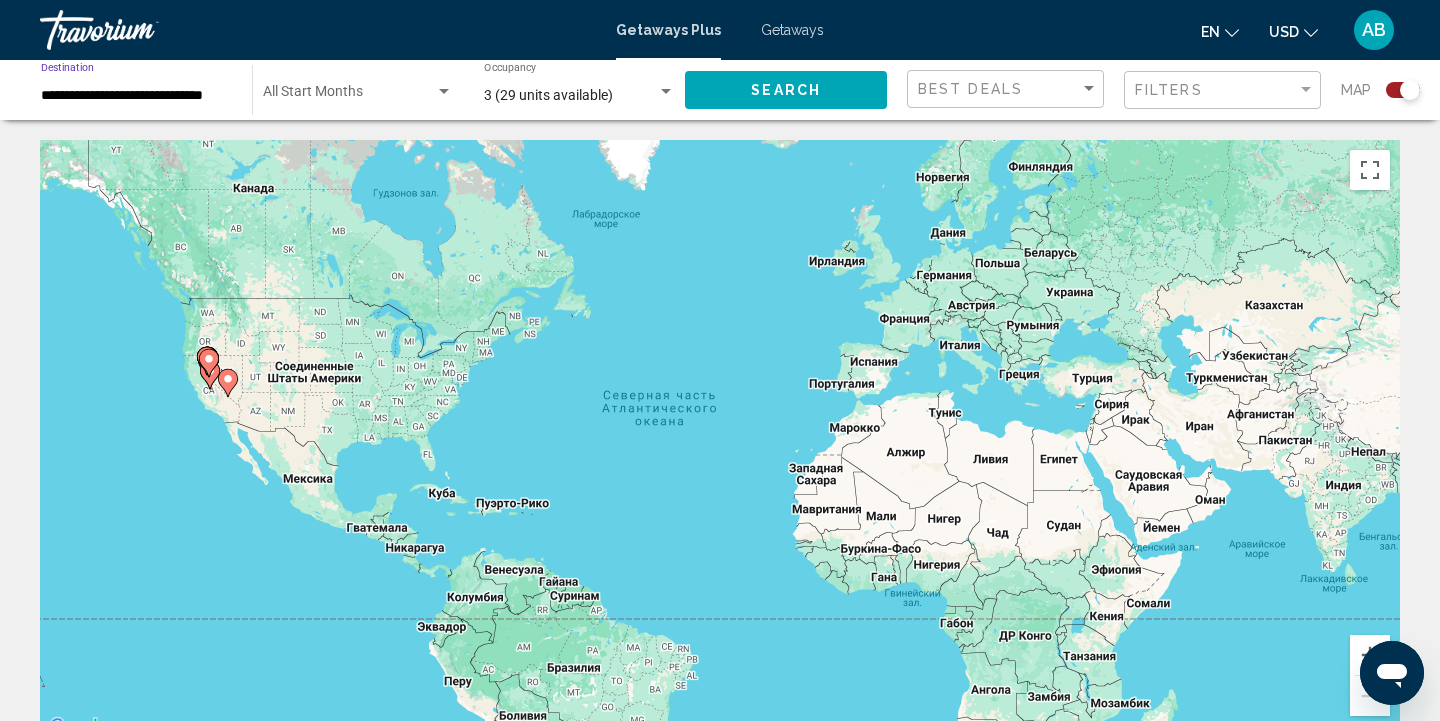 click on "**********" at bounding box center (136, 96) 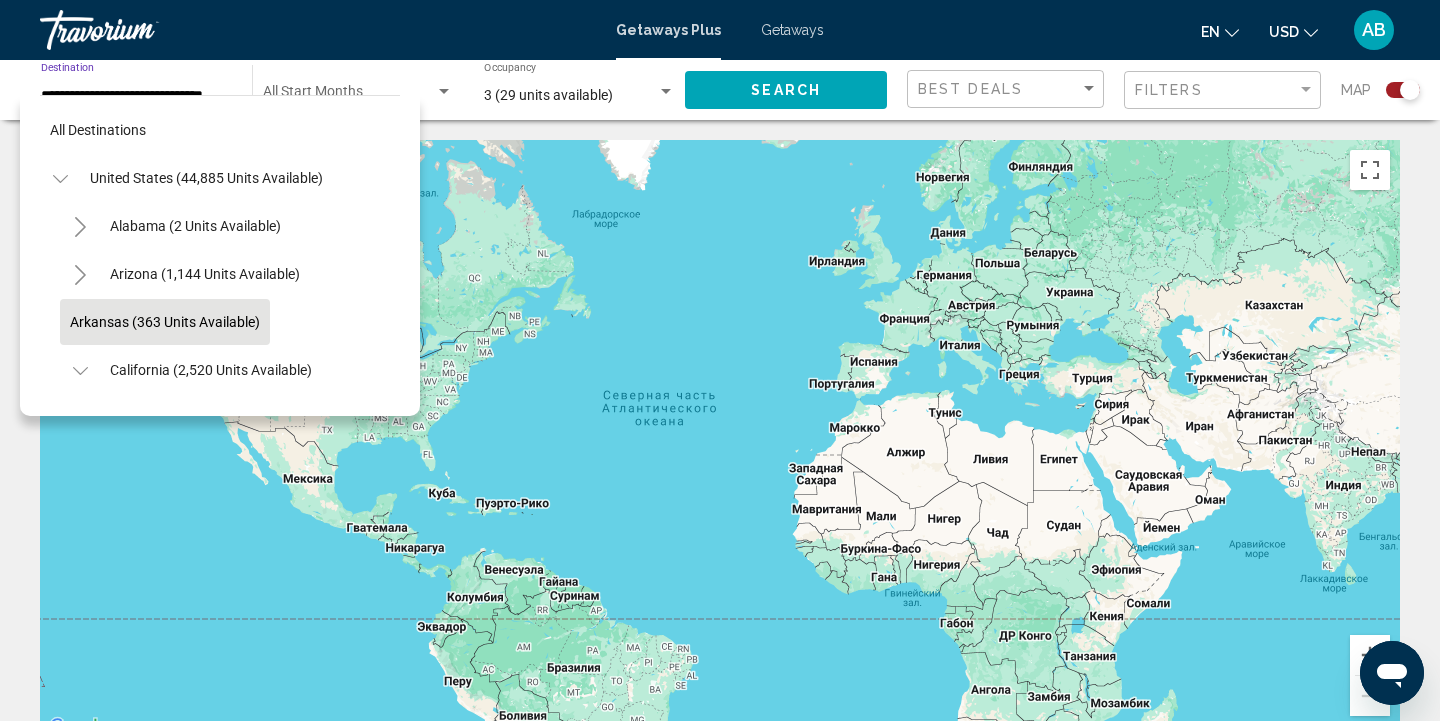 scroll, scrollTop: 215, scrollLeft: 0, axis: vertical 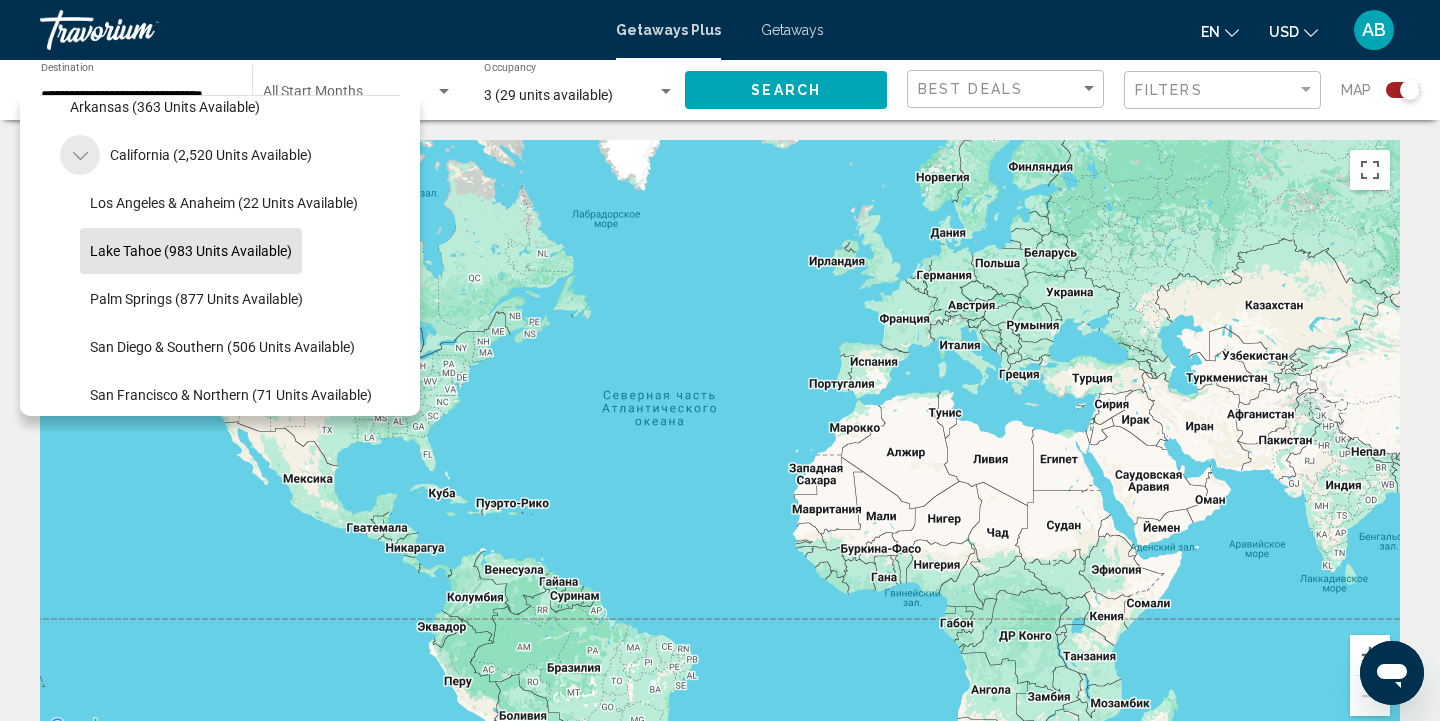 click 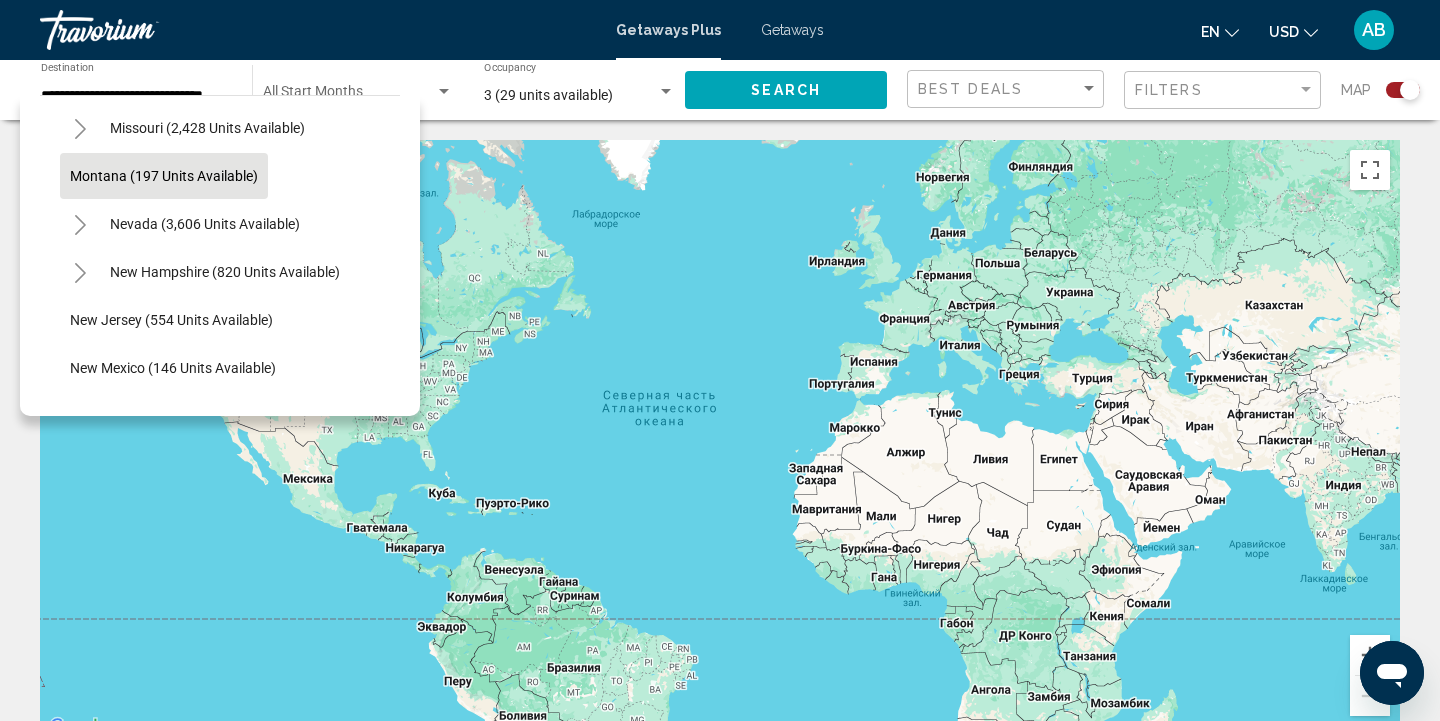 scroll, scrollTop: 1109, scrollLeft: 0, axis: vertical 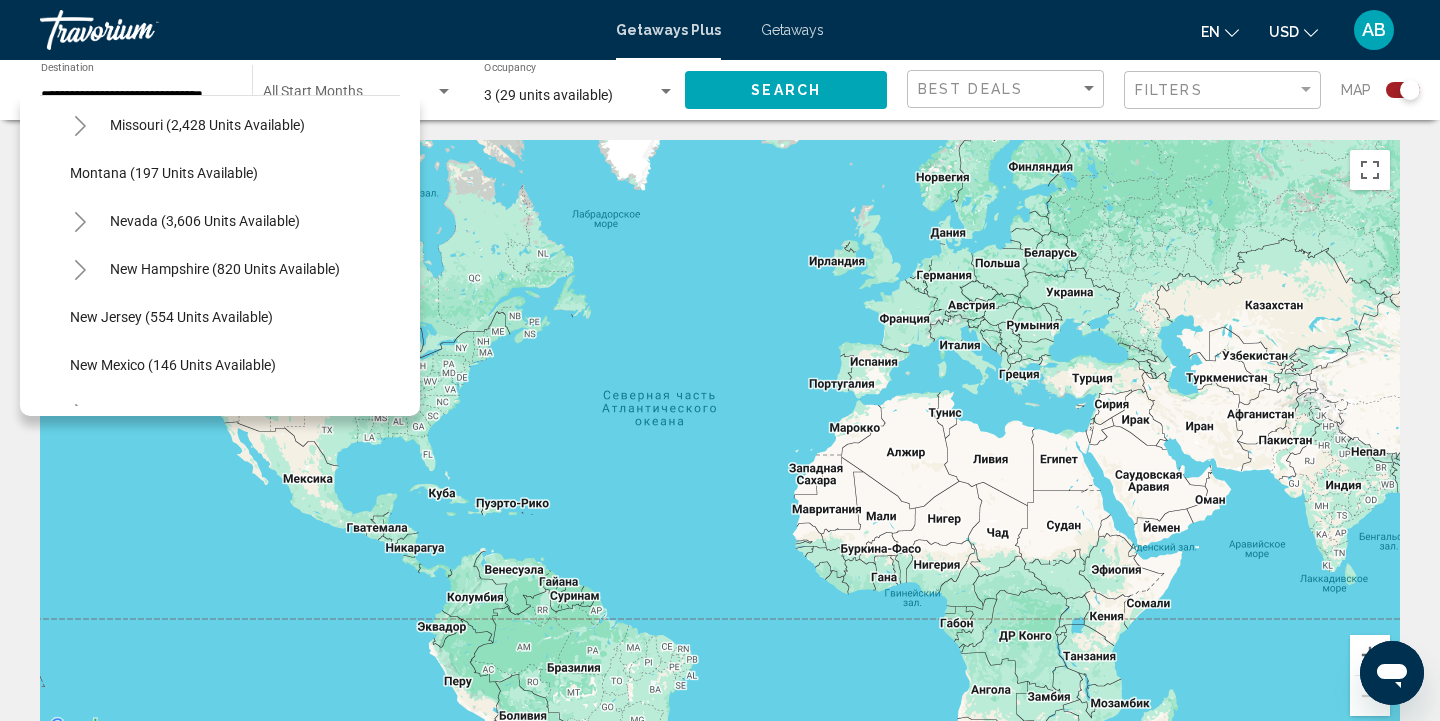 click 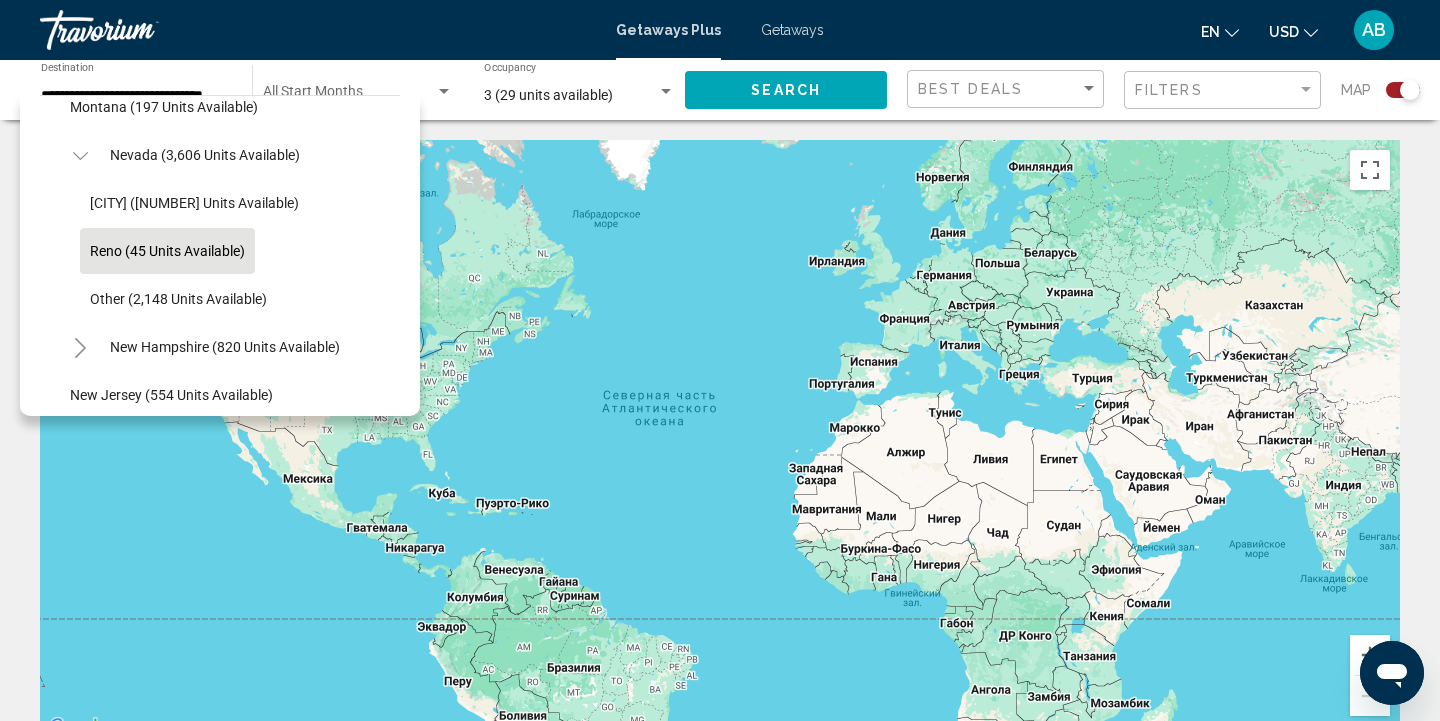 scroll, scrollTop: 1179, scrollLeft: 0, axis: vertical 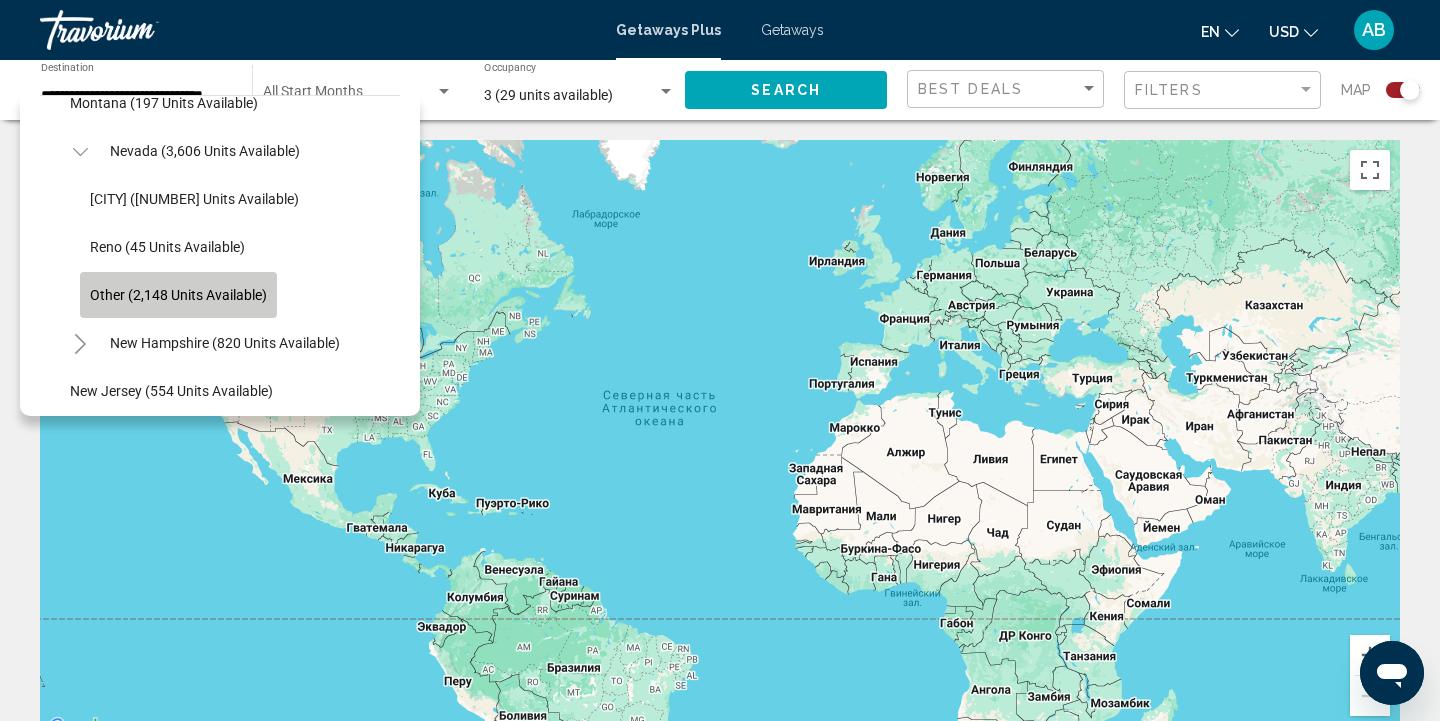click on "Other (2,148 units available)" 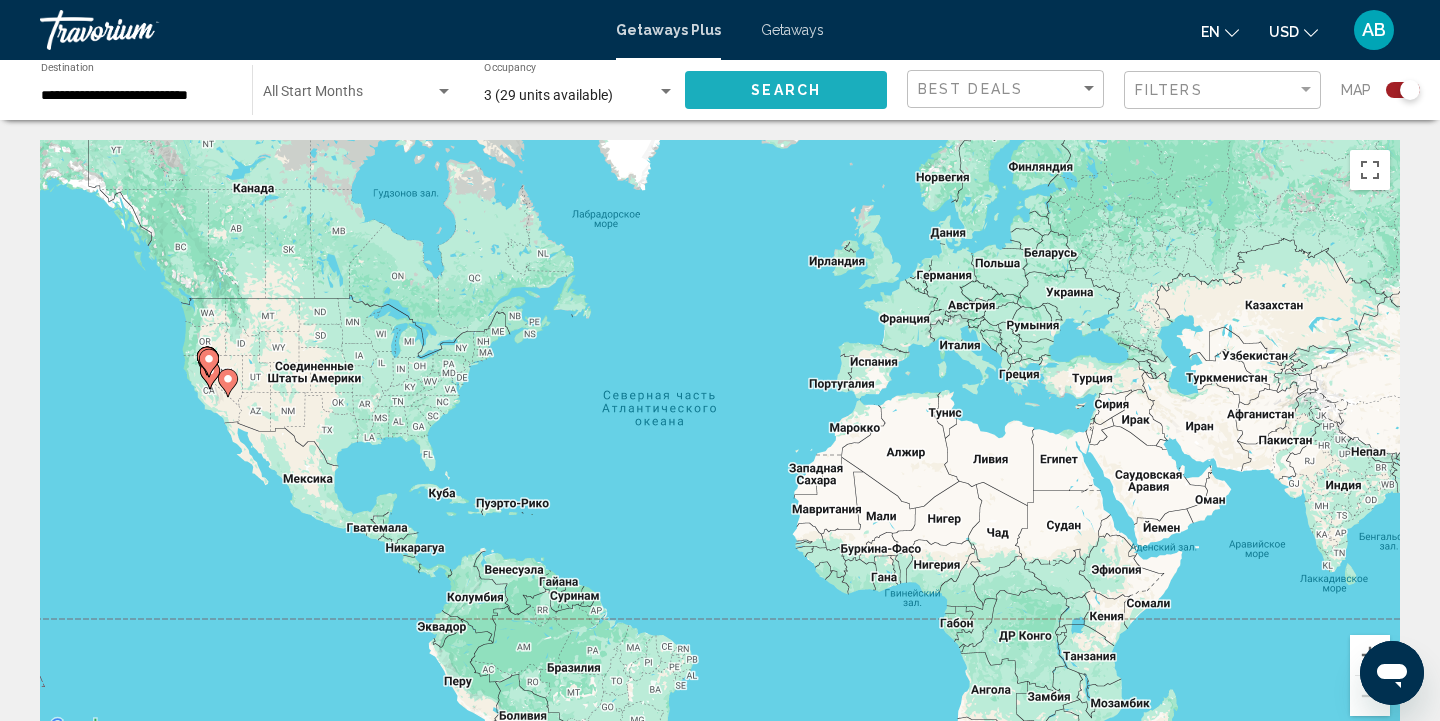 click on "Search" 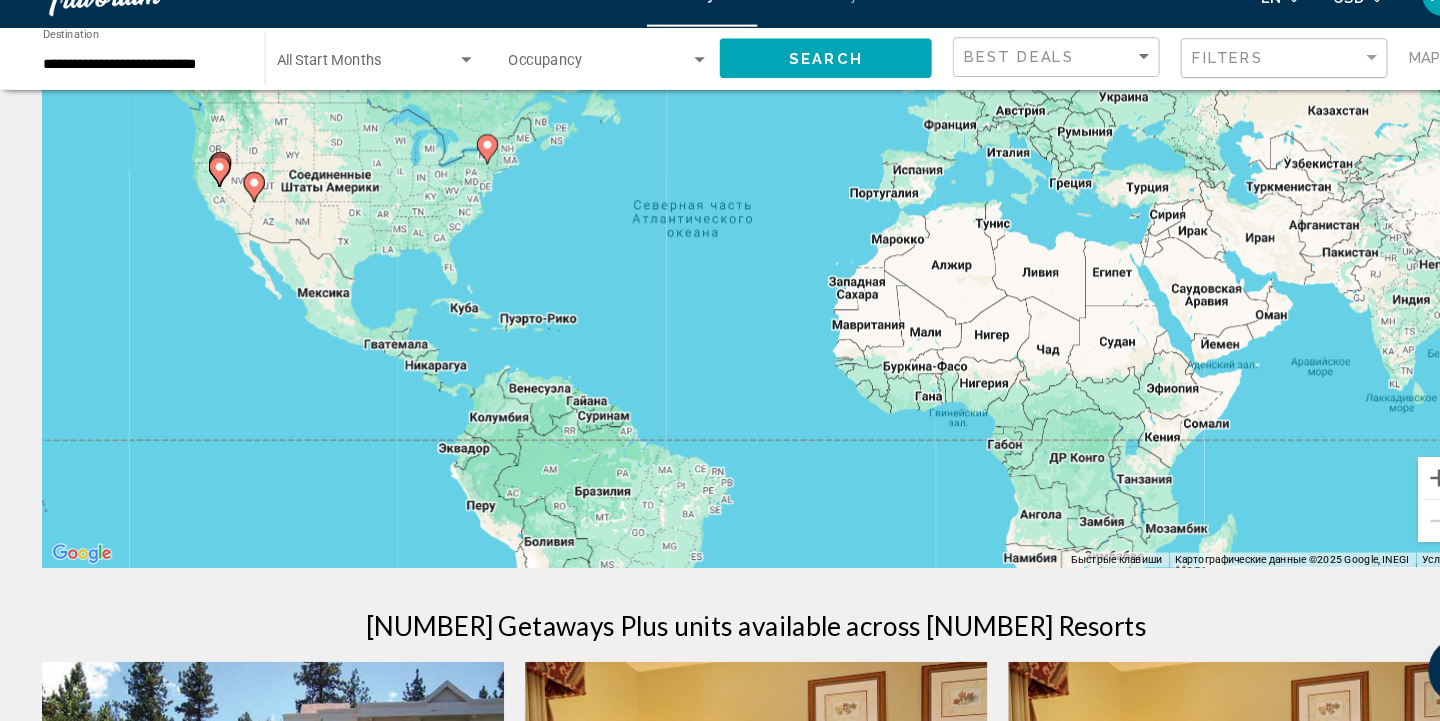 scroll, scrollTop: 166, scrollLeft: 0, axis: vertical 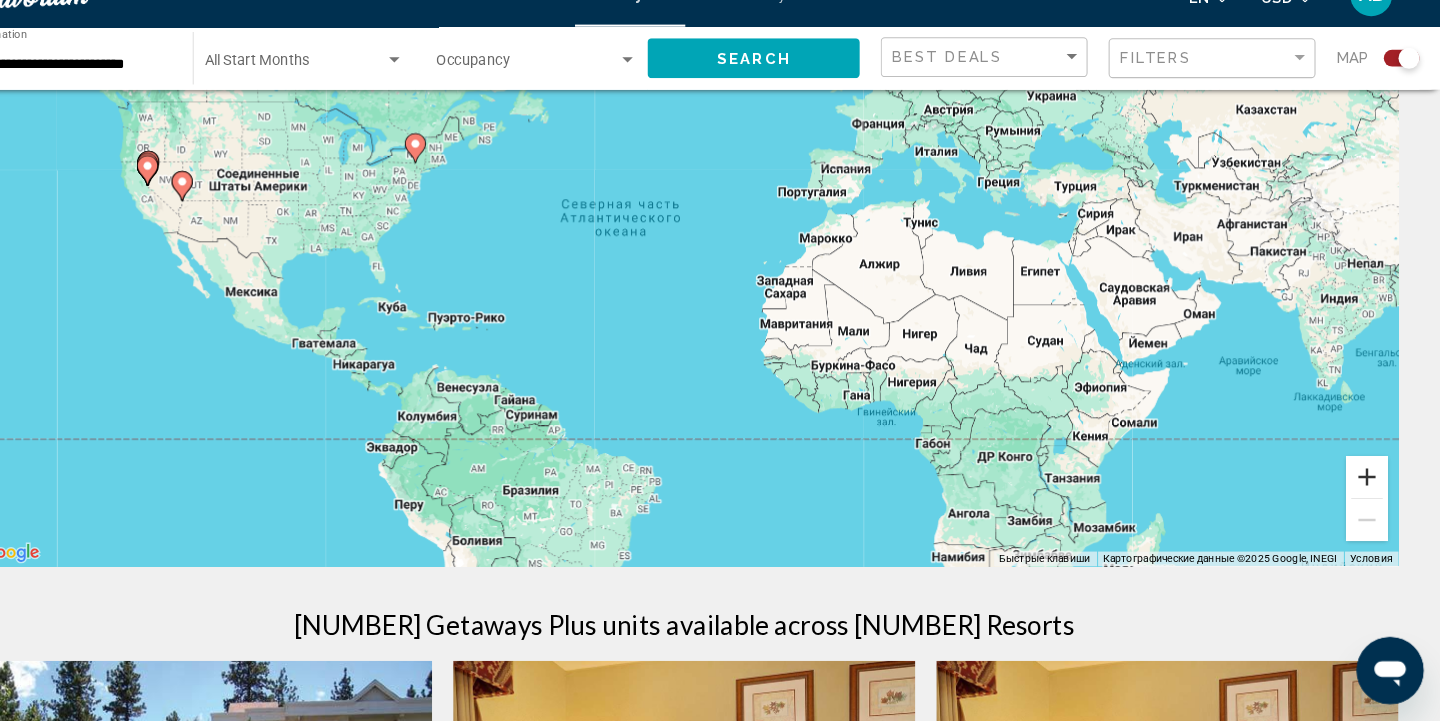 click at bounding box center (1370, 489) 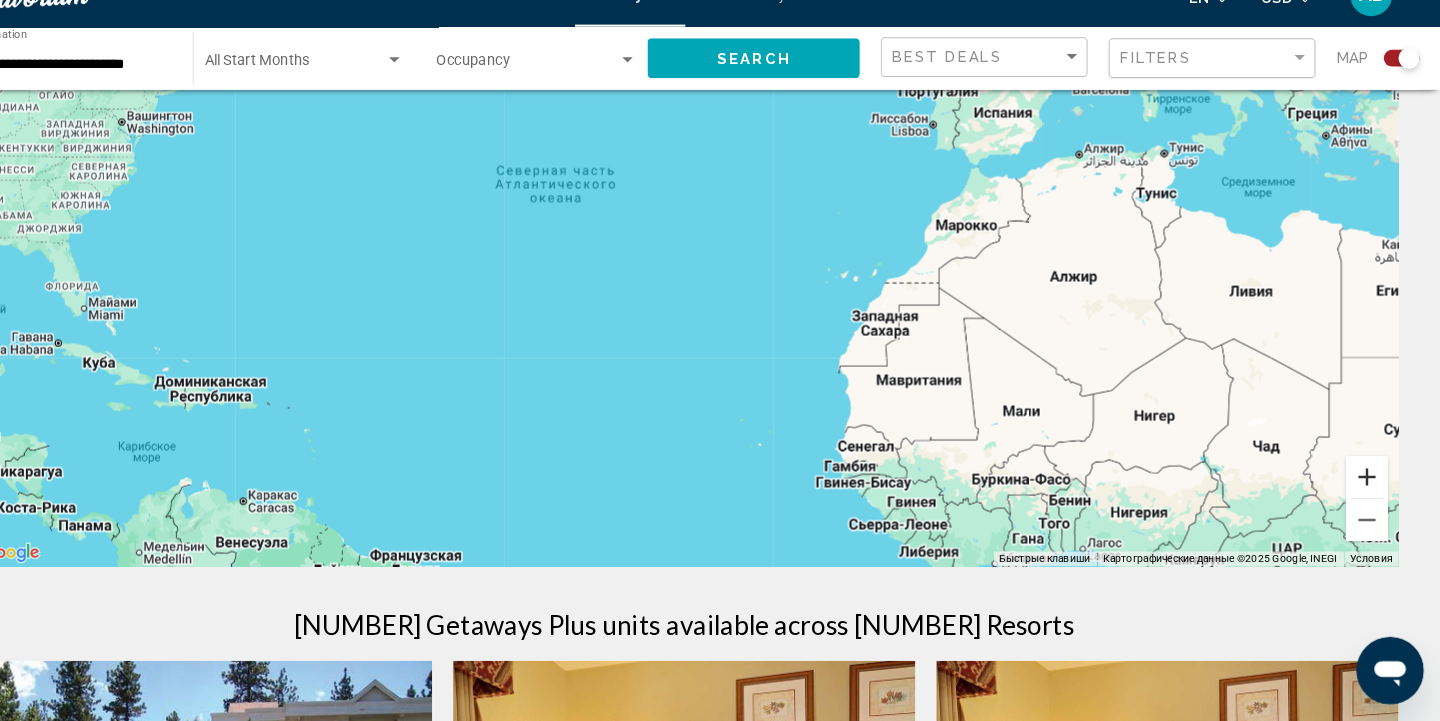 click at bounding box center [1370, 489] 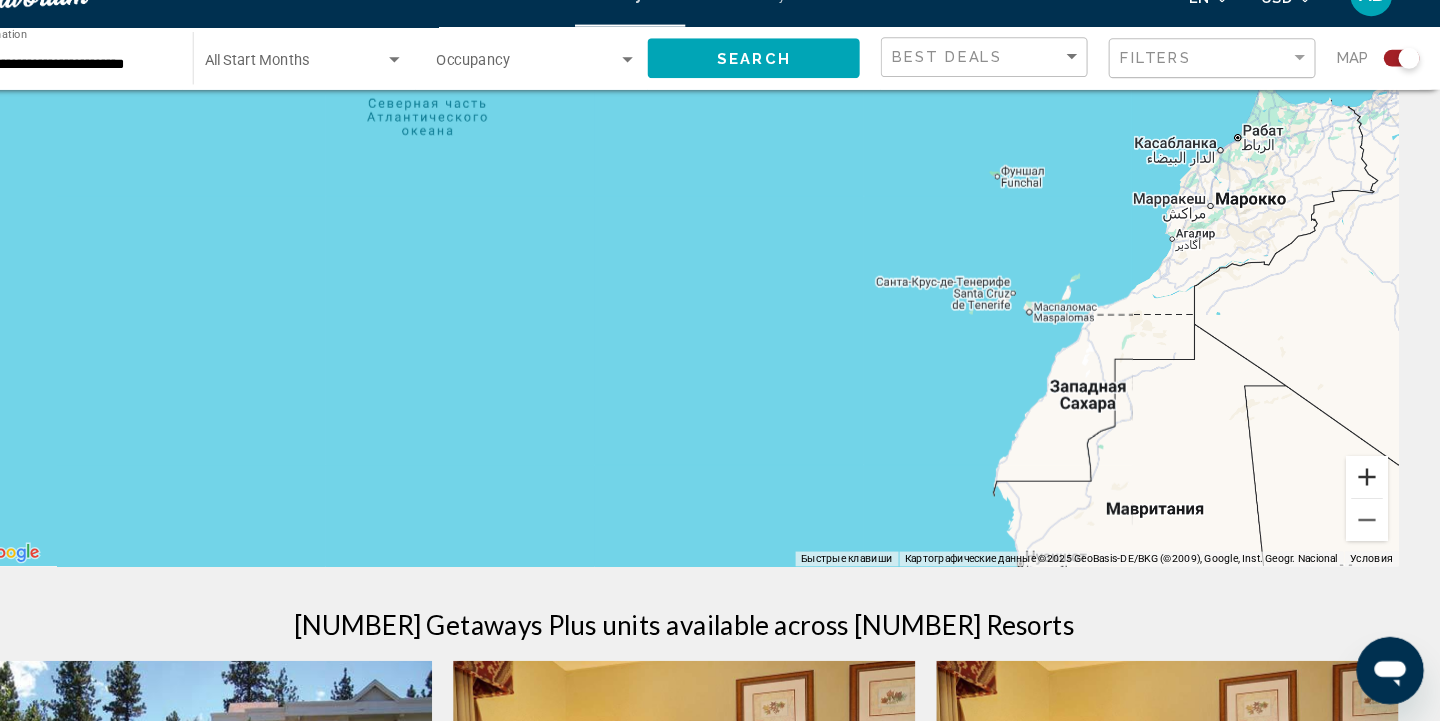 click at bounding box center [1370, 489] 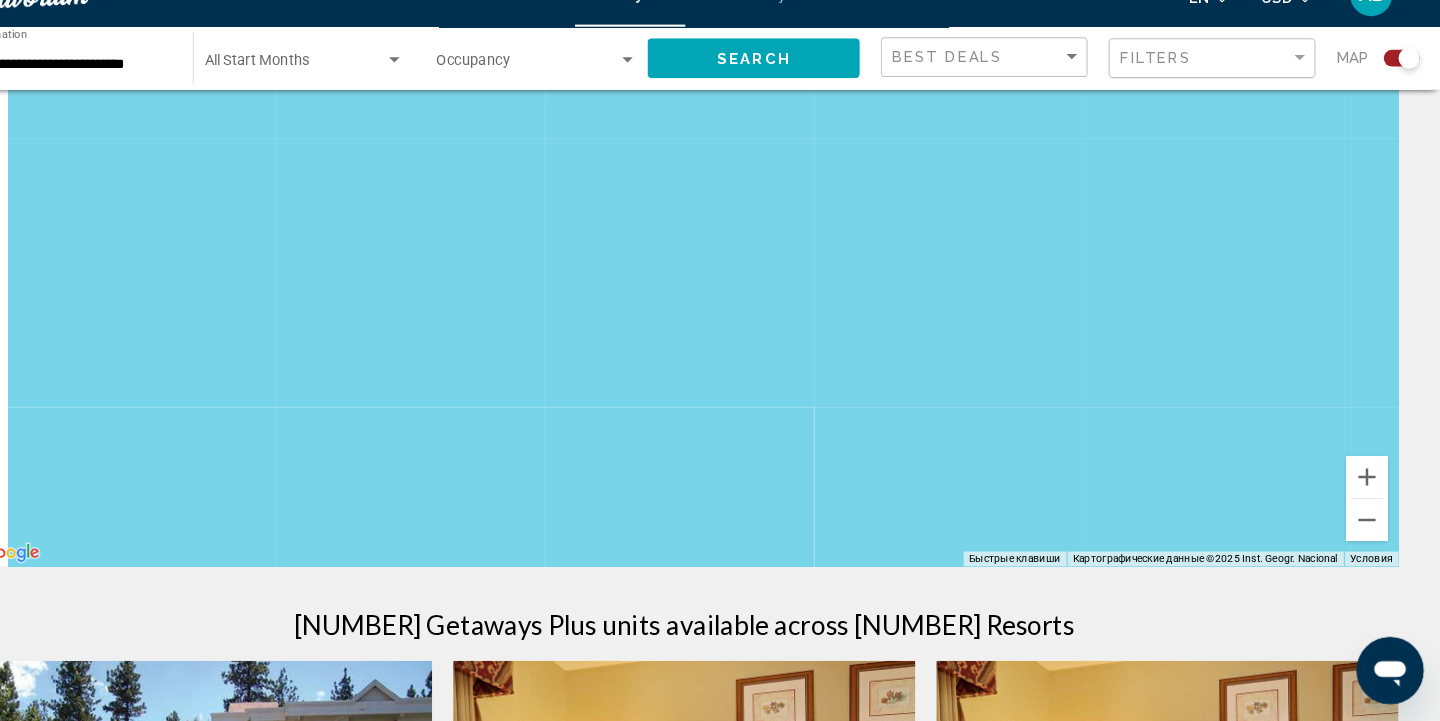 drag, startPoint x: 722, startPoint y: 399, endPoint x: 1048, endPoint y: 396, distance: 326.0138 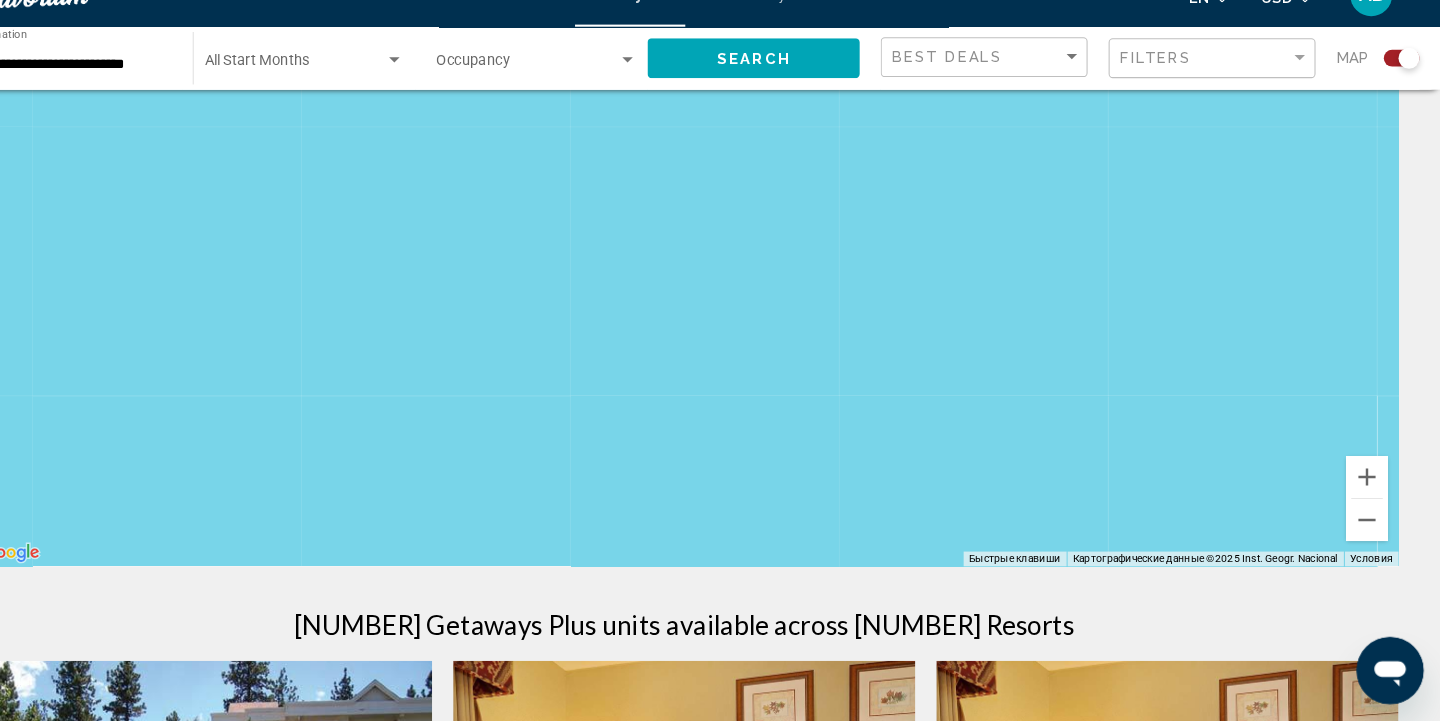 scroll, scrollTop: 167, scrollLeft: 0, axis: vertical 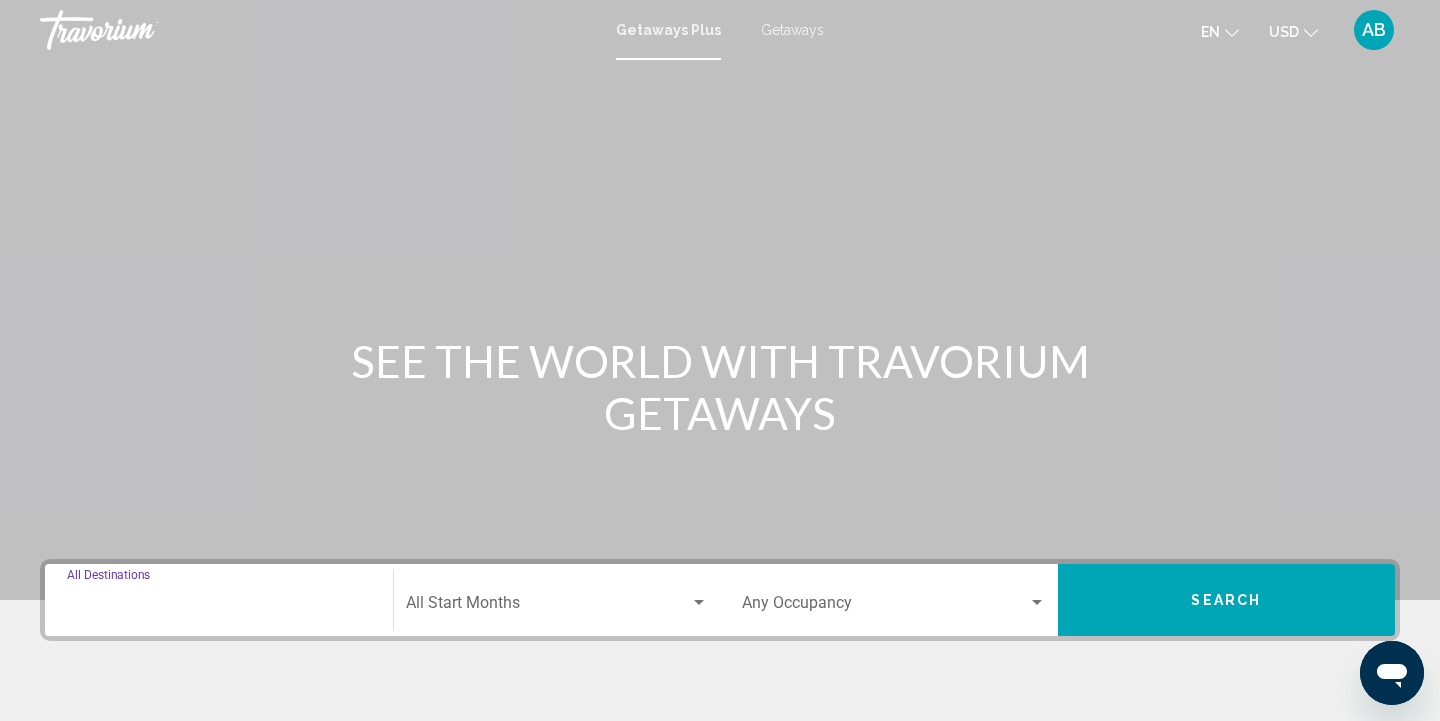 click on "Destination All Destinations" at bounding box center (219, 607) 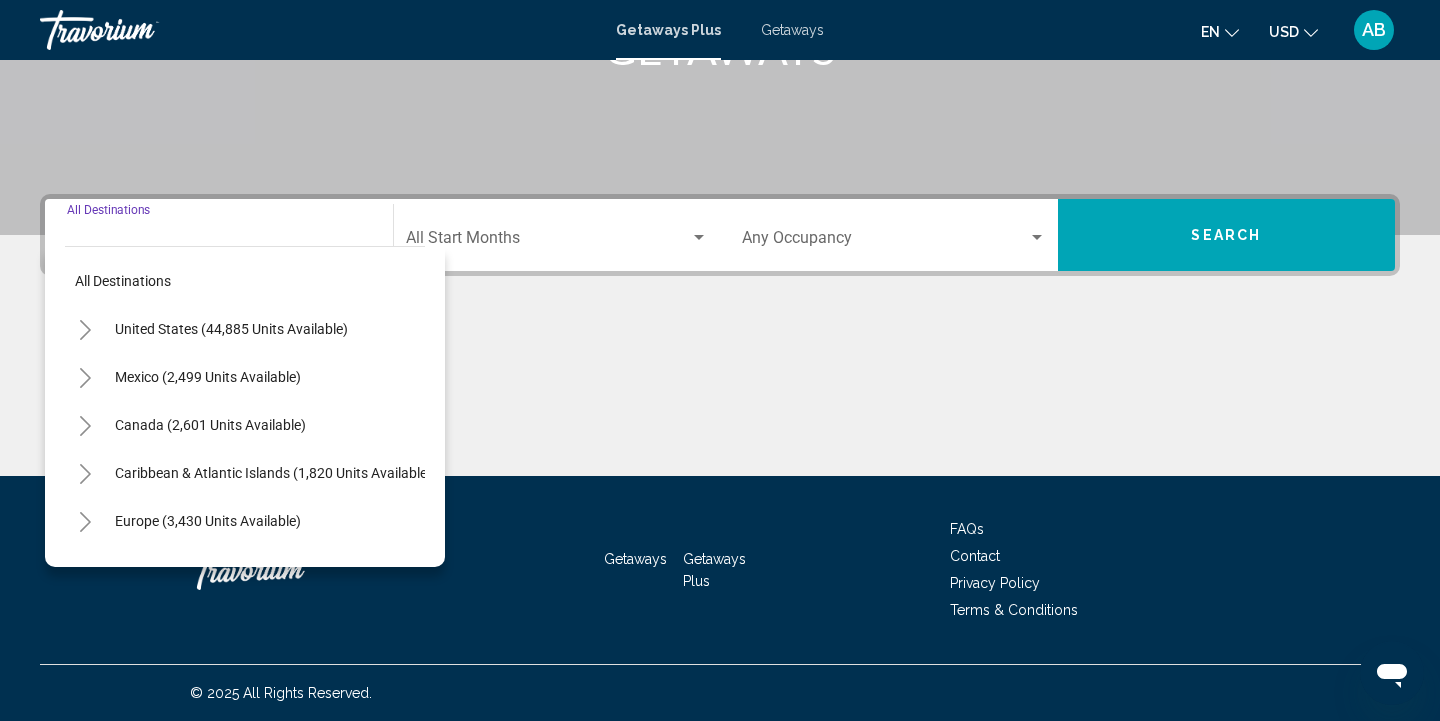 click 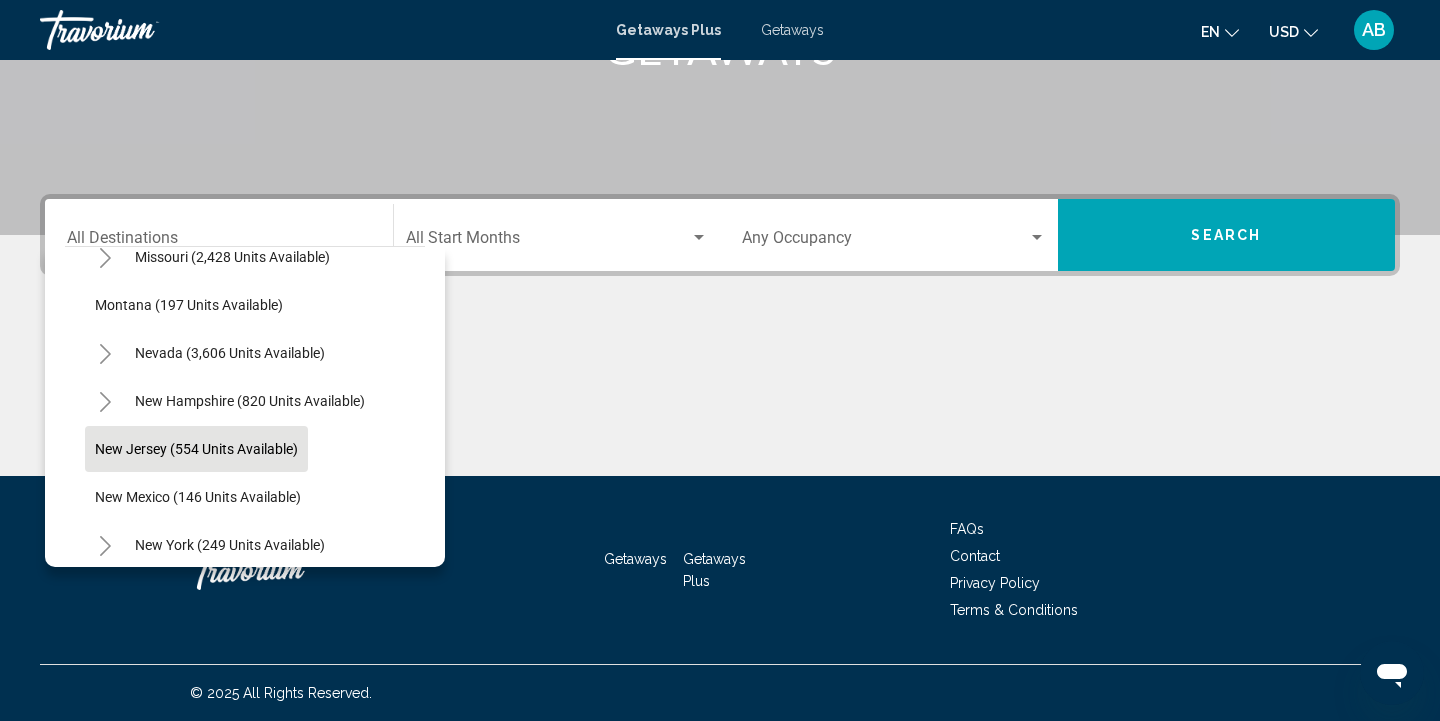 scroll, scrollTop: 1132, scrollLeft: 0, axis: vertical 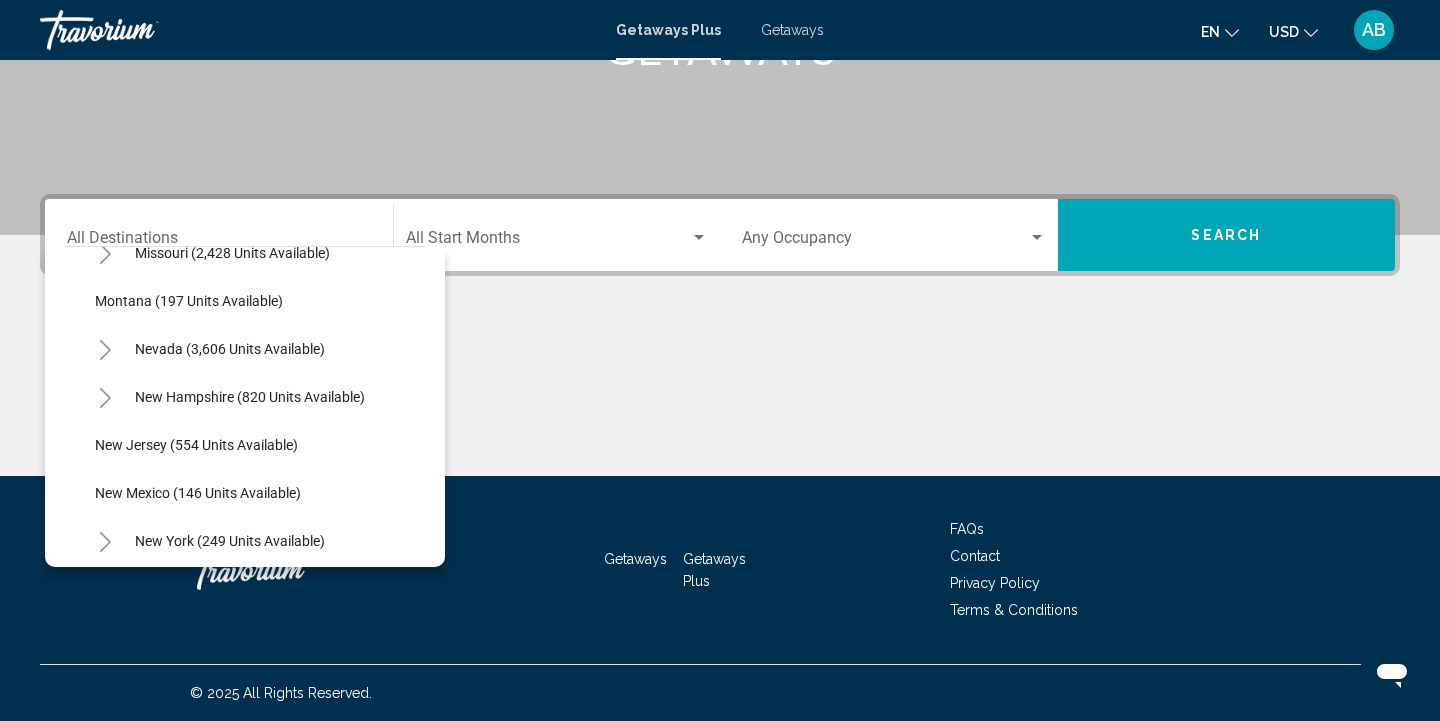 click 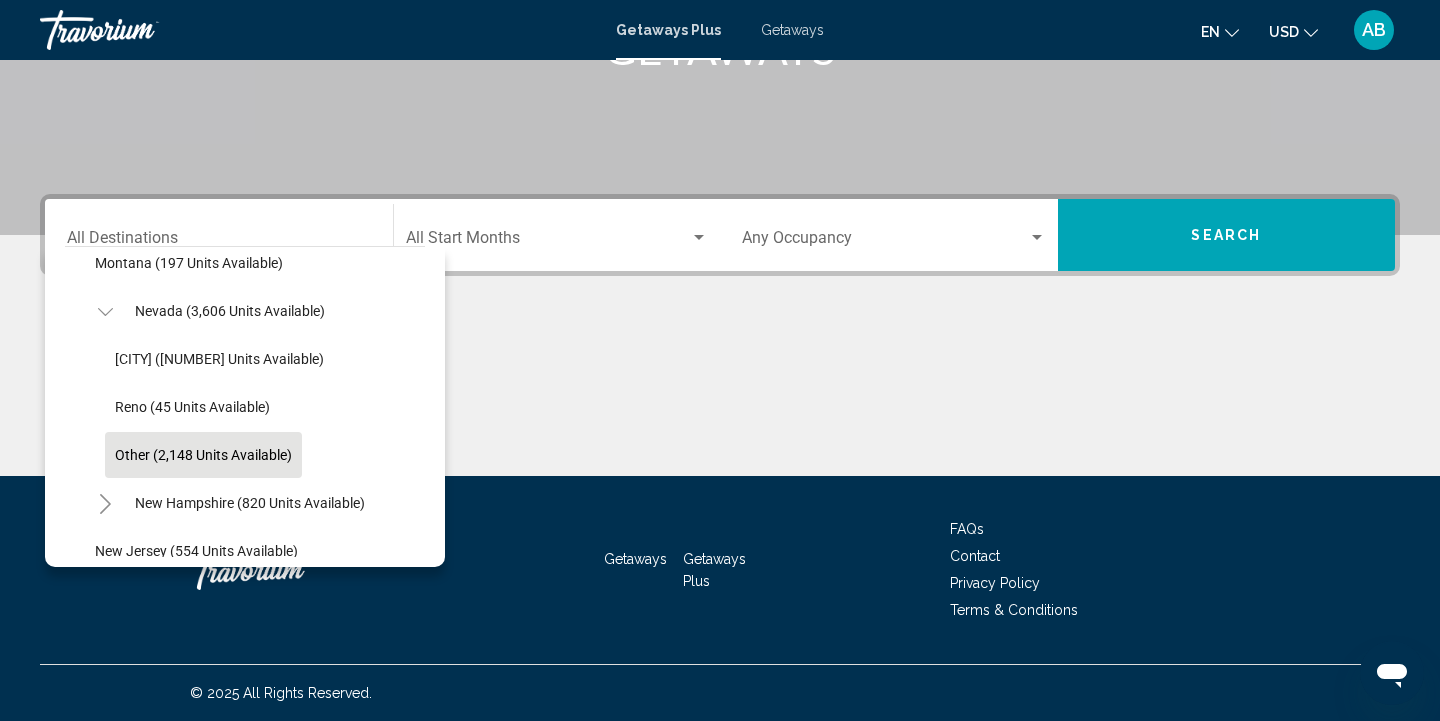 scroll, scrollTop: 1192, scrollLeft: 0, axis: vertical 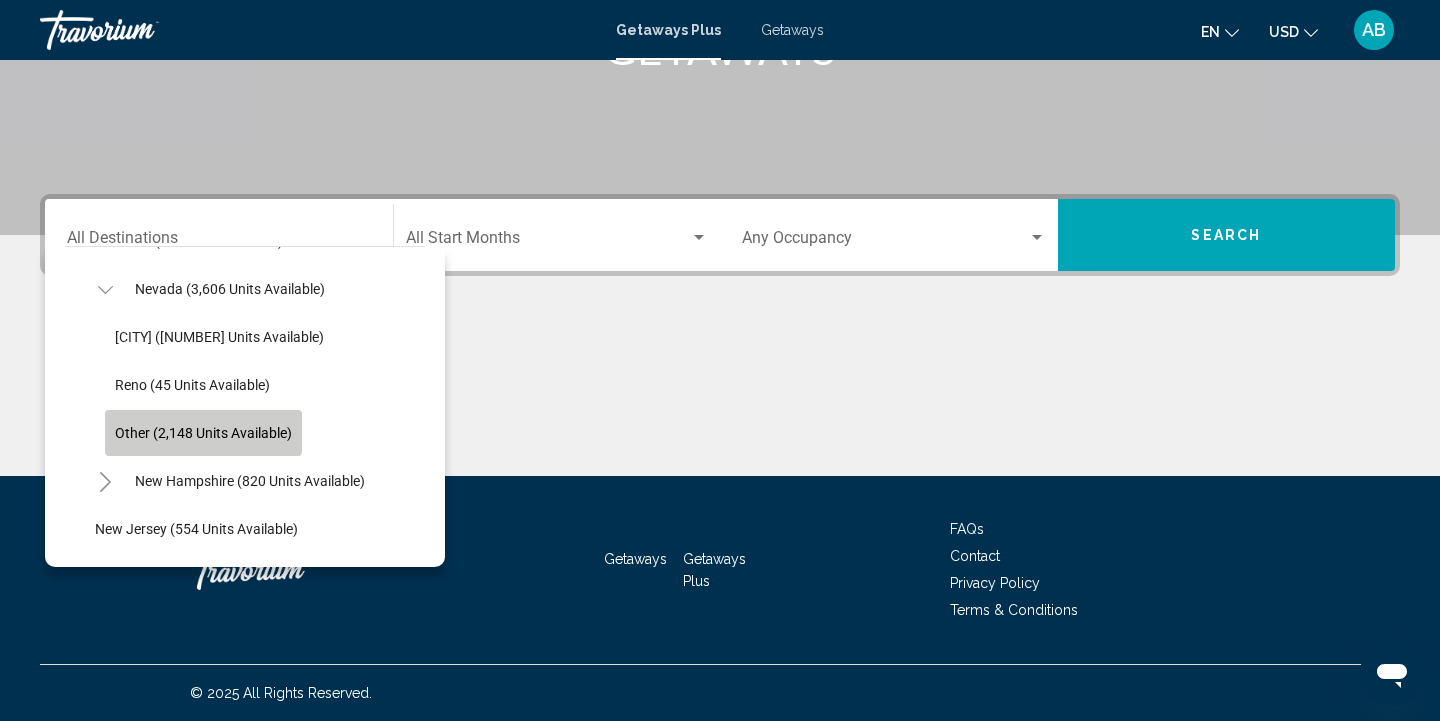 click on "Other (2,148 units available)" 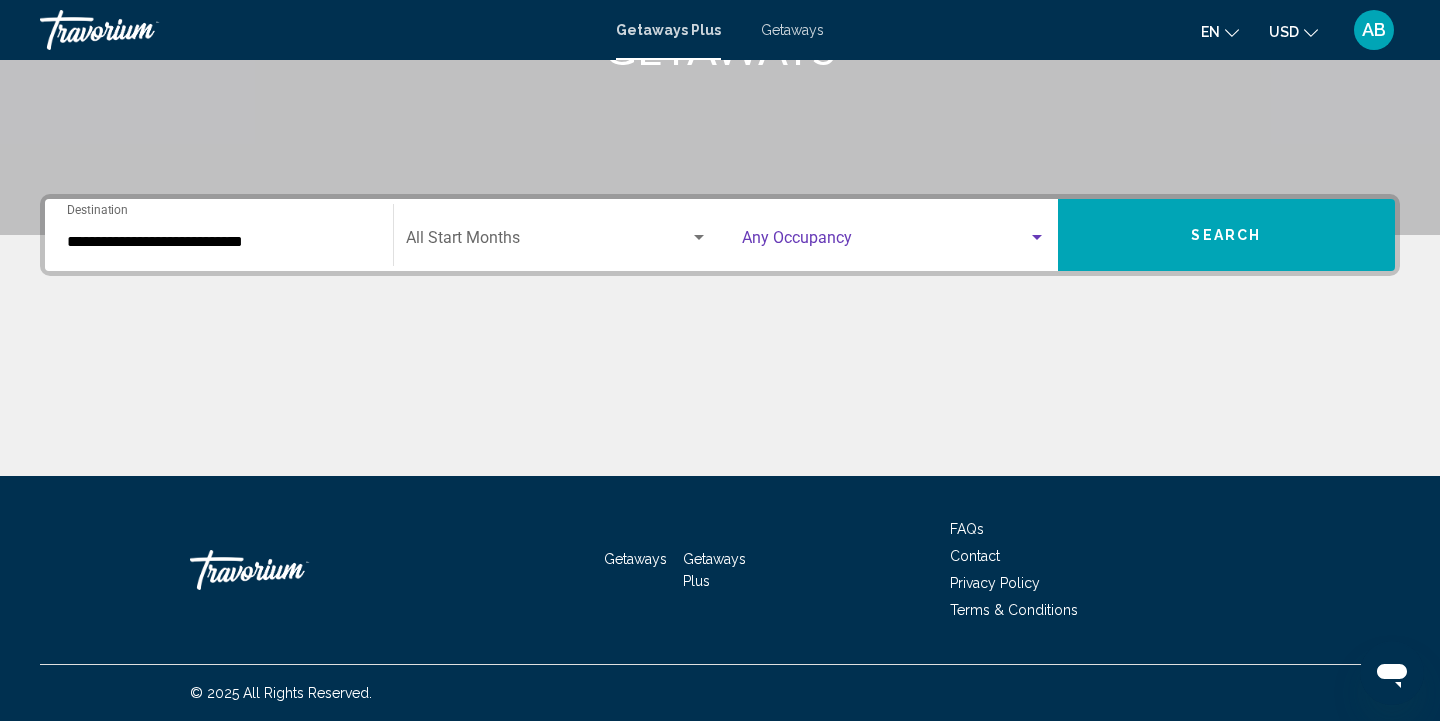 click at bounding box center [1037, 237] 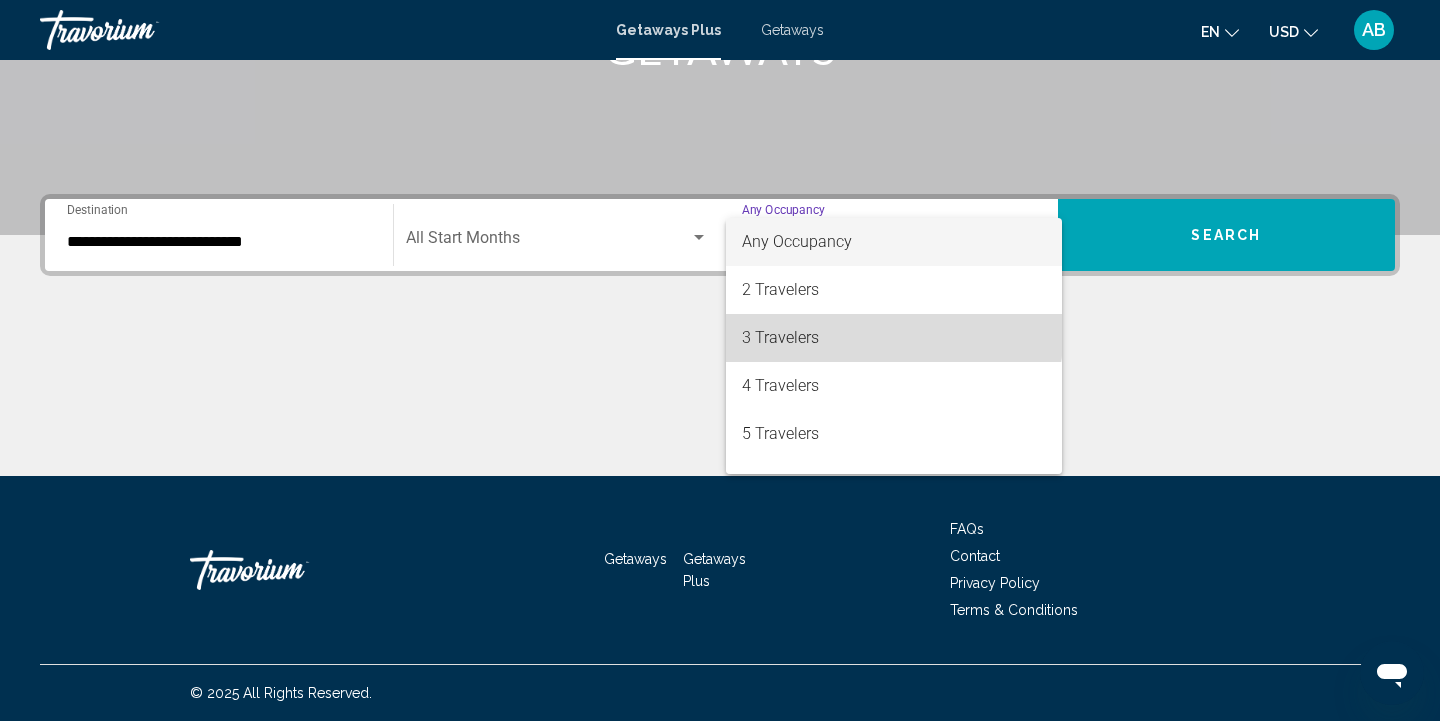 click on "3 Travelers" at bounding box center [894, 338] 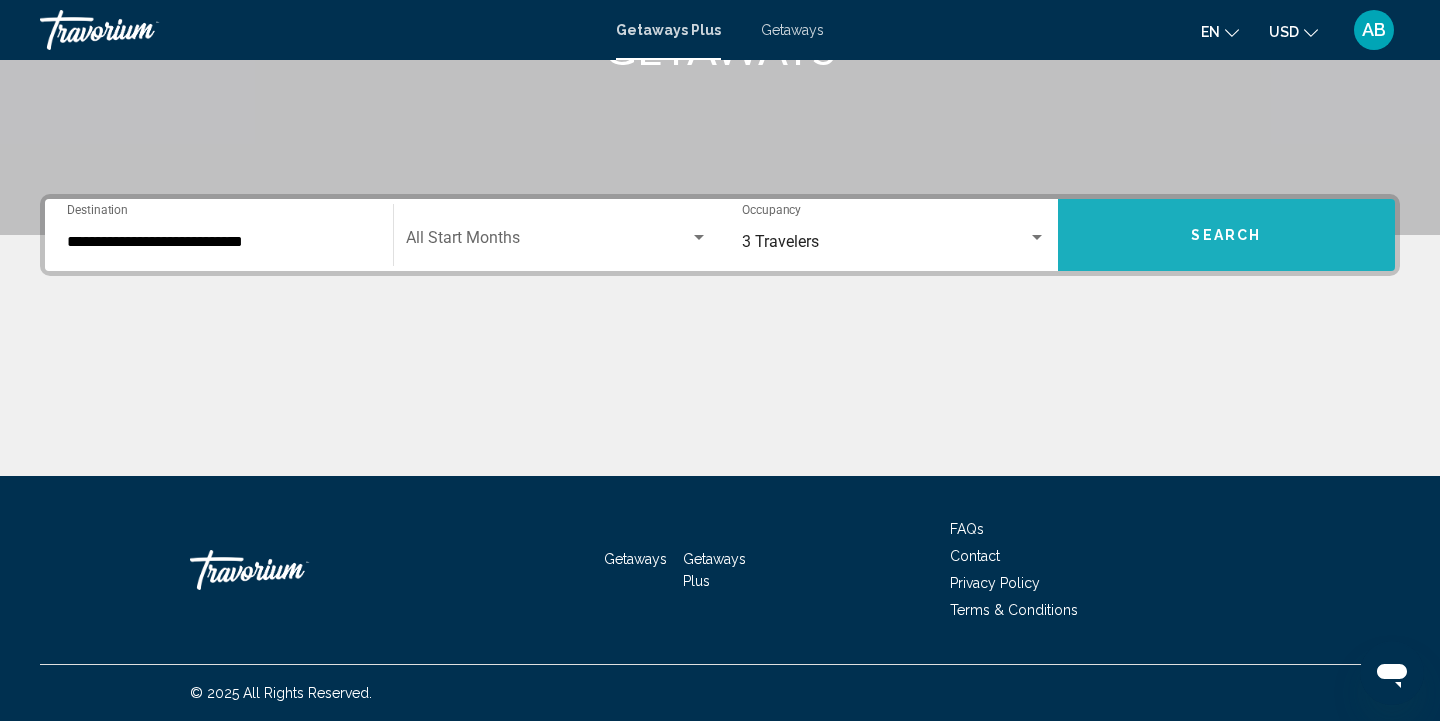 click on "Search" at bounding box center [1227, 235] 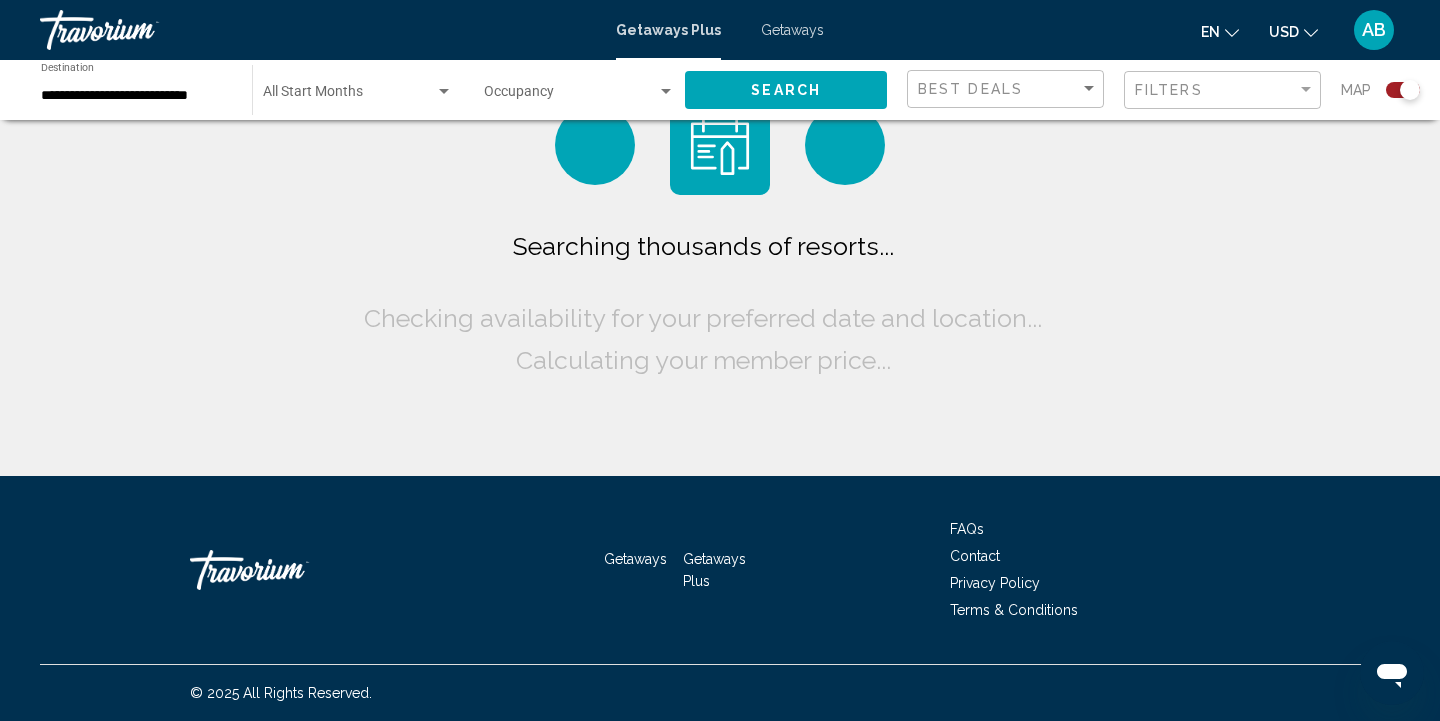 scroll, scrollTop: 0, scrollLeft: 0, axis: both 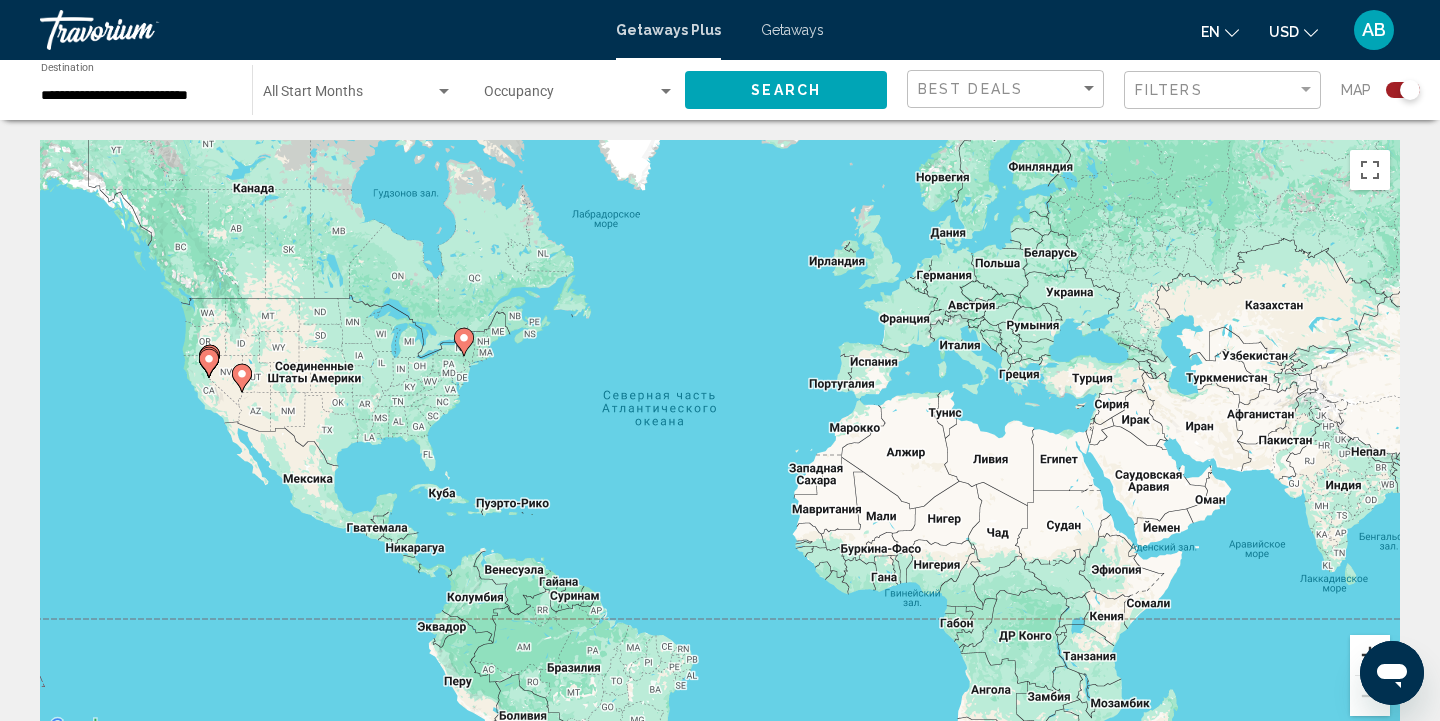 click at bounding box center (1370, 655) 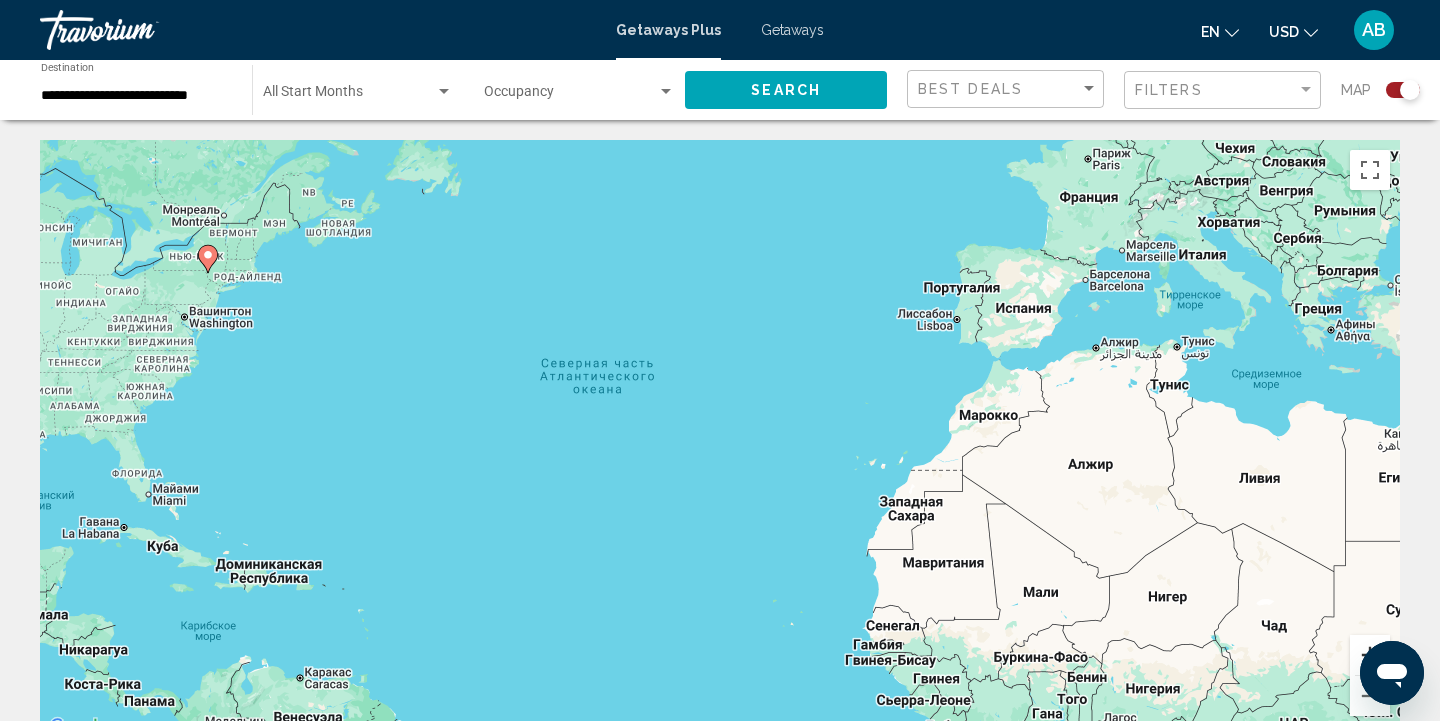 click at bounding box center [1370, 655] 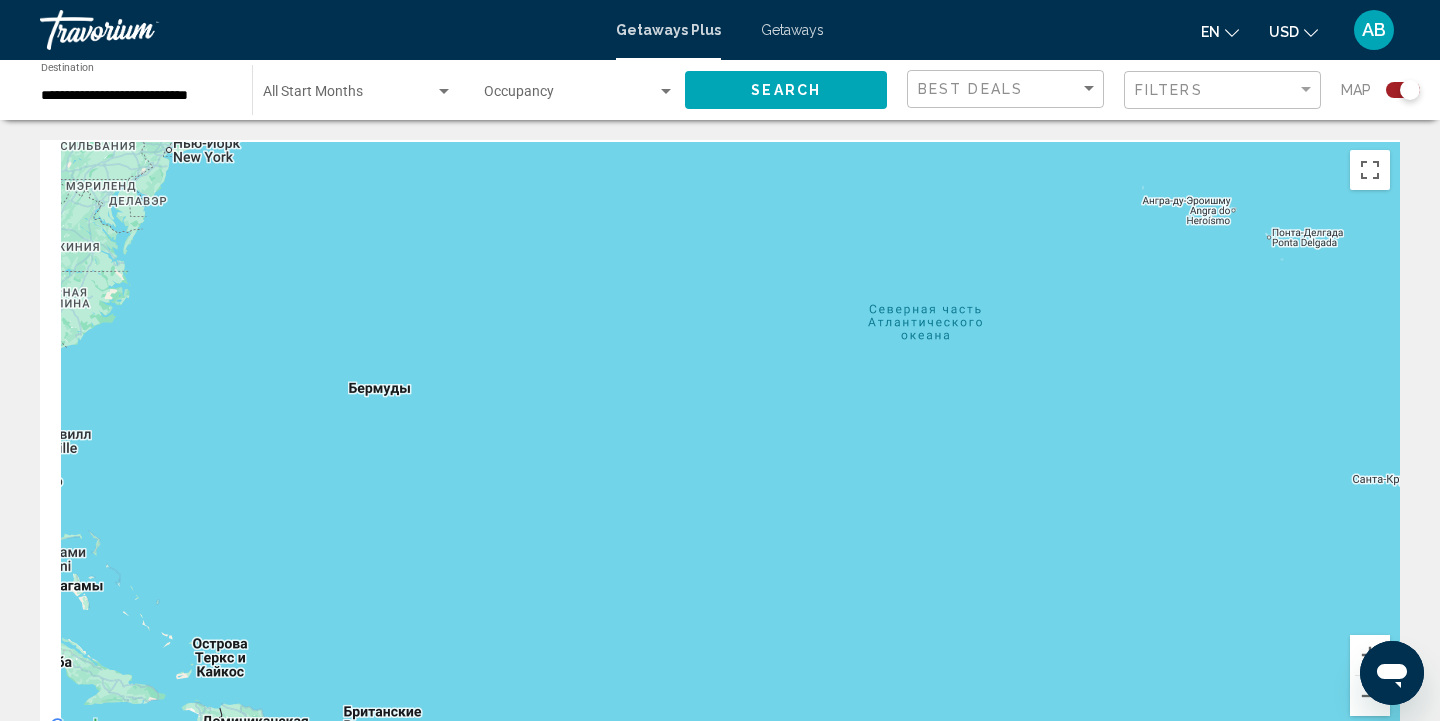 drag, startPoint x: 637, startPoint y: 429, endPoint x: 1127, endPoint y: 440, distance: 490.12344 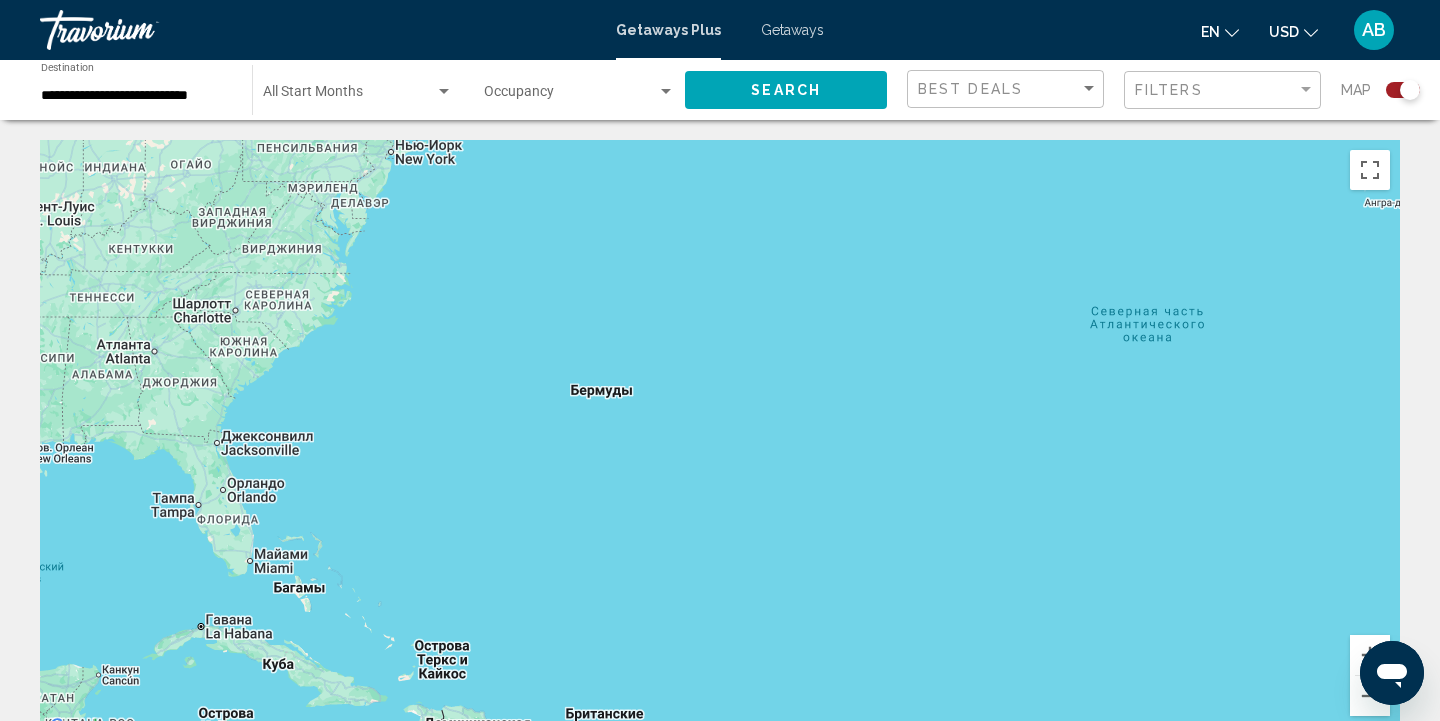 drag, startPoint x: 399, startPoint y: 385, endPoint x: 853, endPoint y: 422, distance: 455.50522 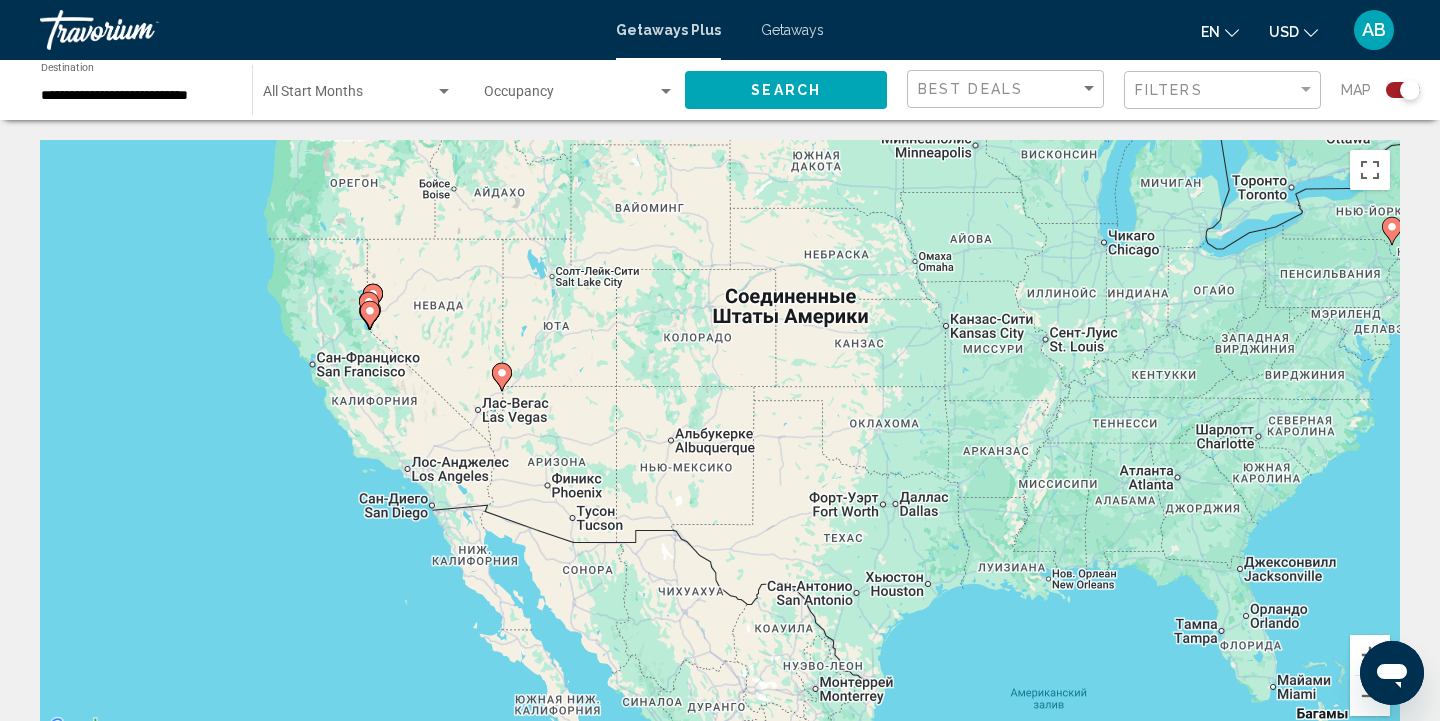 drag, startPoint x: 447, startPoint y: 407, endPoint x: 850, endPoint y: 454, distance: 405.73145 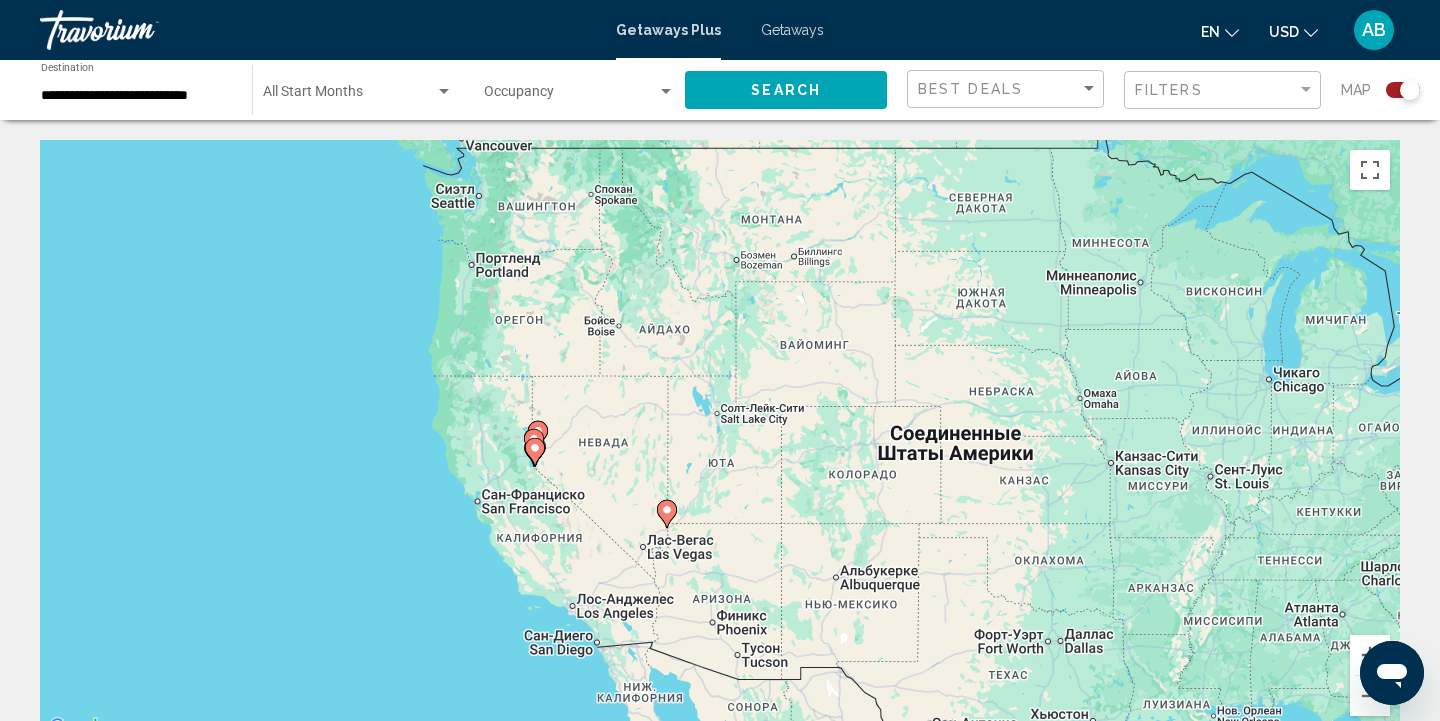 drag, startPoint x: 651, startPoint y: 349, endPoint x: 819, endPoint y: 486, distance: 216.77869 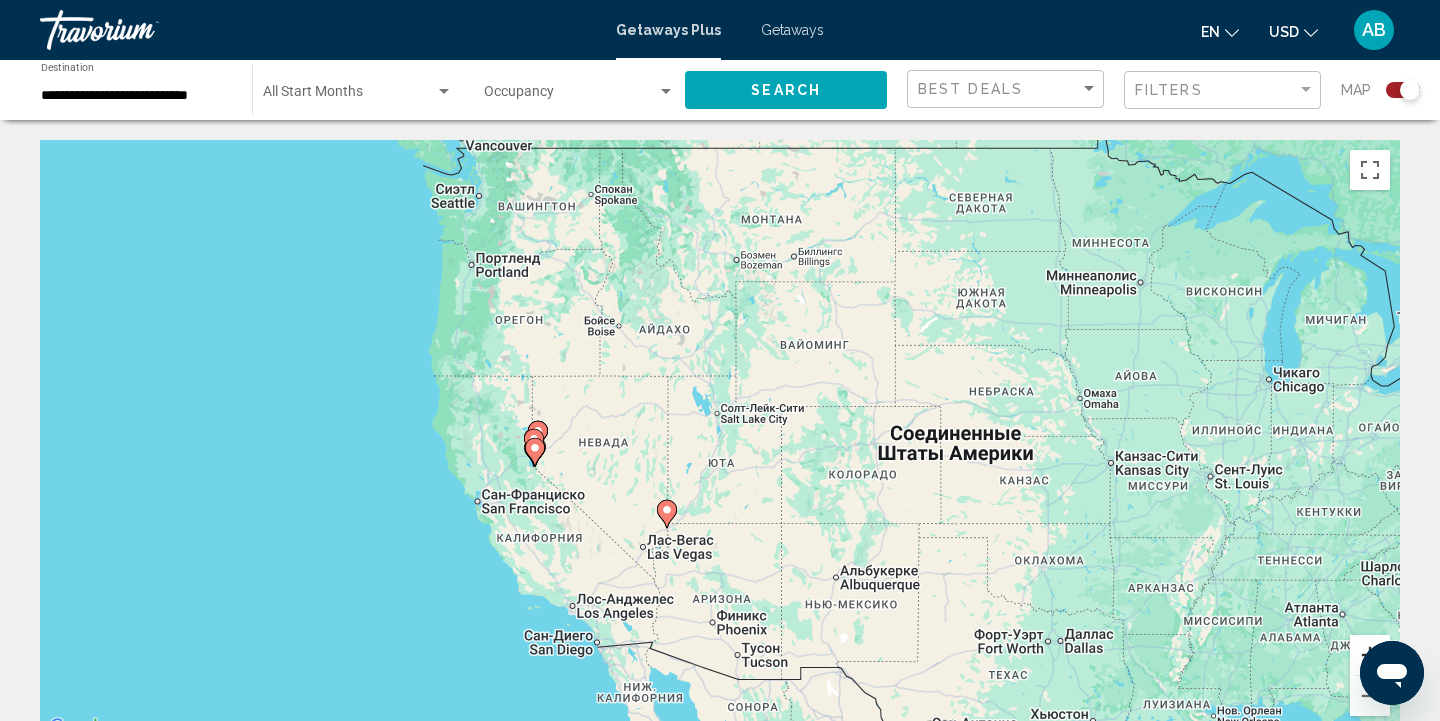 click at bounding box center (1370, 655) 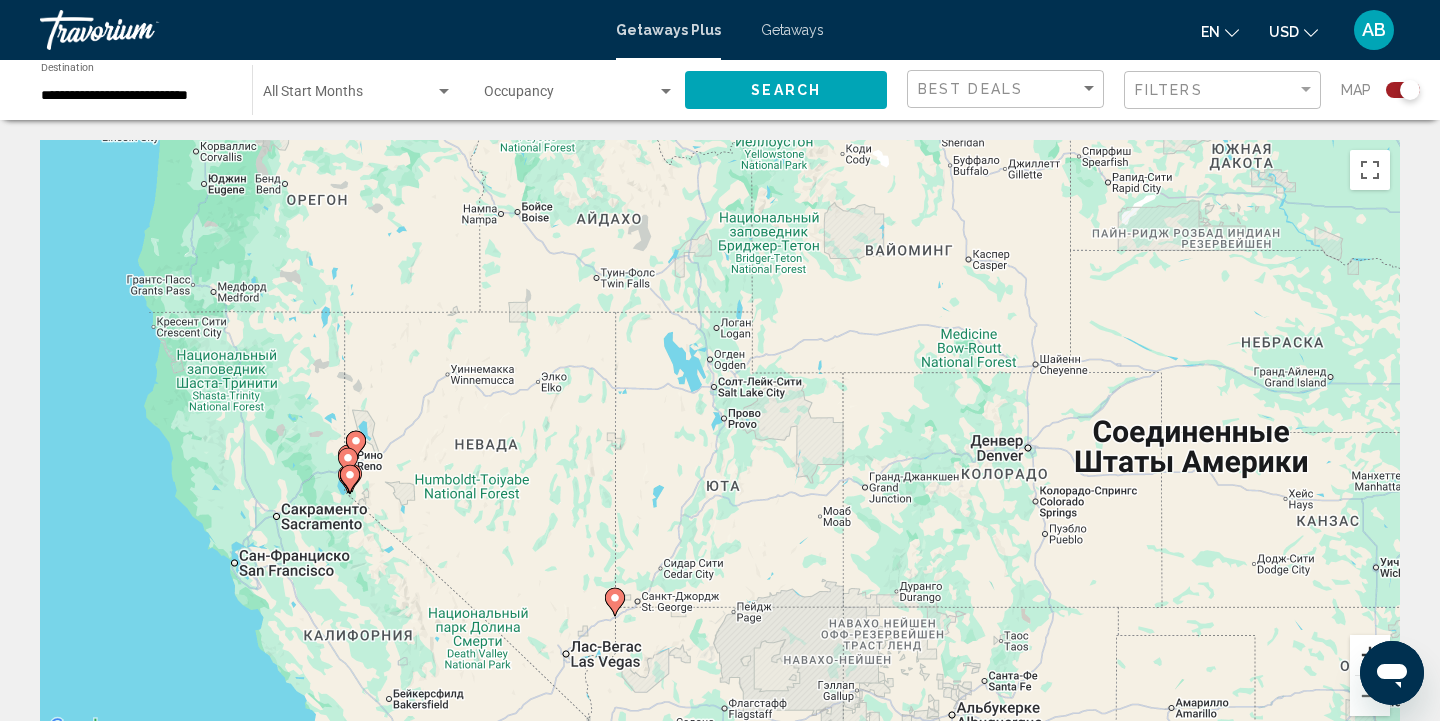 click at bounding box center [1370, 655] 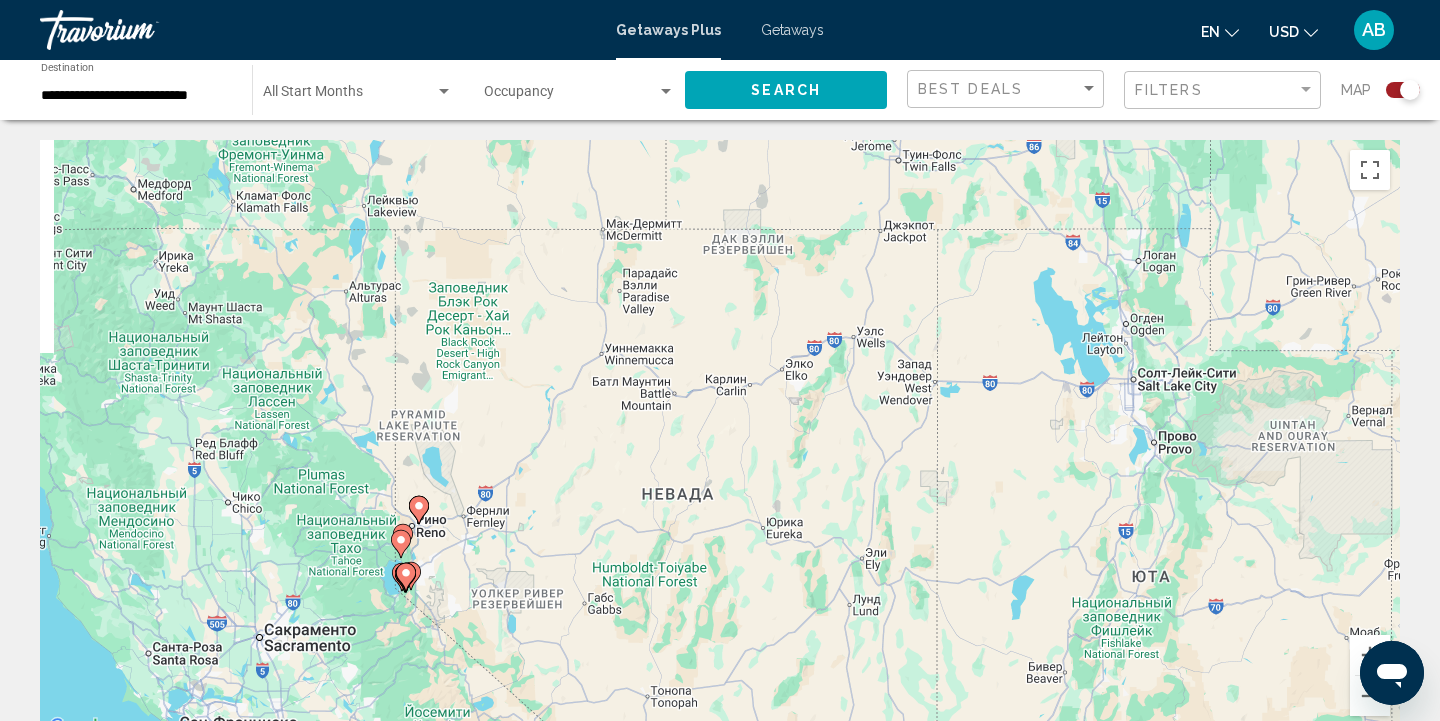 drag, startPoint x: 367, startPoint y: 476, endPoint x: 796, endPoint y: 520, distance: 431.25052 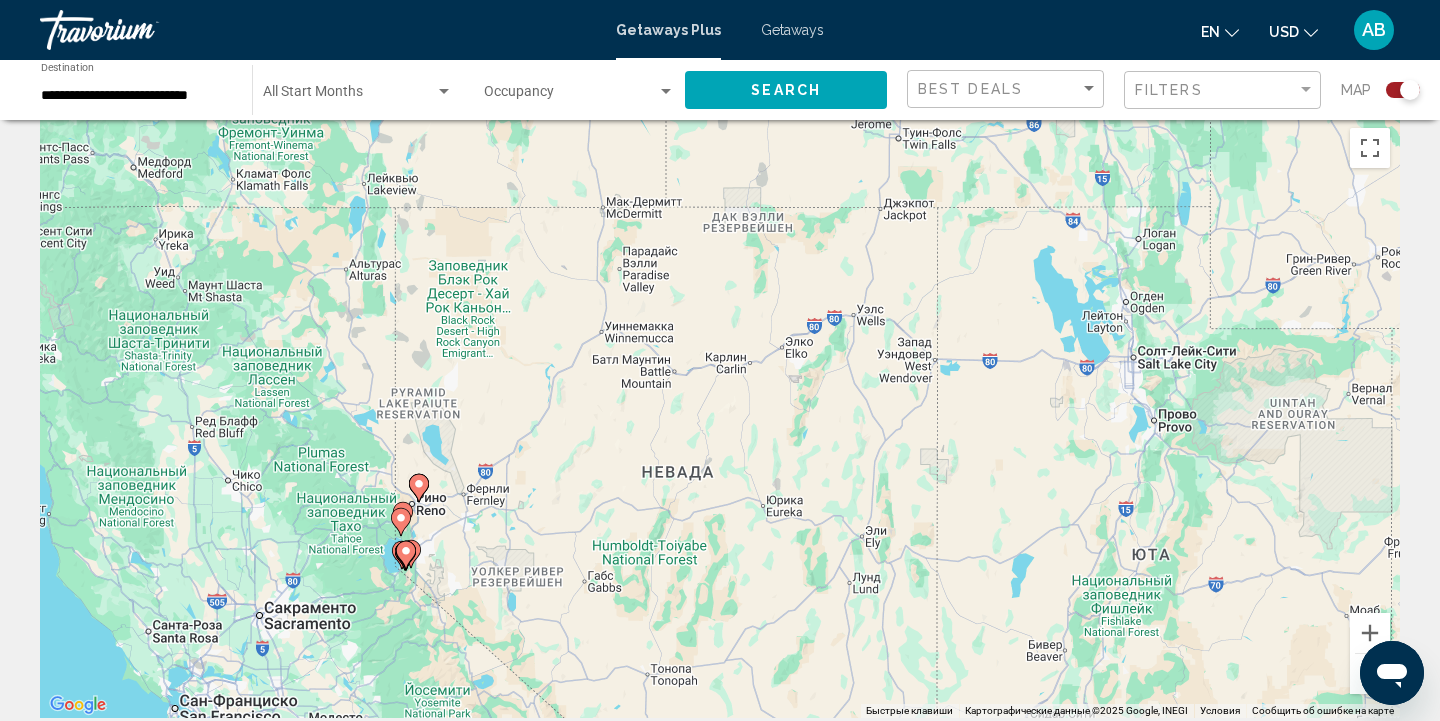 scroll, scrollTop: 23, scrollLeft: 0, axis: vertical 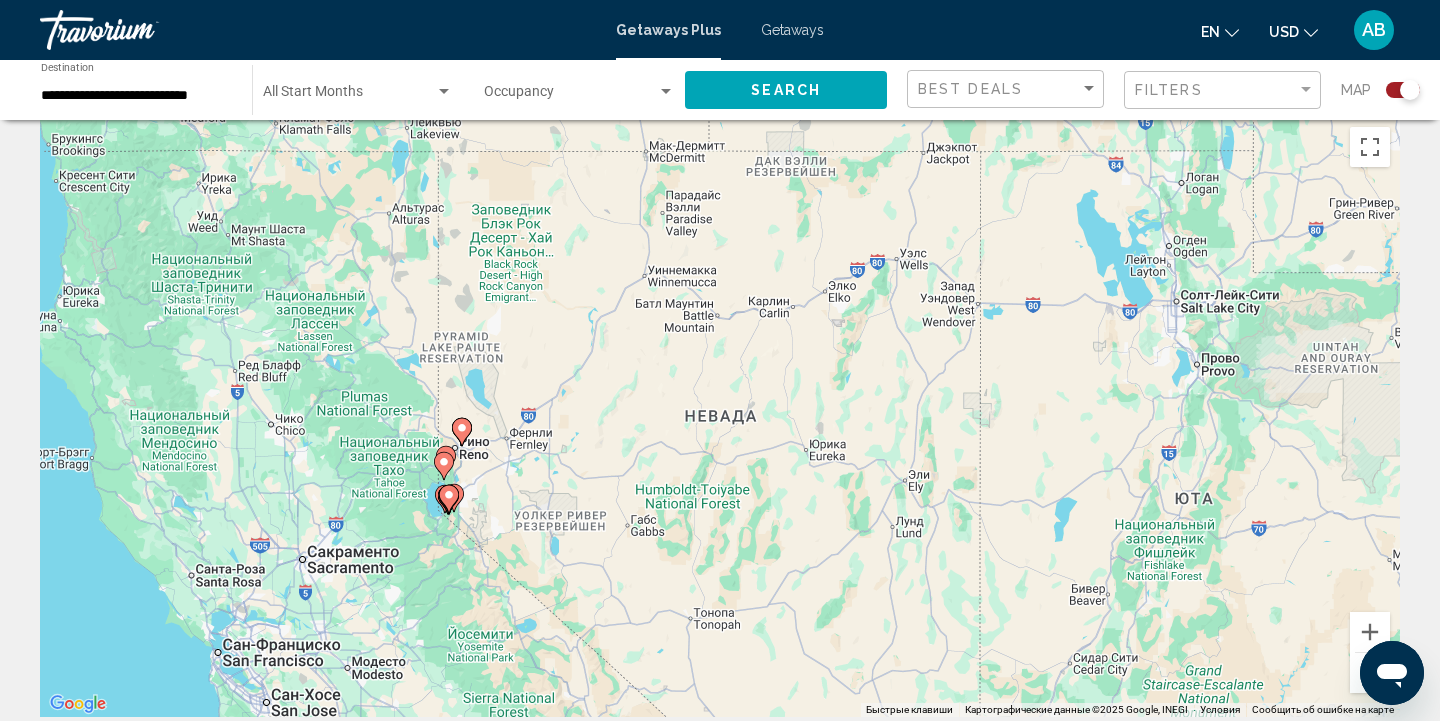 drag, startPoint x: 501, startPoint y: 568, endPoint x: 546, endPoint y: 512, distance: 71.8401 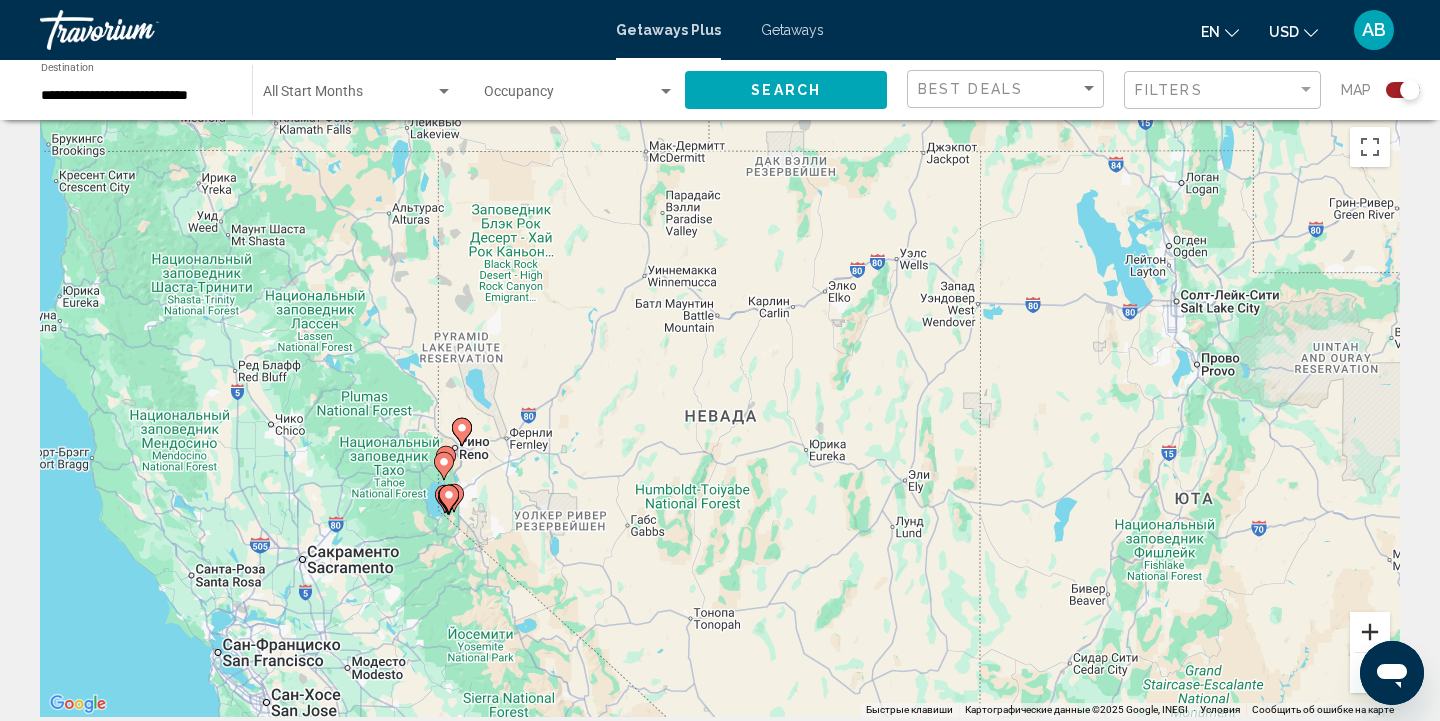 click at bounding box center [1370, 632] 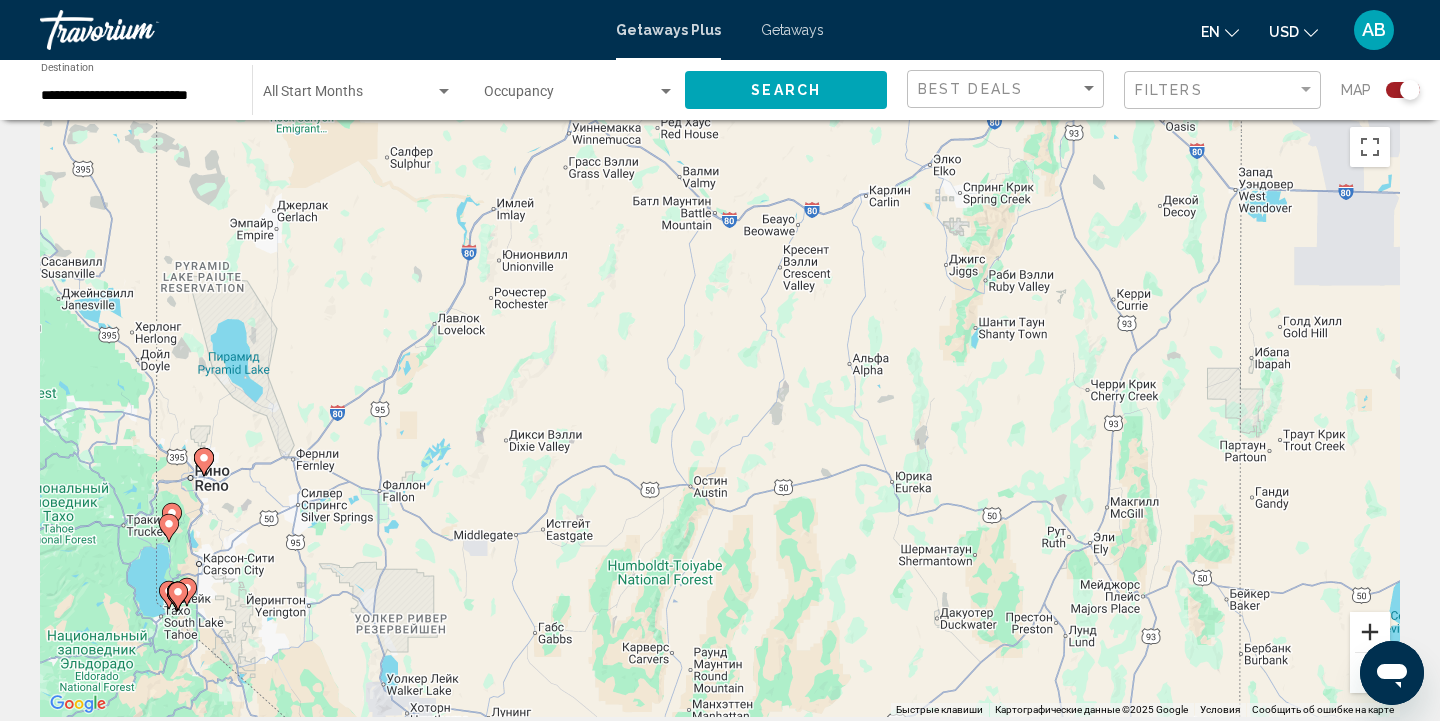 click at bounding box center (1370, 632) 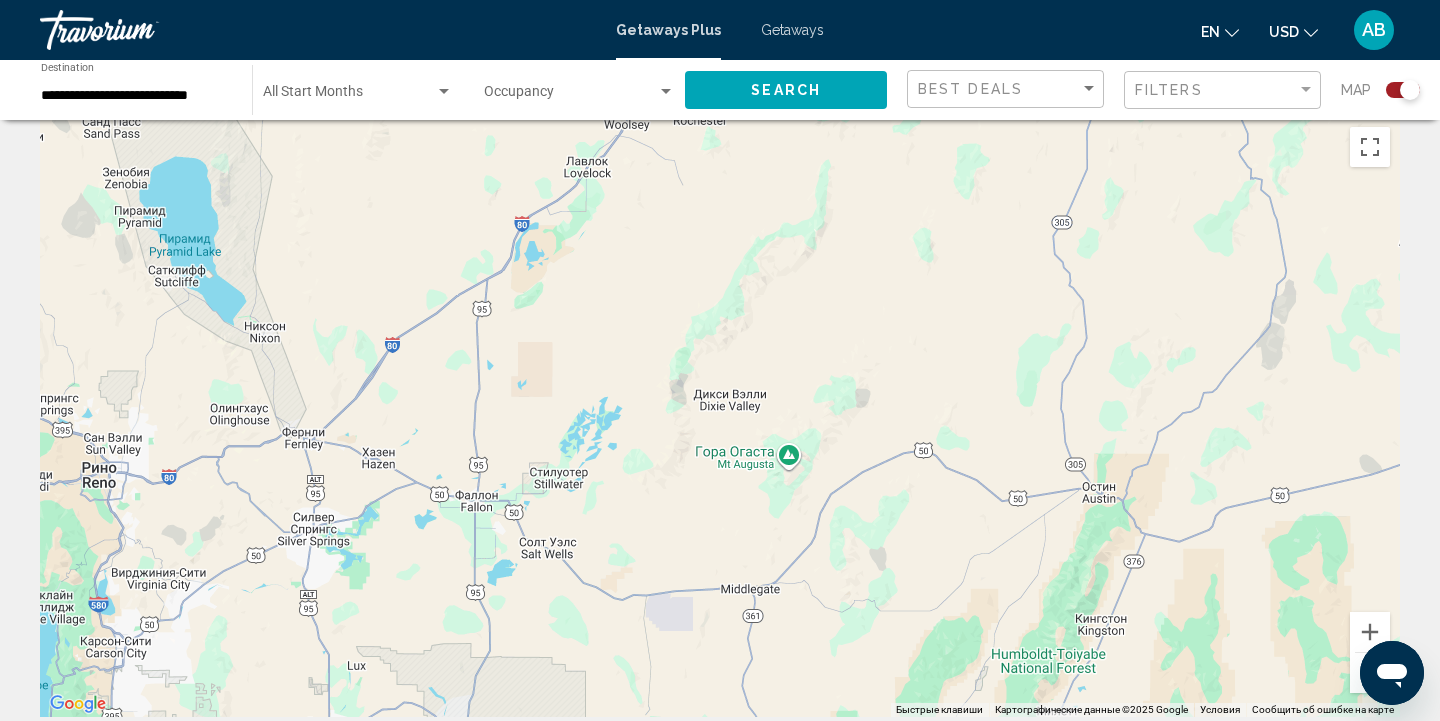 drag, startPoint x: 381, startPoint y: 465, endPoint x: 825, endPoint y: 401, distance: 448.5889 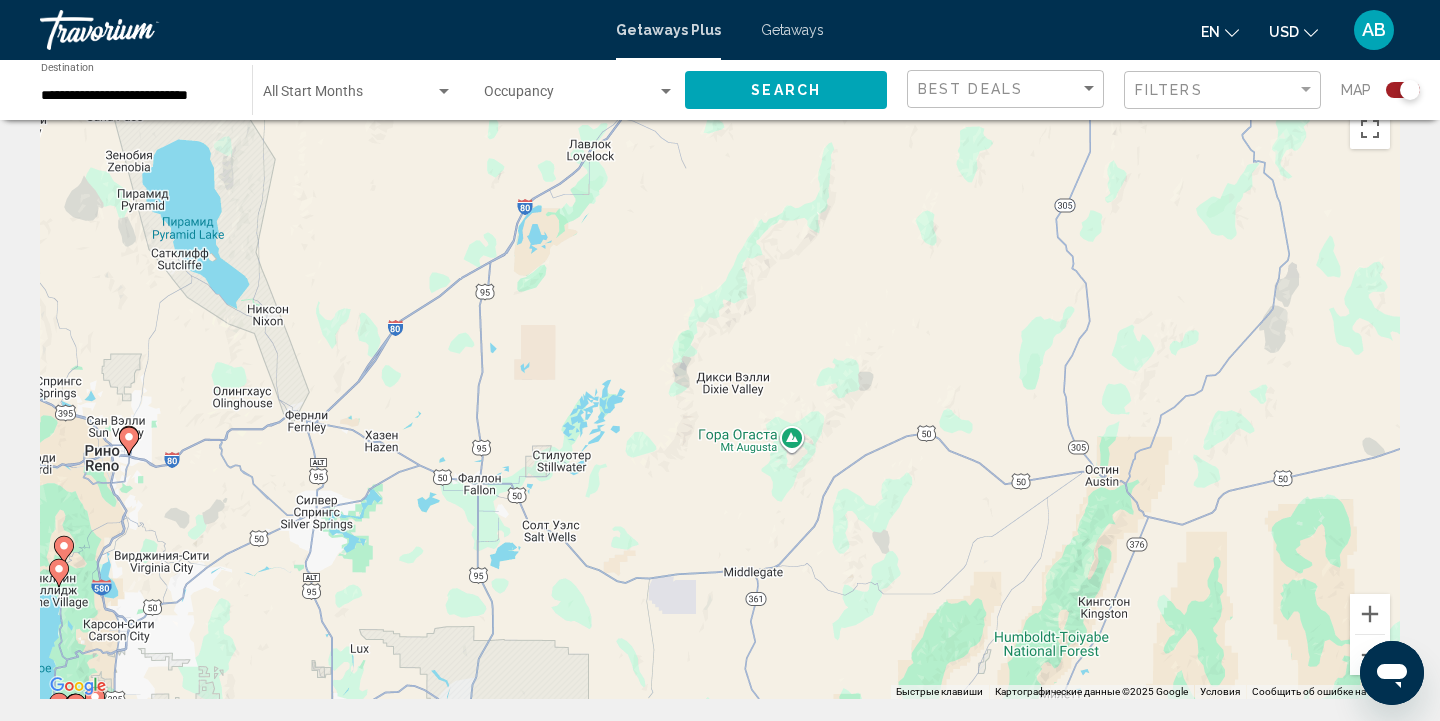 scroll, scrollTop: 43, scrollLeft: 0, axis: vertical 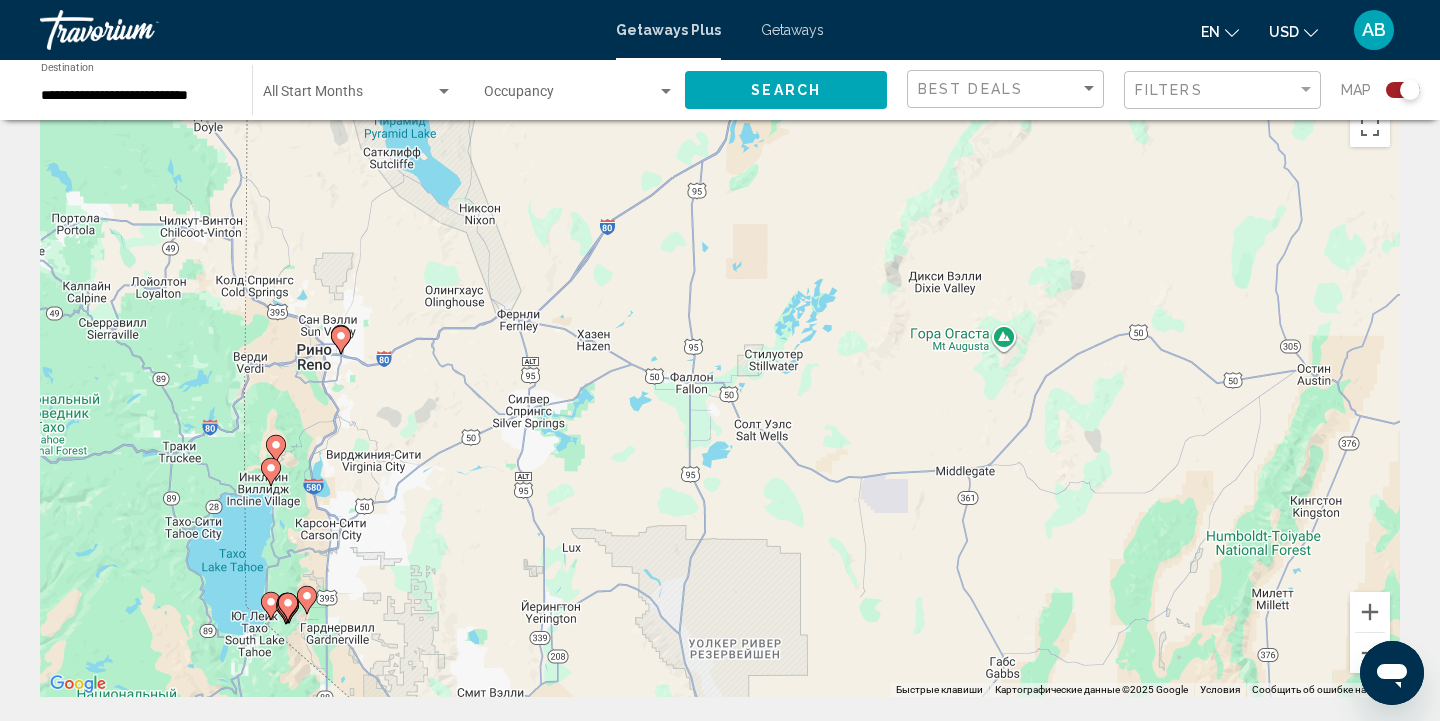 drag, startPoint x: 225, startPoint y: 515, endPoint x: 439, endPoint y: 416, distance: 235.79016 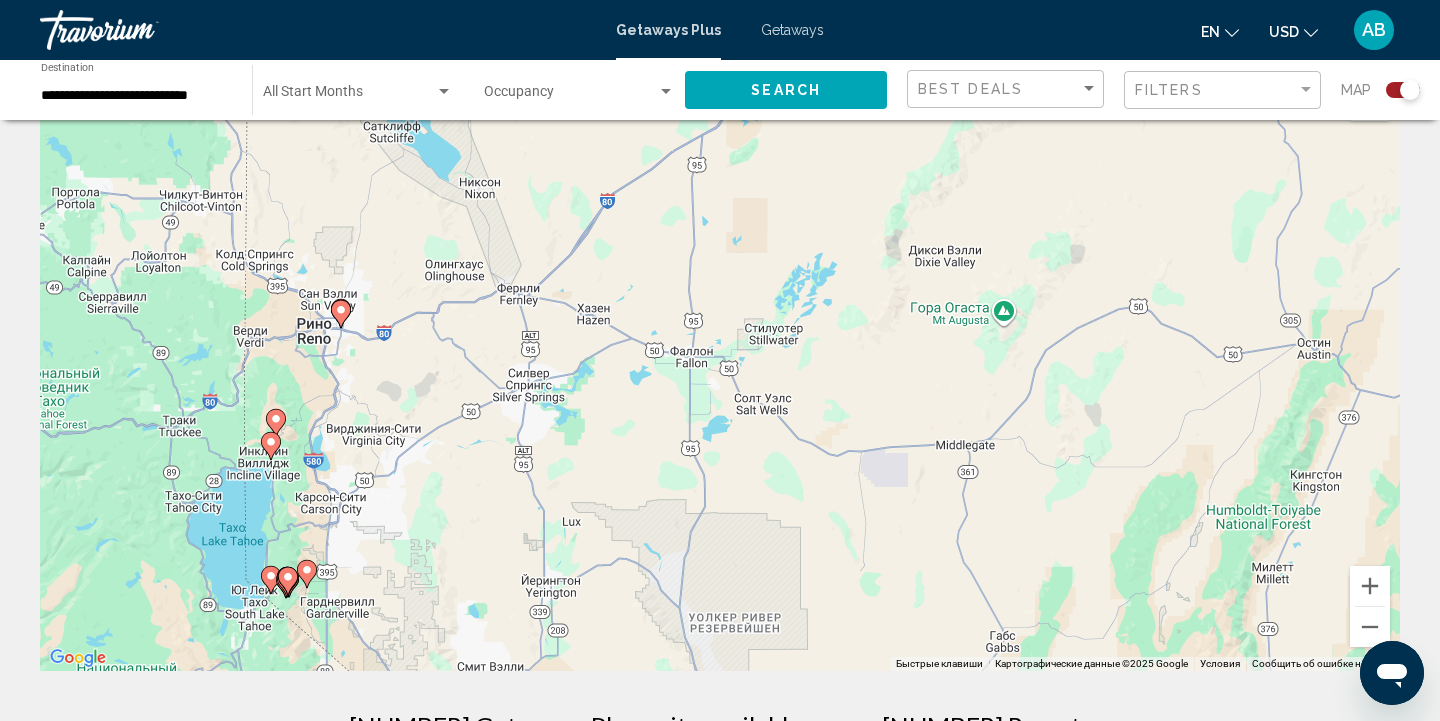 scroll, scrollTop: 72, scrollLeft: 0, axis: vertical 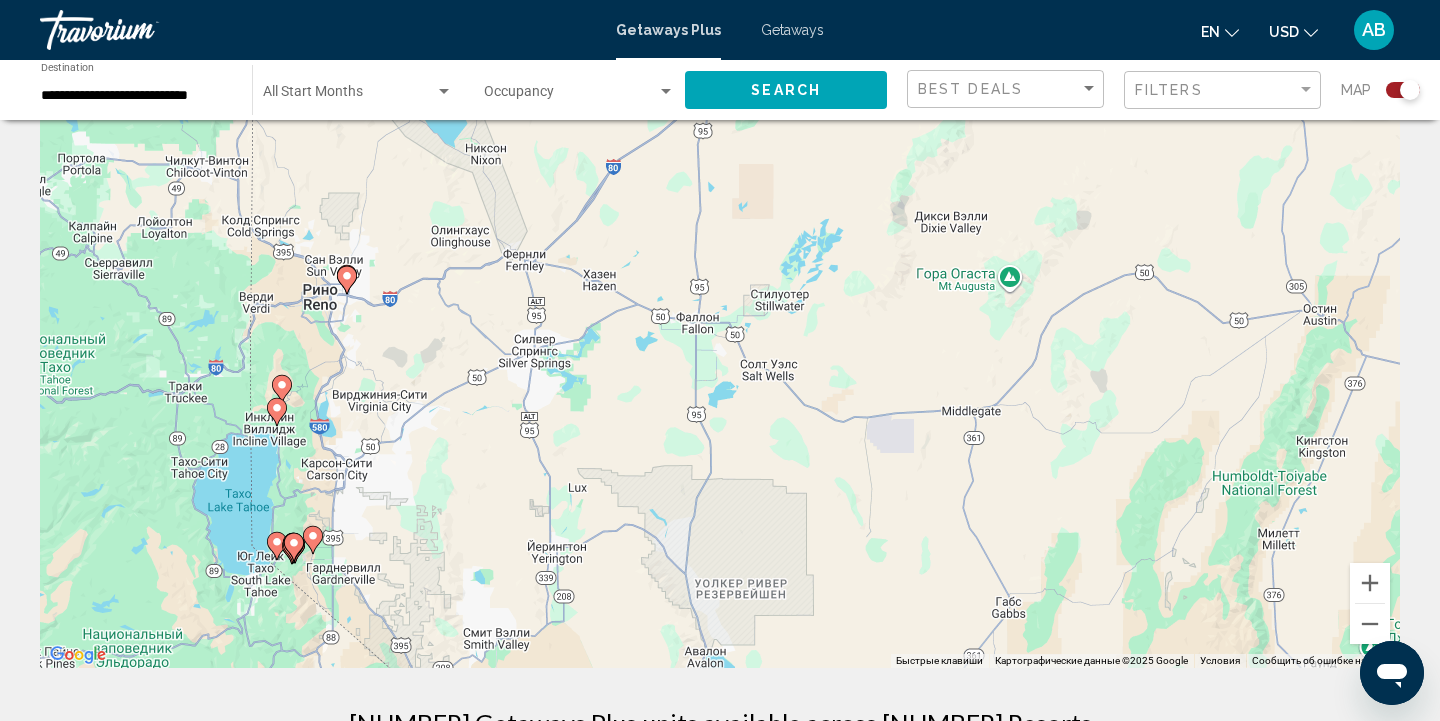 drag, startPoint x: 354, startPoint y: 600, endPoint x: 360, endPoint y: 567, distance: 33.54102 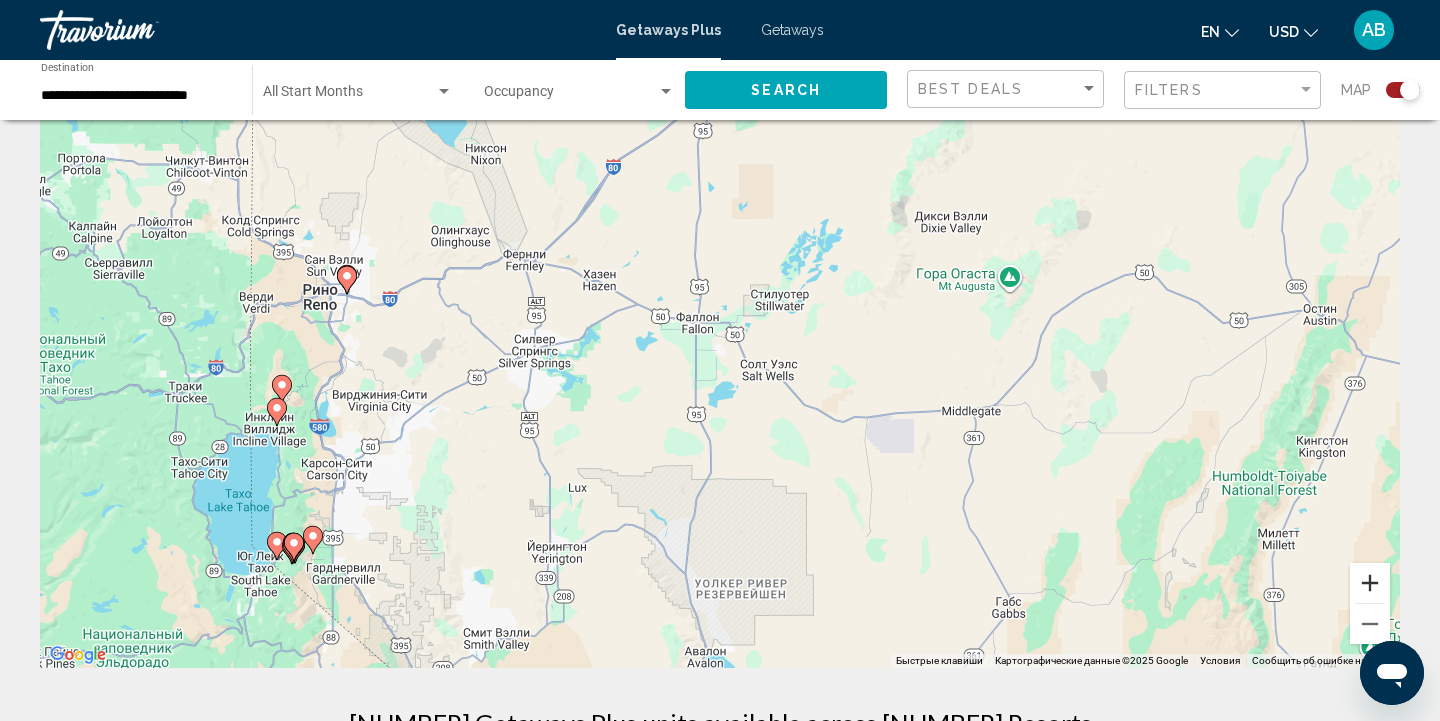 click at bounding box center (1370, 583) 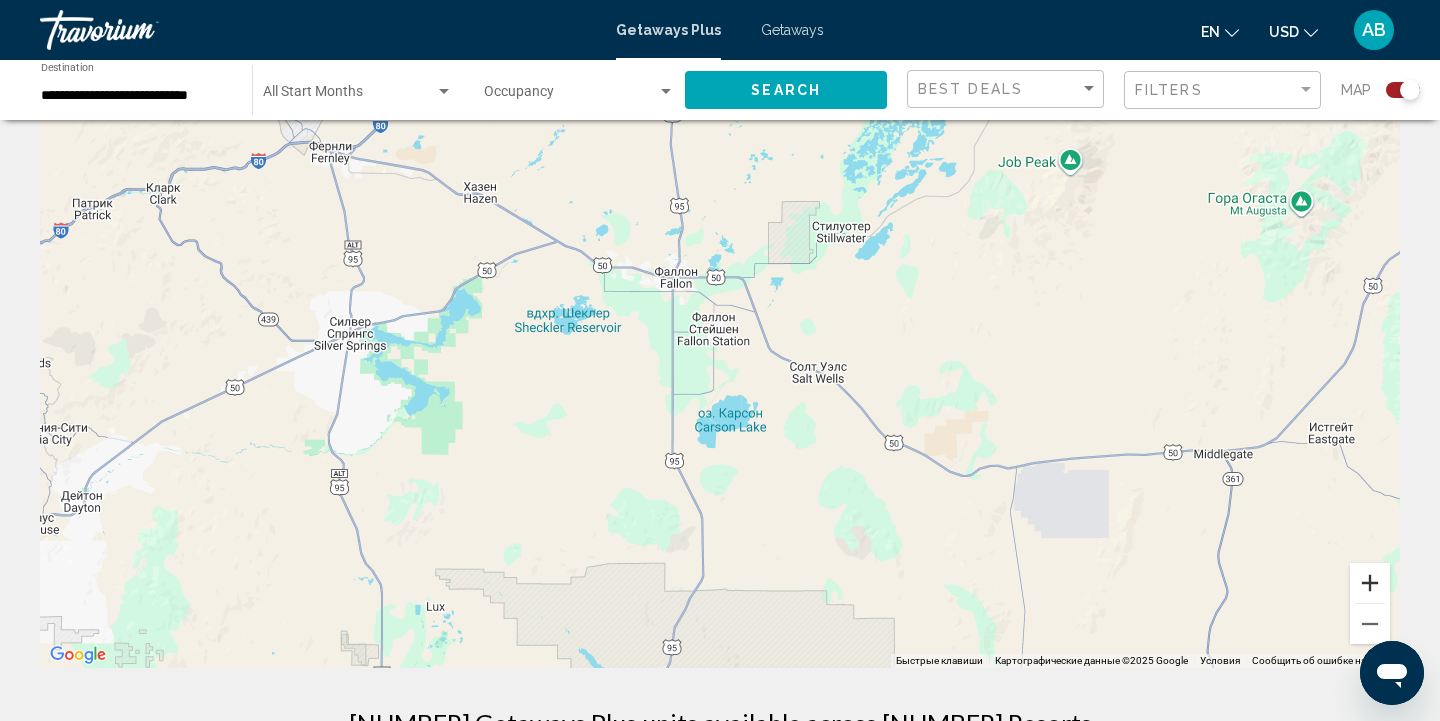 click at bounding box center [1370, 583] 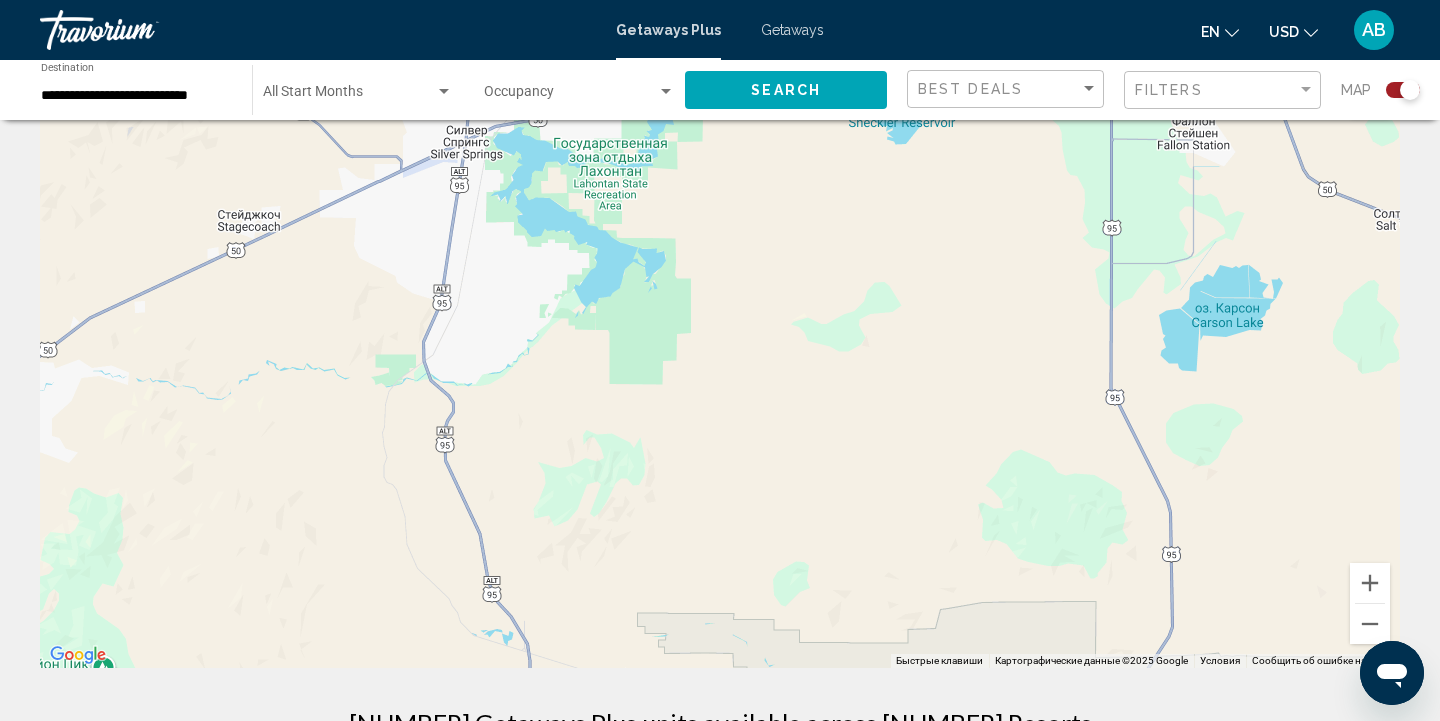 drag, startPoint x: 566, startPoint y: 494, endPoint x: 1057, endPoint y: 336, distance: 515.79553 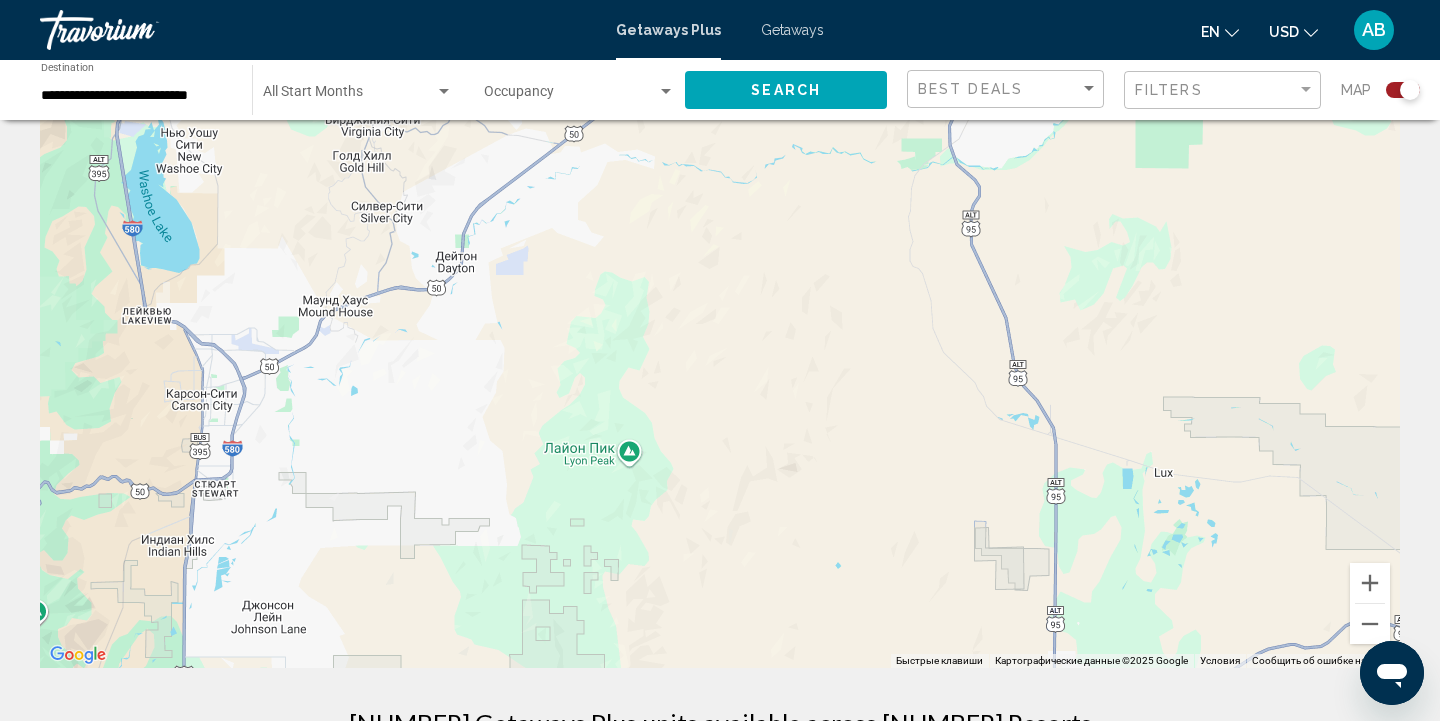 drag, startPoint x: 308, startPoint y: 412, endPoint x: 837, endPoint y: 195, distance: 571.77795 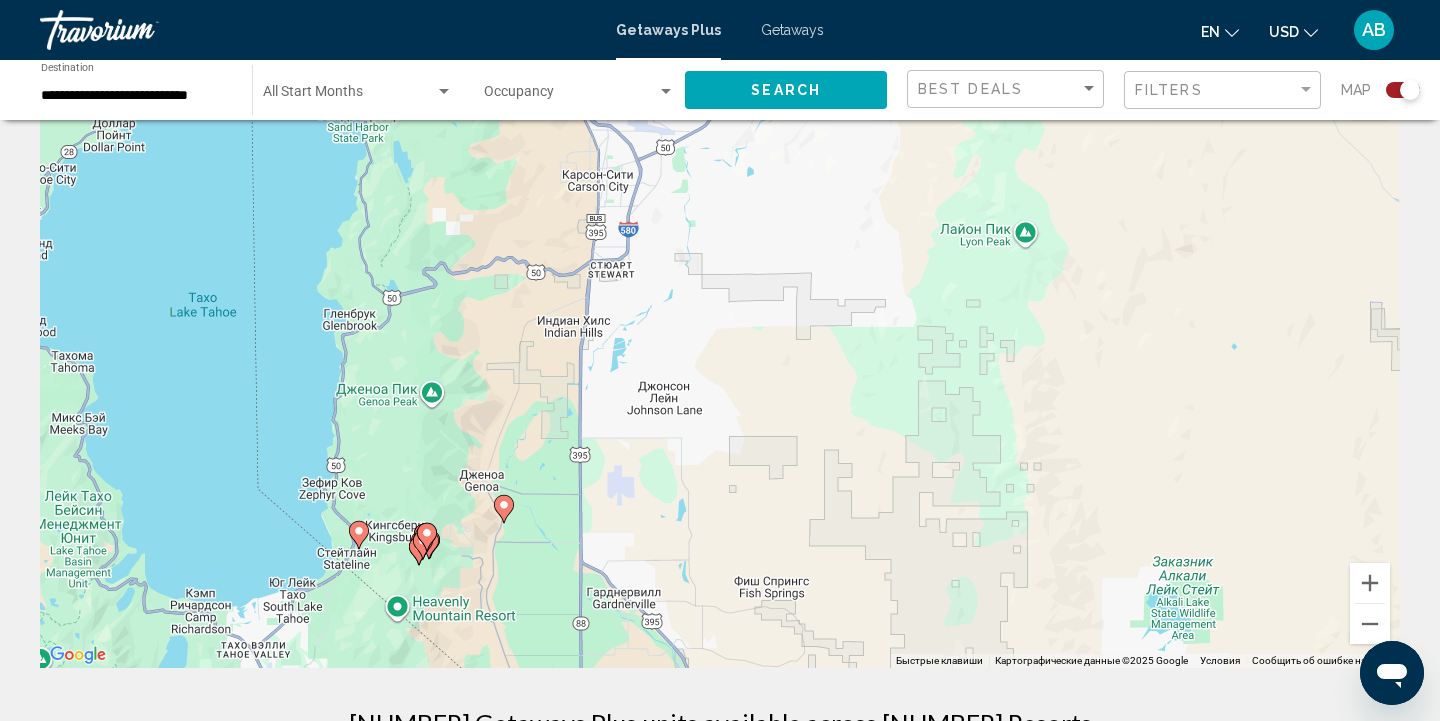 drag, startPoint x: 439, startPoint y: 444, endPoint x: 833, endPoint y: 226, distance: 450.2888 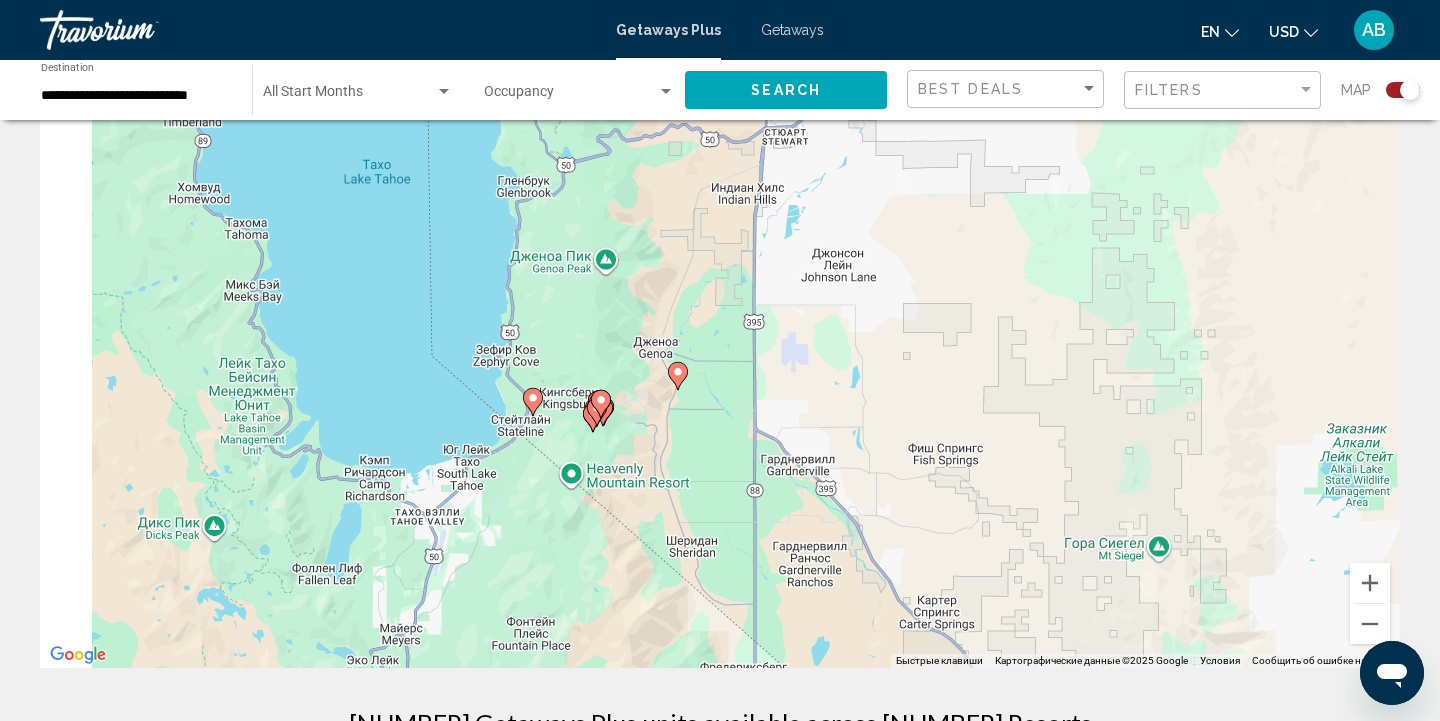 drag, startPoint x: 669, startPoint y: 465, endPoint x: 868, endPoint y: 316, distance: 248.60008 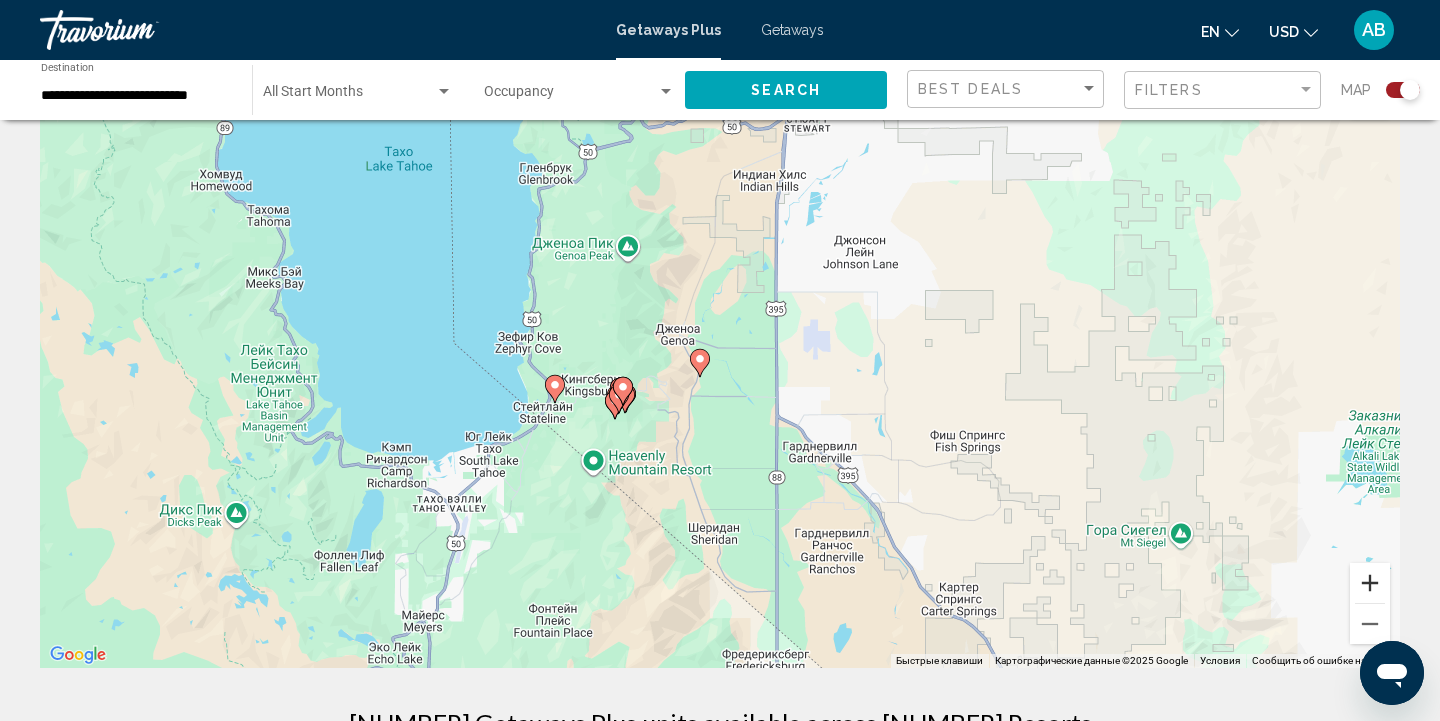 click at bounding box center (1370, 583) 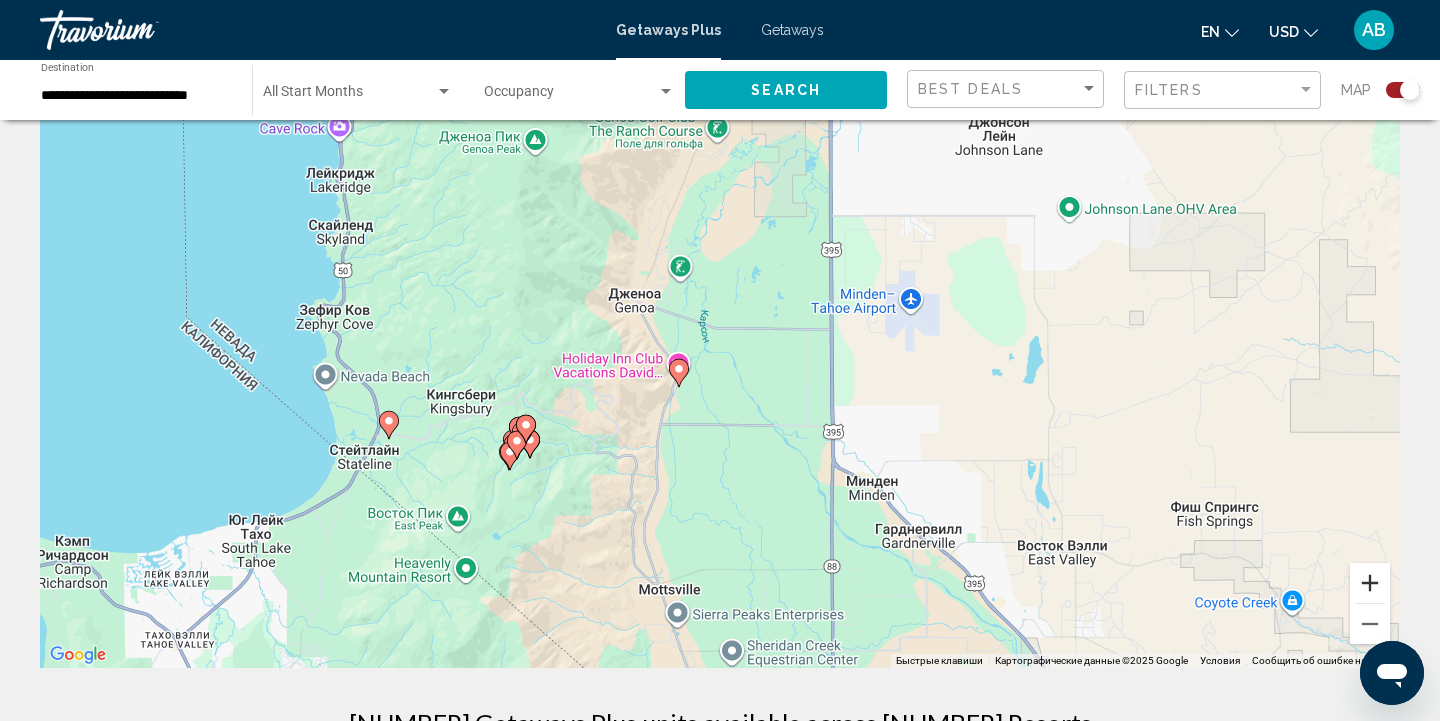 click at bounding box center (1370, 583) 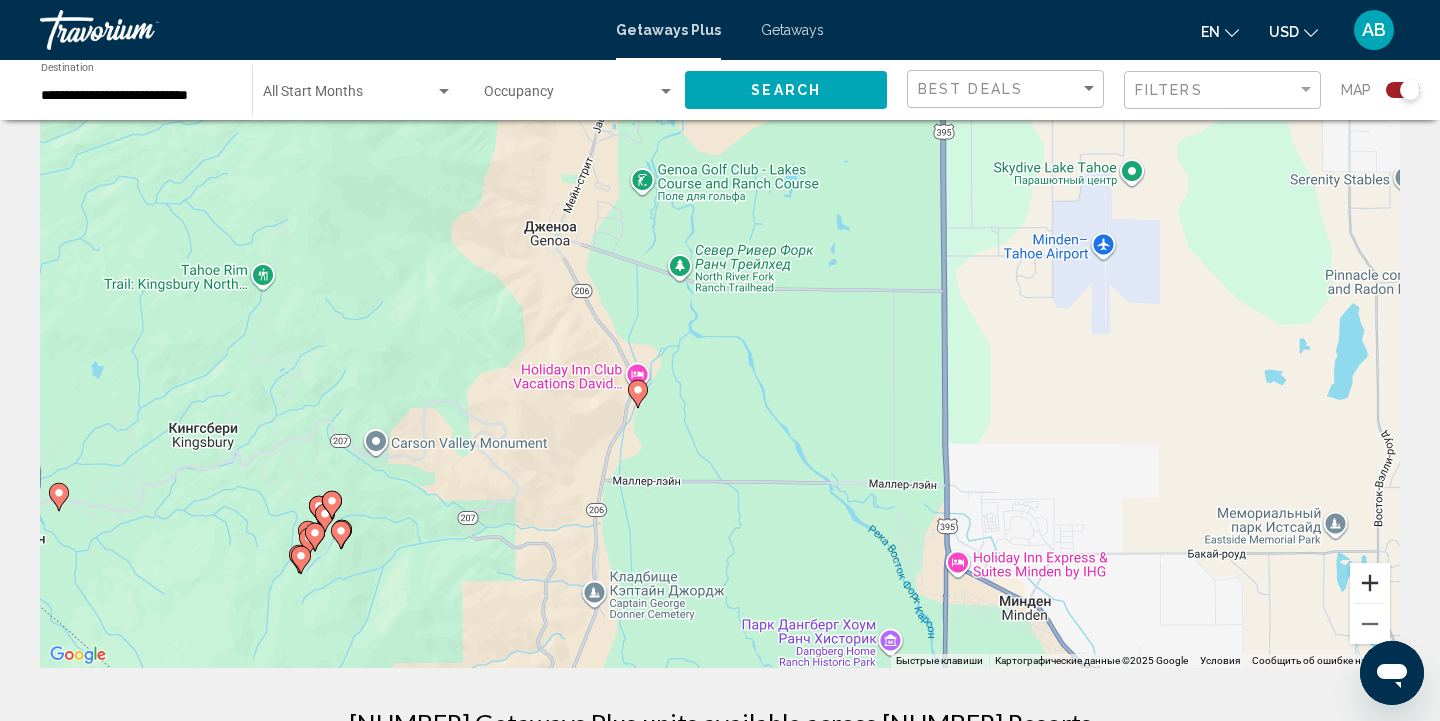 click at bounding box center (1370, 583) 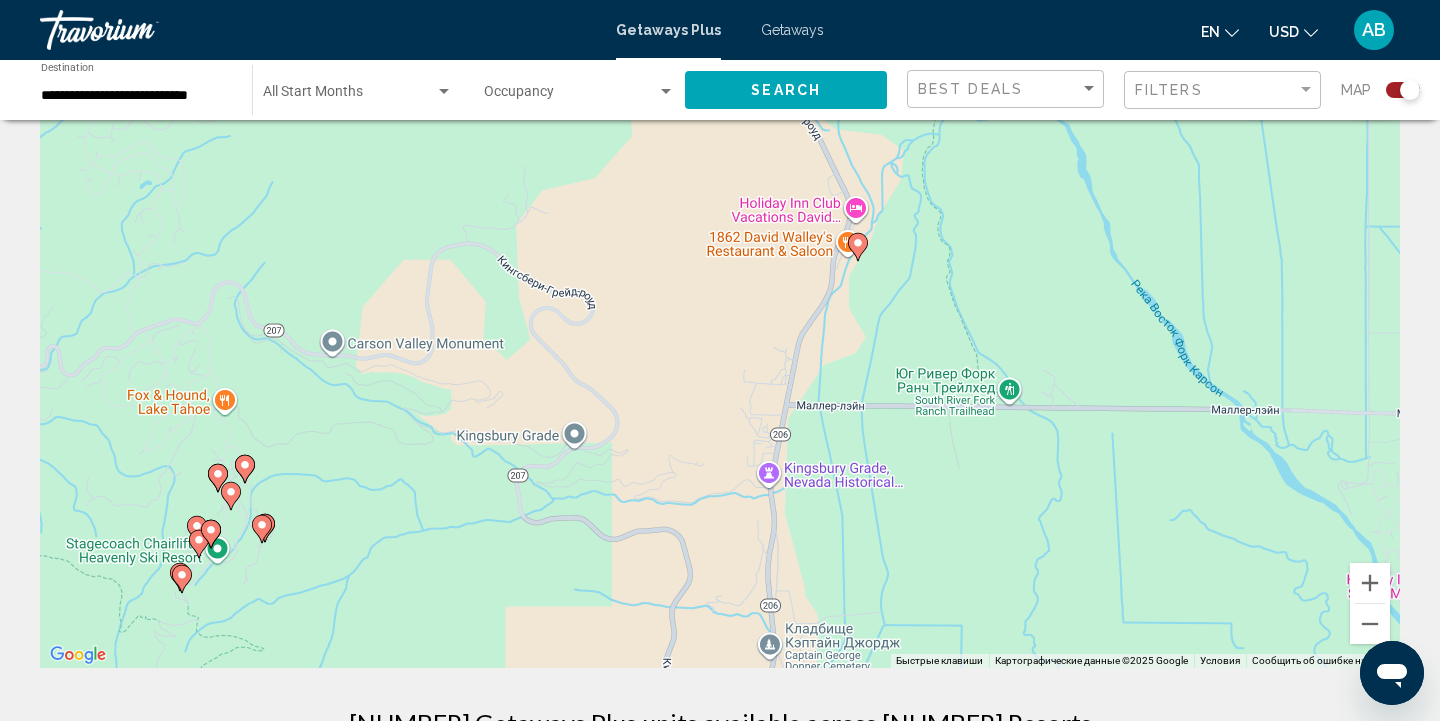 drag, startPoint x: 527, startPoint y: 531, endPoint x: 828, endPoint y: 342, distance: 355.41806 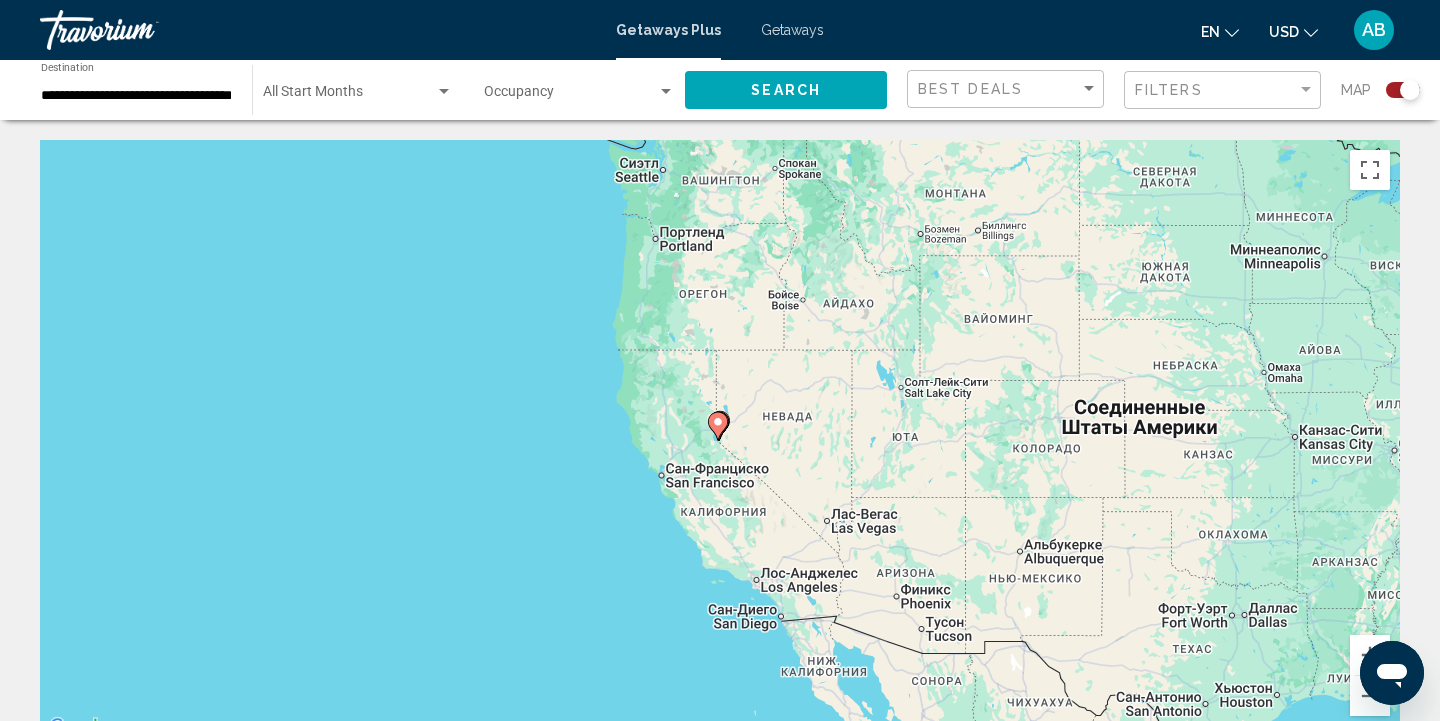 scroll, scrollTop: 0, scrollLeft: 0, axis: both 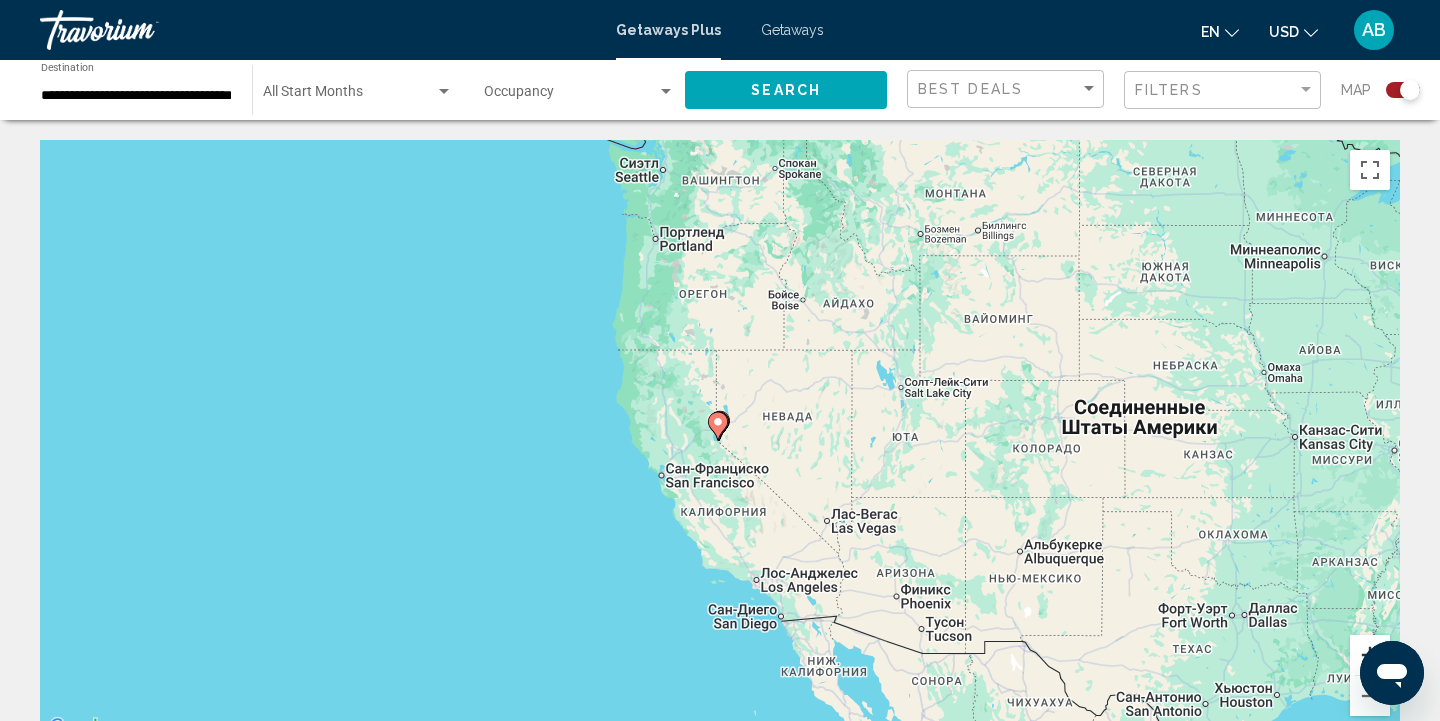click at bounding box center (1370, 655) 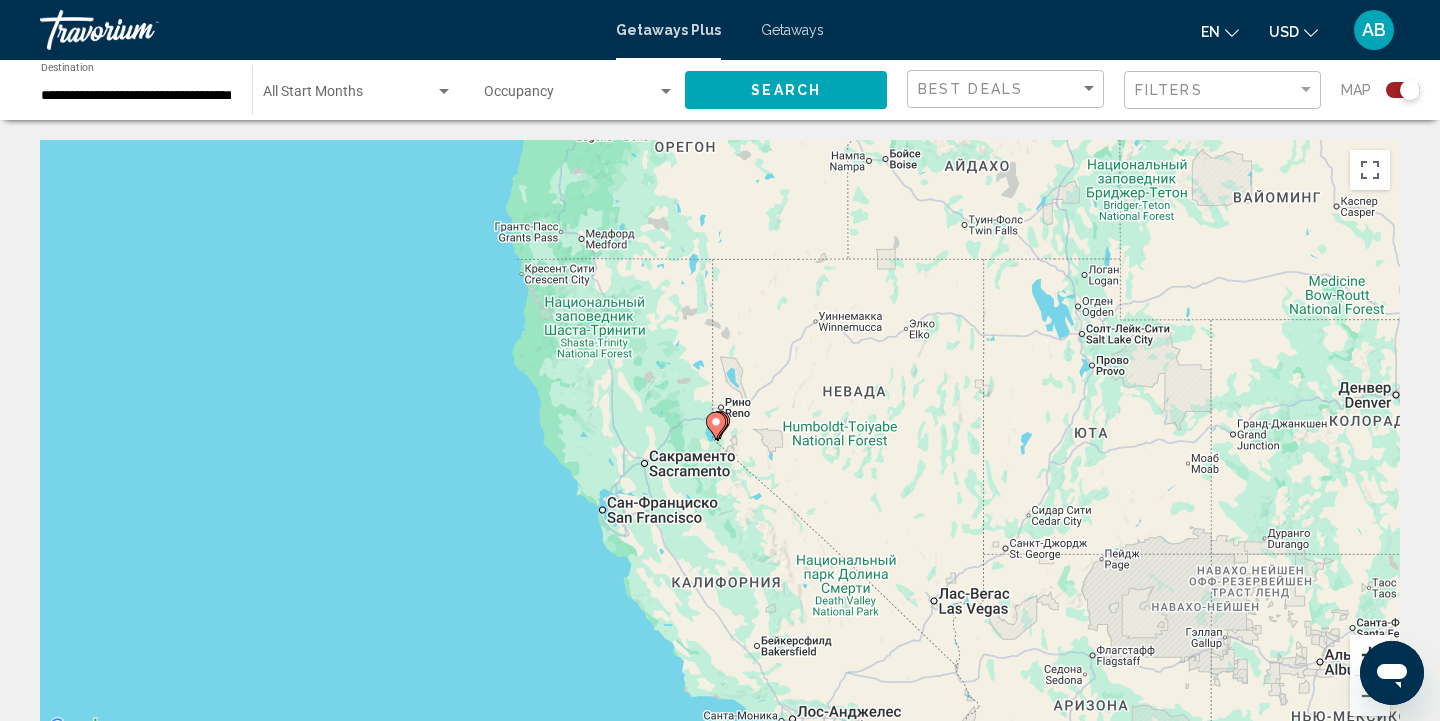 click at bounding box center [1370, 655] 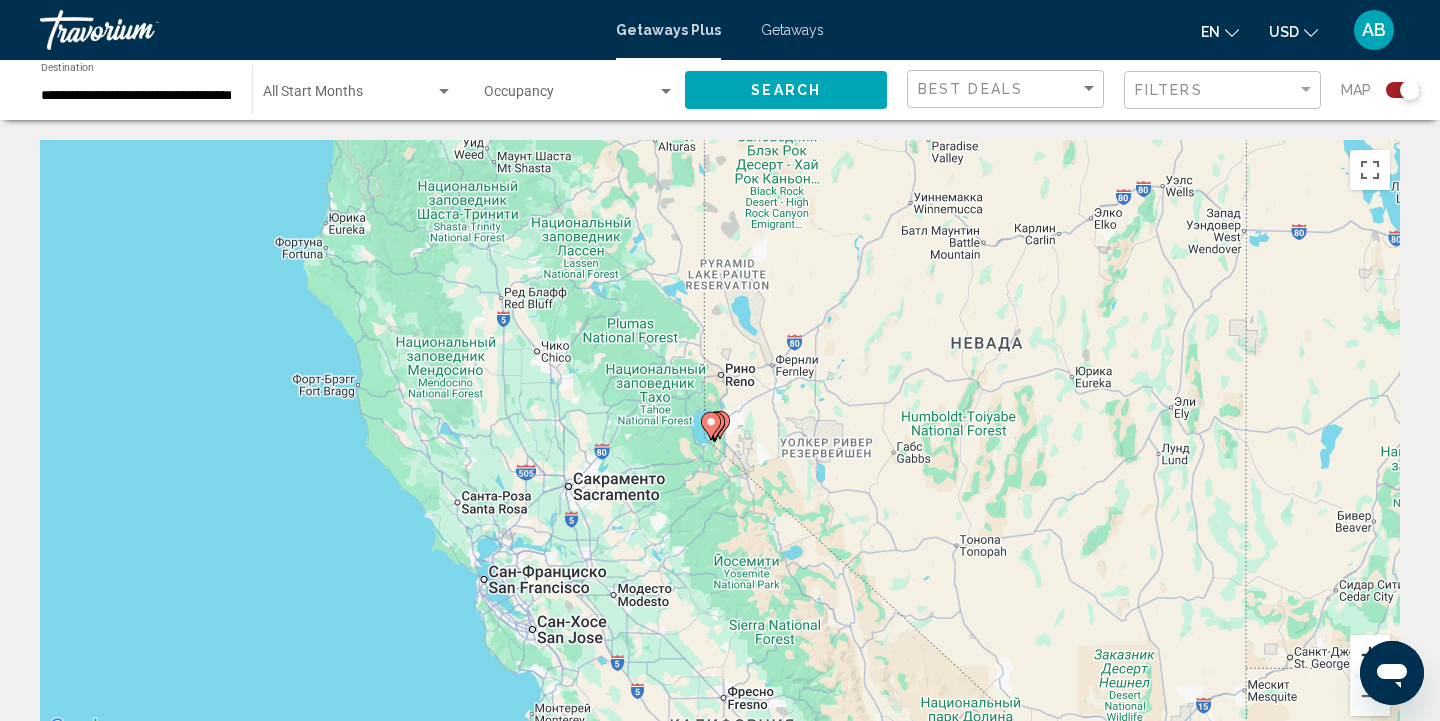 click at bounding box center (1370, 655) 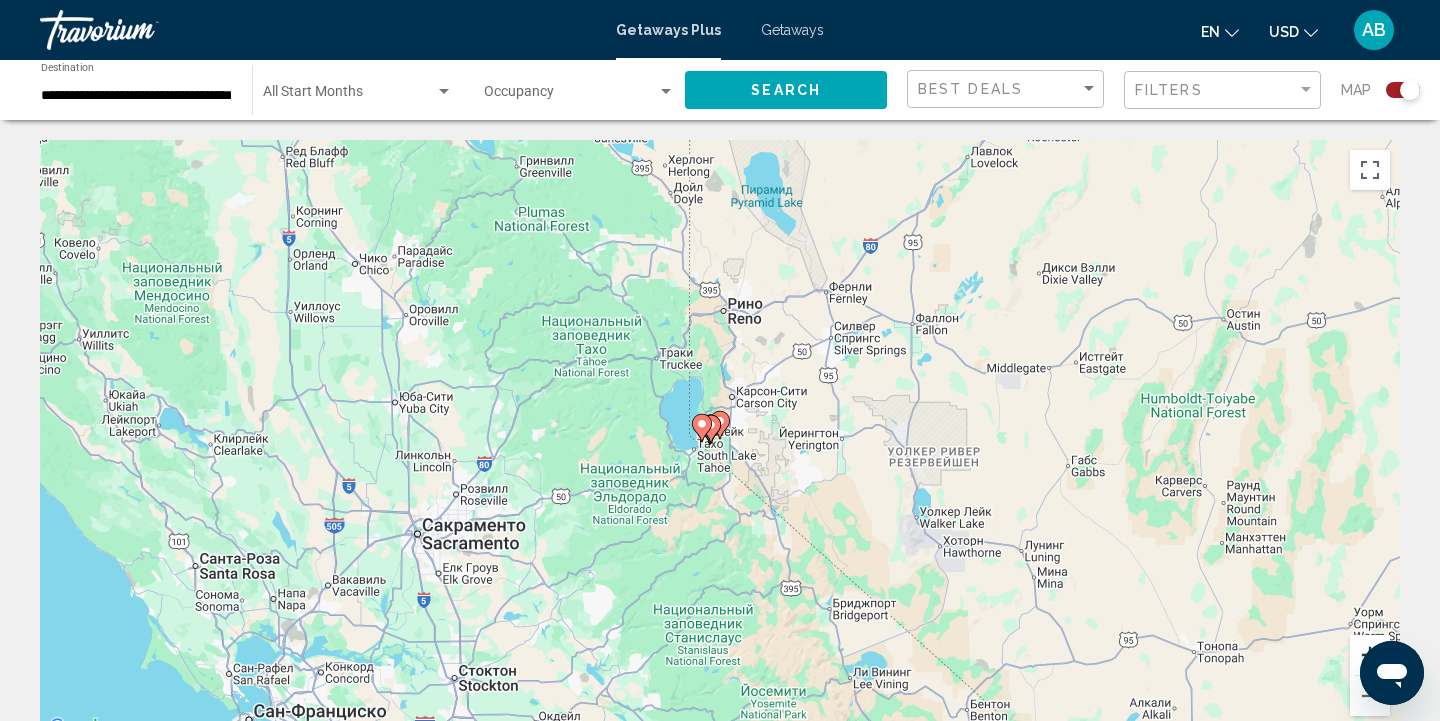 click at bounding box center [1370, 655] 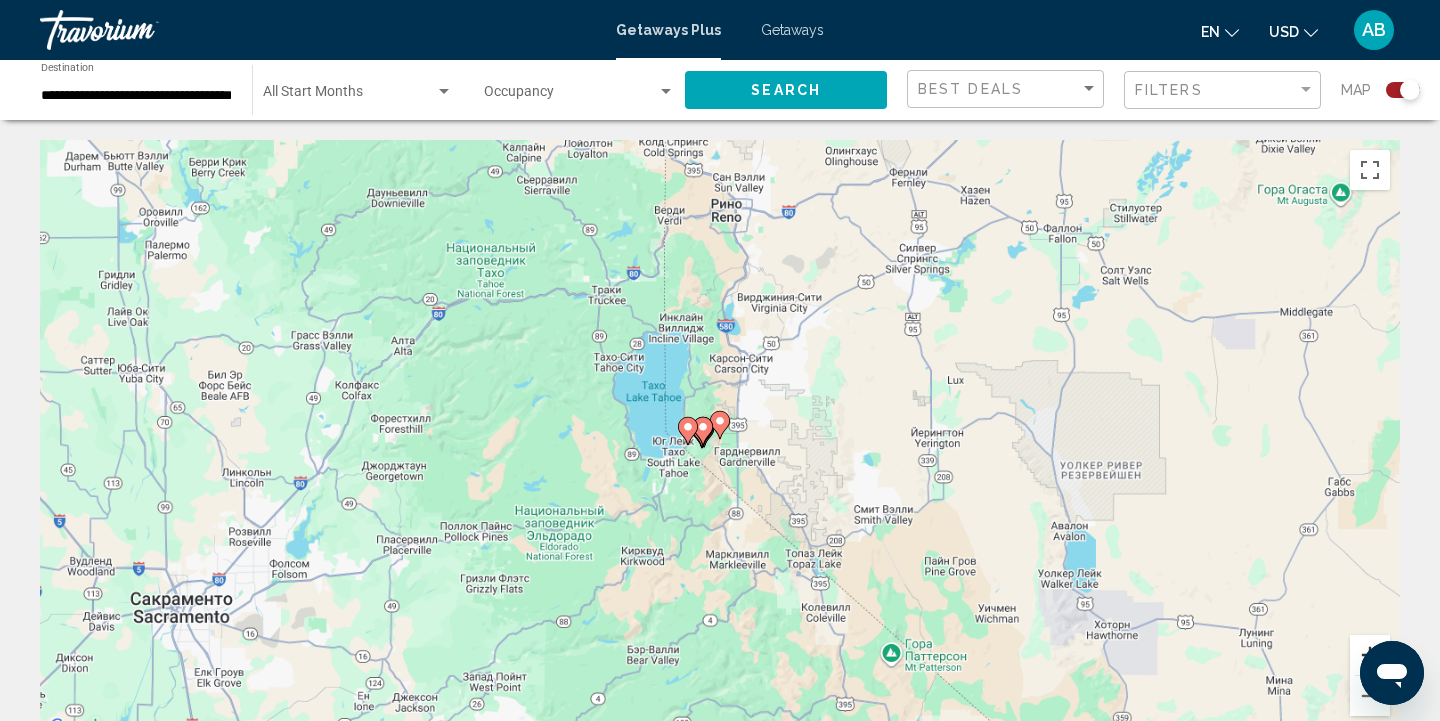 click at bounding box center (1370, 655) 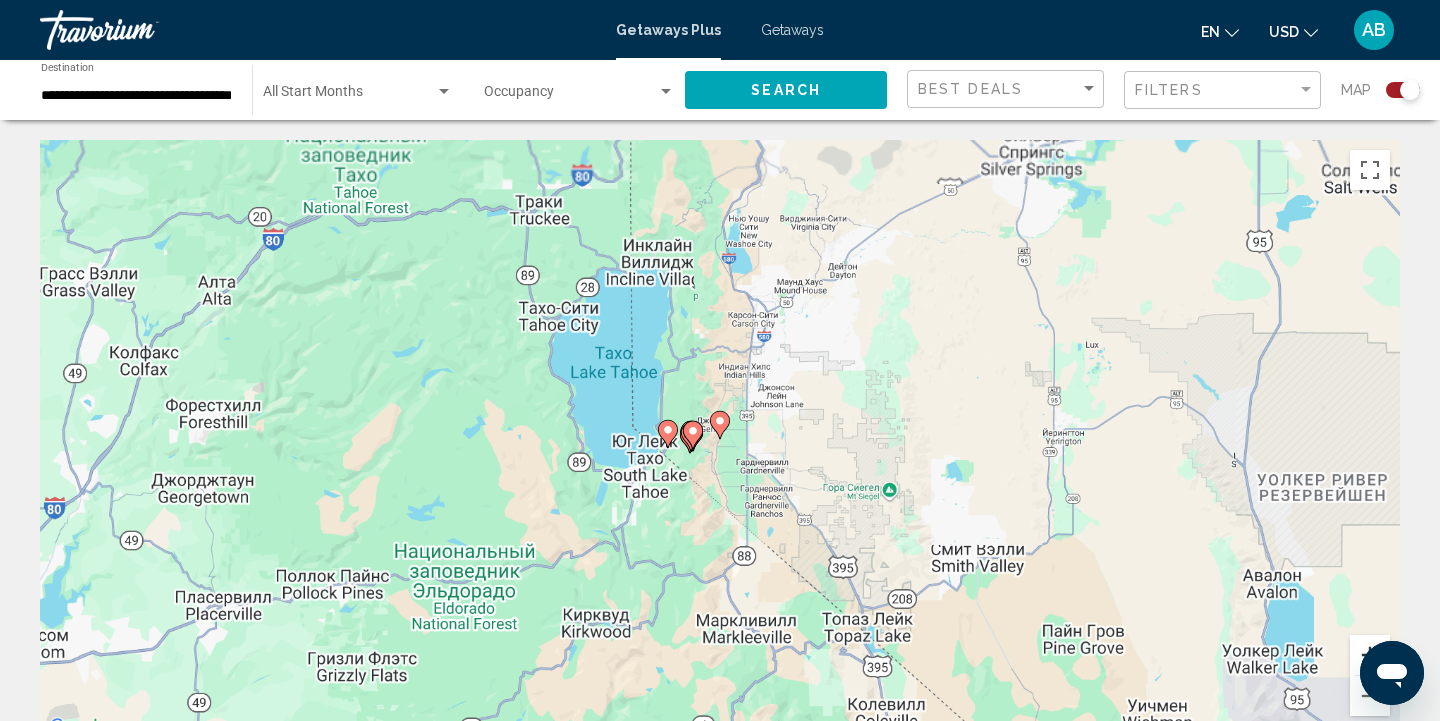 click at bounding box center (1370, 655) 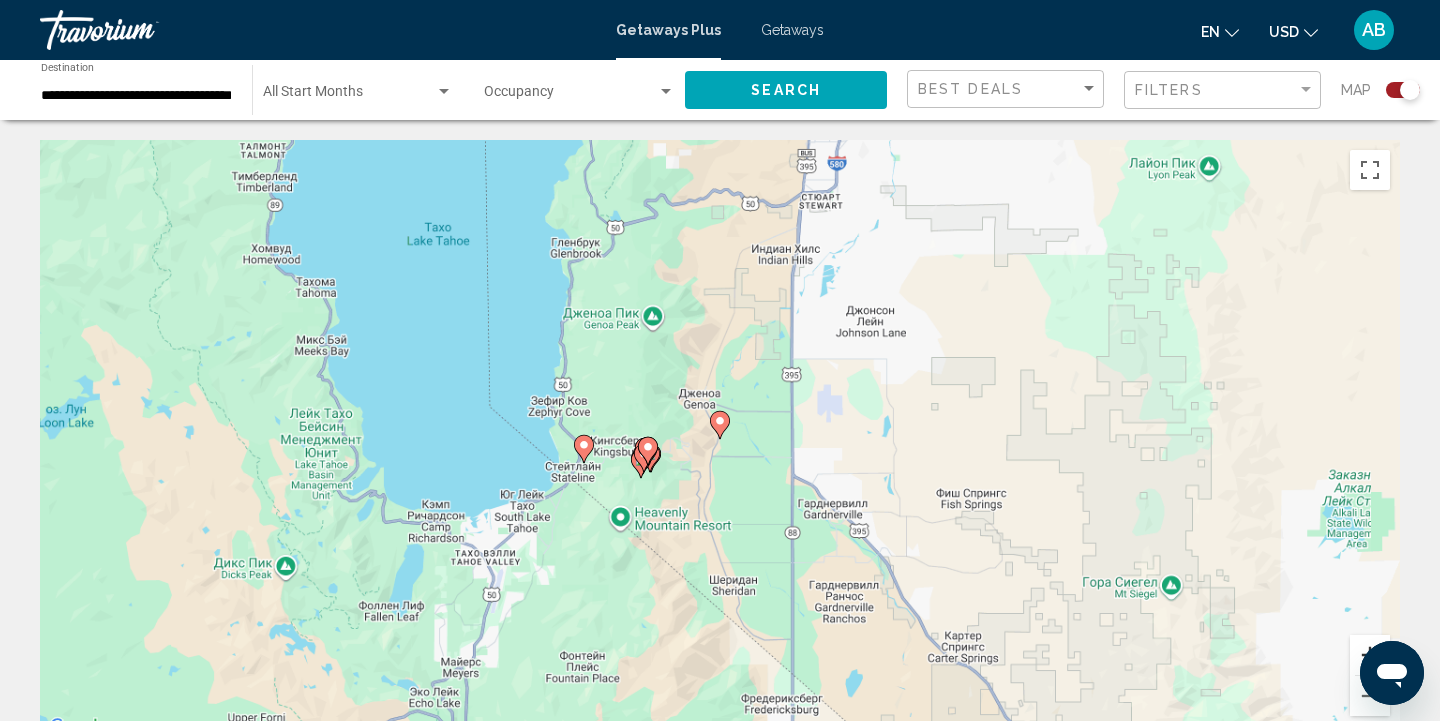 click at bounding box center [1370, 655] 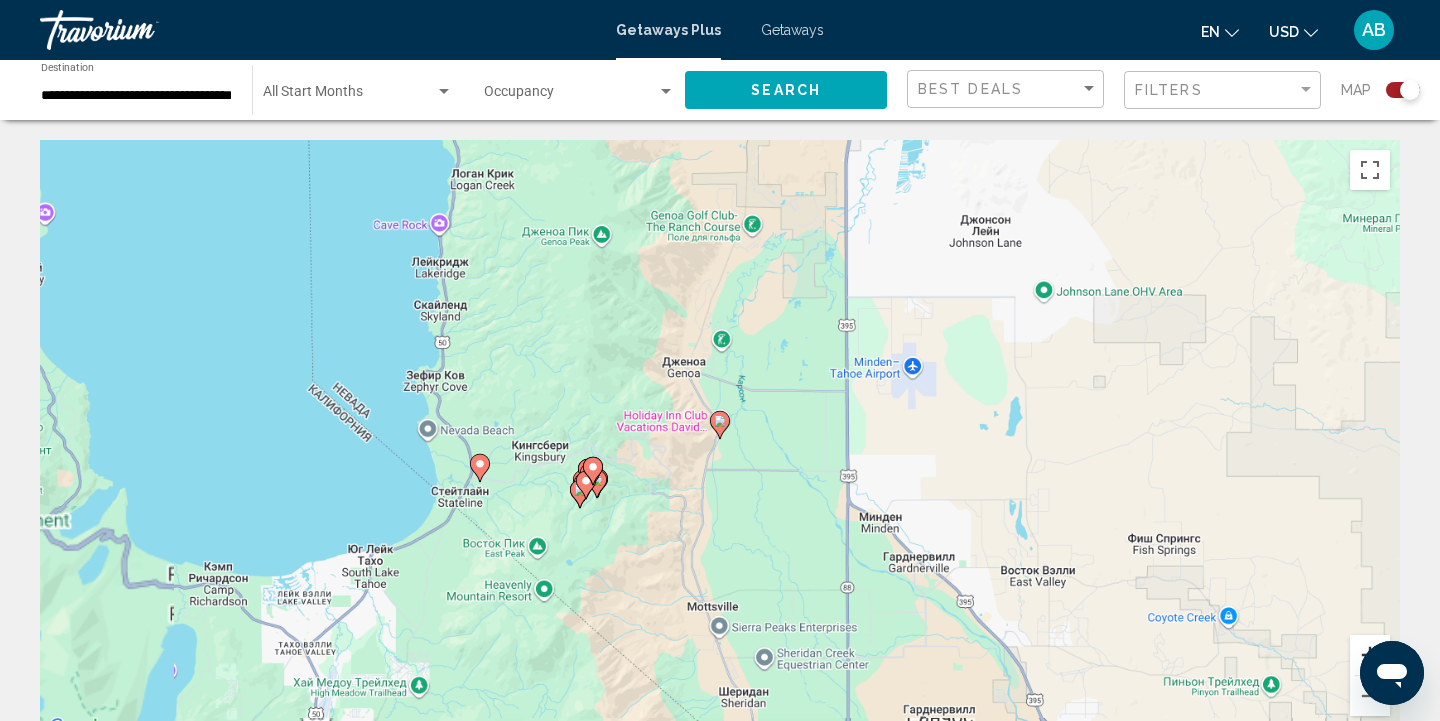 click at bounding box center [1370, 655] 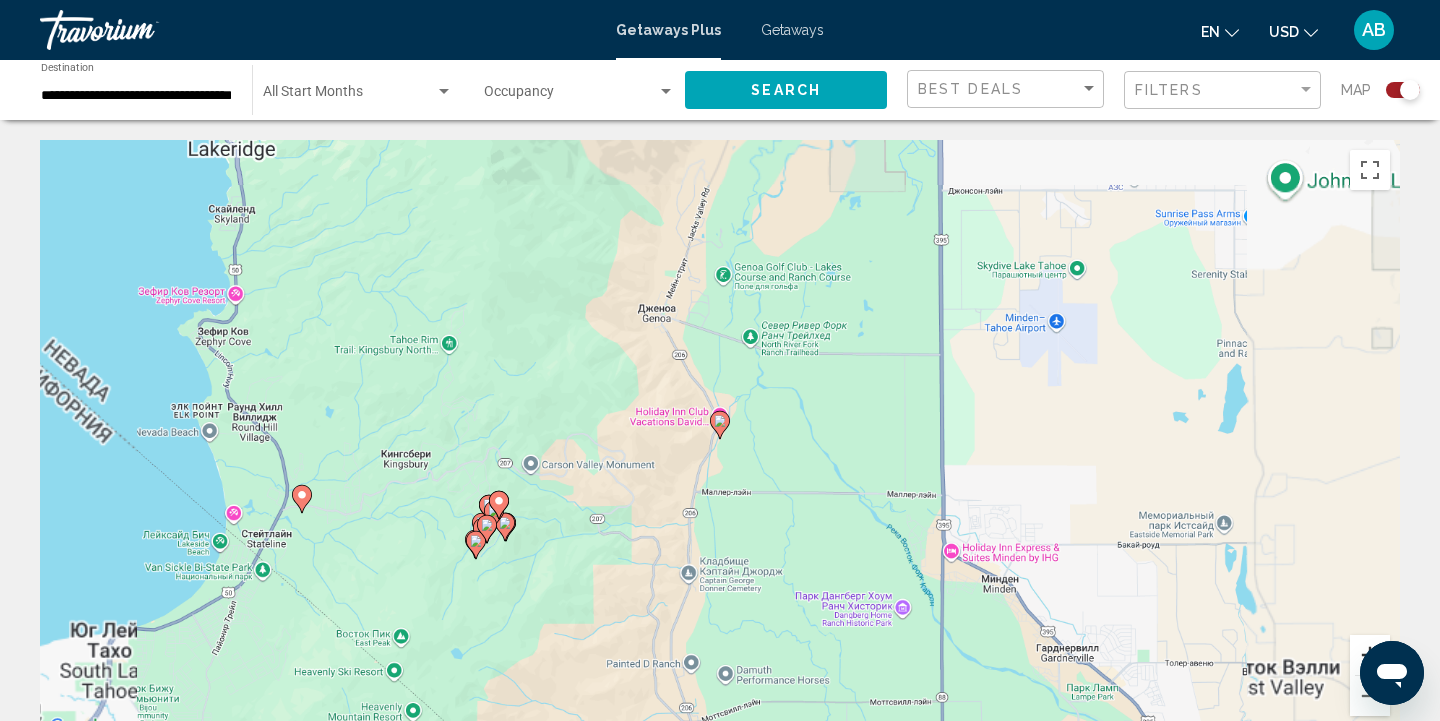 click at bounding box center (1370, 655) 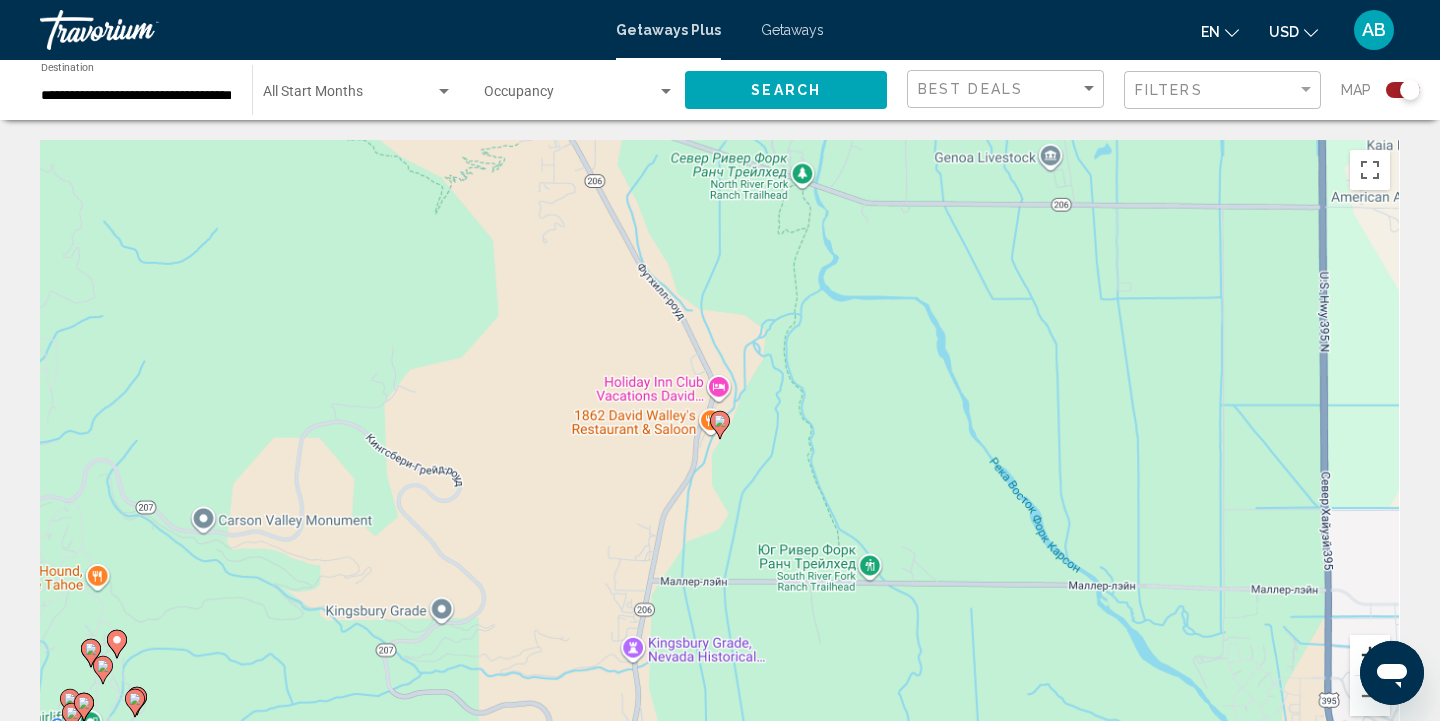 click at bounding box center (1370, 655) 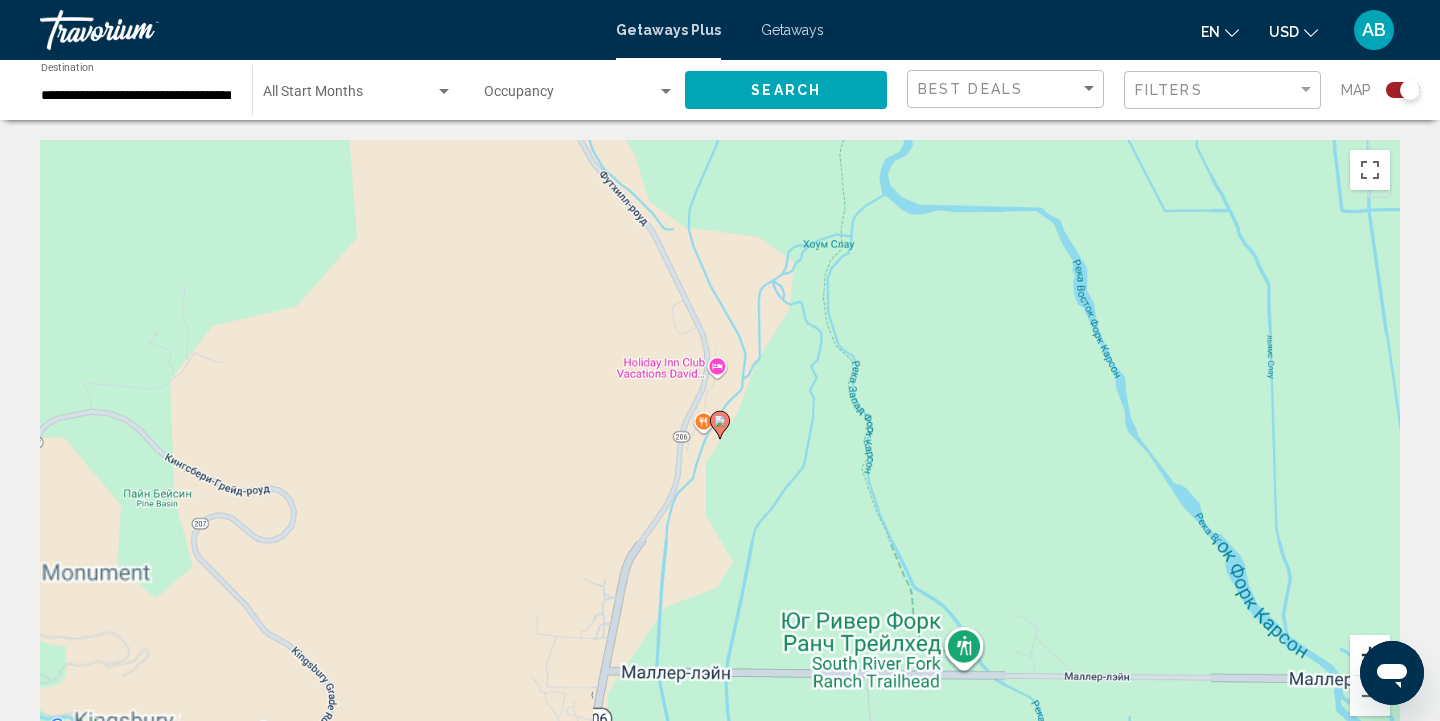 click at bounding box center (1370, 655) 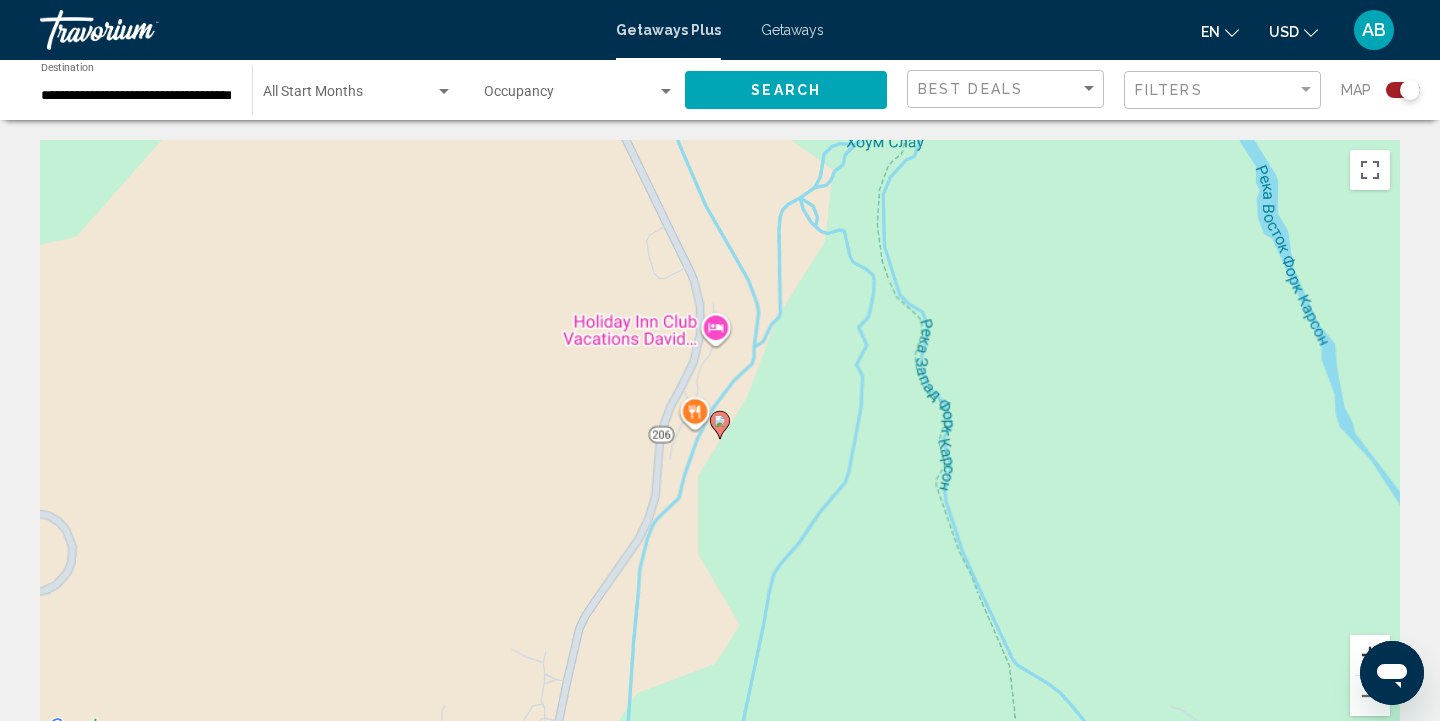 click at bounding box center (1370, 655) 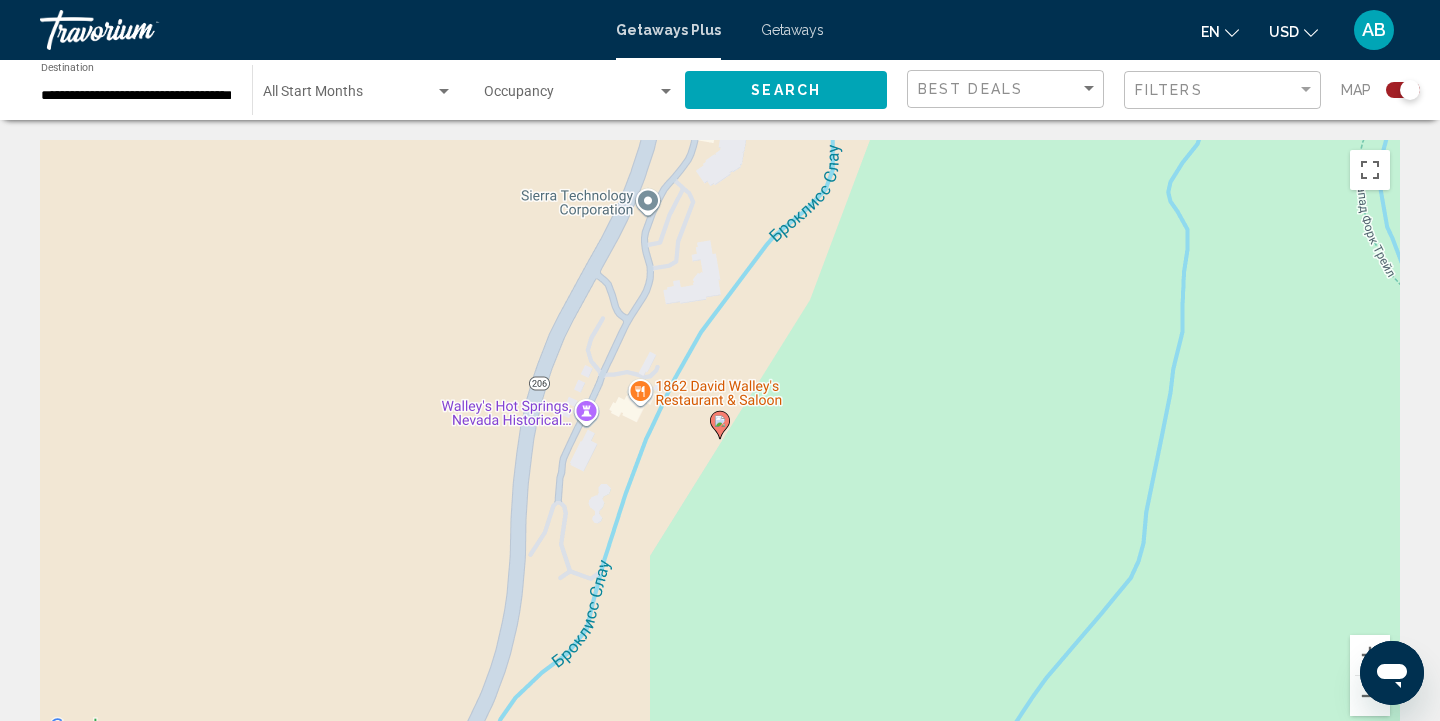 click 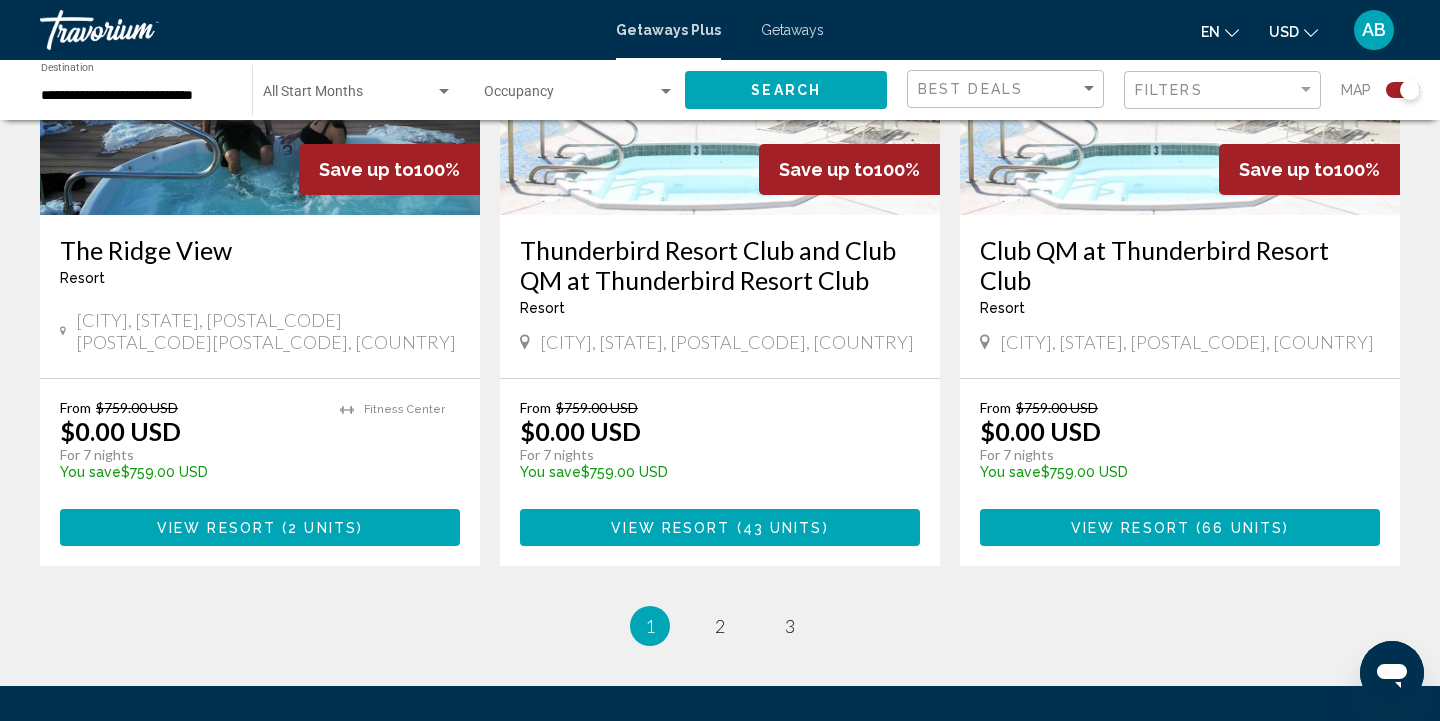 scroll, scrollTop: 3116, scrollLeft: 0, axis: vertical 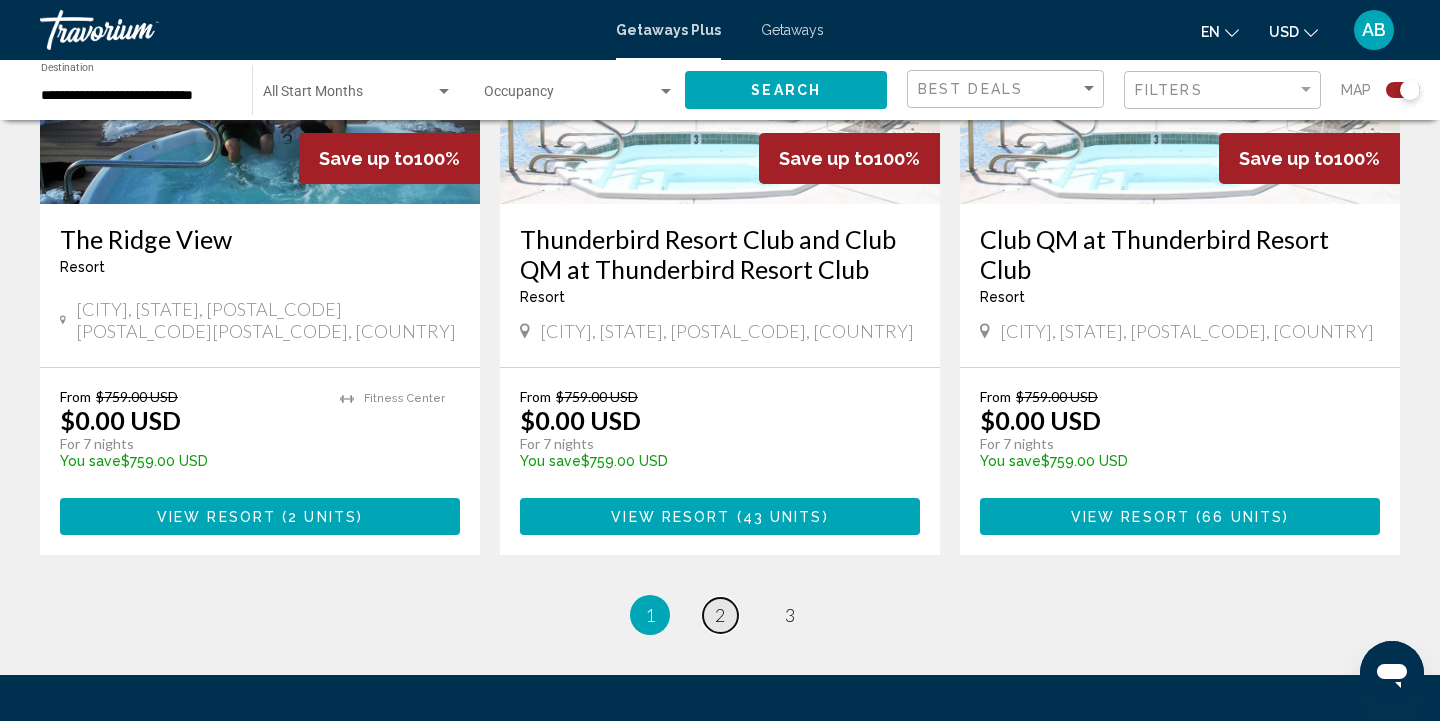 click on "2" at bounding box center [720, 615] 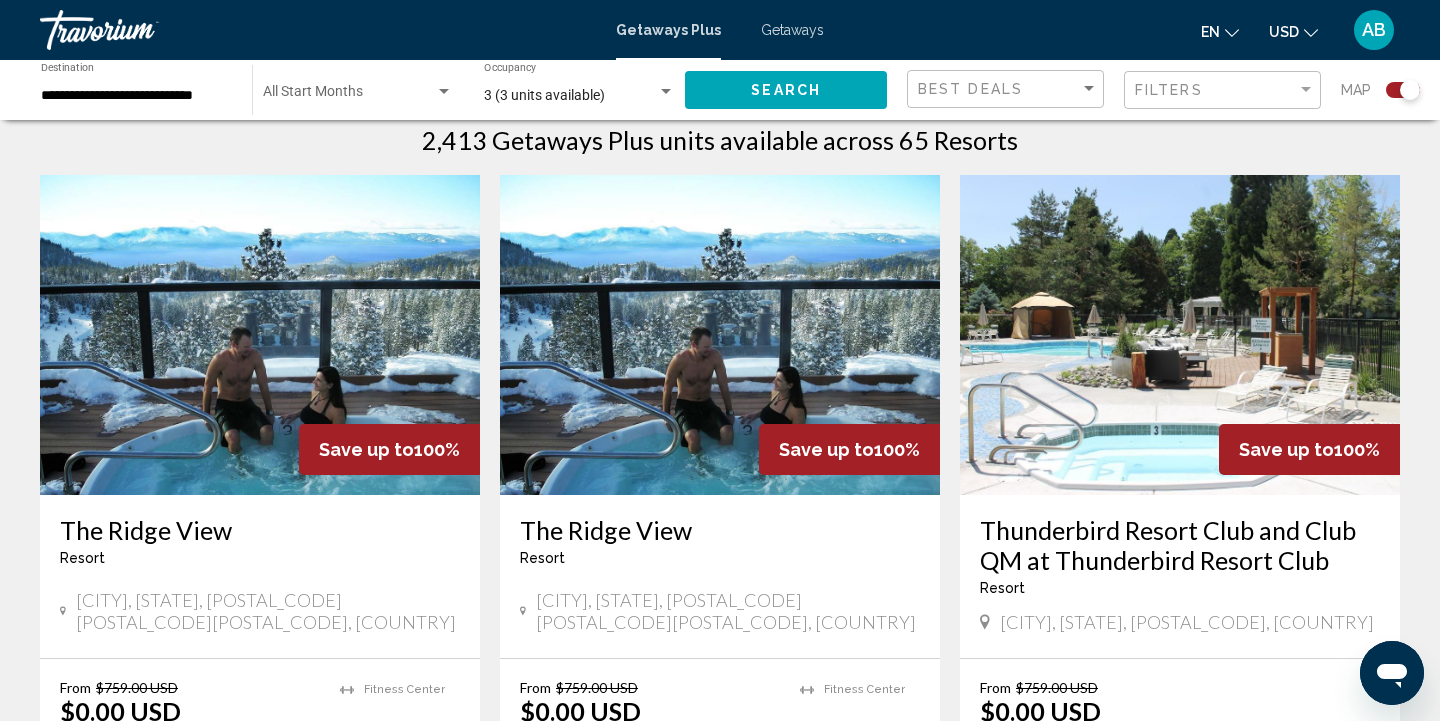 scroll, scrollTop: 660, scrollLeft: 0, axis: vertical 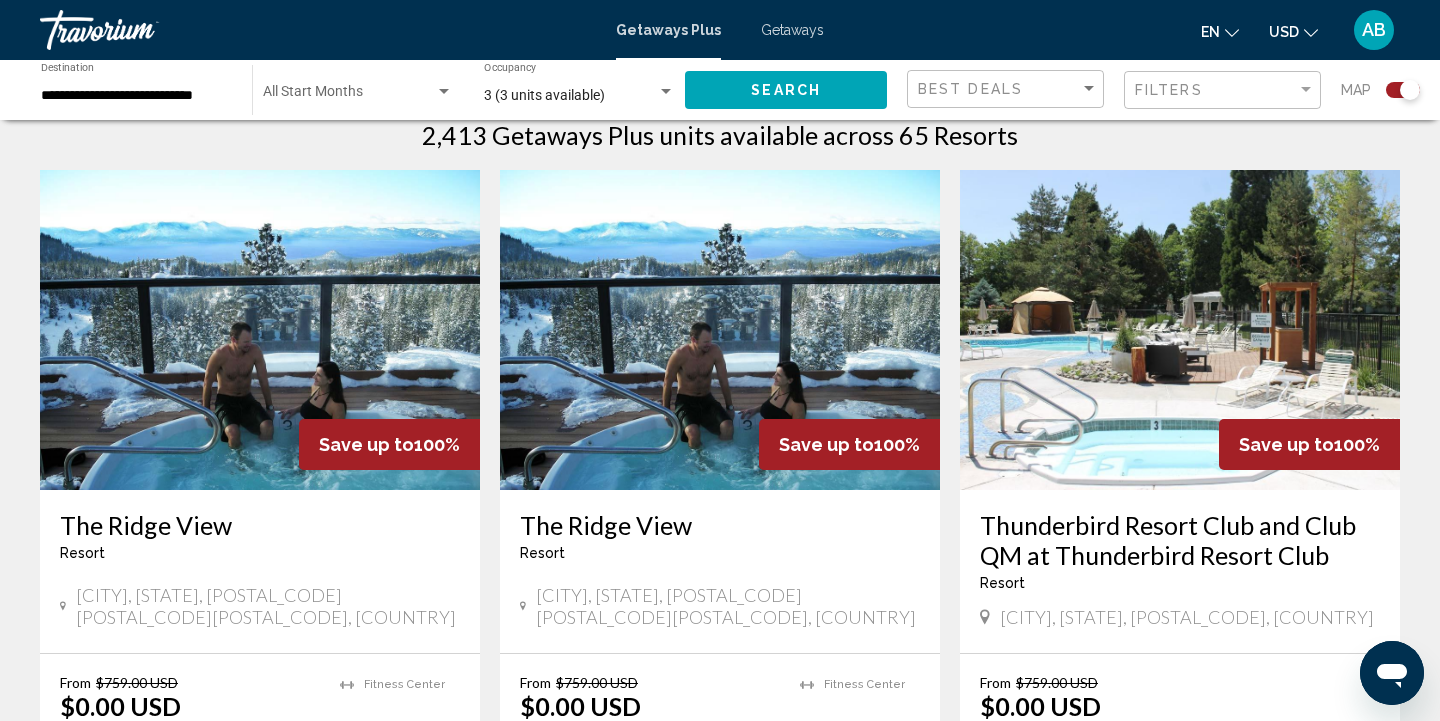 click at bounding box center (260, 330) 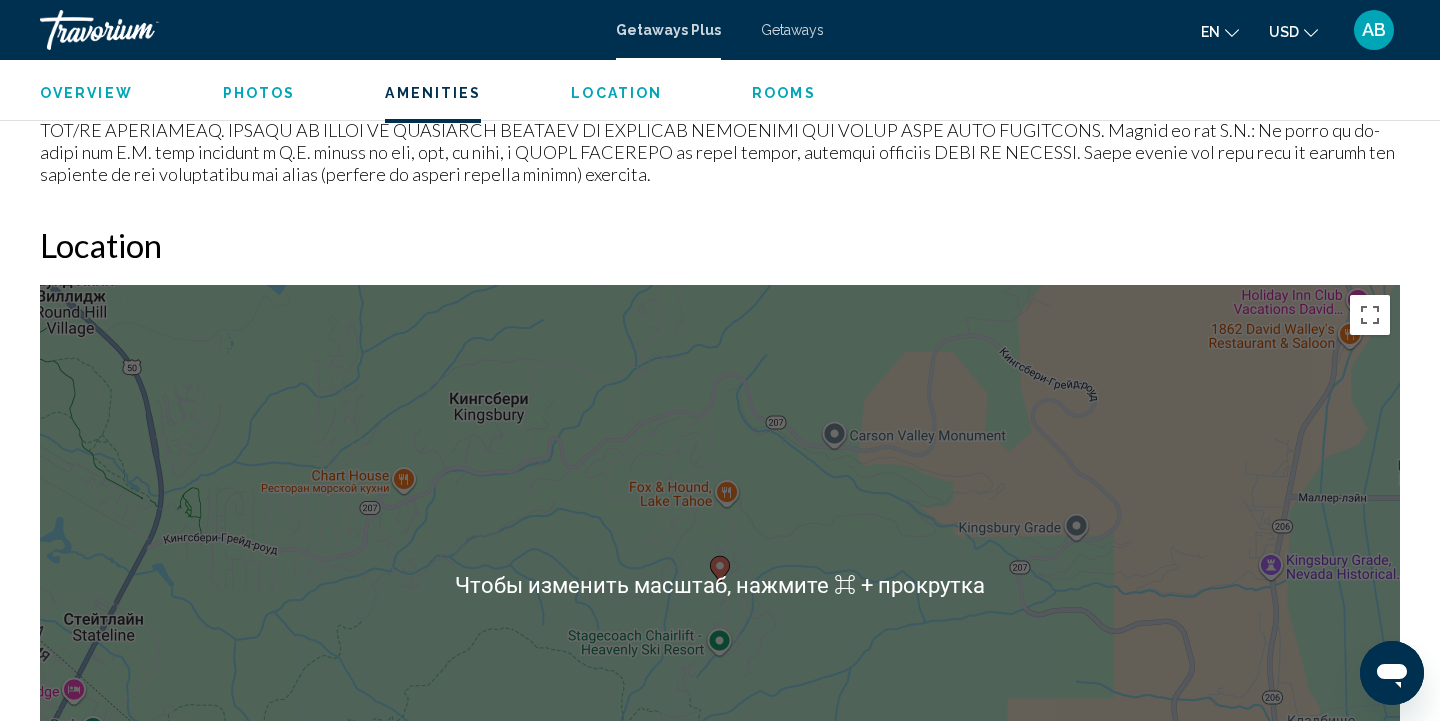 scroll, scrollTop: 2178, scrollLeft: 0, axis: vertical 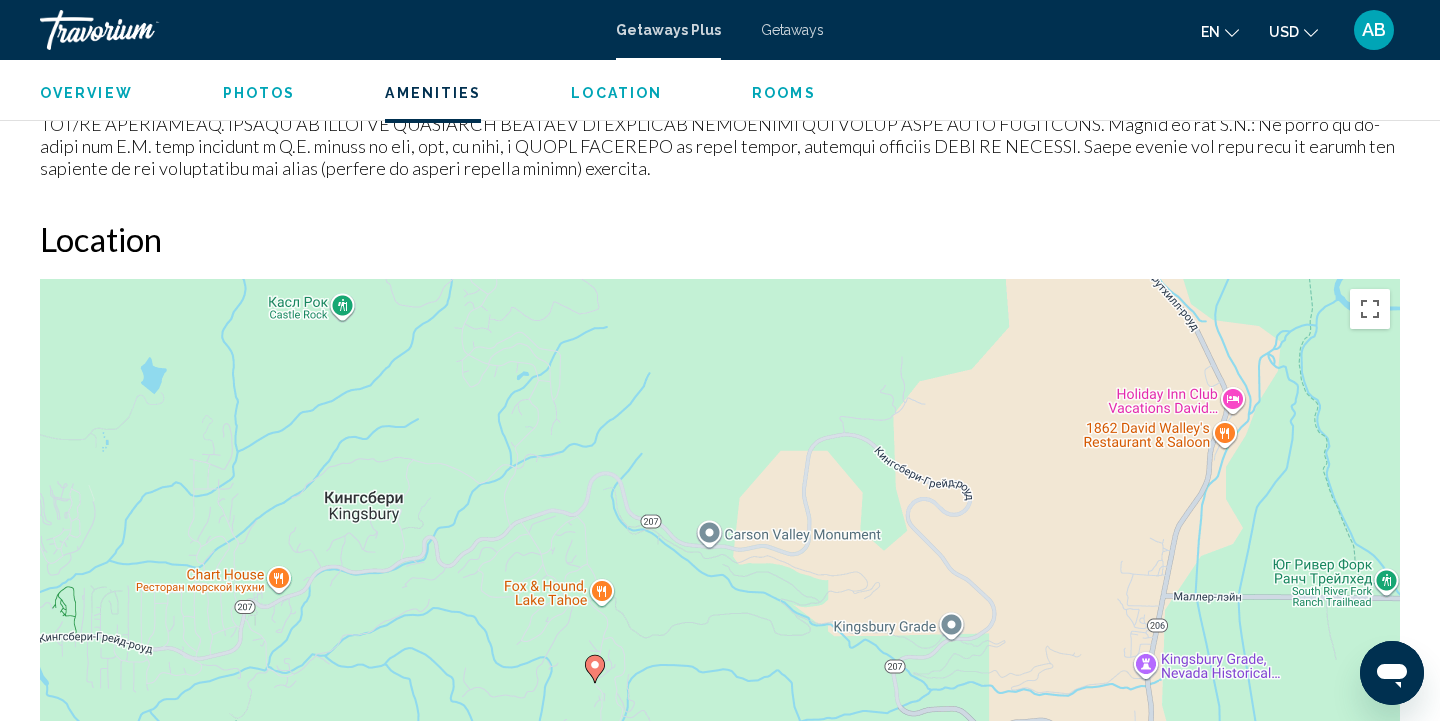 drag, startPoint x: 1168, startPoint y: 359, endPoint x: 1032, endPoint y: 481, distance: 182.70195 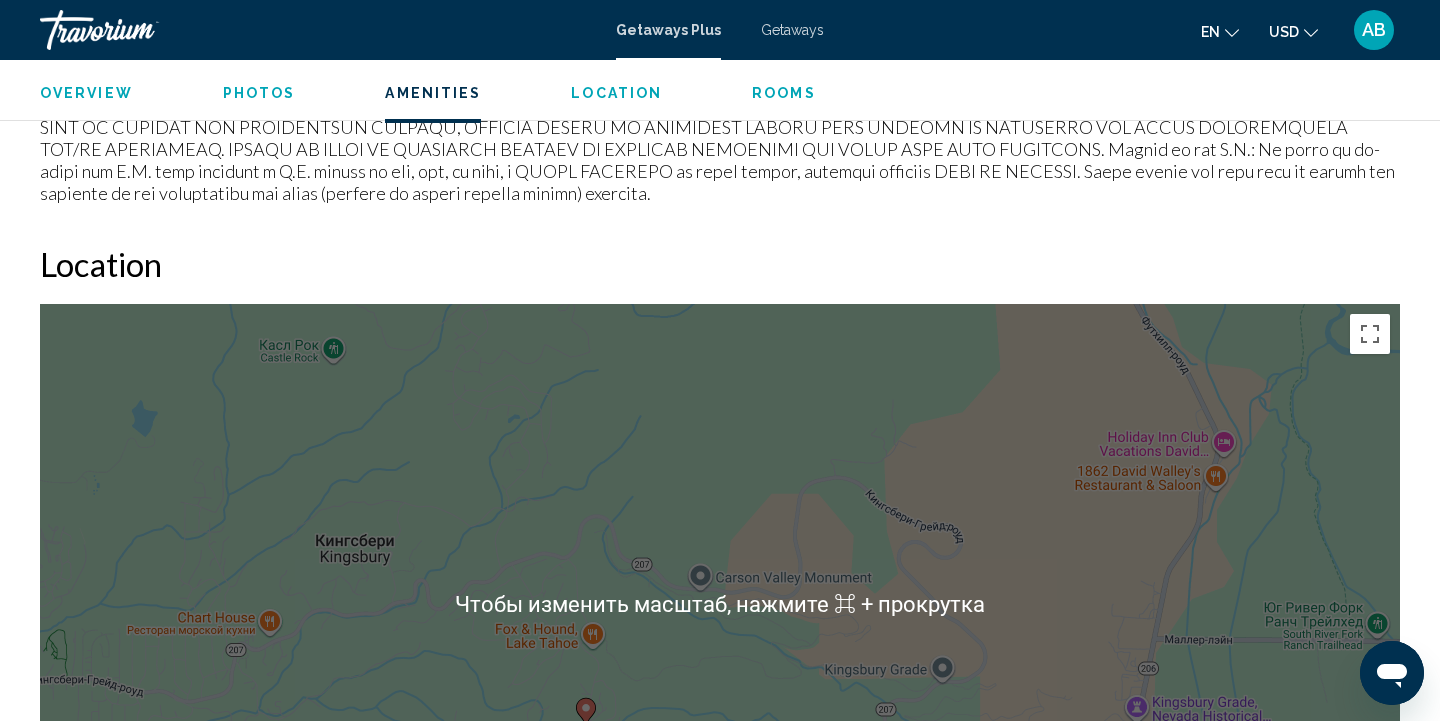 scroll, scrollTop: 2155, scrollLeft: 0, axis: vertical 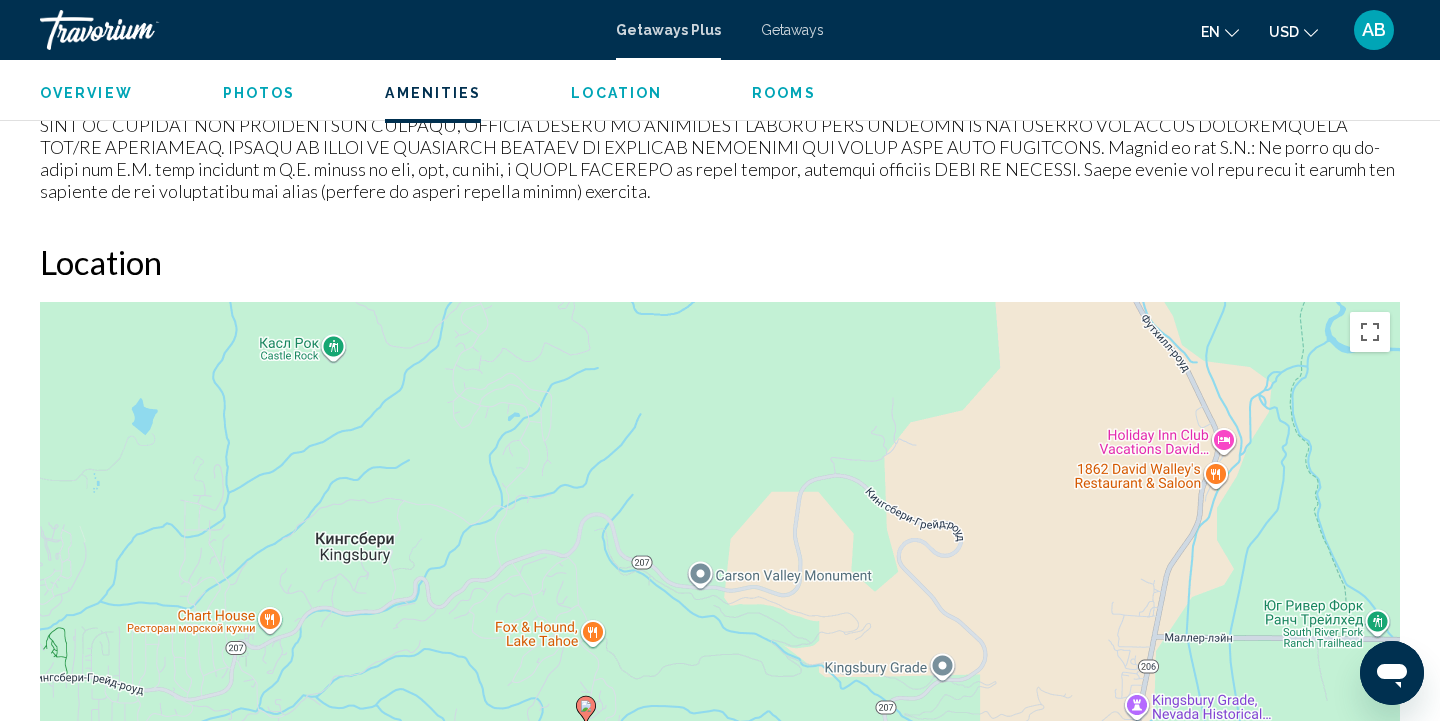 click on "Чтобы активировать перетаскивание с помощью клавиатуры, нажмите Alt + Ввод. После этого перемещайте маркер, используя клавиши со стрелками. Чтобы завершить перетаскивание, нажмите клавишу Ввод. Чтобы отменить действие, нажмите клавишу Esc." at bounding box center (720, 602) 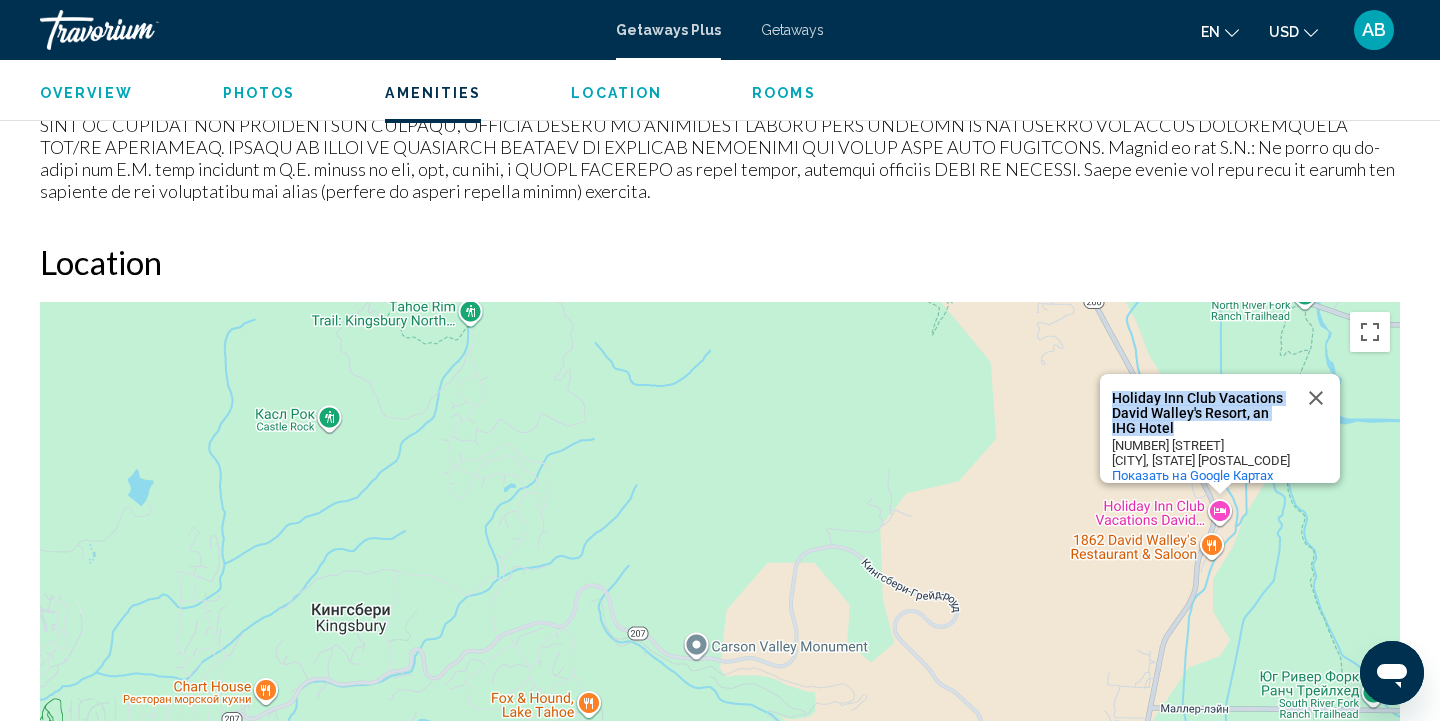 drag, startPoint x: 1114, startPoint y: 334, endPoint x: 1221, endPoint y: 359, distance: 109.88175 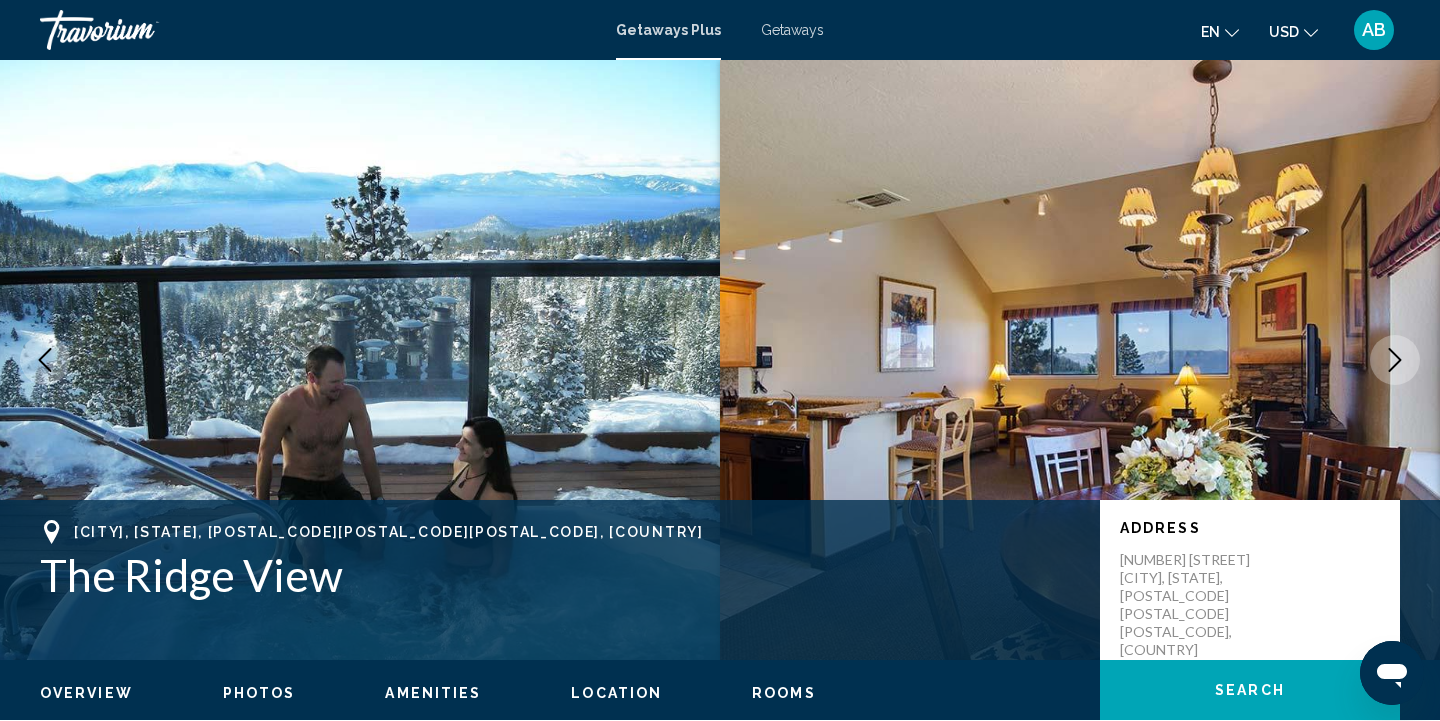 scroll, scrollTop: 0, scrollLeft: 0, axis: both 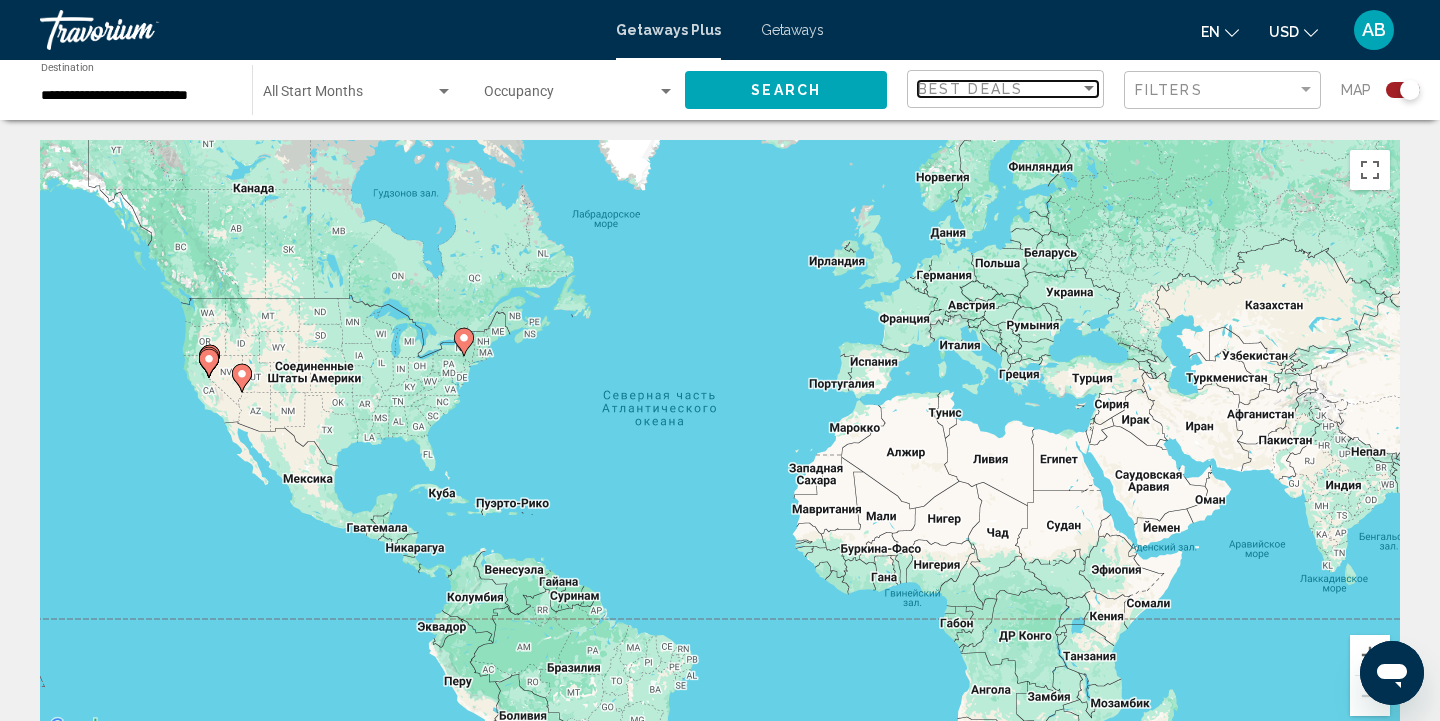 click at bounding box center (1089, 88) 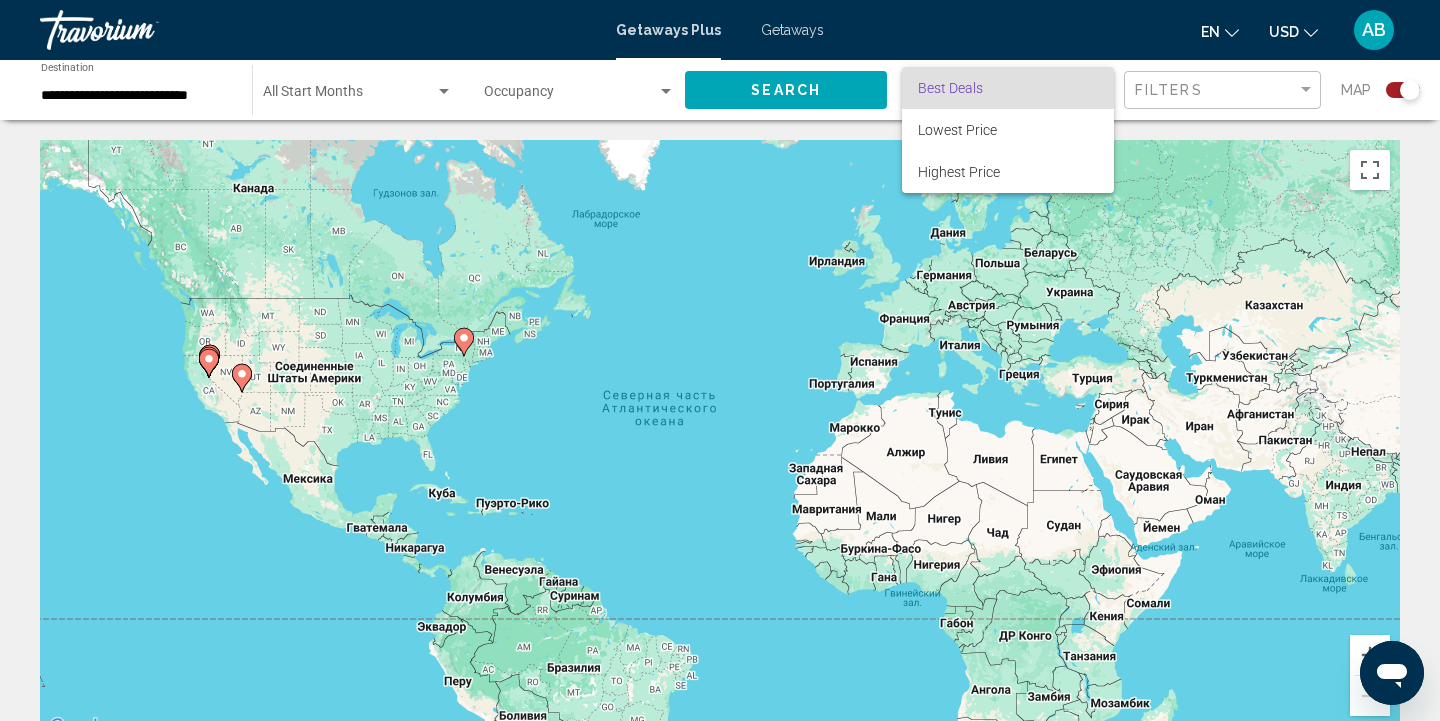click at bounding box center [720, 360] 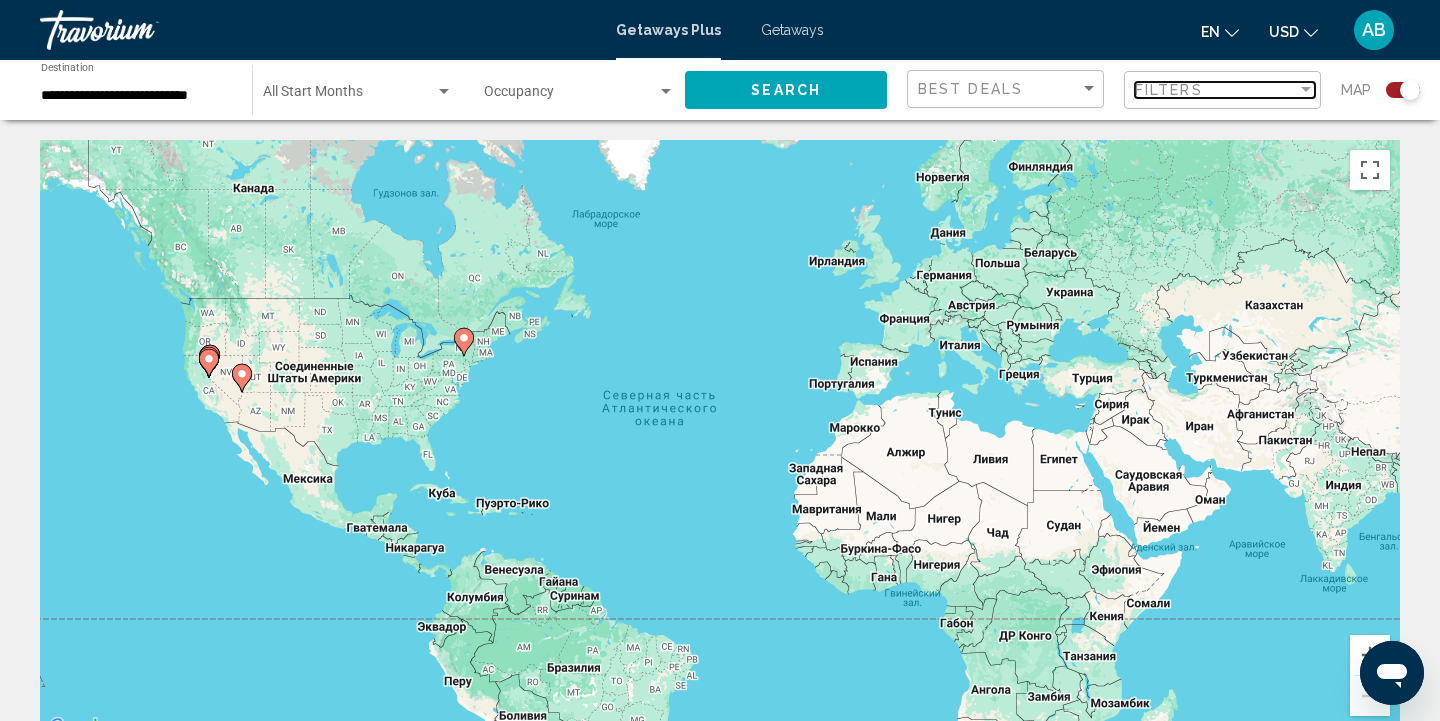 click at bounding box center (1306, 89) 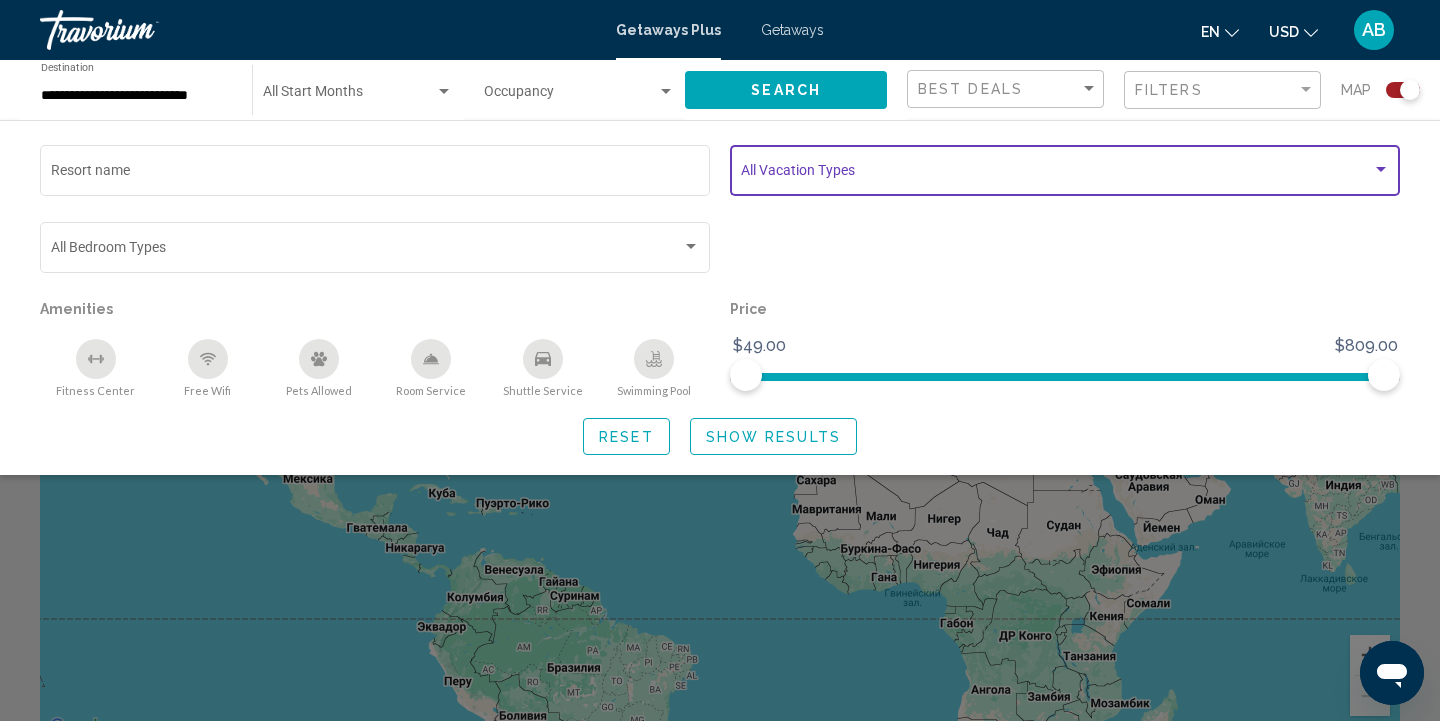 click at bounding box center (1056, 174) 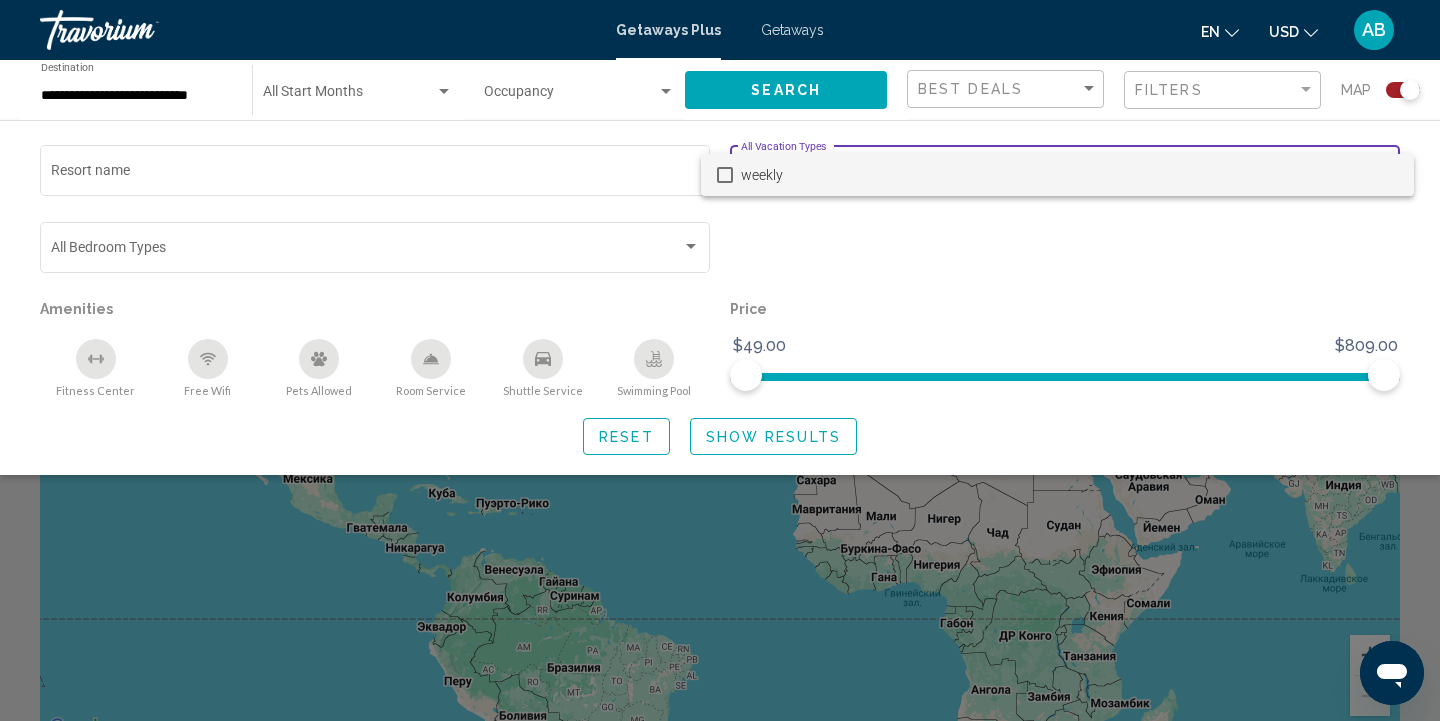 click at bounding box center [720, 360] 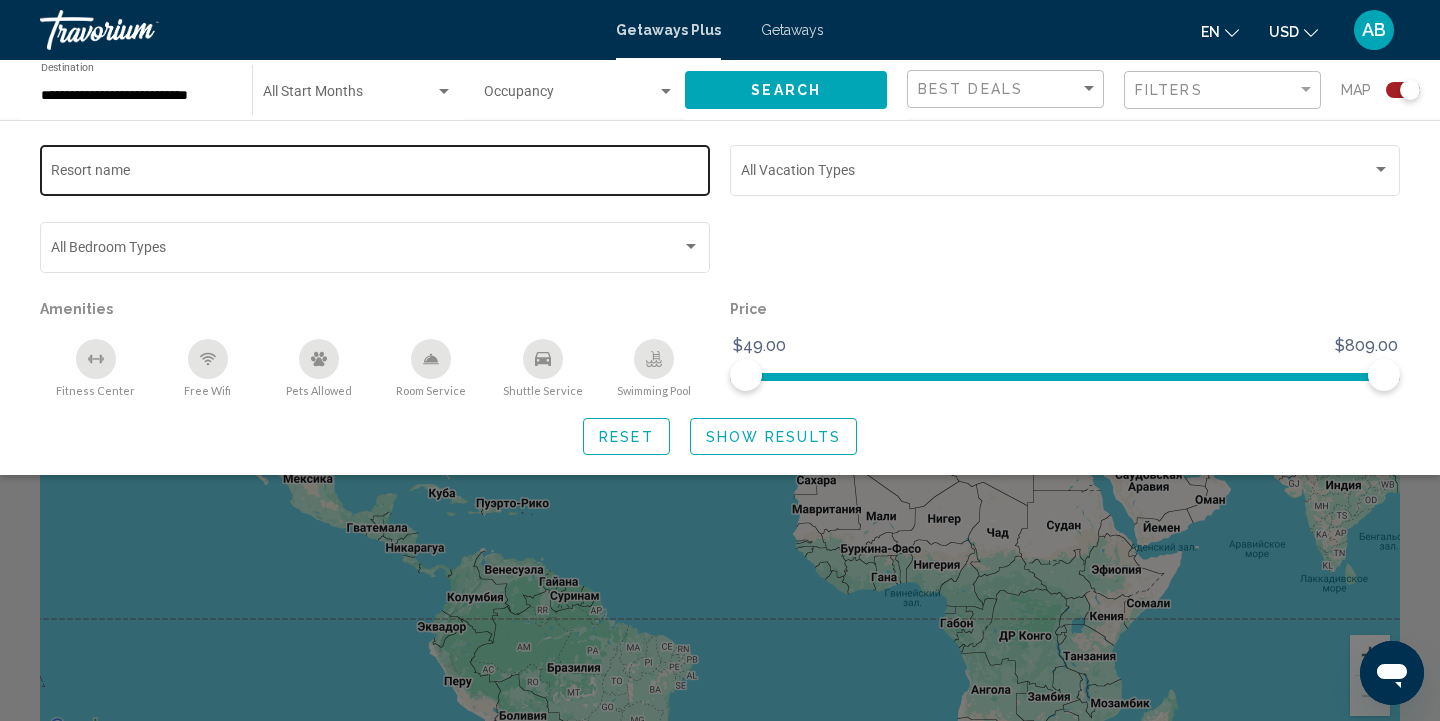 click on "Resort name" at bounding box center (375, 174) 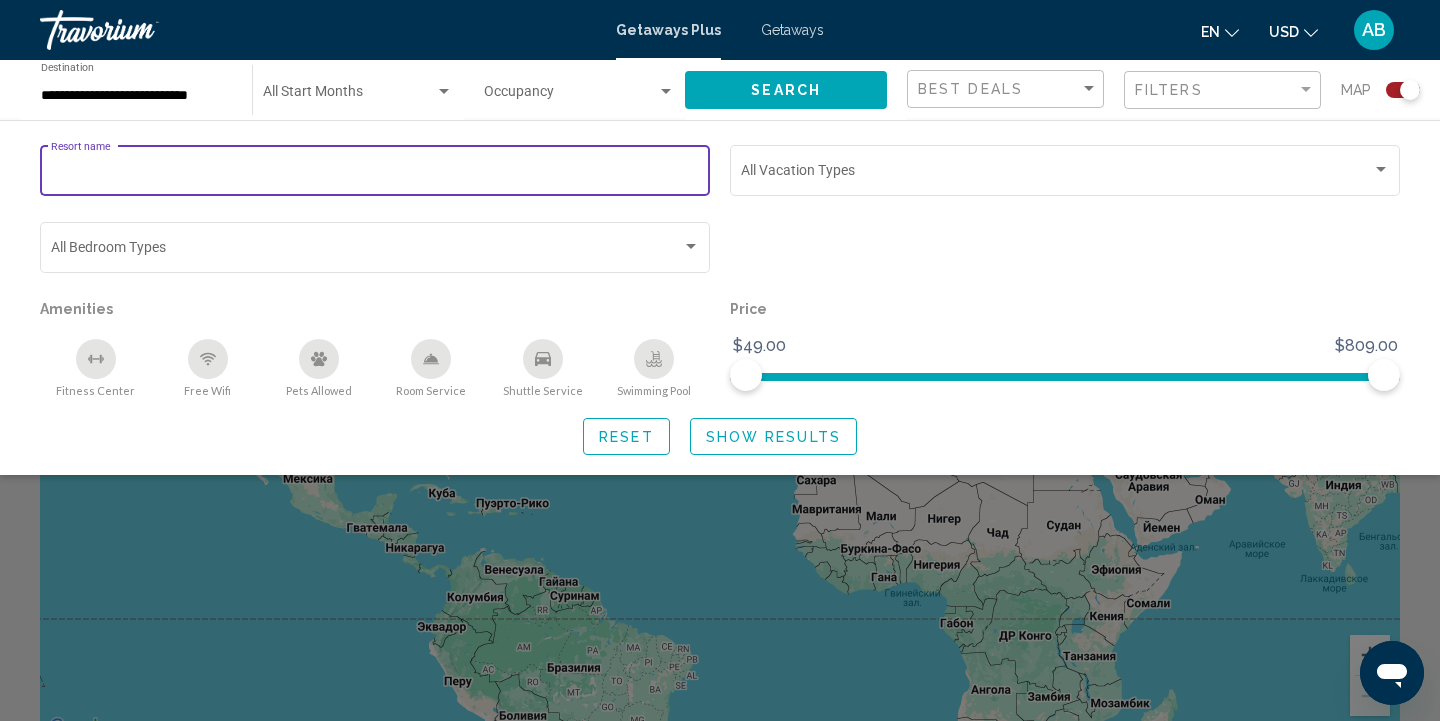 paste on "**********" 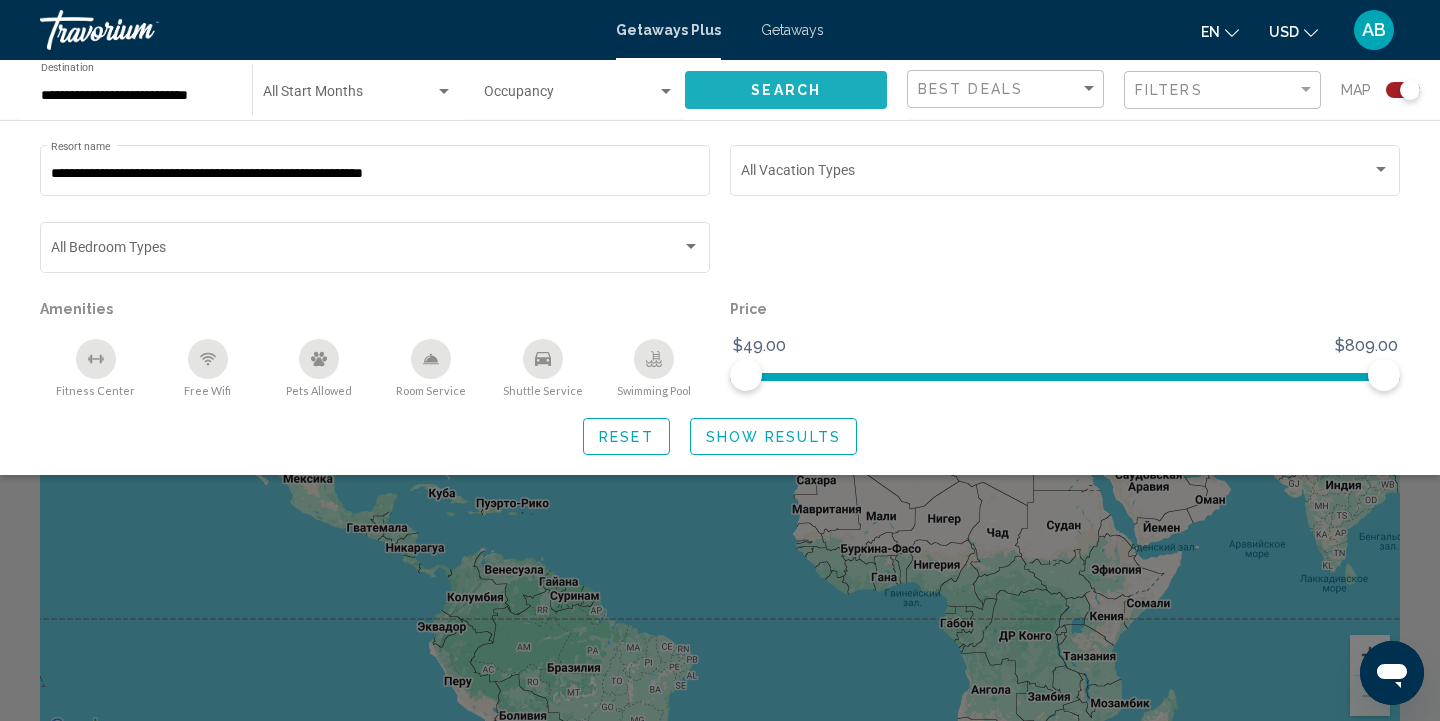 click on "Search" 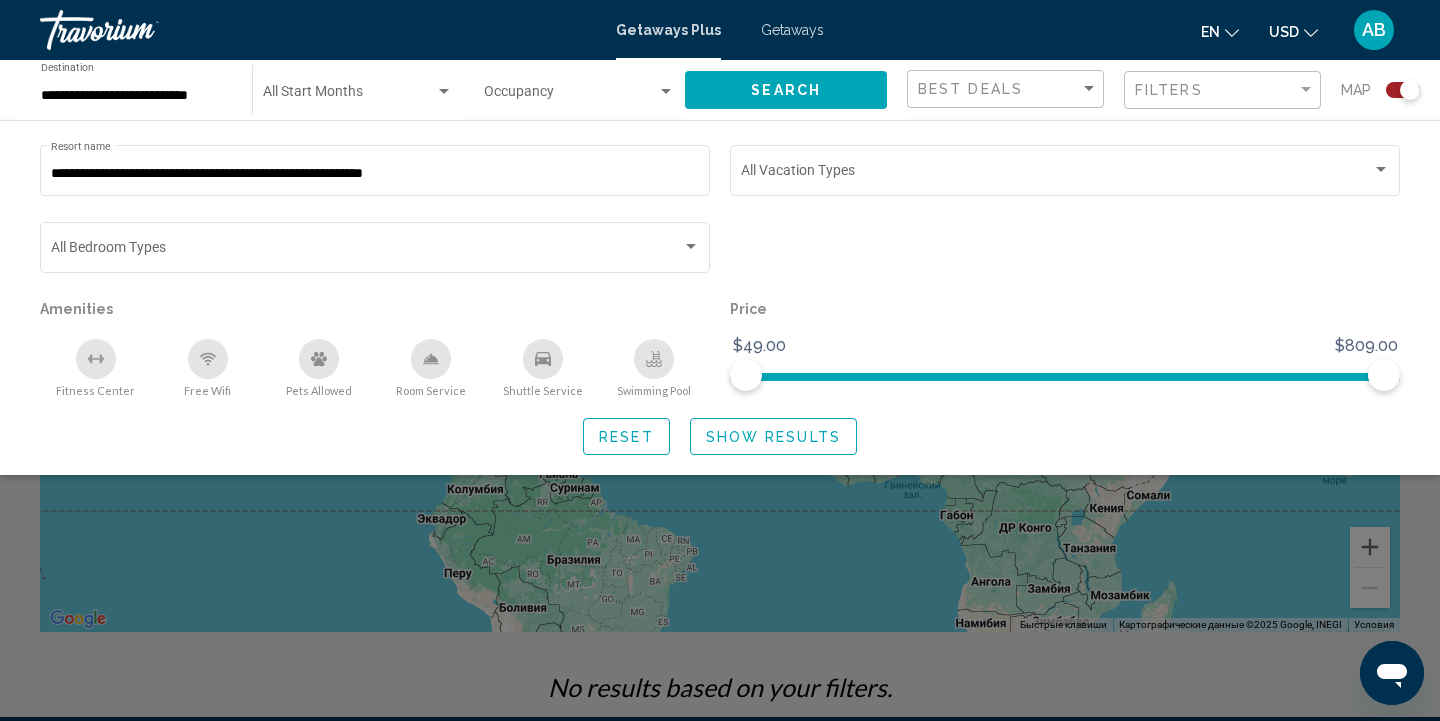 scroll, scrollTop: 126, scrollLeft: 0, axis: vertical 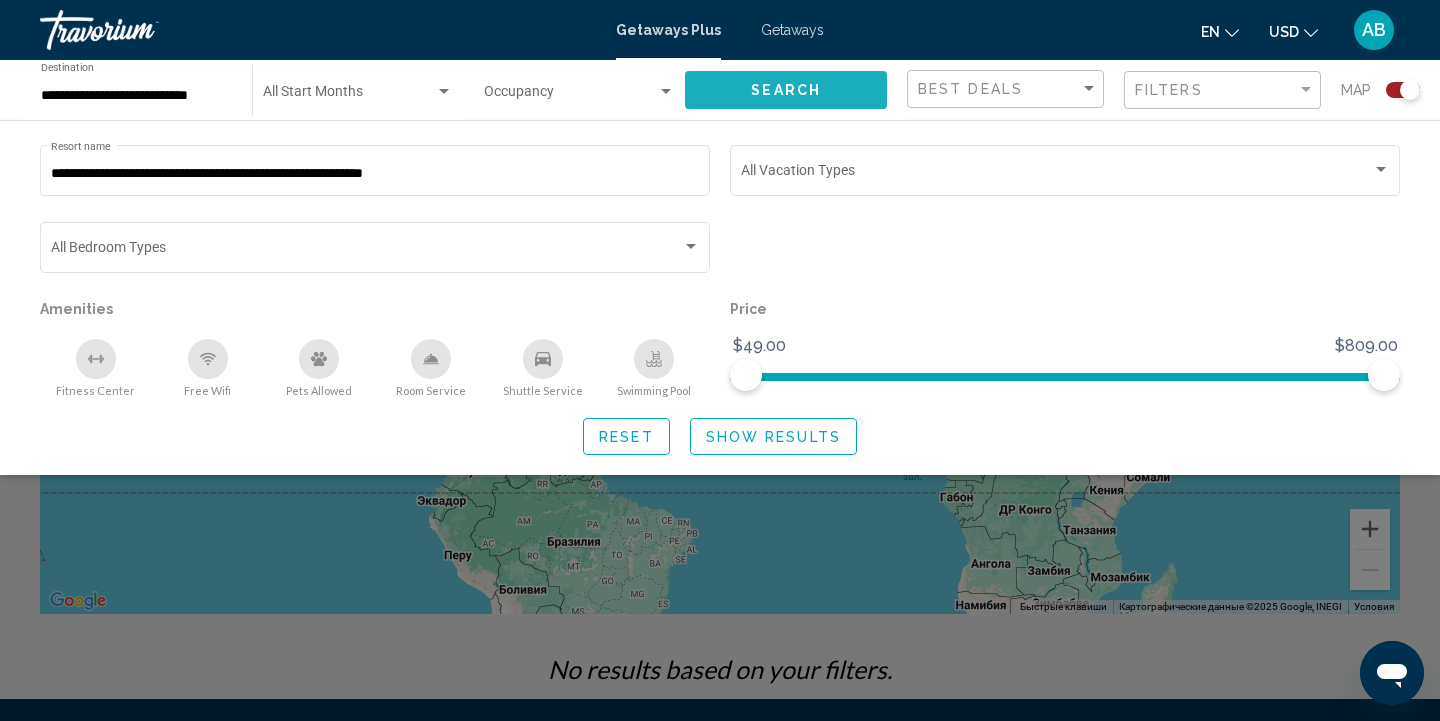click on "Search" 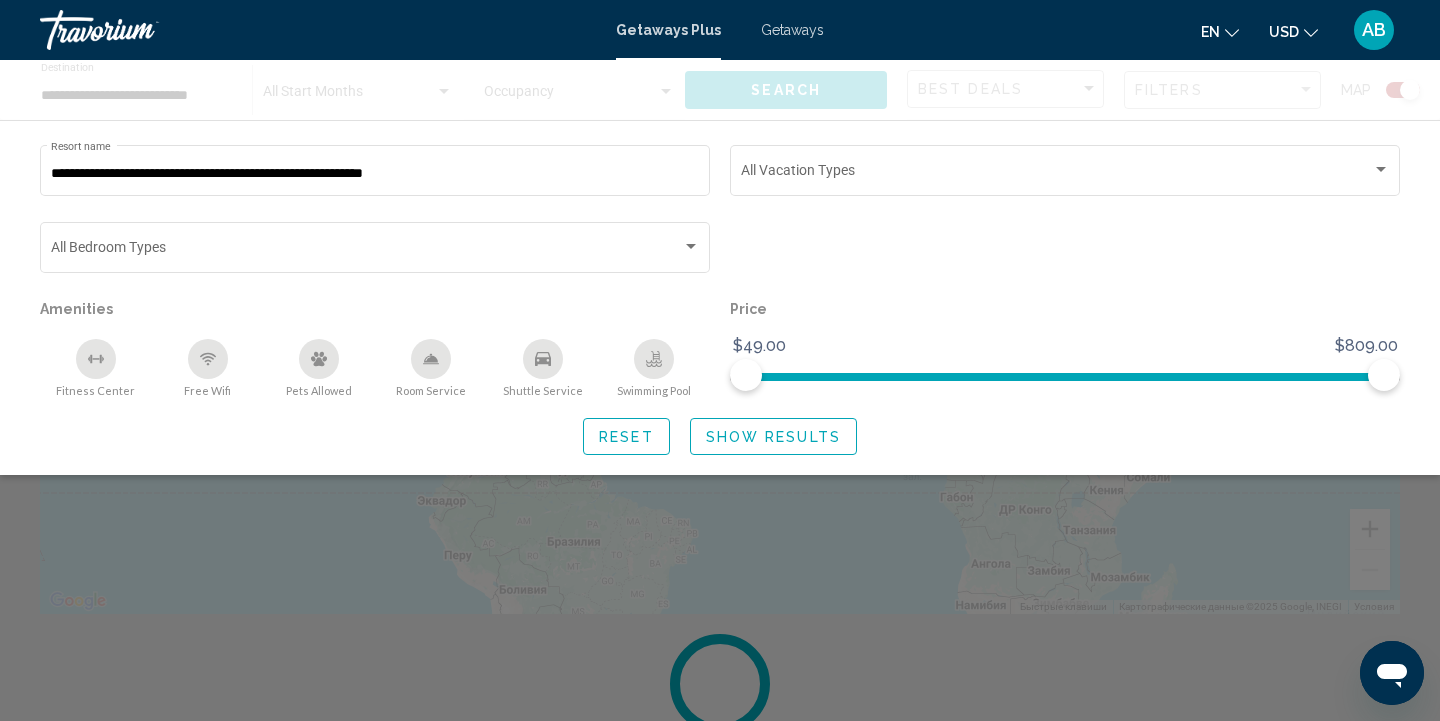 scroll, scrollTop: 0, scrollLeft: 0, axis: both 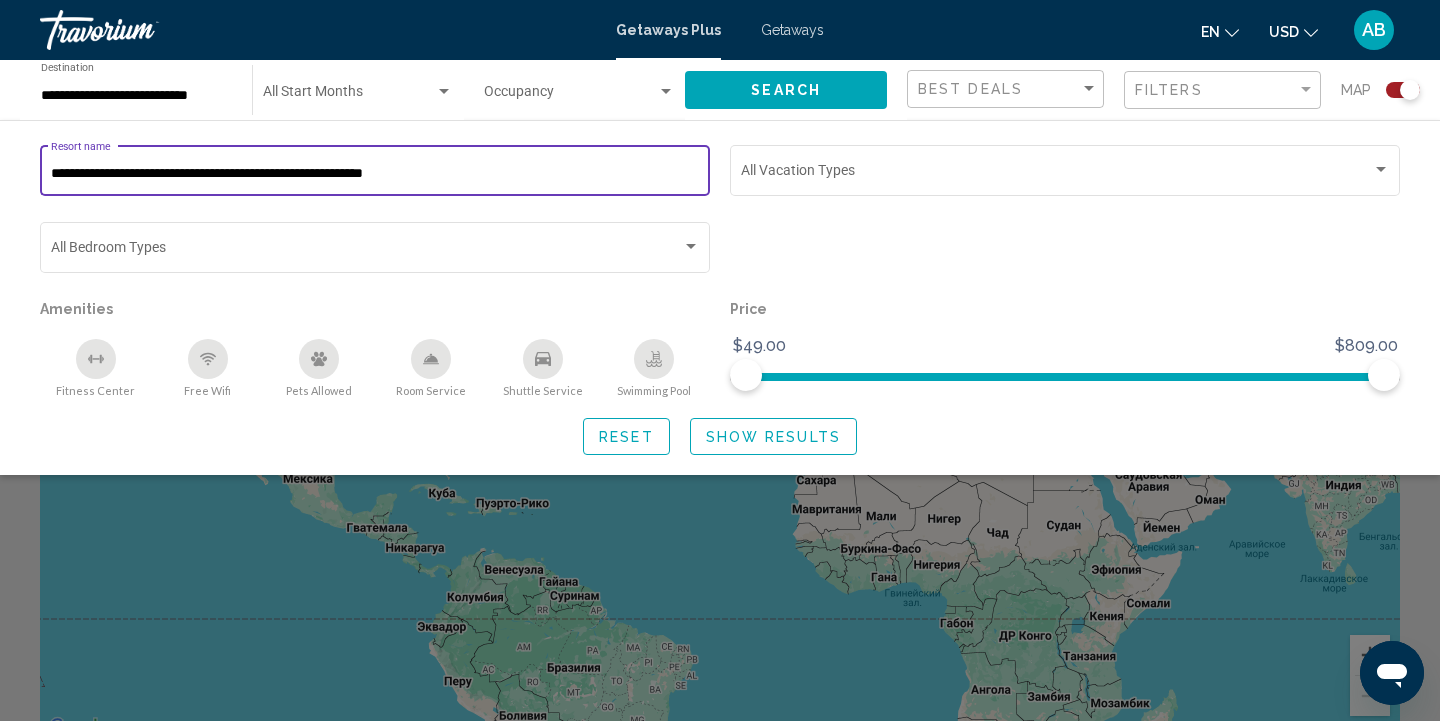 click on "**********" at bounding box center [375, 174] 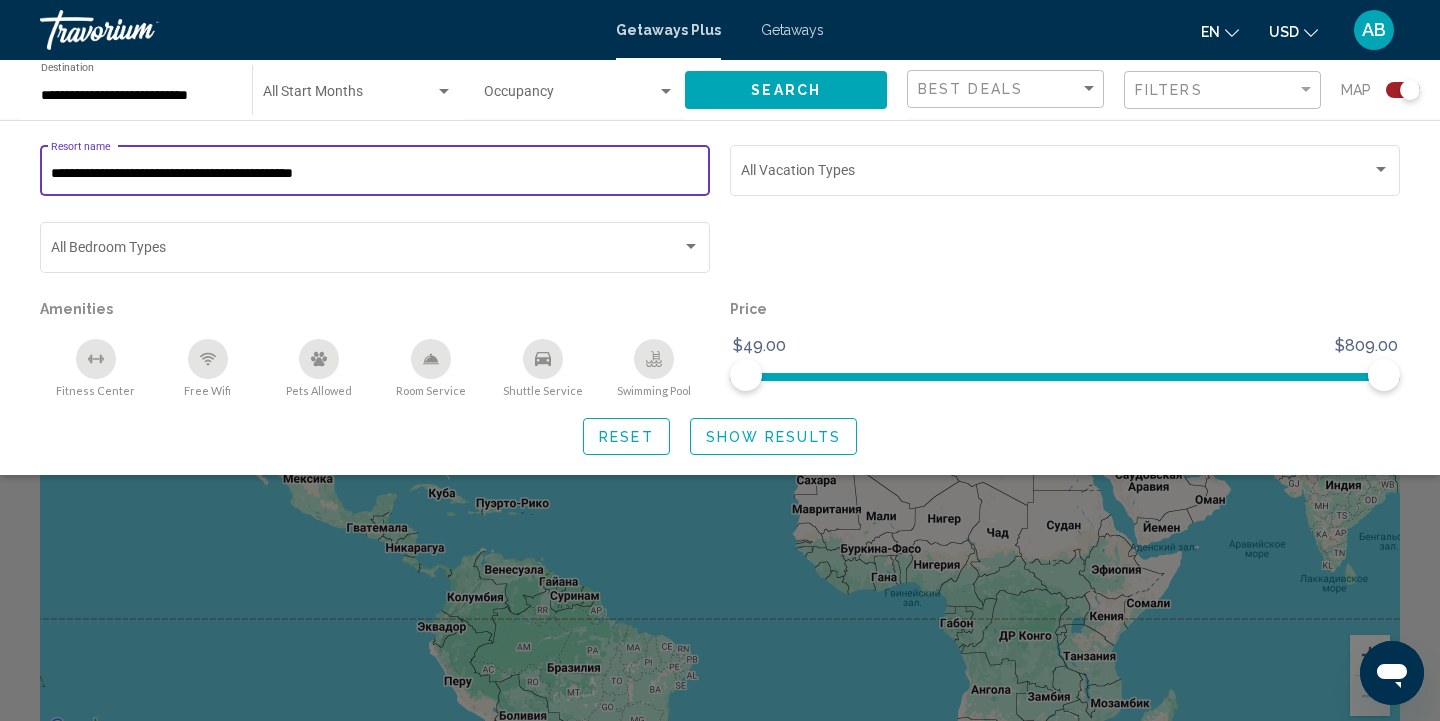 type on "**********" 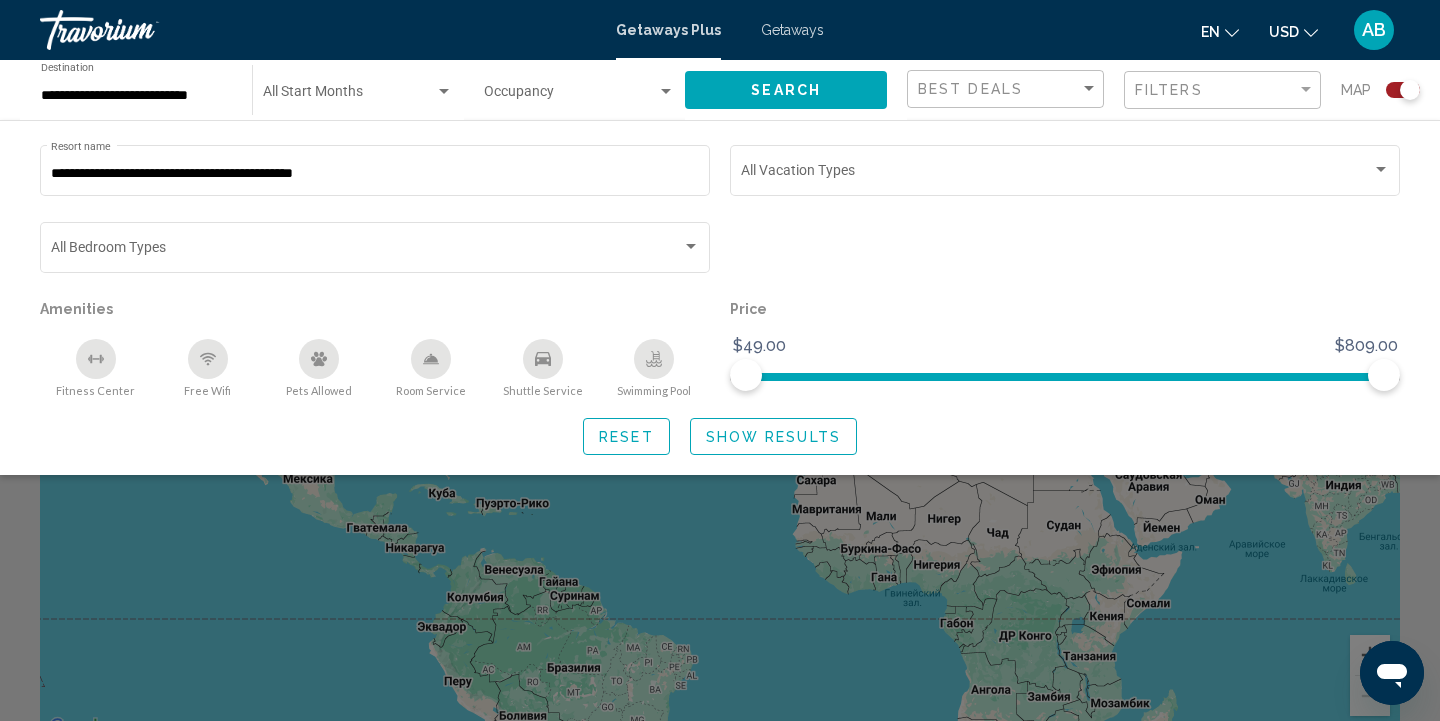 scroll, scrollTop: 0, scrollLeft: 0, axis: both 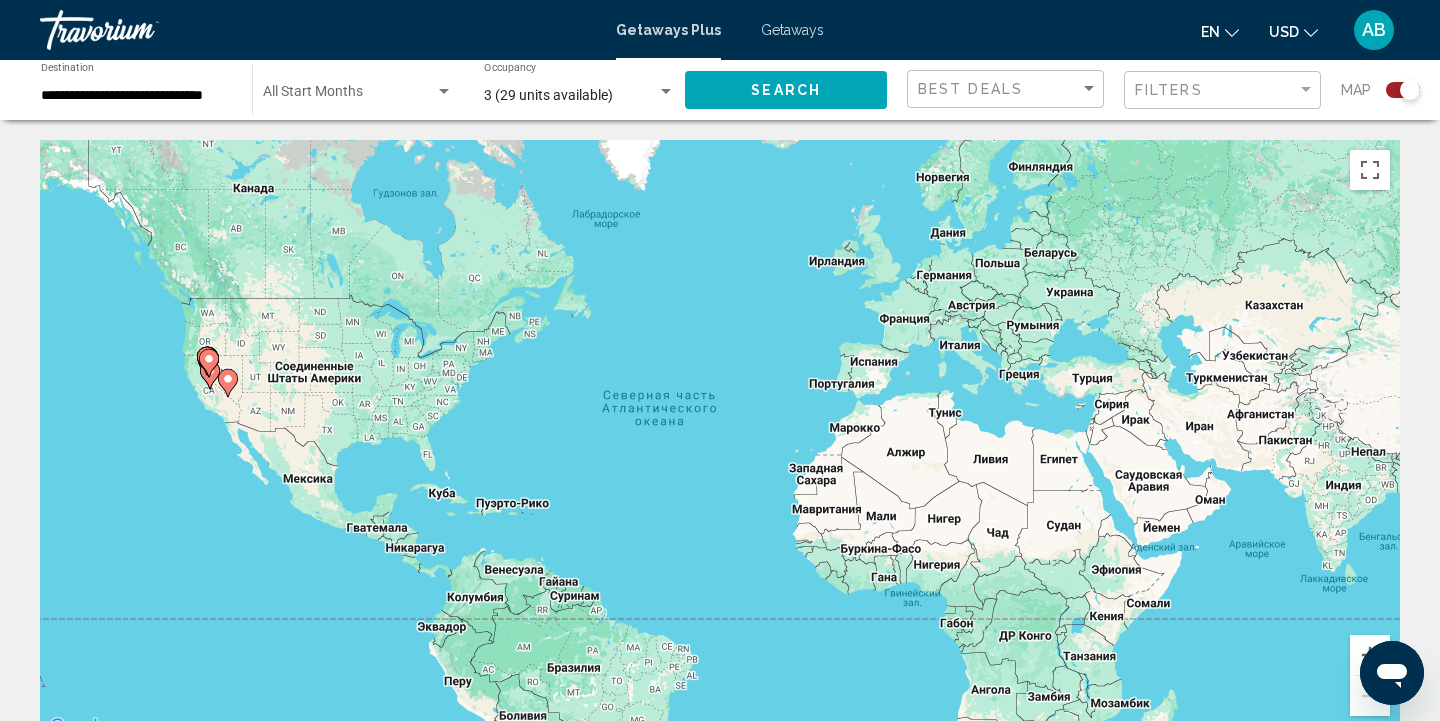 click on "**********" at bounding box center (136, 96) 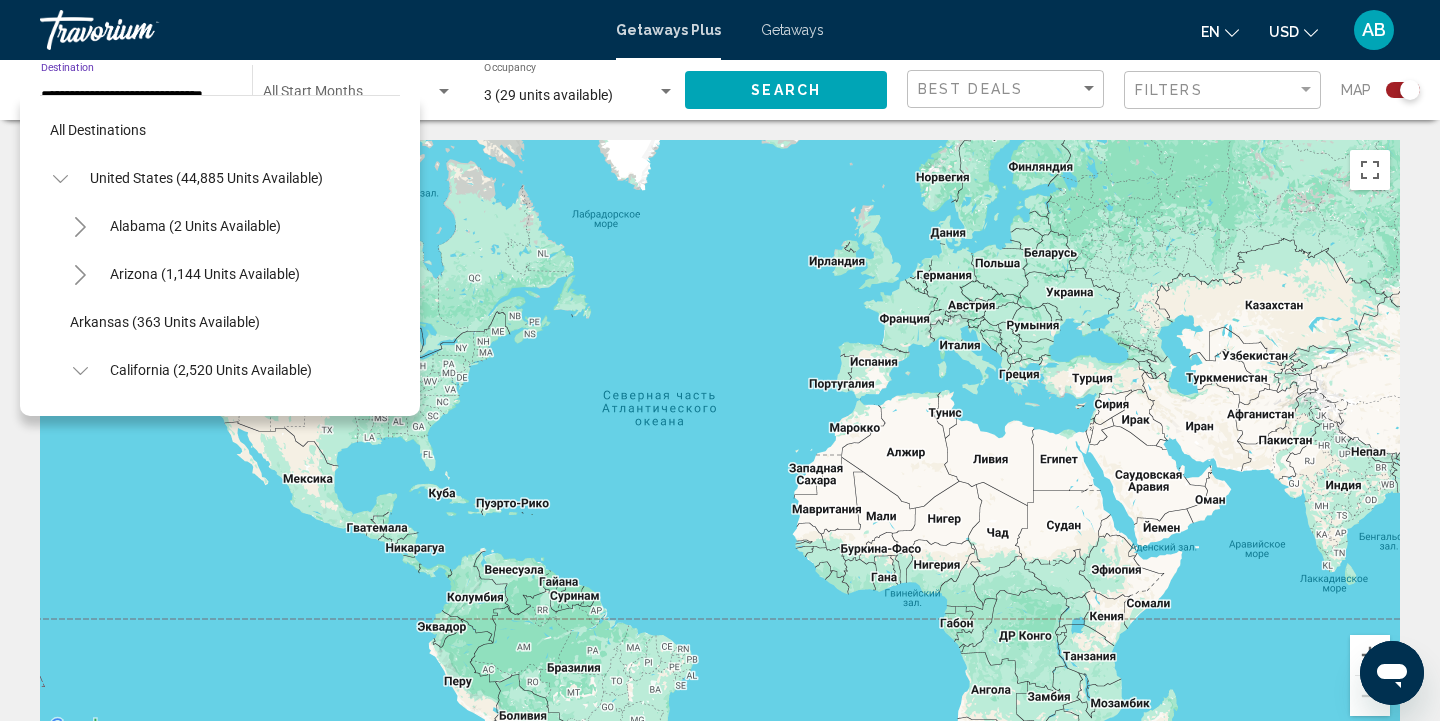 scroll, scrollTop: 215, scrollLeft: 0, axis: vertical 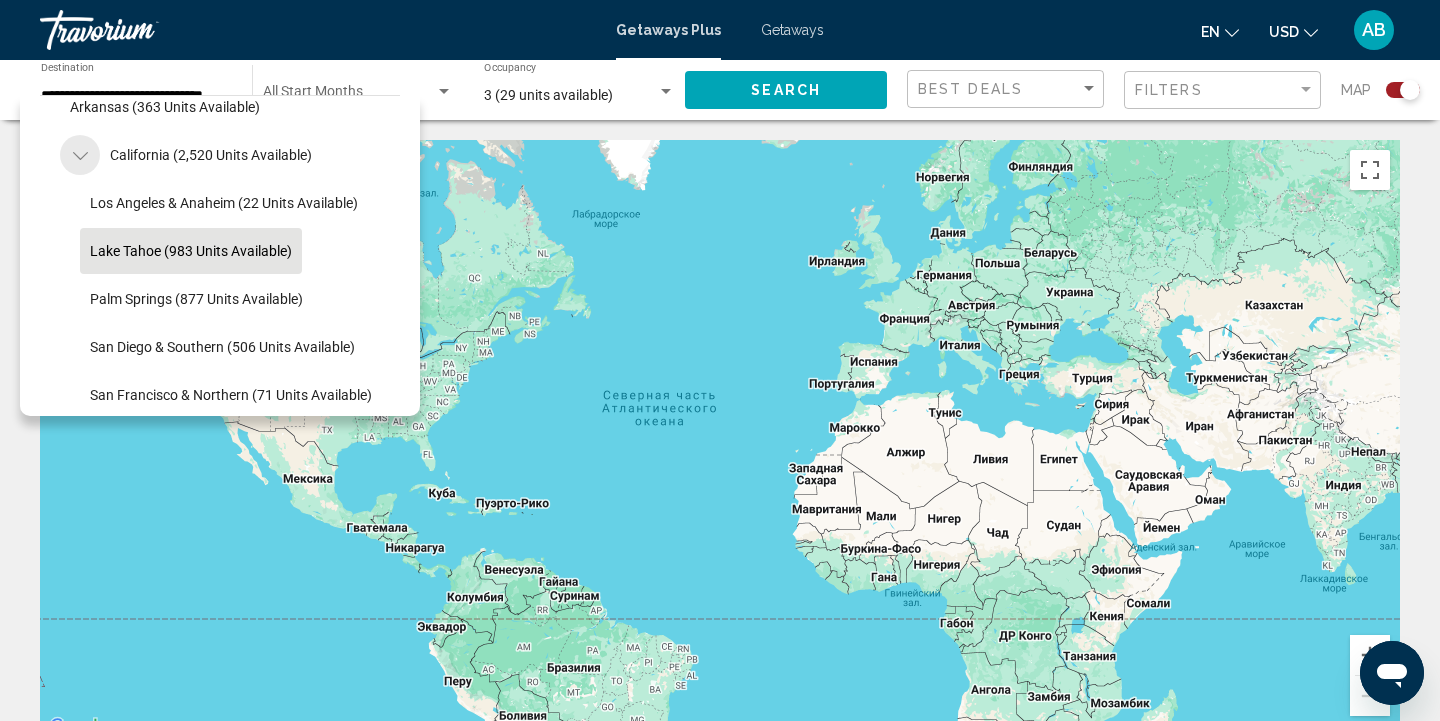 click 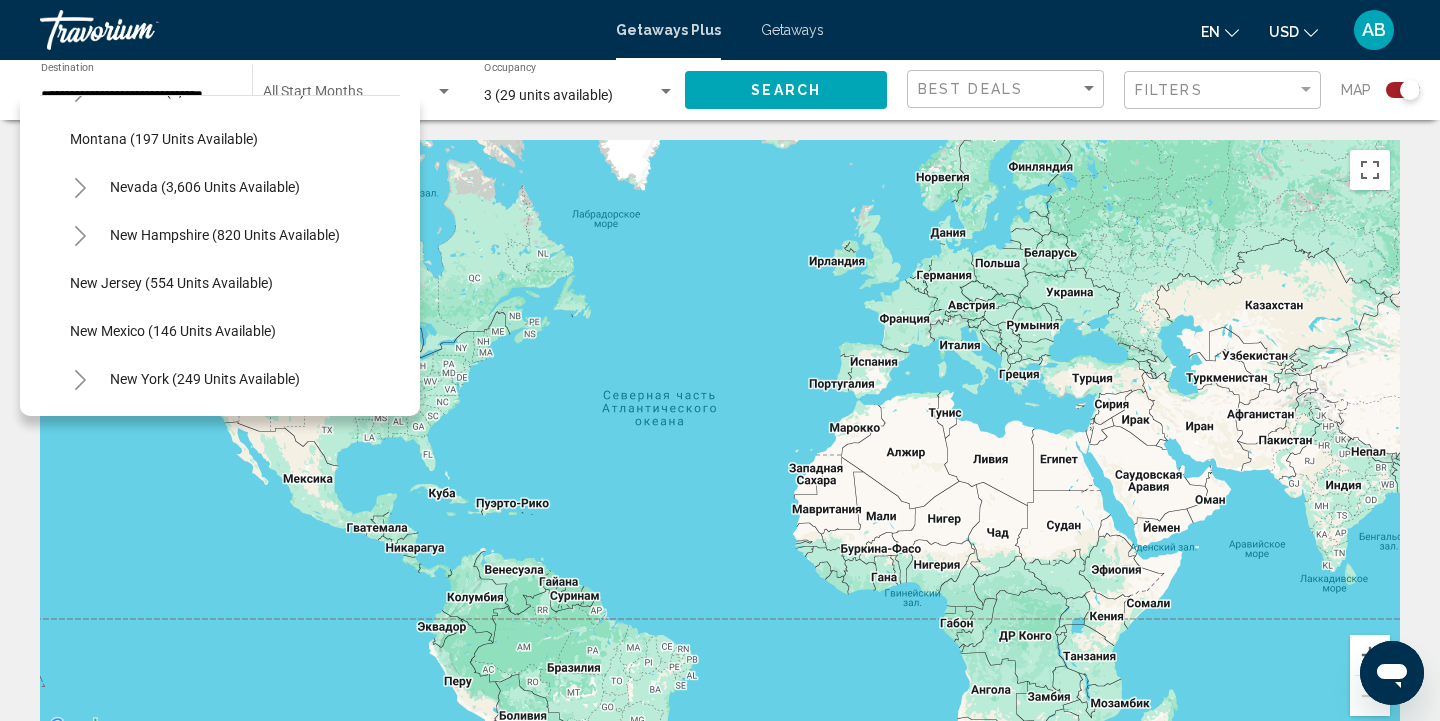 scroll, scrollTop: 1121, scrollLeft: 0, axis: vertical 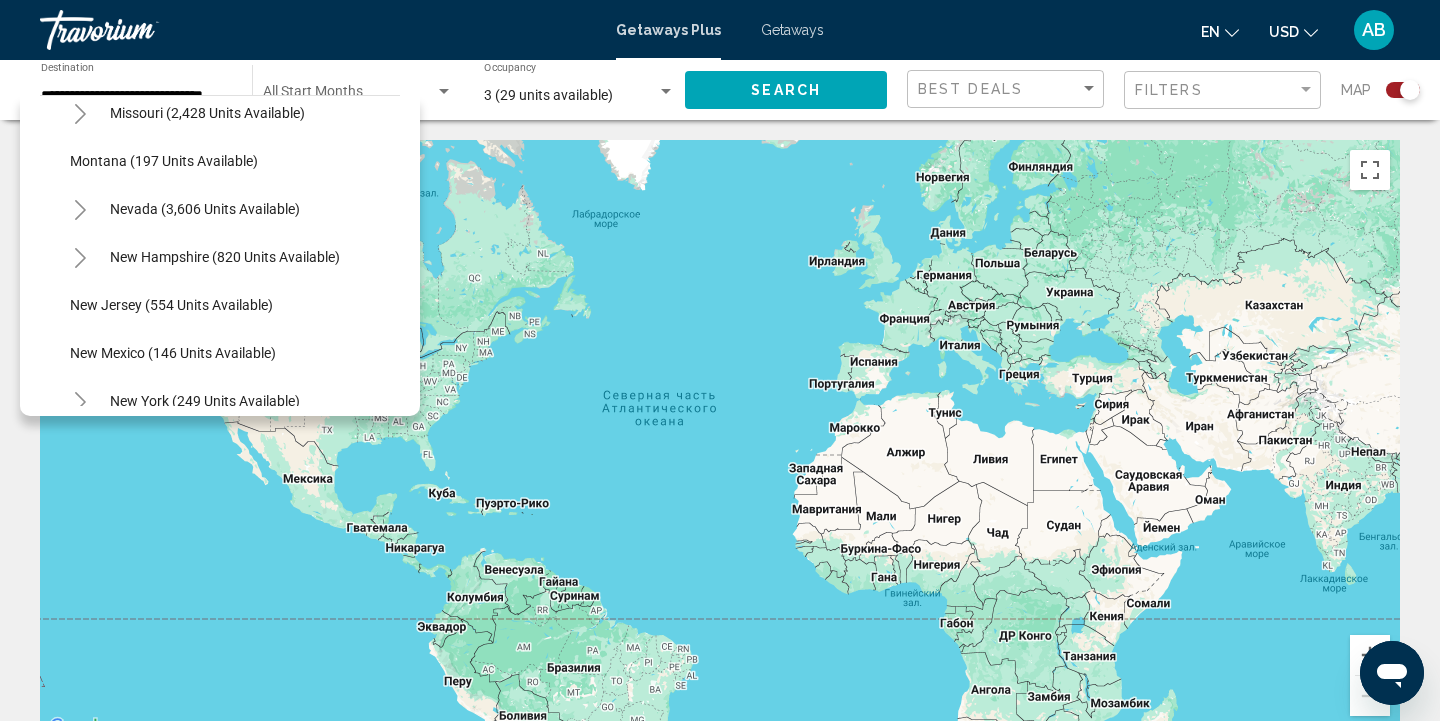 click 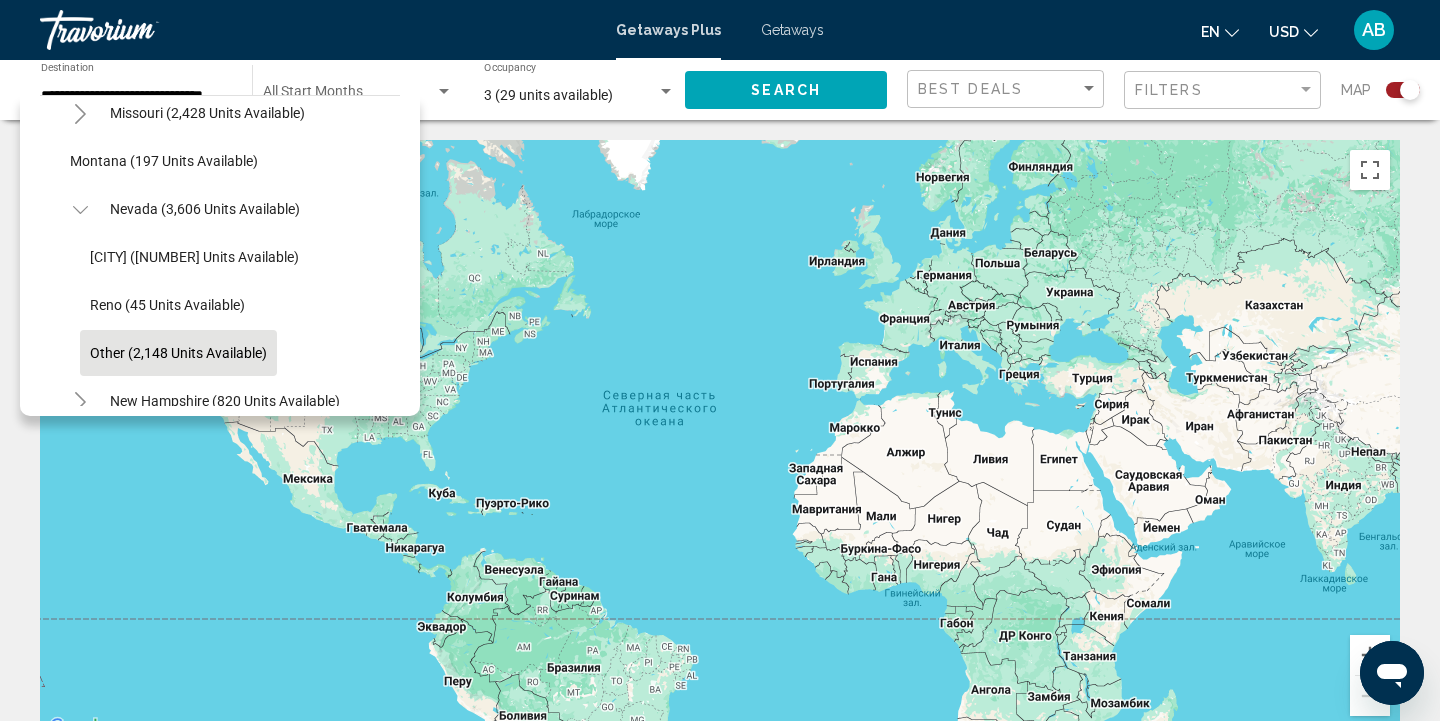 click on "Other (2,148 units available)" 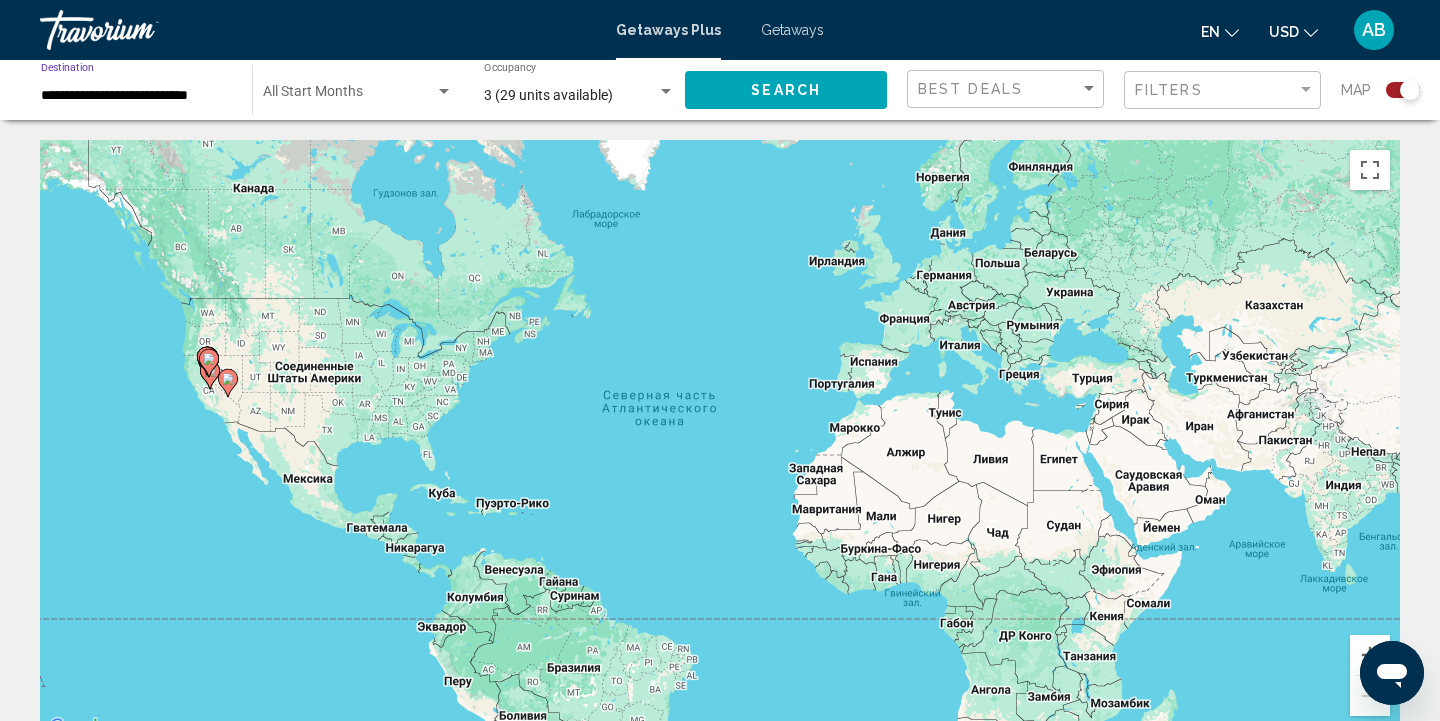click on "Search" 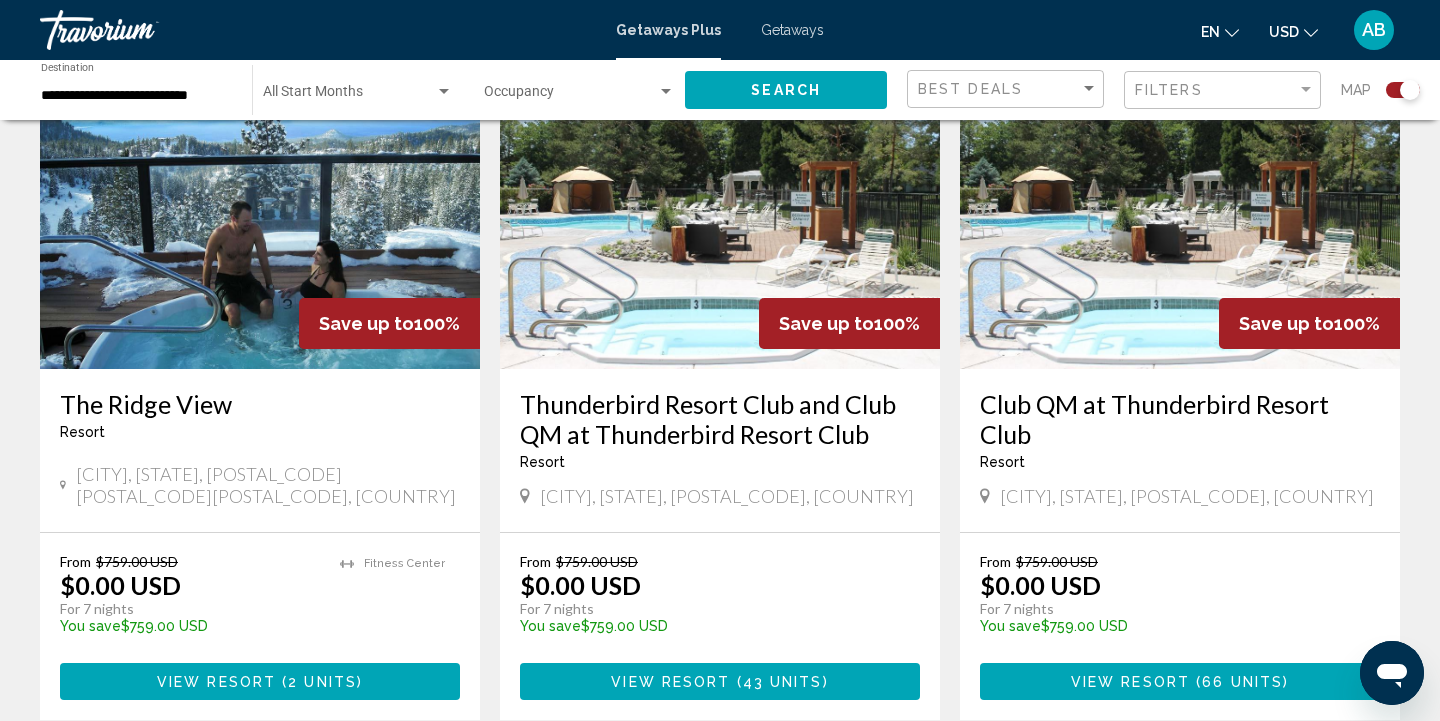 scroll, scrollTop: 2954, scrollLeft: 0, axis: vertical 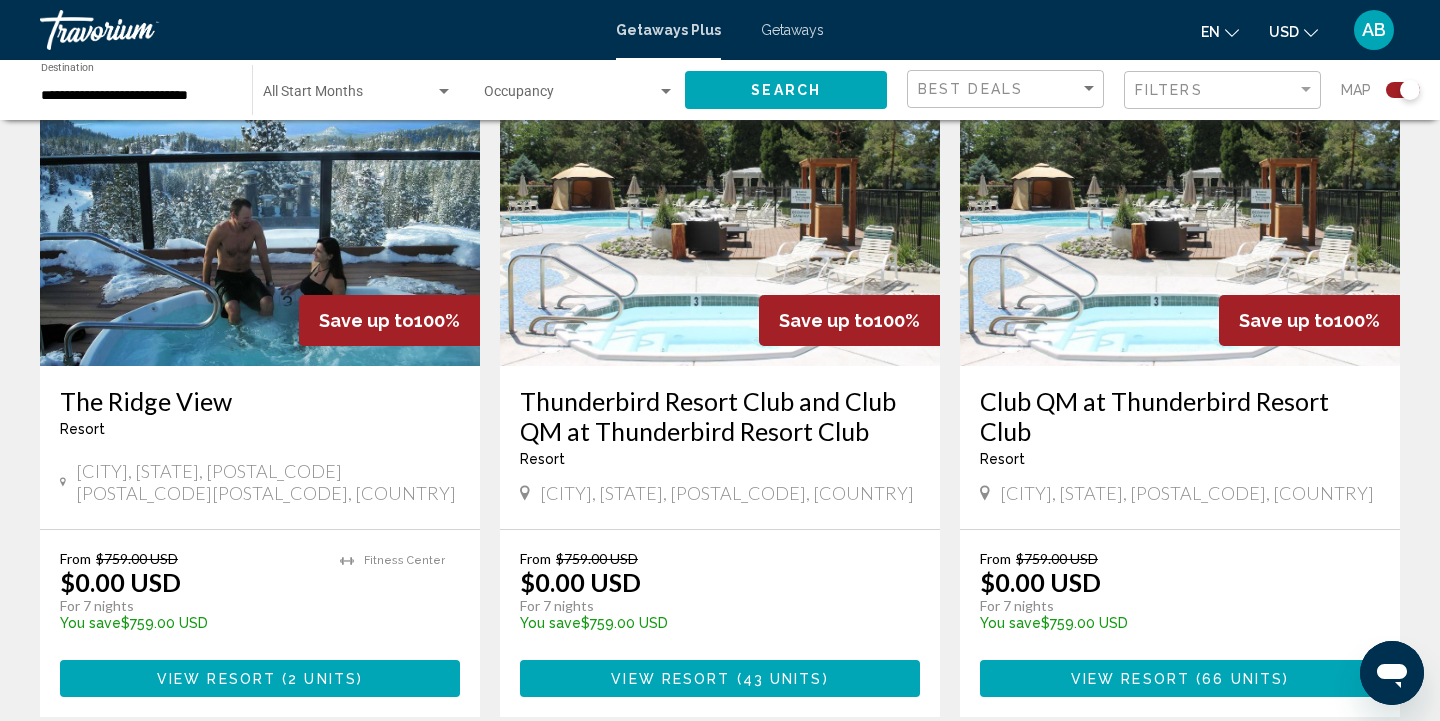 click on "2" at bounding box center [720, 777] 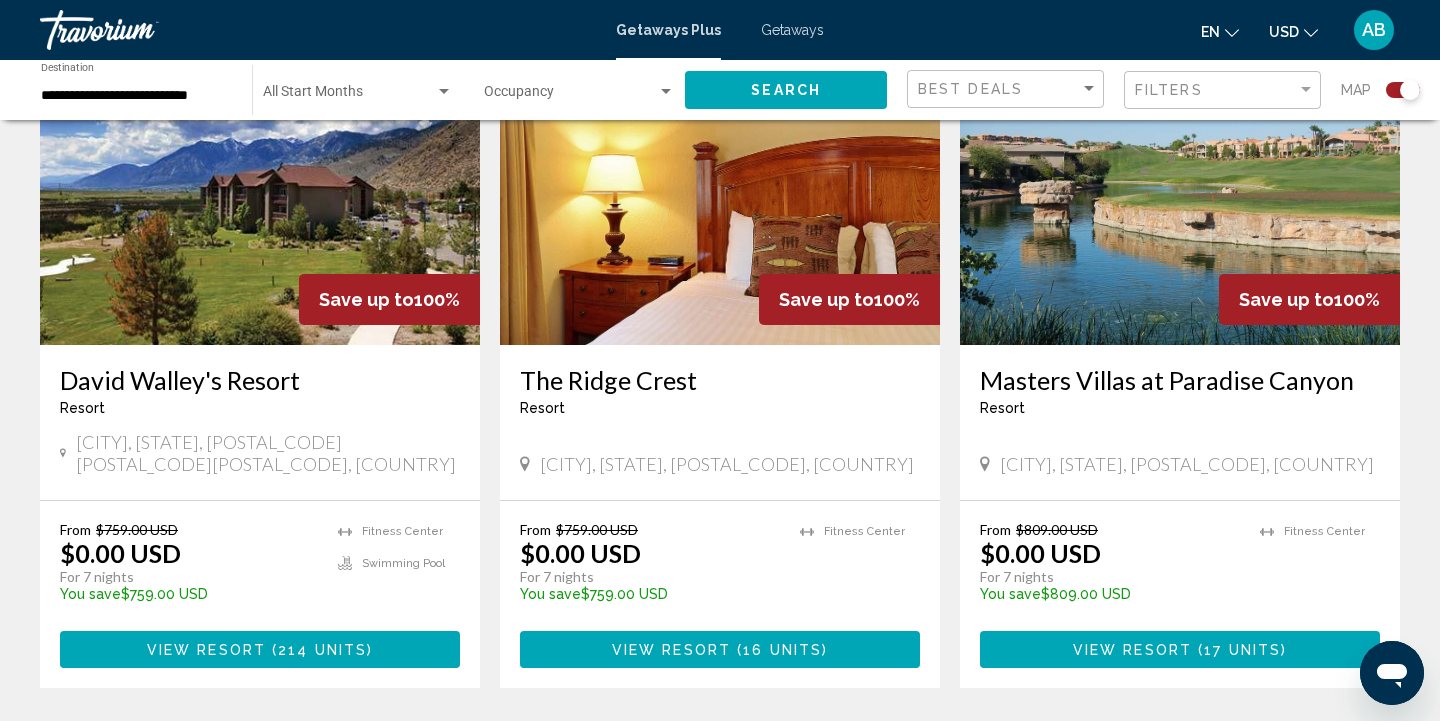 scroll, scrollTop: 811, scrollLeft: 0, axis: vertical 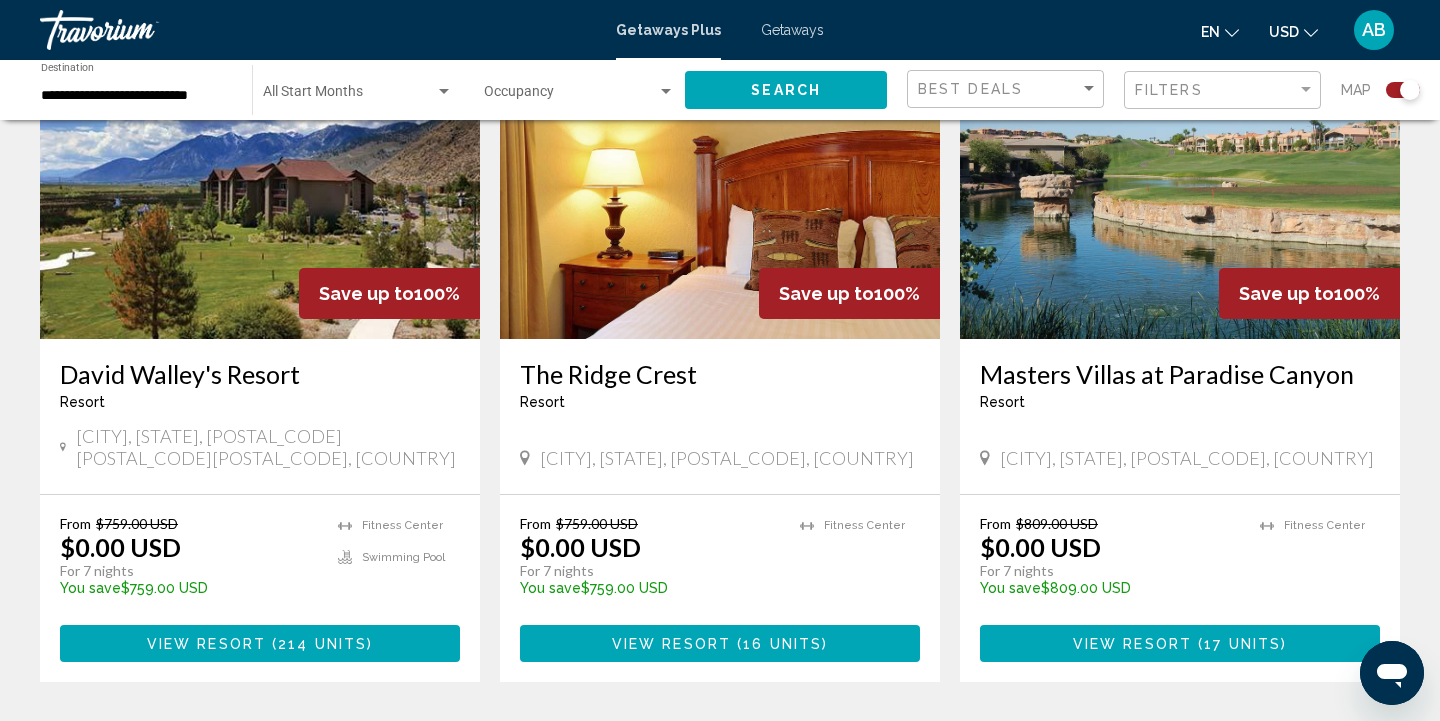 click at bounding box center (260, 179) 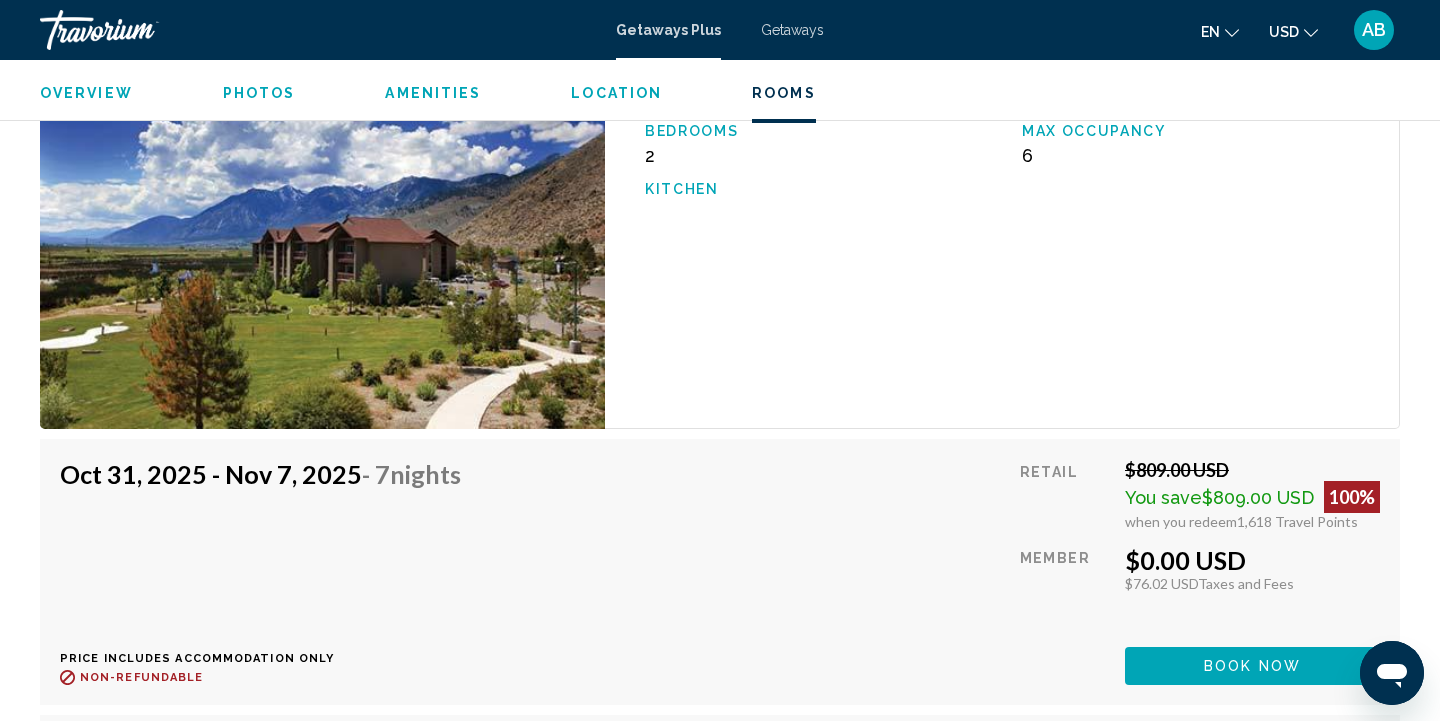scroll, scrollTop: 13458, scrollLeft: 0, axis: vertical 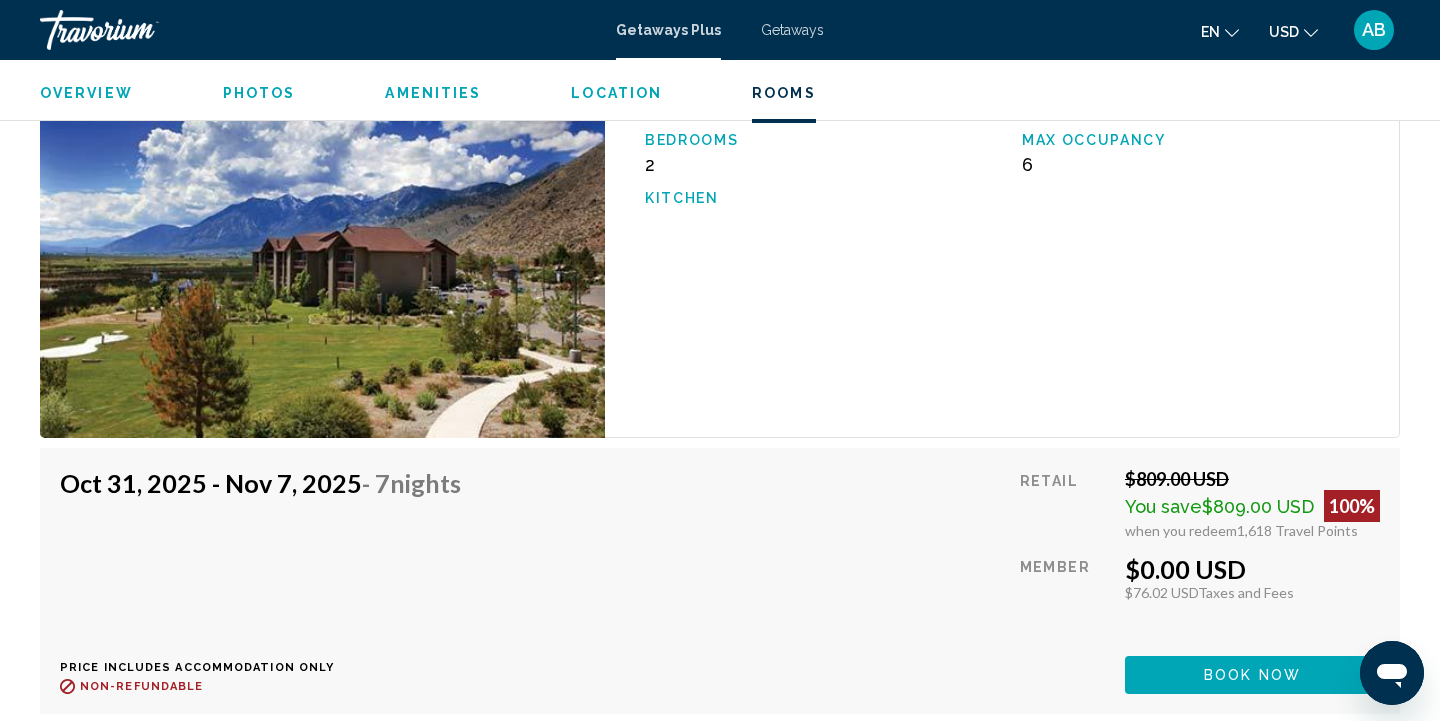 click at bounding box center (322, -9816) 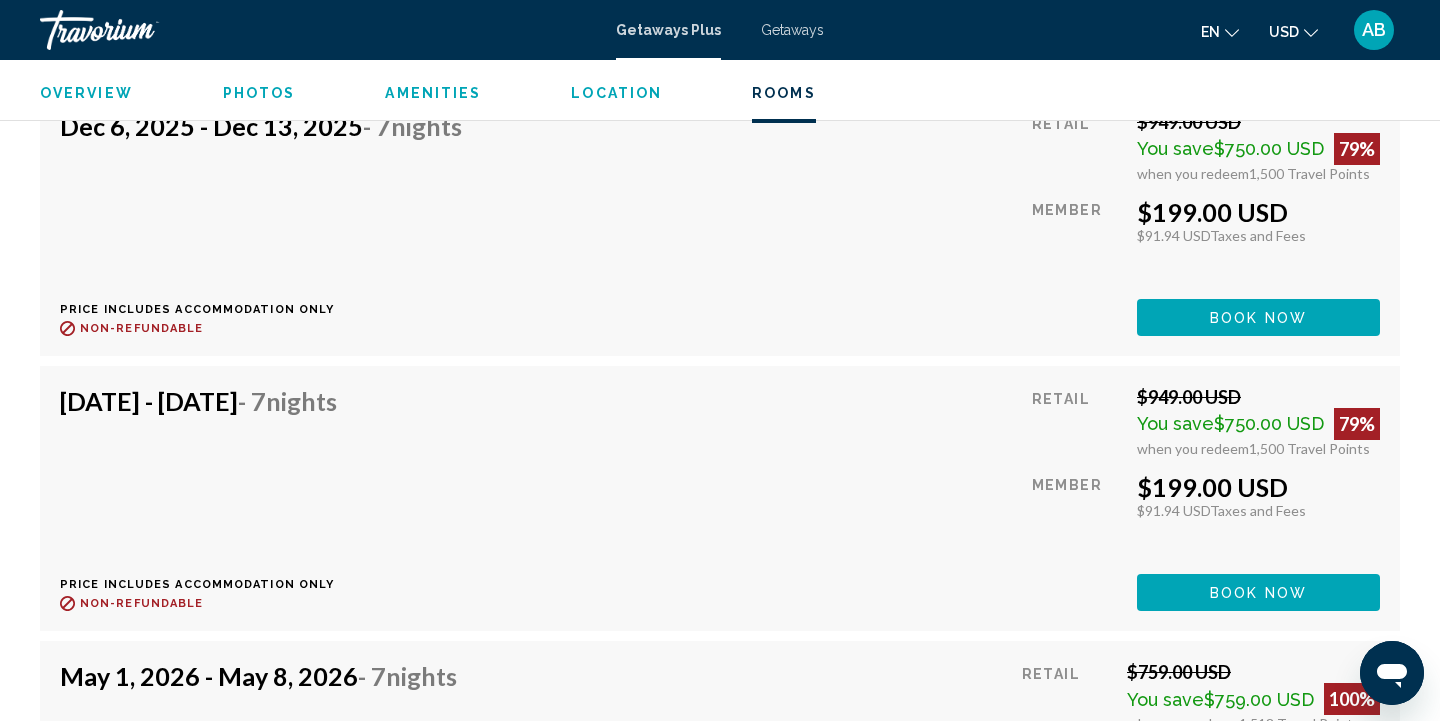 scroll, scrollTop: 10916, scrollLeft: 0, axis: vertical 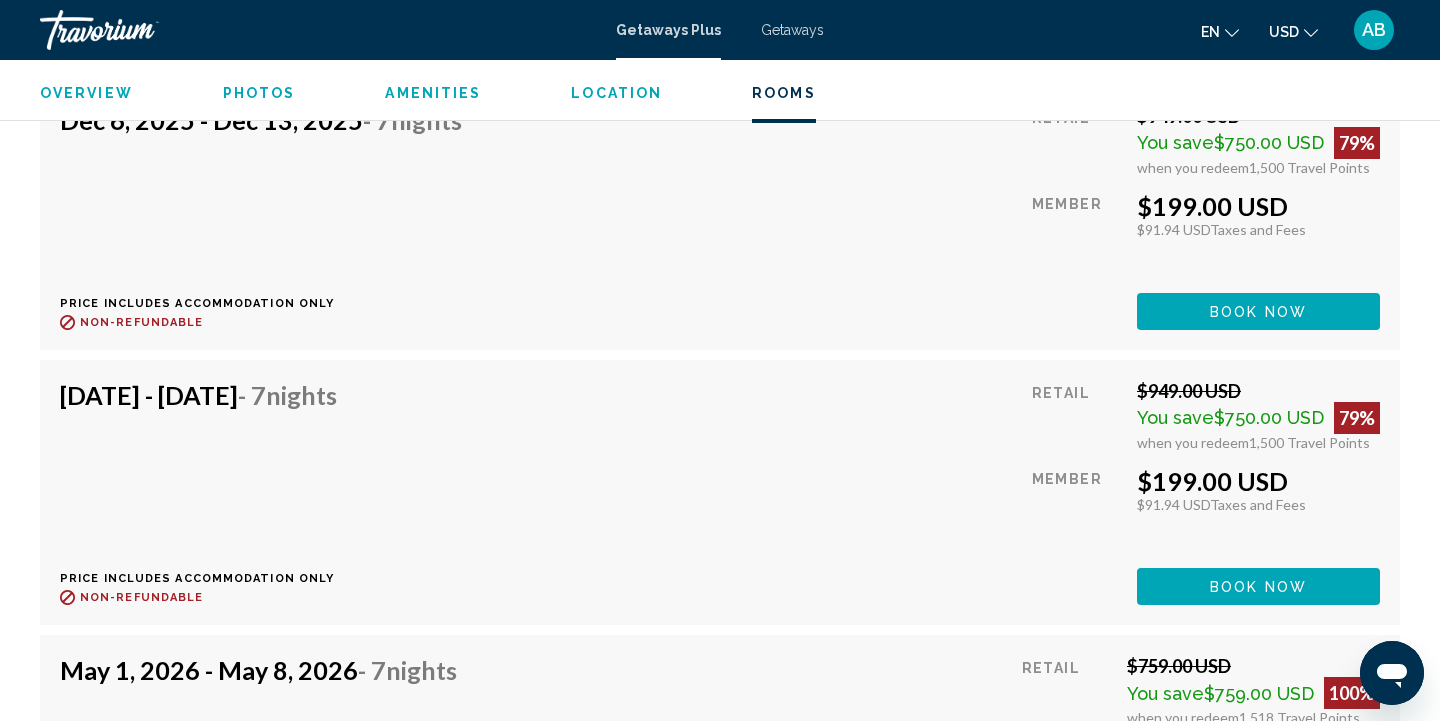 click on "Book now" at bounding box center (1258, -6849) 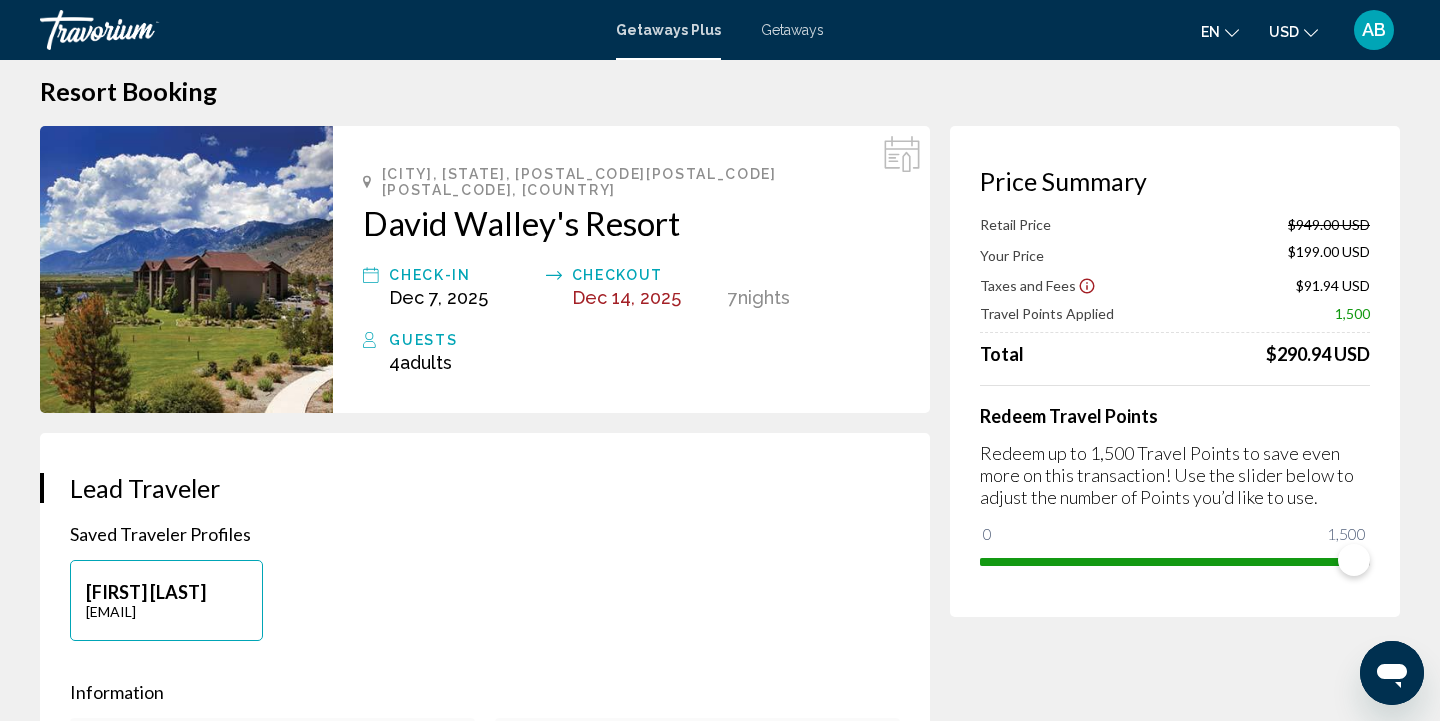 scroll, scrollTop: 25, scrollLeft: 0, axis: vertical 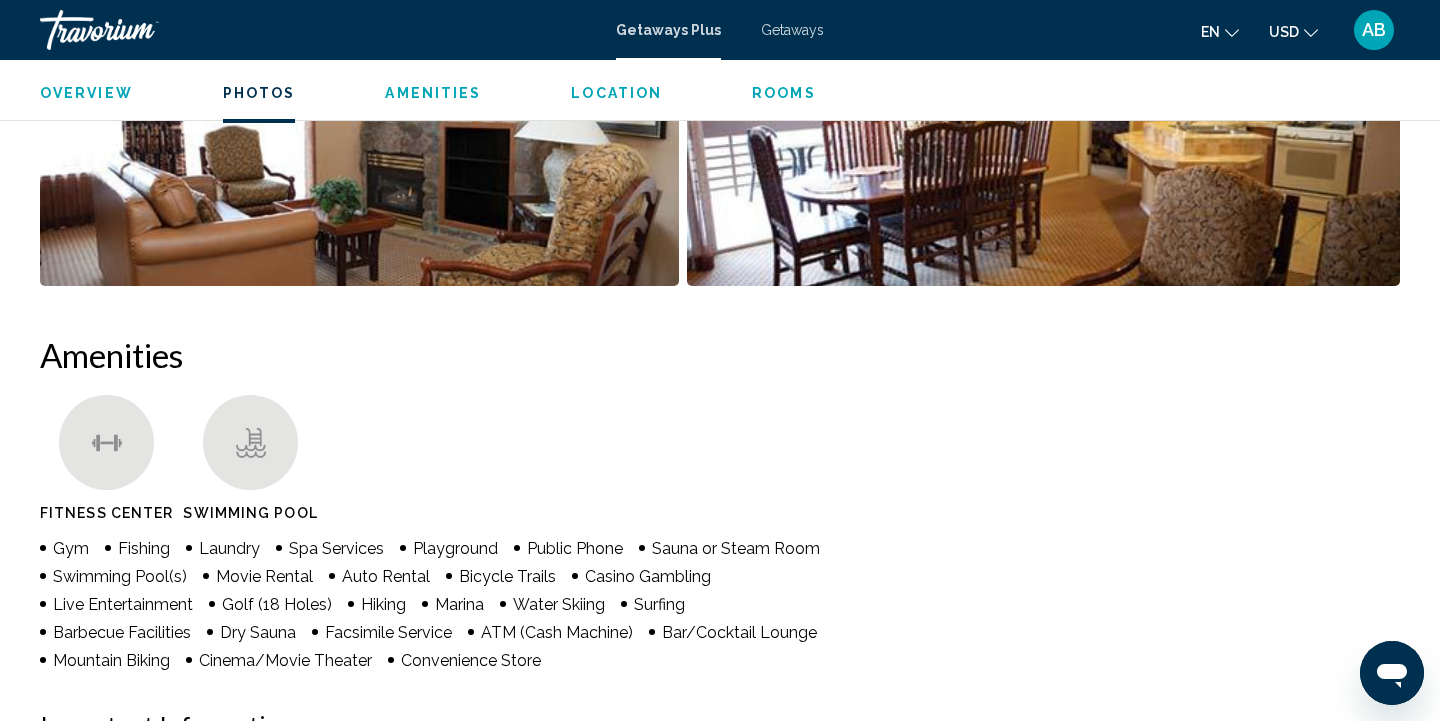 click on "AB" at bounding box center [1374, 30] 